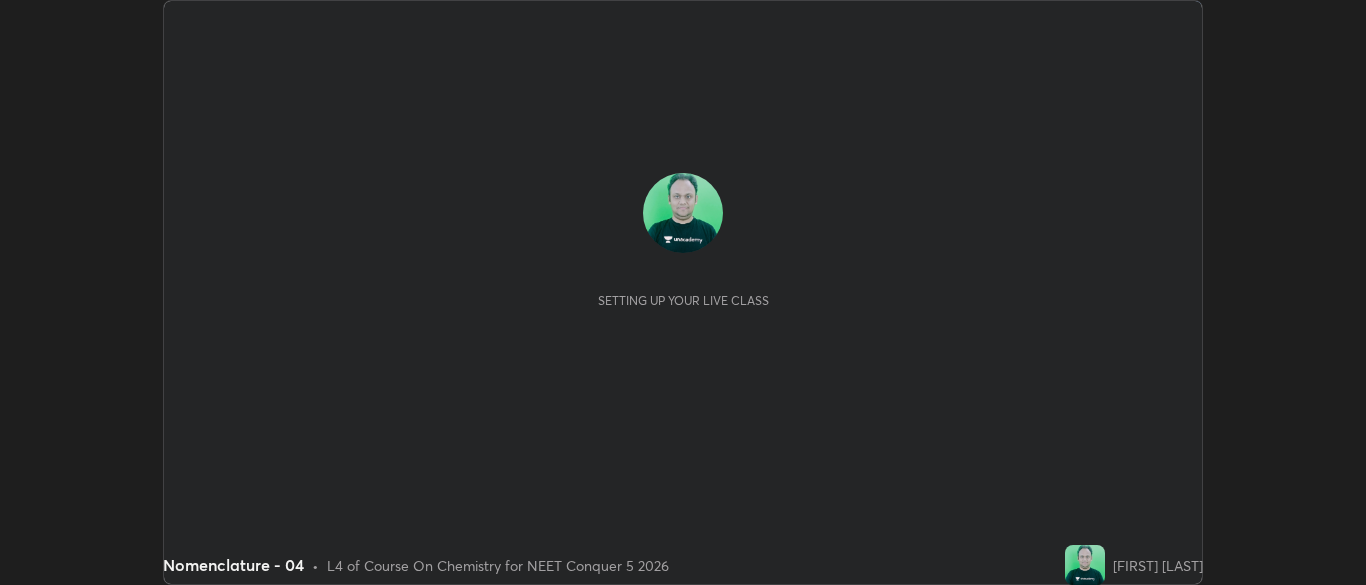 scroll, scrollTop: 0, scrollLeft: 0, axis: both 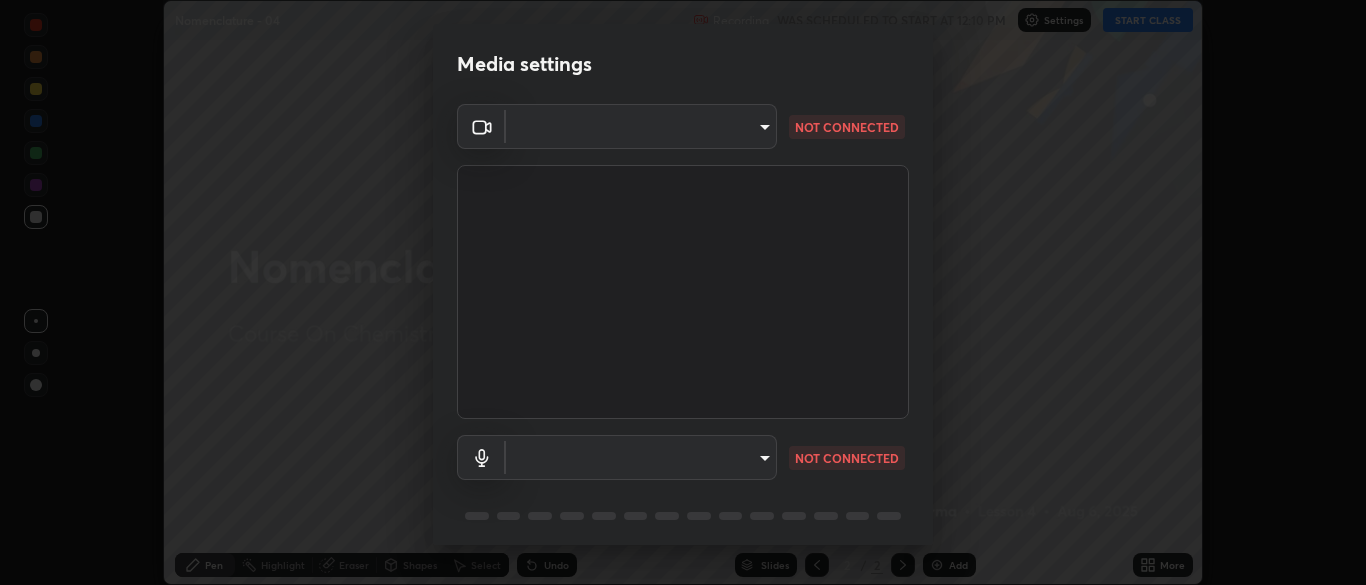 type on "b791b7b68259ed6791782f743a921bf85dec24d2091dc9c34e62ee805cb5c8b3" 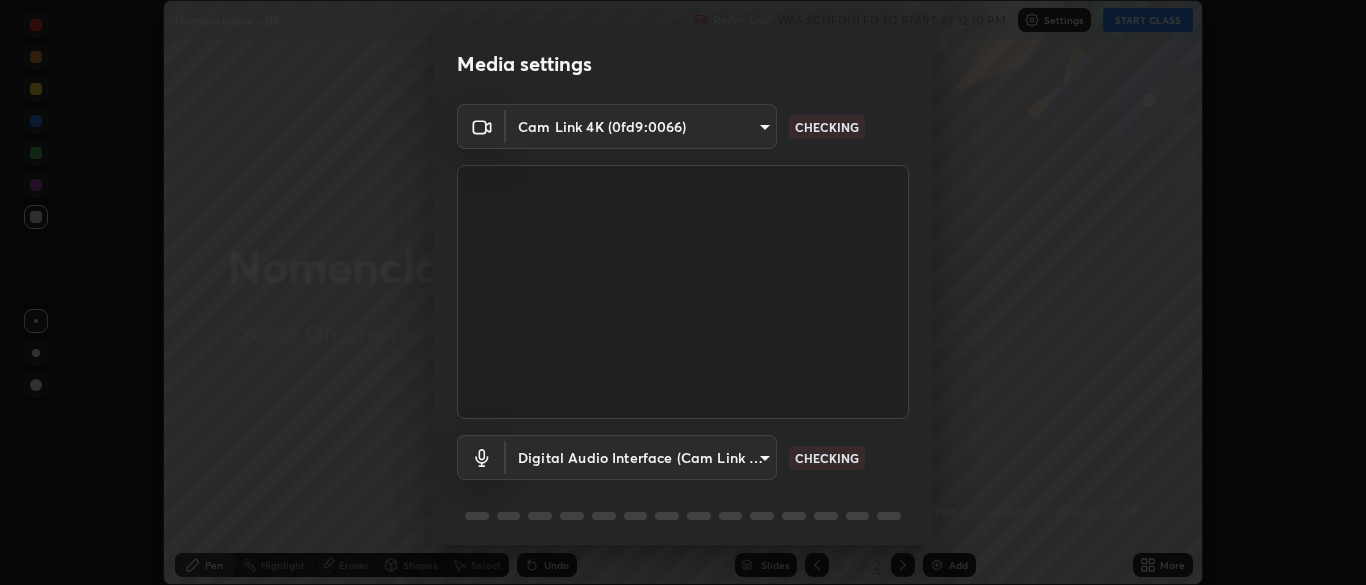scroll, scrollTop: 71, scrollLeft: 0, axis: vertical 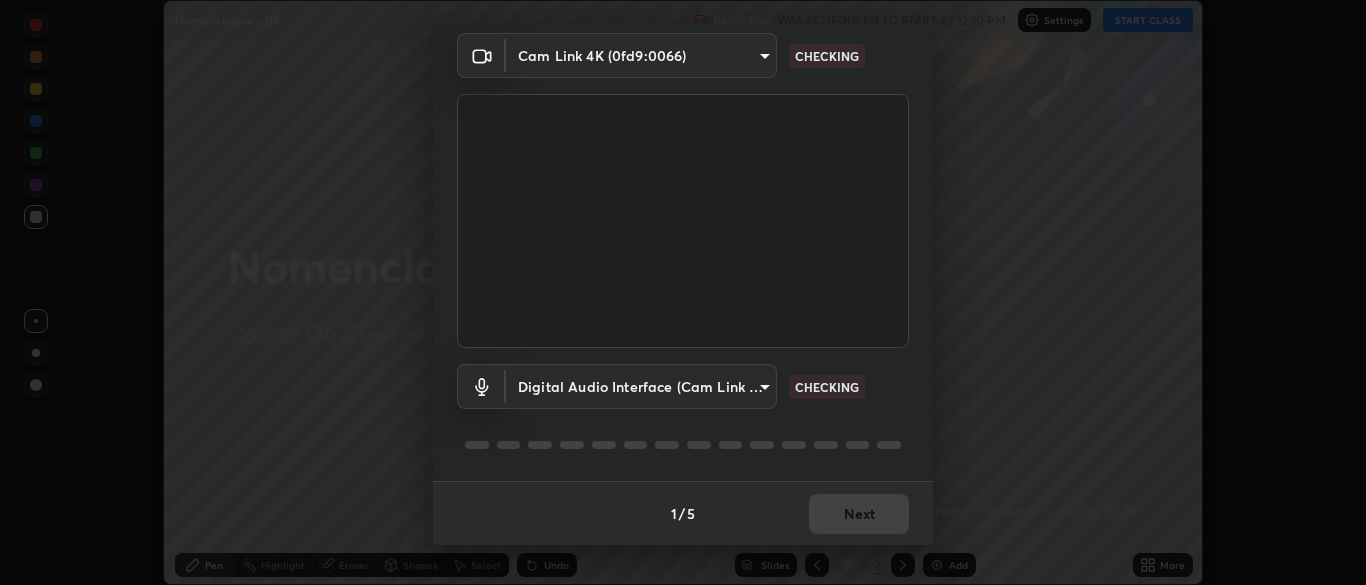 click on "Erase all Nomenclature - 04 Recording WAS SCHEDULED TO START AT  12:10 PM Settings START CLASS Setting up your live class Nomenclature - 04 • L4 of Course On Chemistry for NEET Conquer 5 2026 [FIRST] [LAST] Pen Highlight Eraser Shapes Select Undo Slides 2 / 2 Add More No doubts shared Encourage your learners to ask a doubt for better clarity Report an issue Reason for reporting Buffering Chat not working Audio - Video sync issue Educator video quality low ​ Attach an image Report Media settings Cam Link 4K (0fd9:0066) [HASH] CHECKING Digital Audio Interface (Cam Link 4K) [HASH] CHECKING 1 / 5 Next" at bounding box center (683, 292) 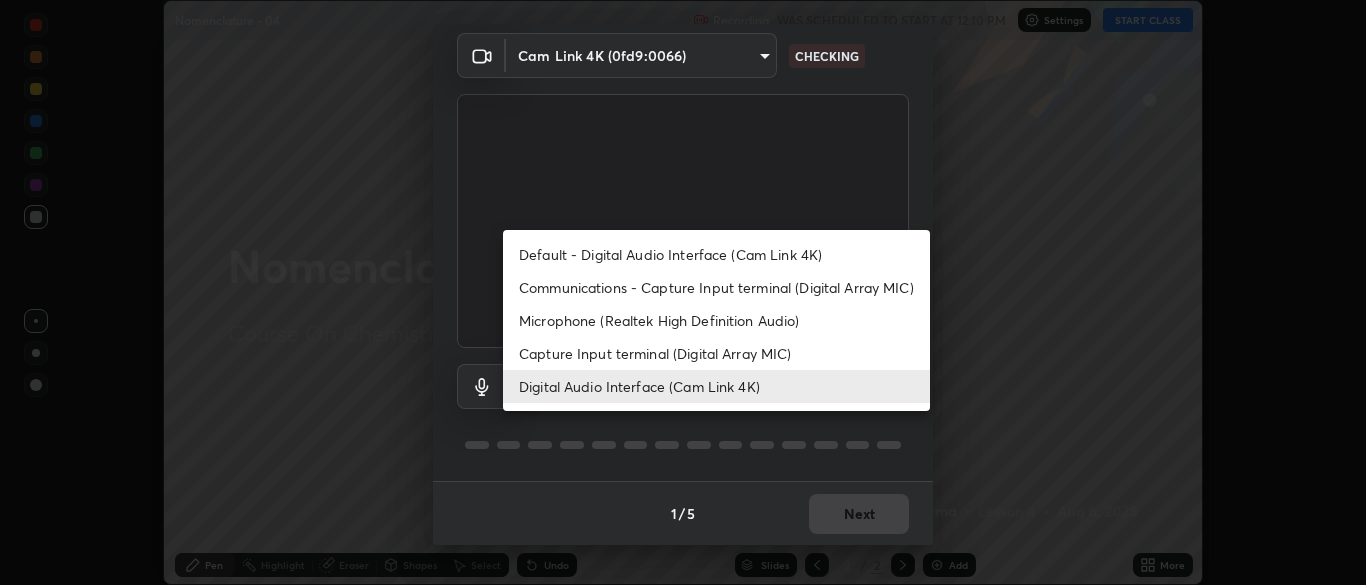 click on "Microphone (Realtek High Definition Audio)" at bounding box center (716, 320) 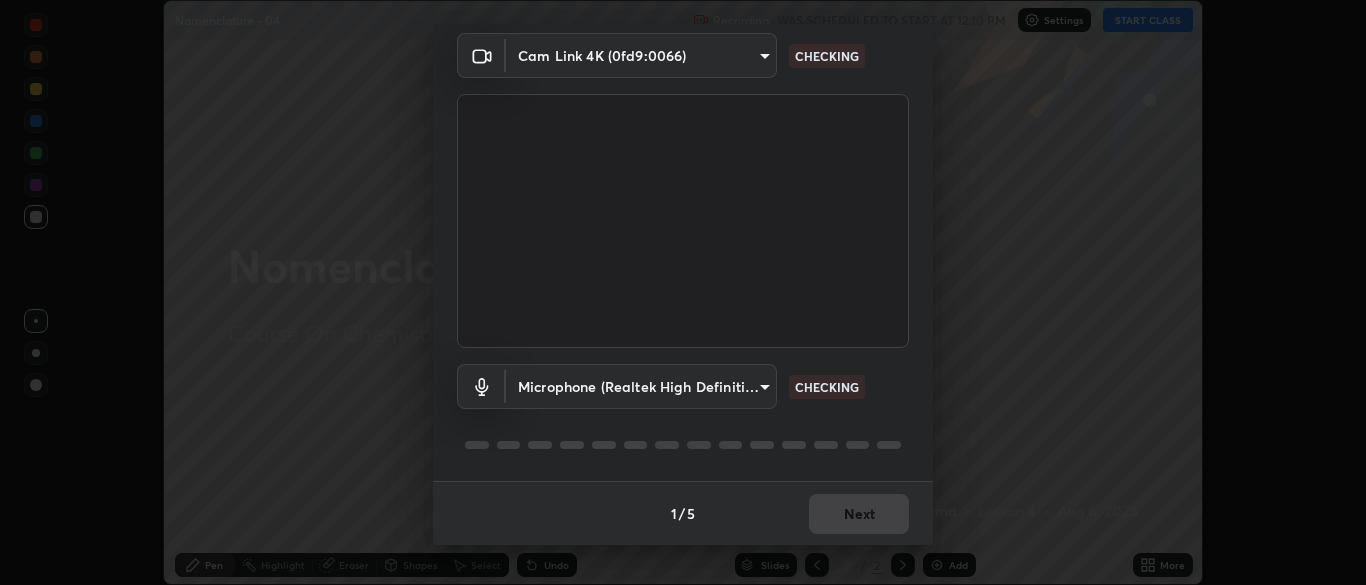 click on "Erase all Nomenclature - 04 Recording WAS SCHEDULED TO START AT  12:10 PM Settings START CLASS Setting up your live class Nomenclature - 04 • L4 of Course On Chemistry for NEET Conquer 5 2026 [FIRST] [LAST] Pen Highlight Eraser Shapes Select Undo Slides 2 / 2 Add More No doubts shared Encourage your learners to ask a doubt for better clarity Report an issue Reason for reporting Buffering Chat not working Audio - Video sync issue Educator video quality low ​ Attach an image Report Media settings Cam Link 4K (0fd9:0066) [HASH] CHECKING Microphone (Realtek High Definition Audio) [HASH] CHECKING 1 / 5 Next Default - Digital Audio Interface (Cam Link 4K) Communications - Capture Input terminal (Digital Array MIC) Microphone (Realtek High Definition Audio) Capture Input terminal (Digital Array MIC) Digital Audio Interface (Cam Link 4K)" at bounding box center (683, 292) 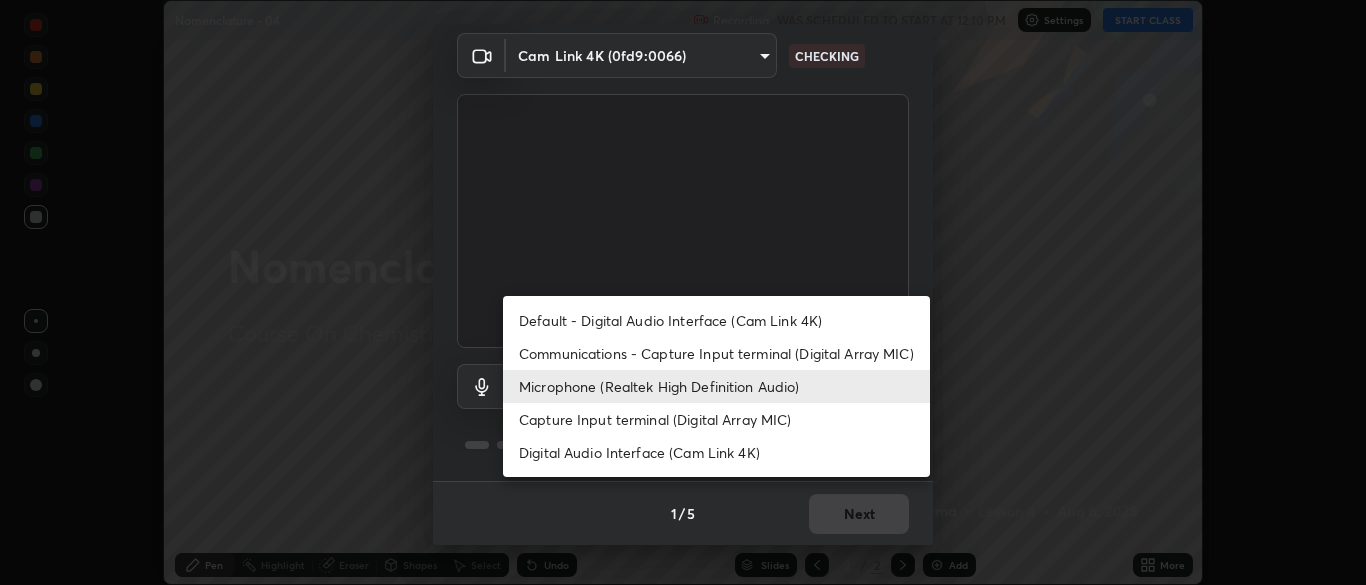 click on "Digital Audio Interface (Cam Link 4K)" at bounding box center [716, 452] 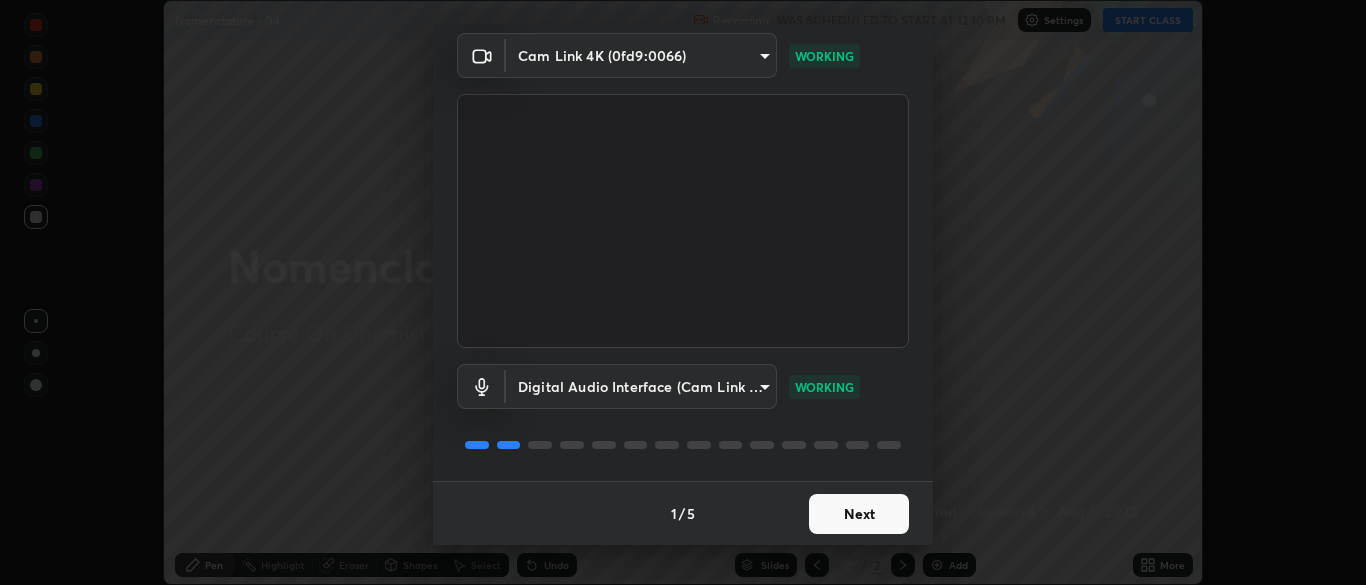 click on "Next" at bounding box center (859, 514) 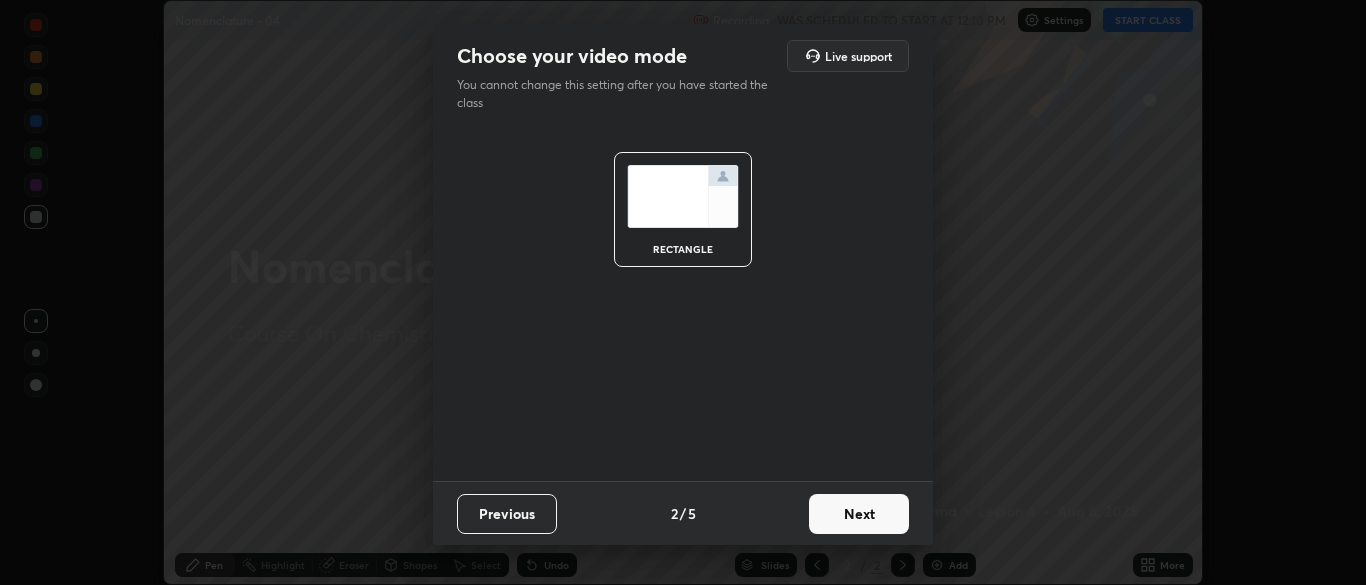 scroll, scrollTop: 0, scrollLeft: 0, axis: both 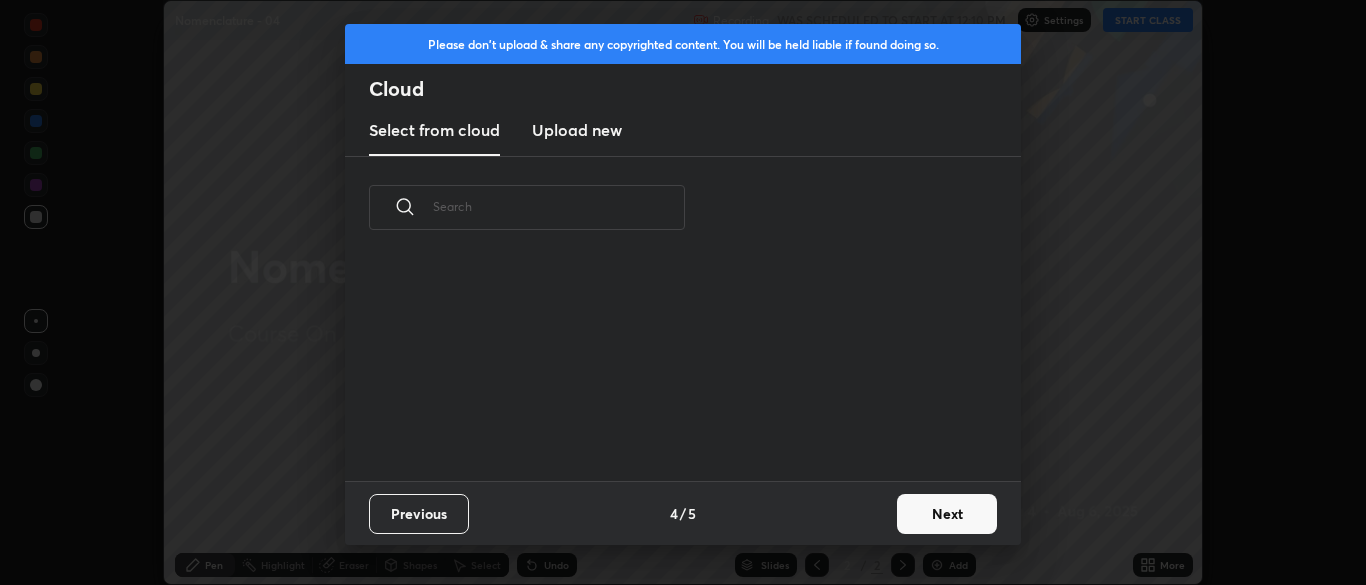 click on "Previous 4 / 5 Next" at bounding box center [683, 513] 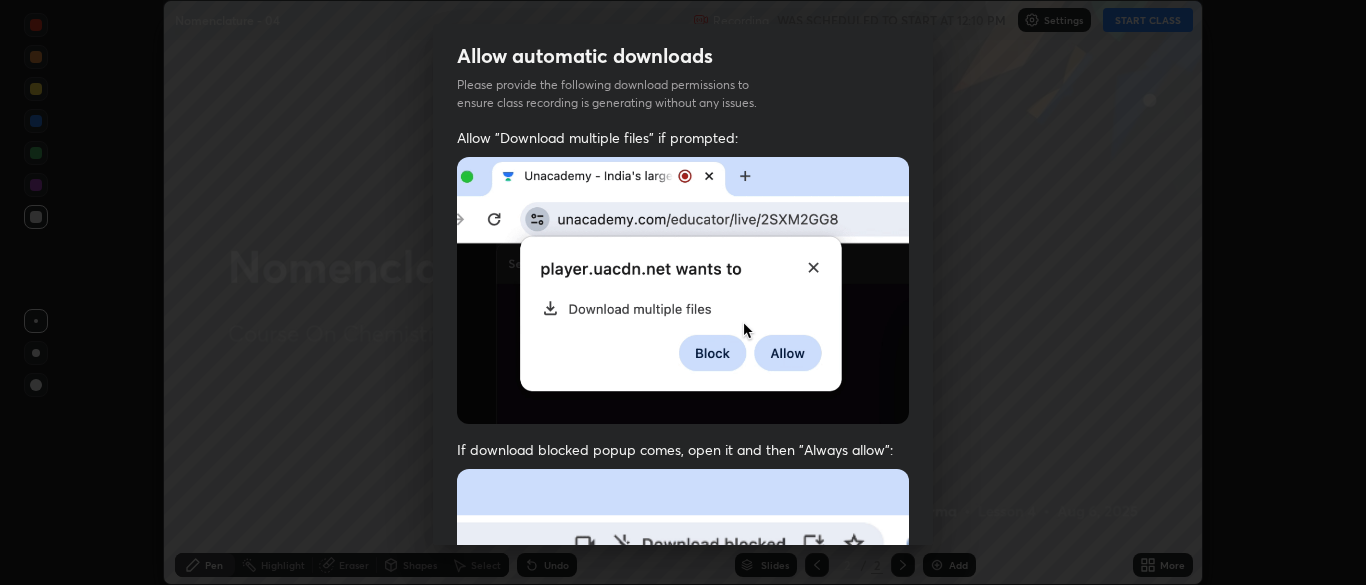 click on "Previous 5 / 5 Done" at bounding box center (683, 1002) 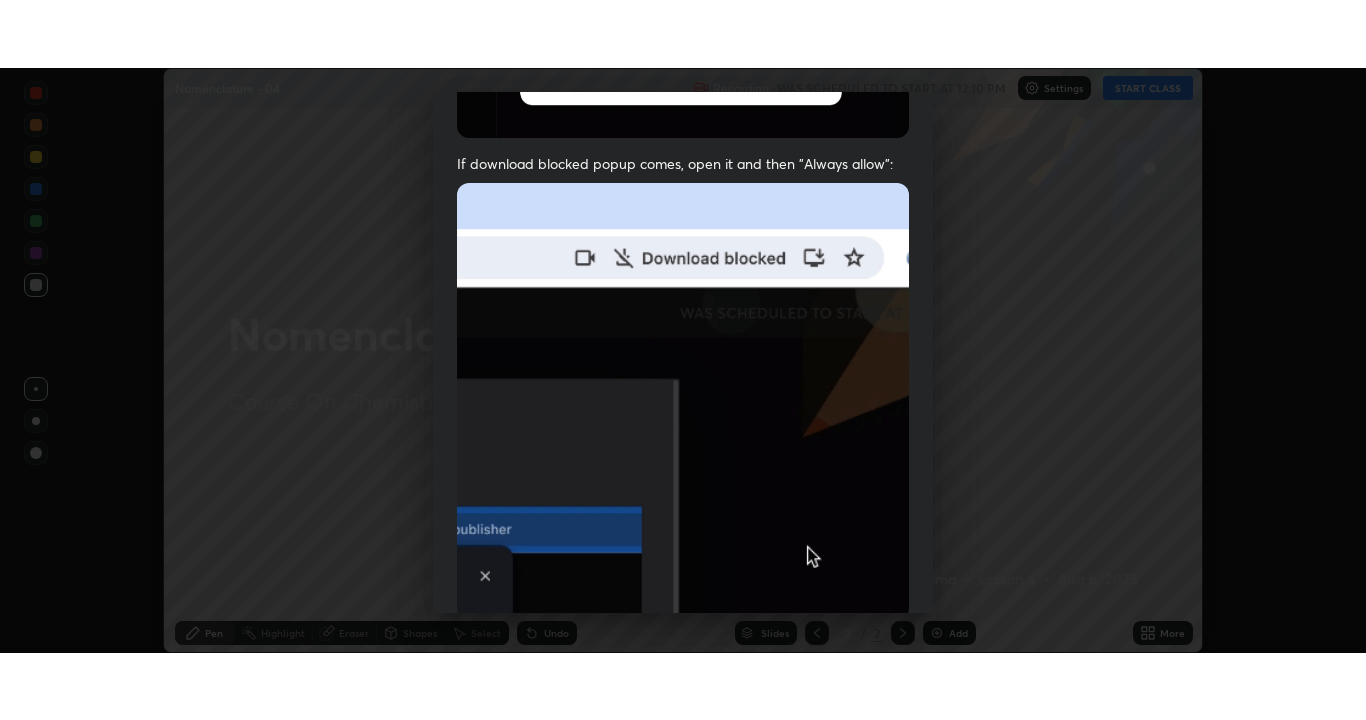 scroll, scrollTop: 479, scrollLeft: 0, axis: vertical 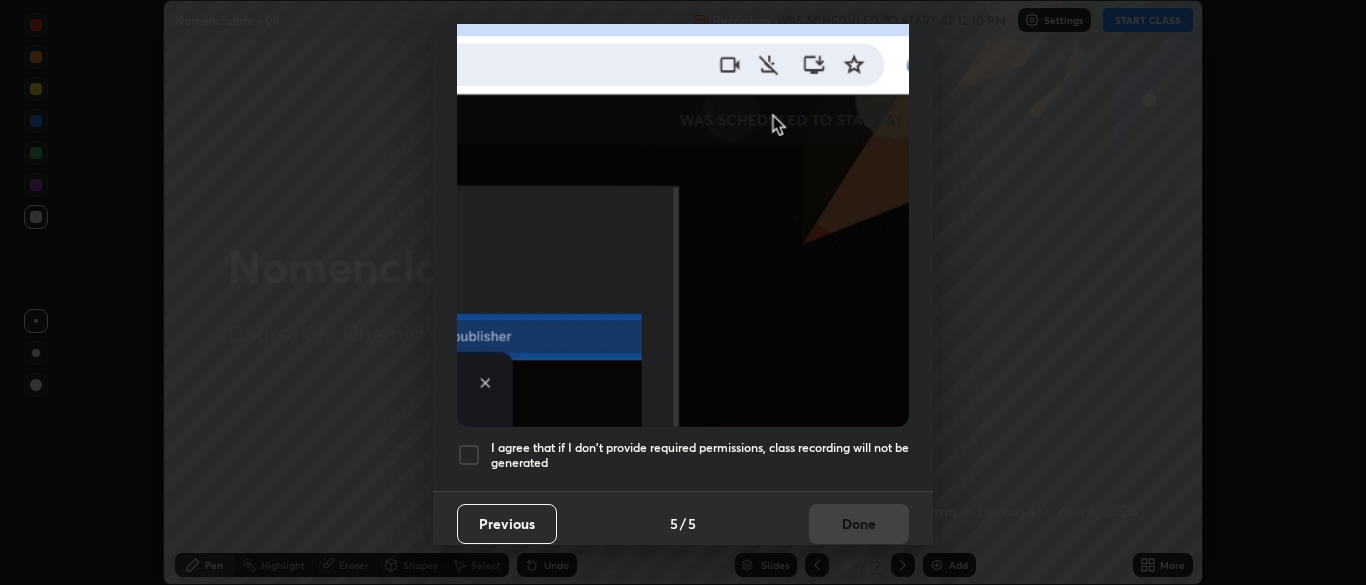click on "I agree that if I don't provide required permissions, class recording will not be generated" at bounding box center [700, 455] 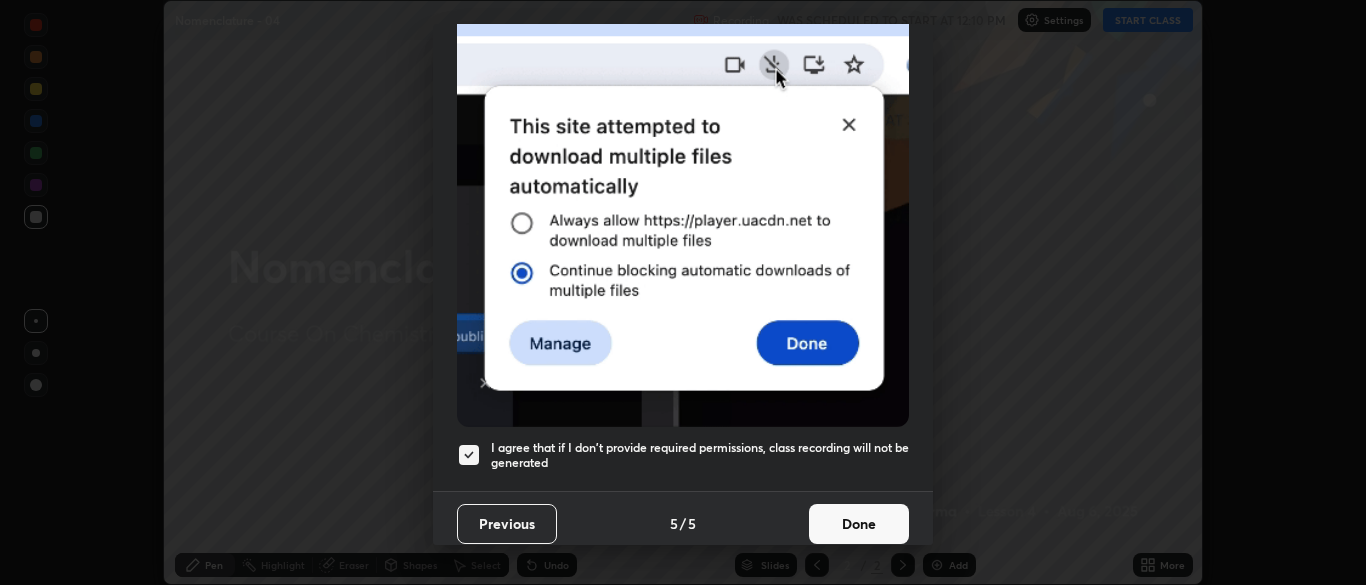 click on "Done" at bounding box center [859, 524] 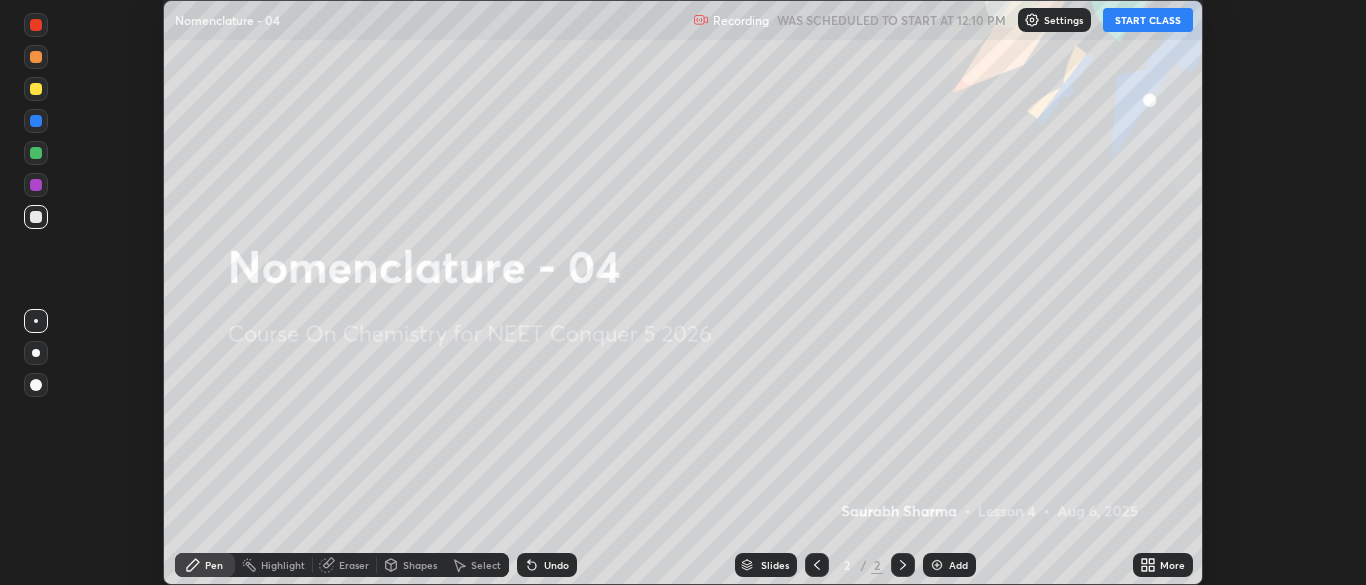 click 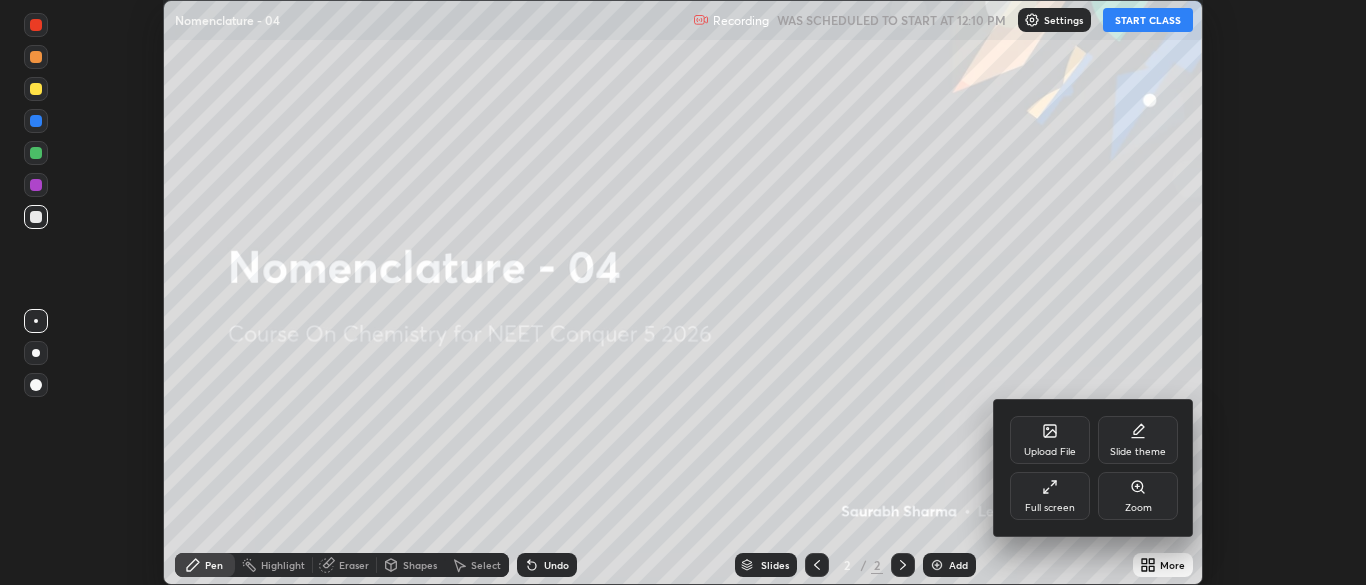 click on "Full screen" at bounding box center [1050, 496] 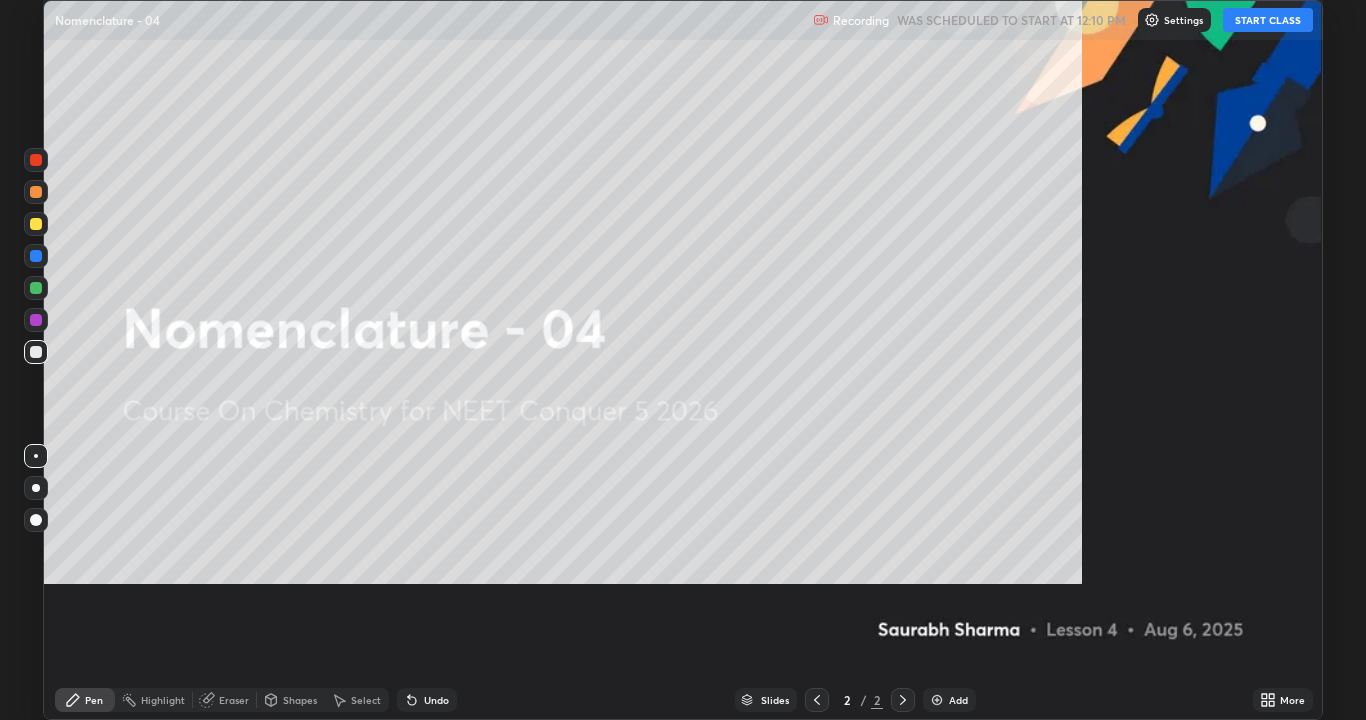 scroll, scrollTop: 99280, scrollLeft: 98634, axis: both 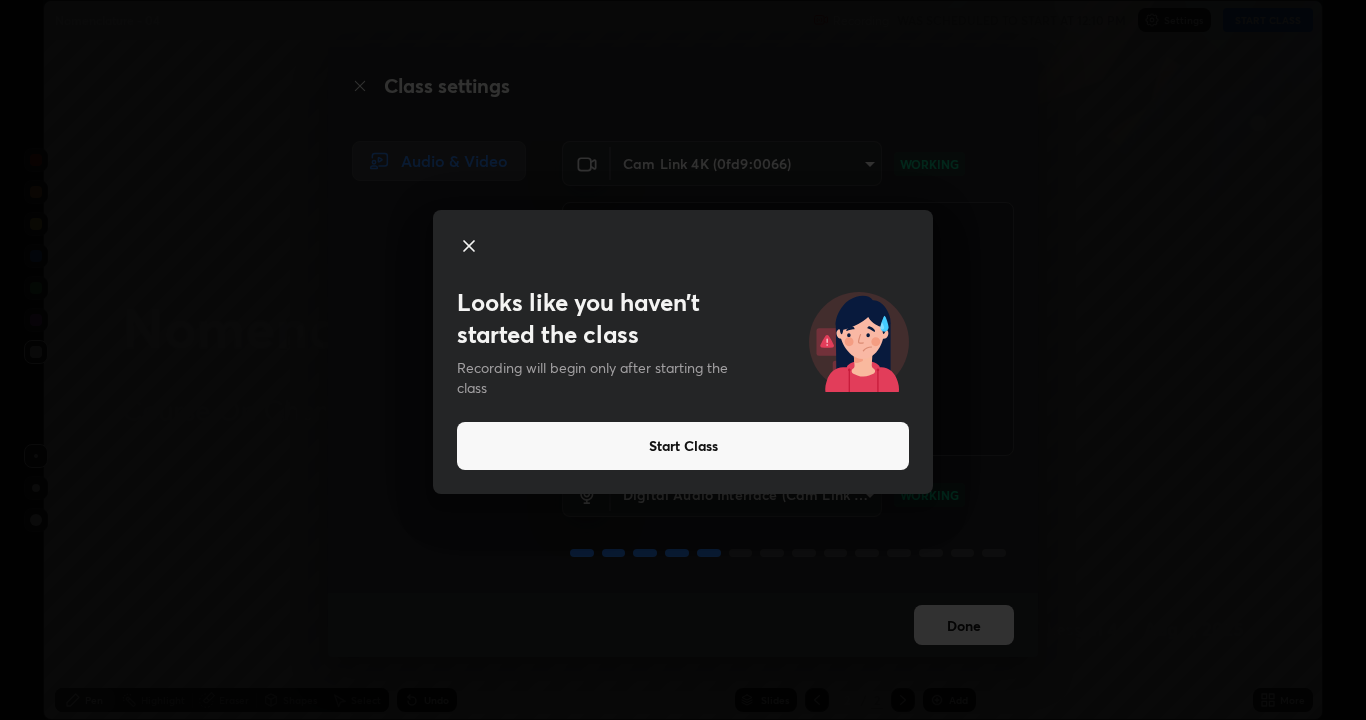 click on "Start Class" at bounding box center [683, 446] 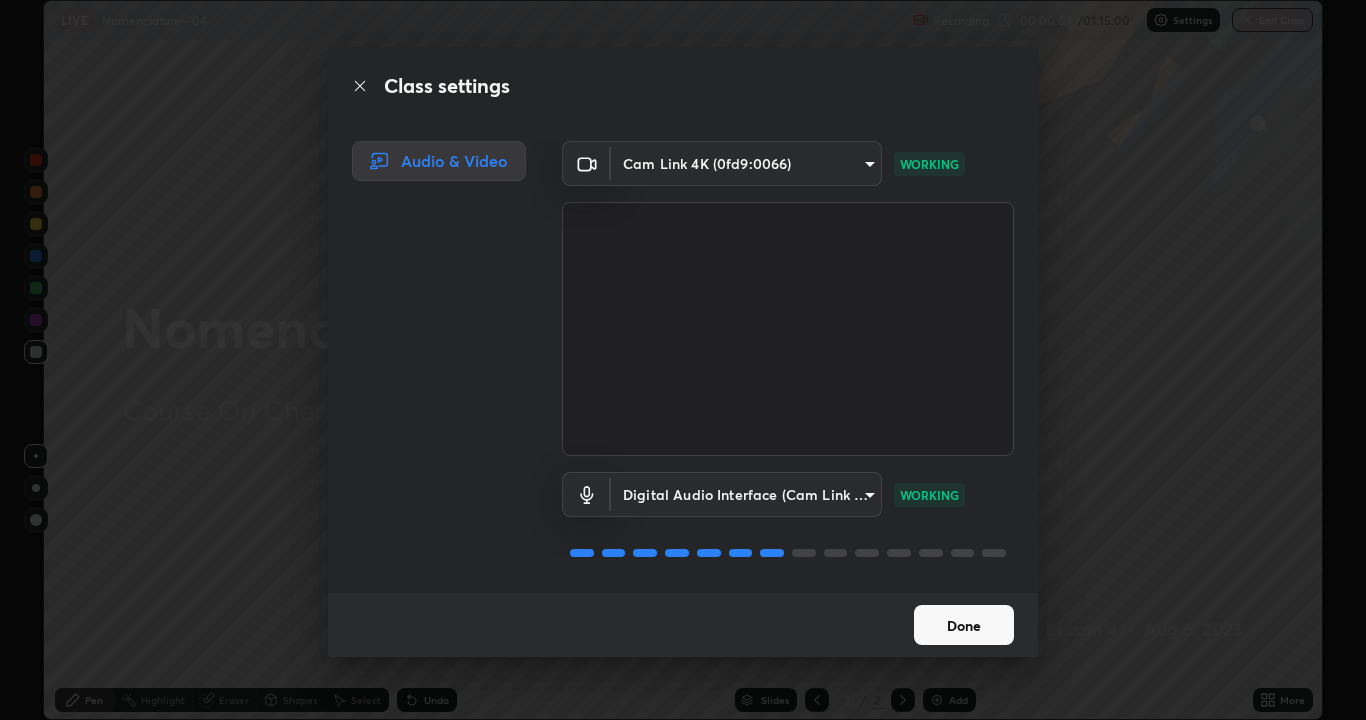 click on "Done" at bounding box center [964, 625] 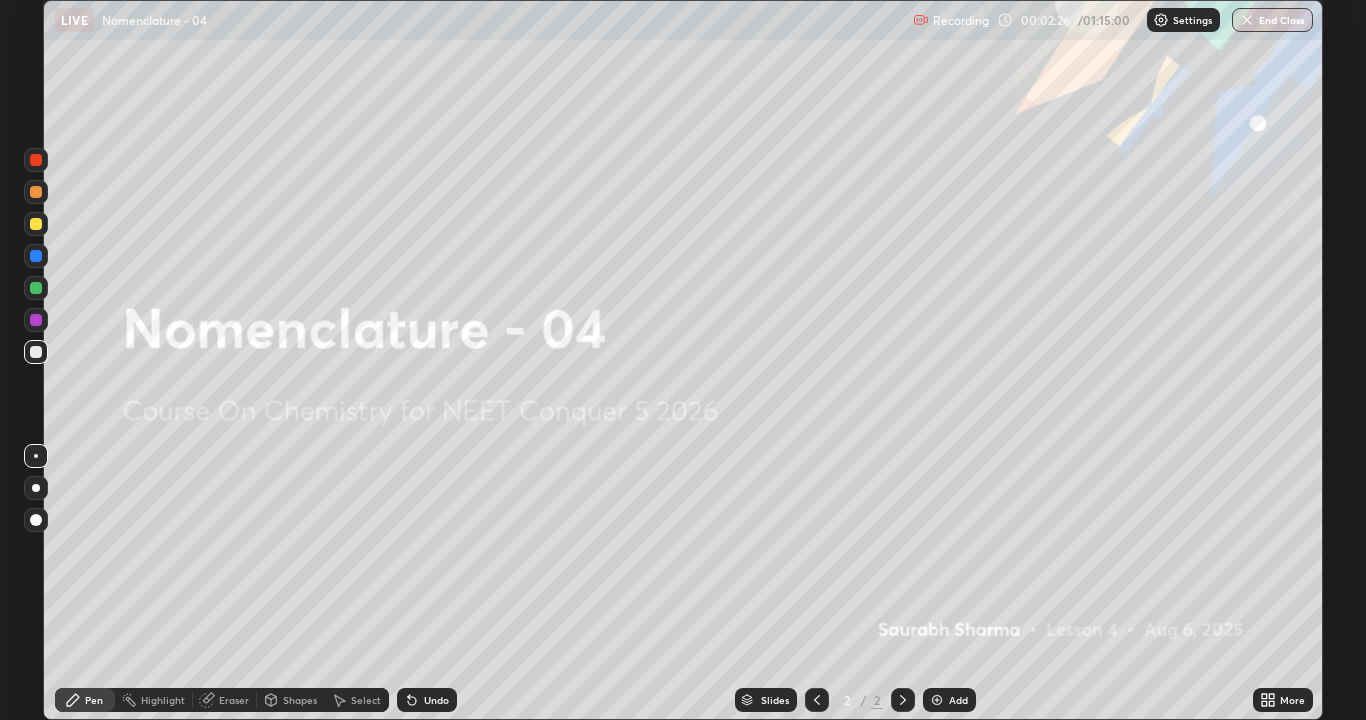 click on "Add" at bounding box center [949, 700] 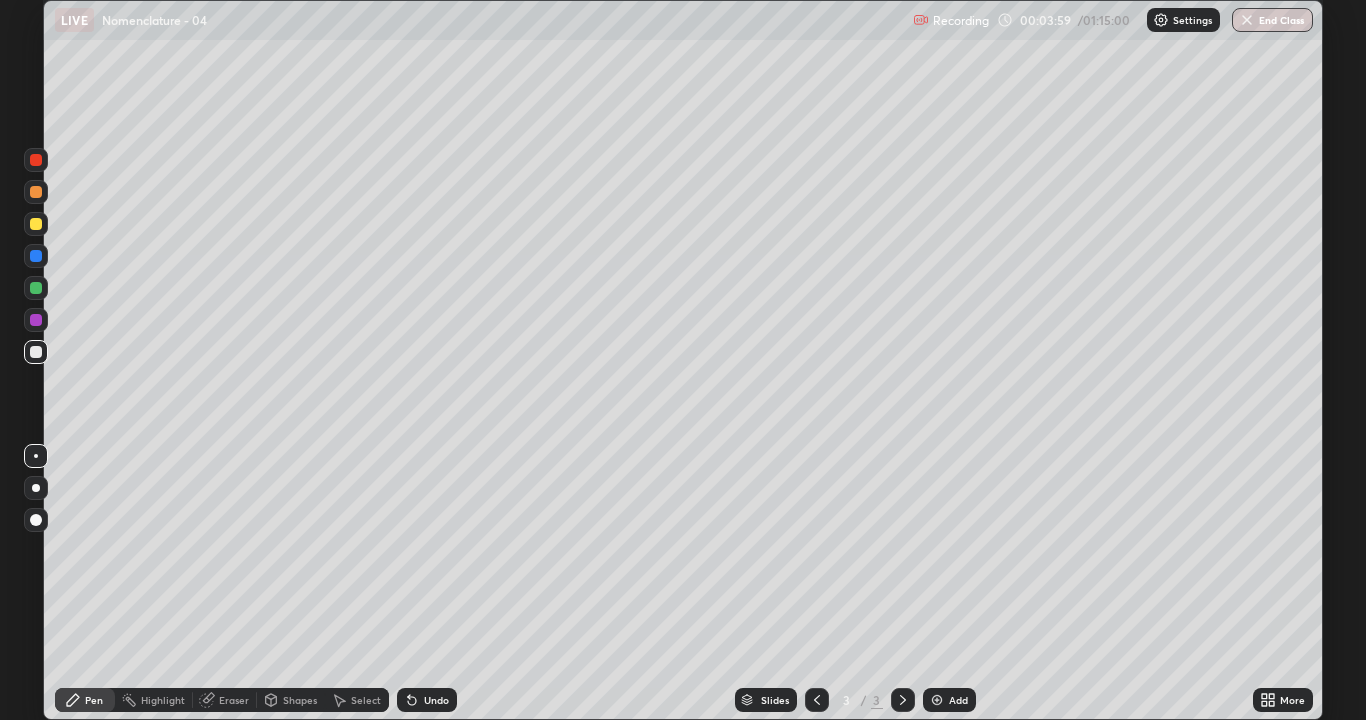 click at bounding box center [36, 224] 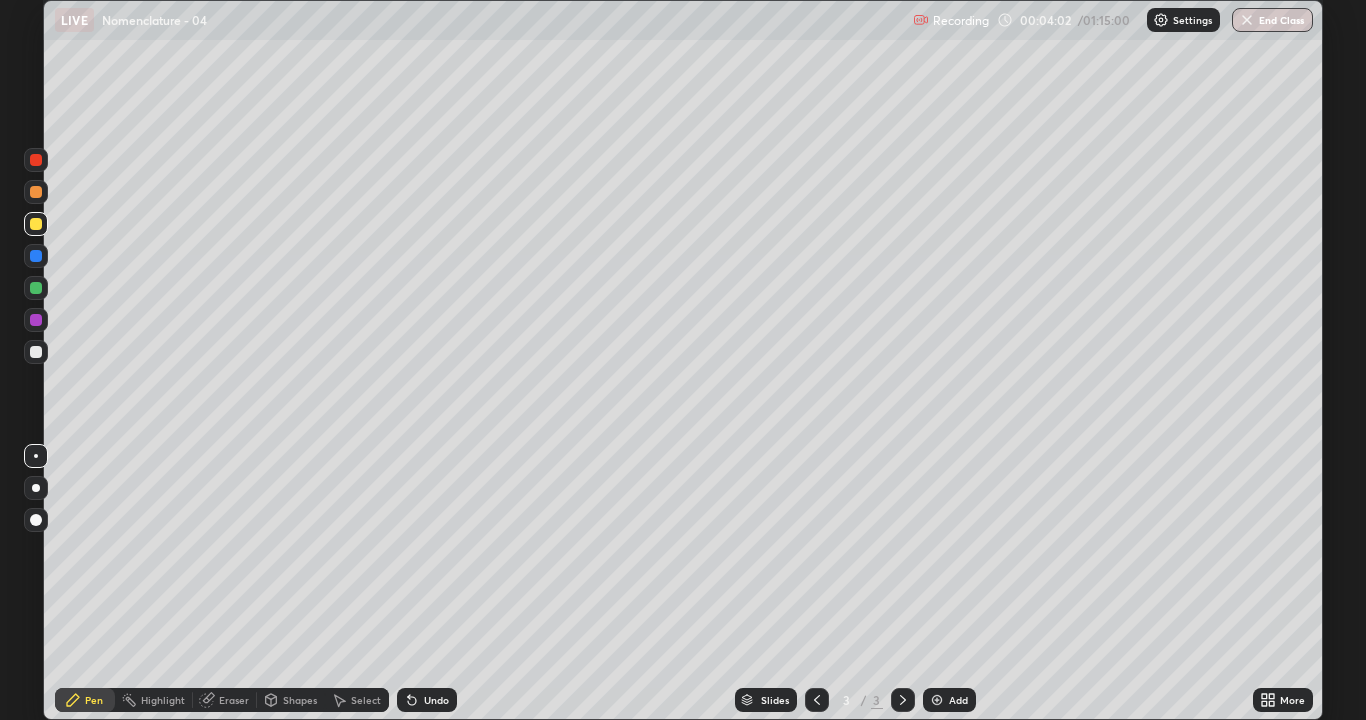 click on "Undo" at bounding box center (427, 700) 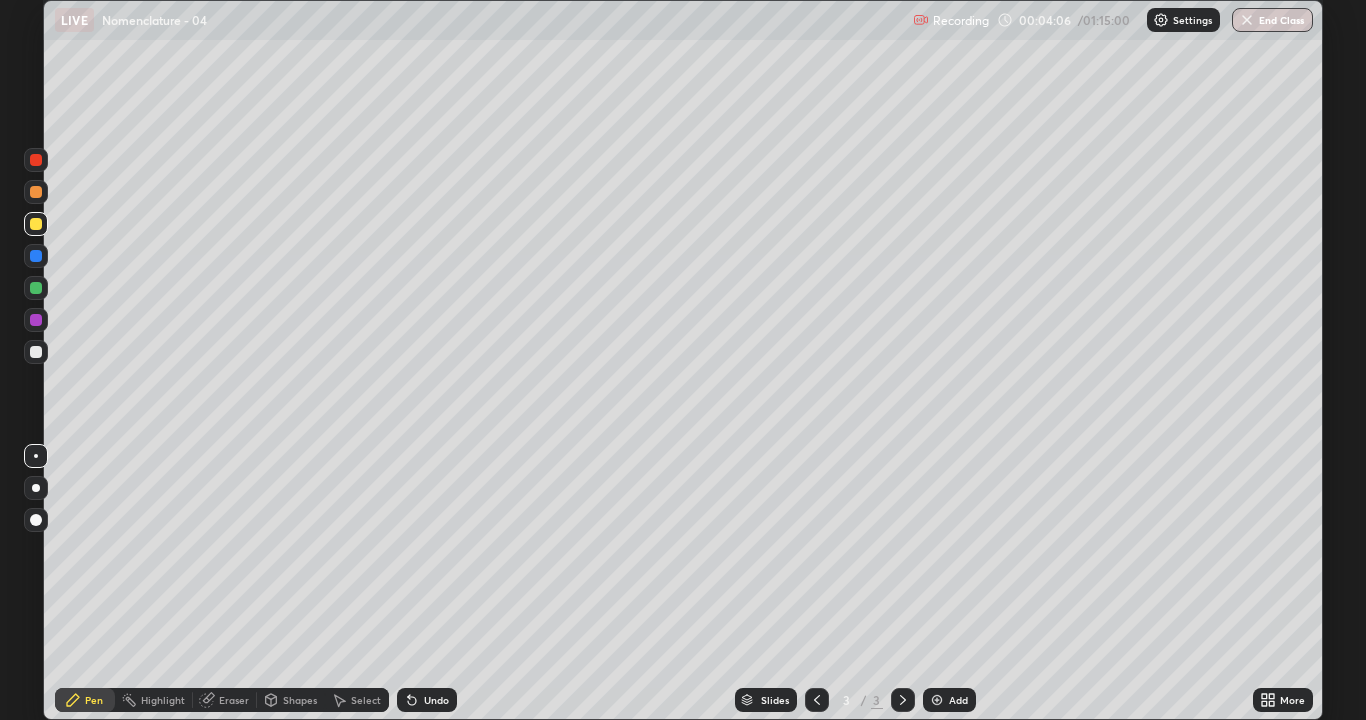 click 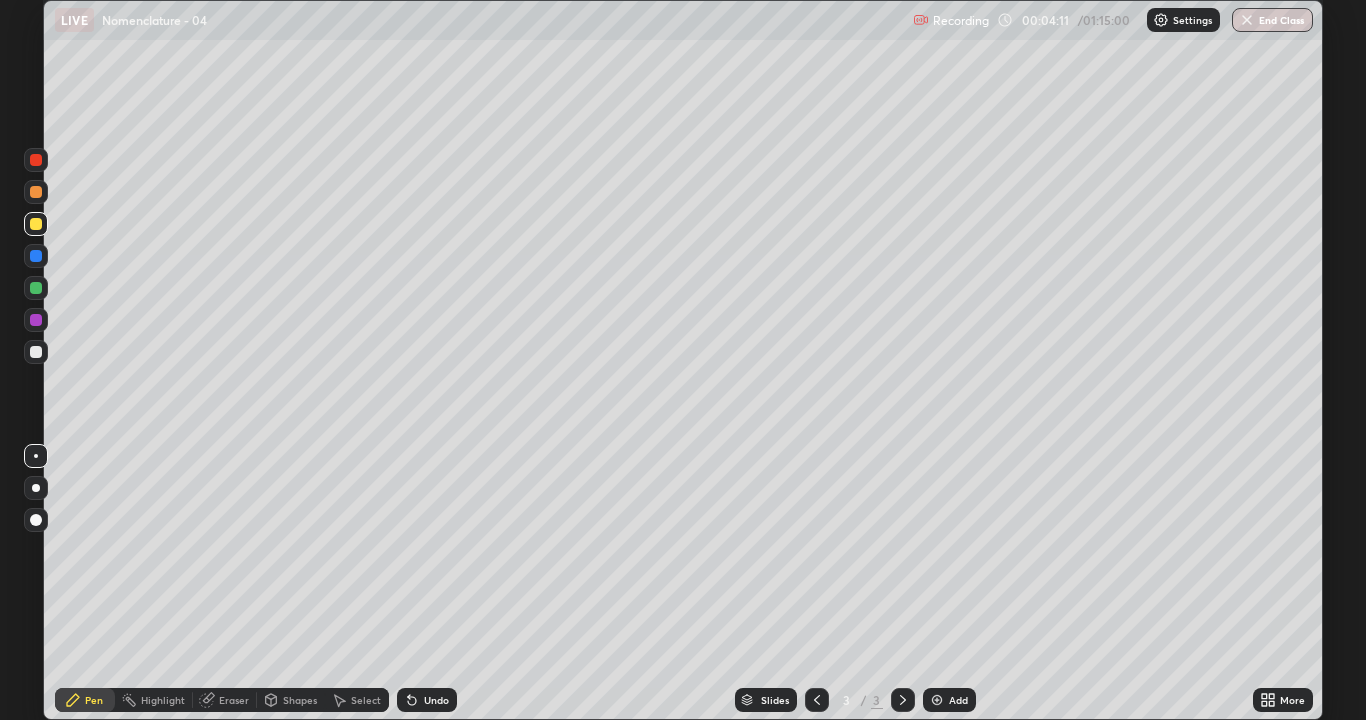 click on "Undo" at bounding box center [427, 700] 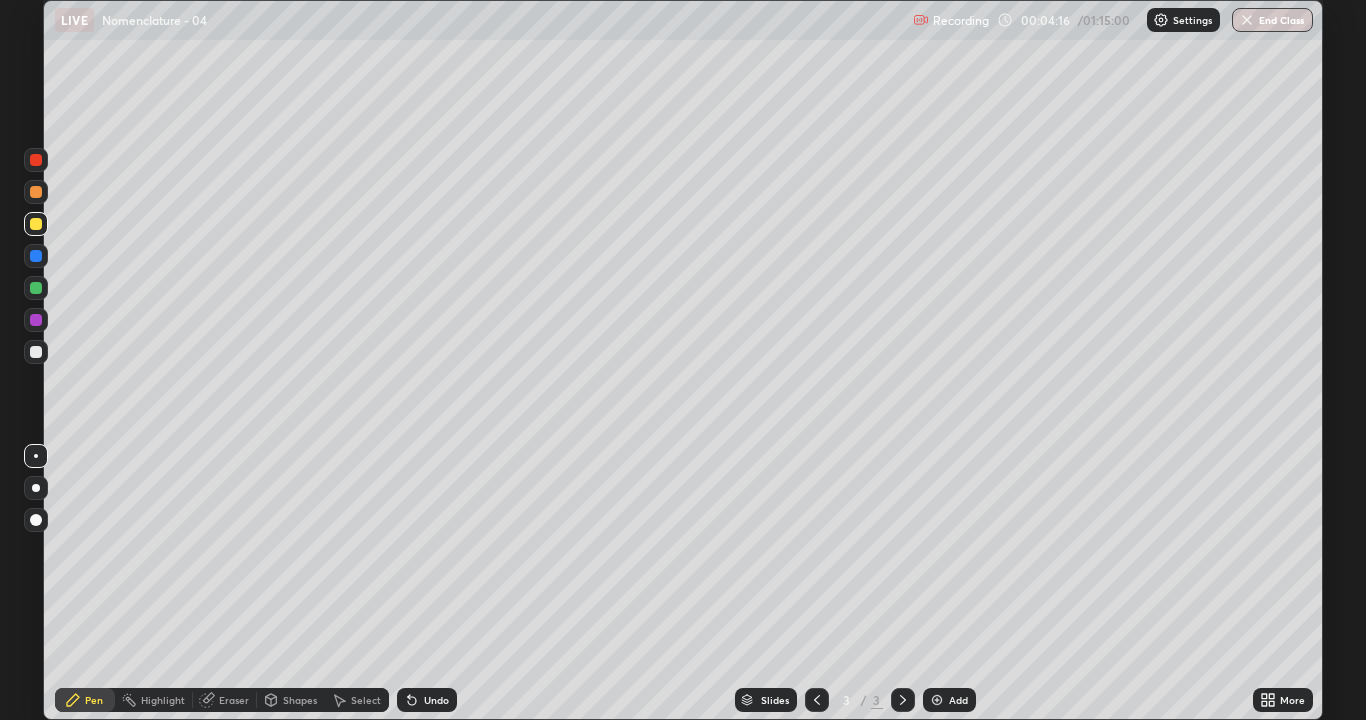 click 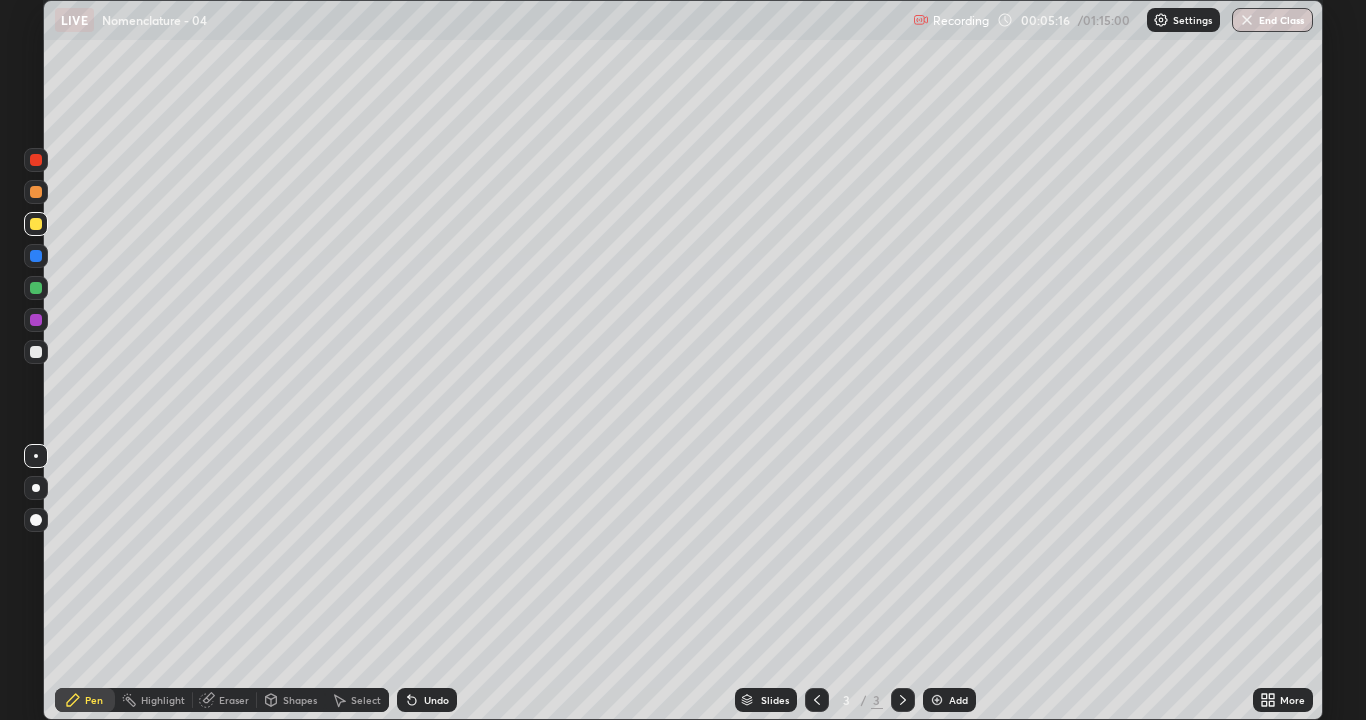click on "Add" at bounding box center (958, 700) 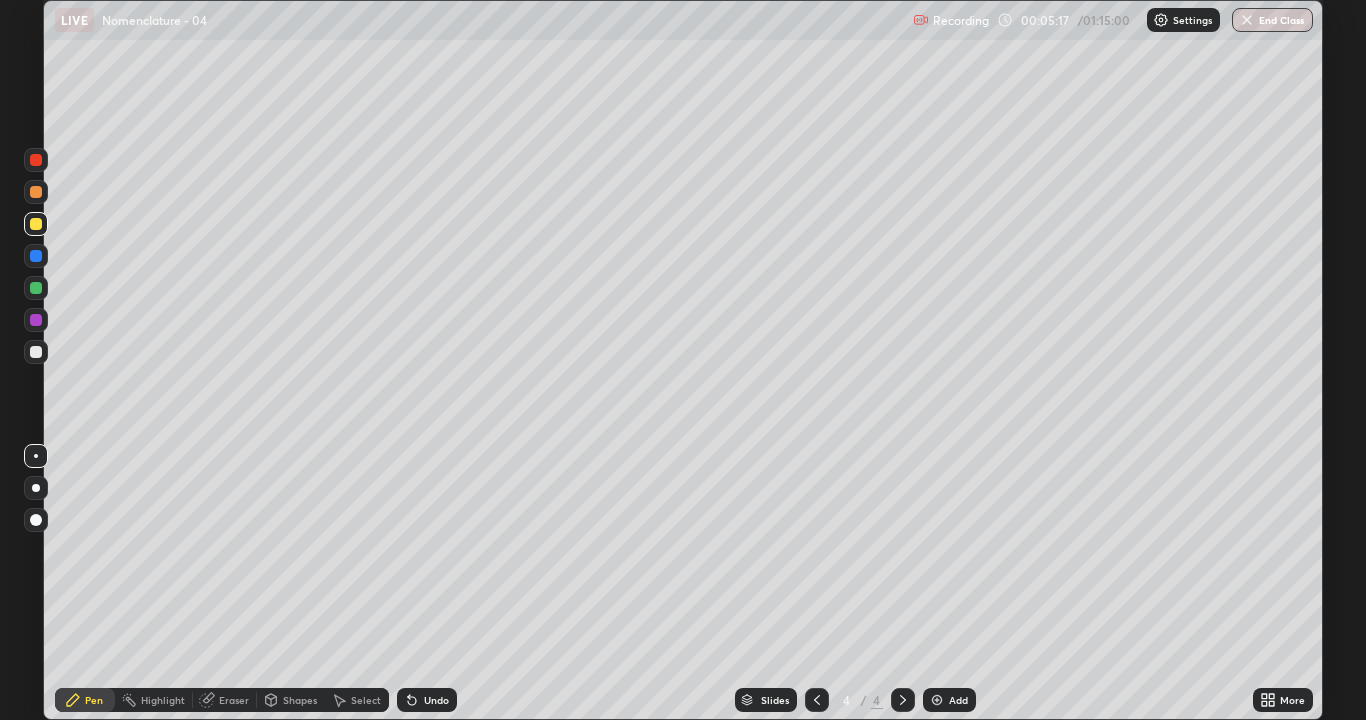click at bounding box center [36, 352] 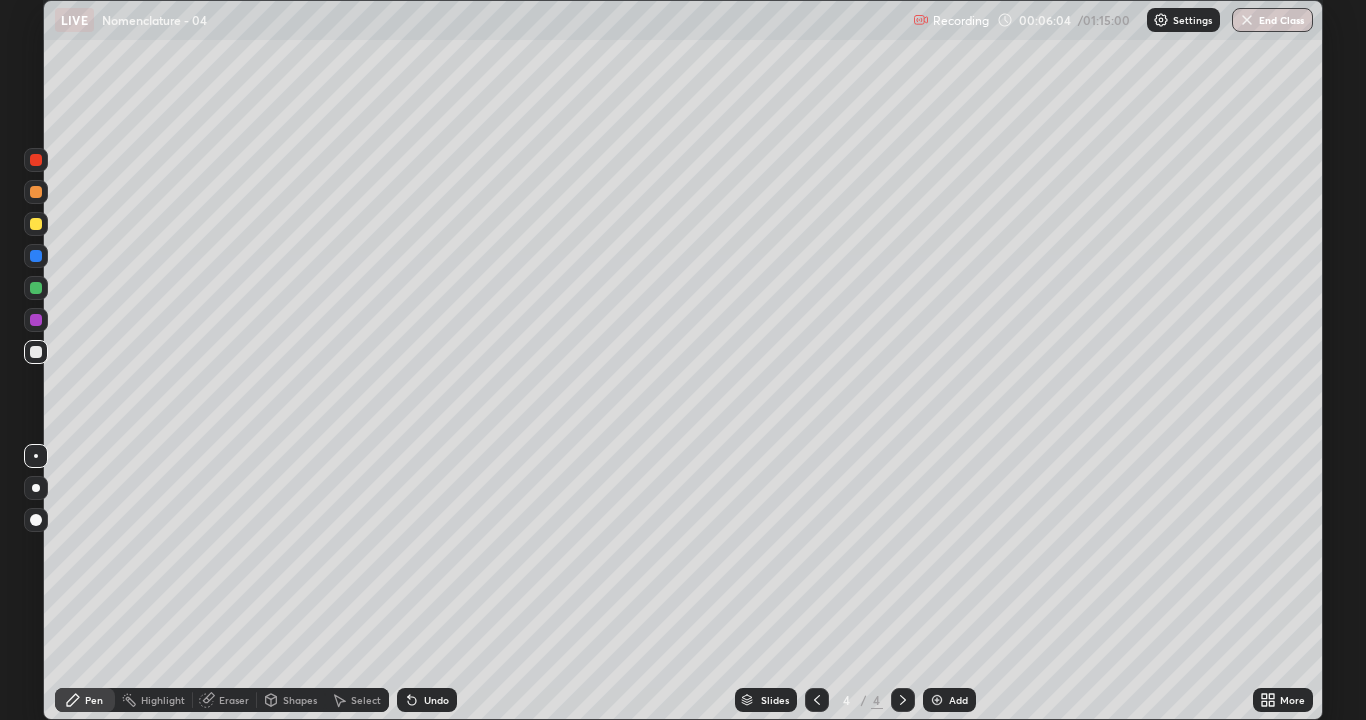 click on "Undo" at bounding box center [427, 700] 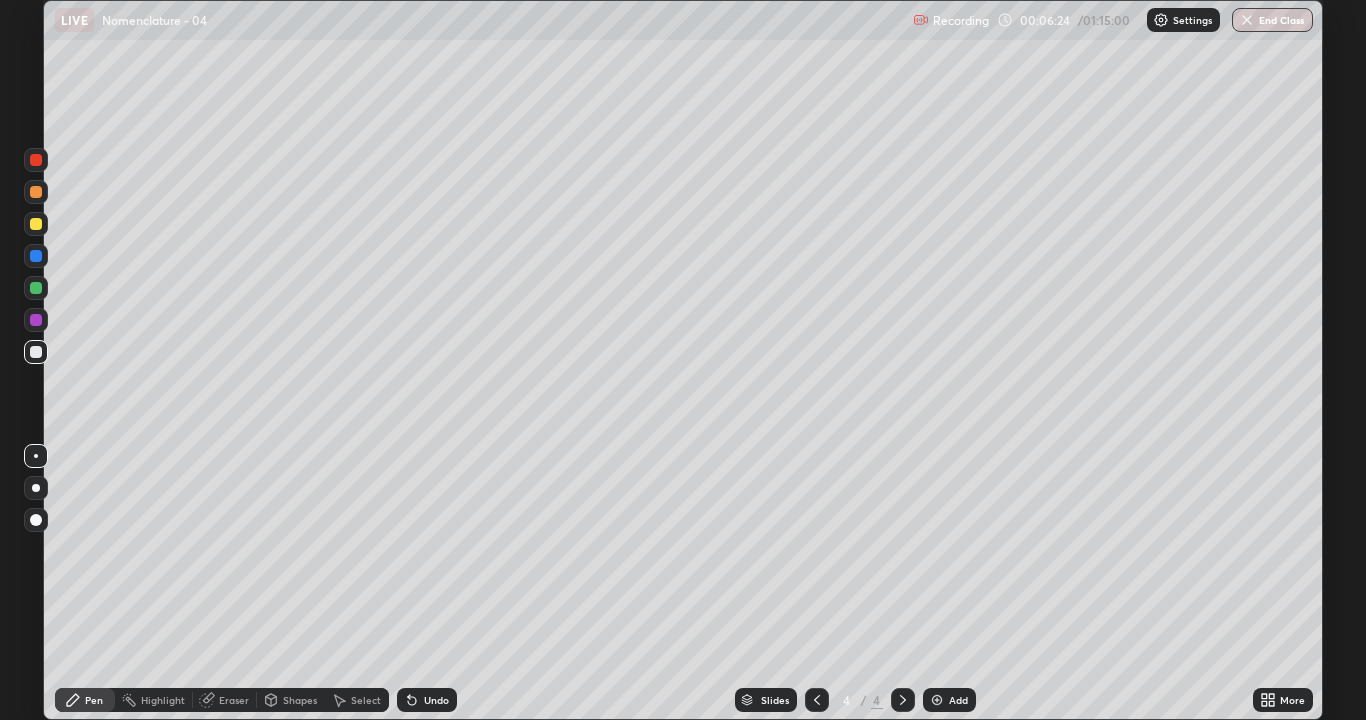 click on "Select" at bounding box center [366, 700] 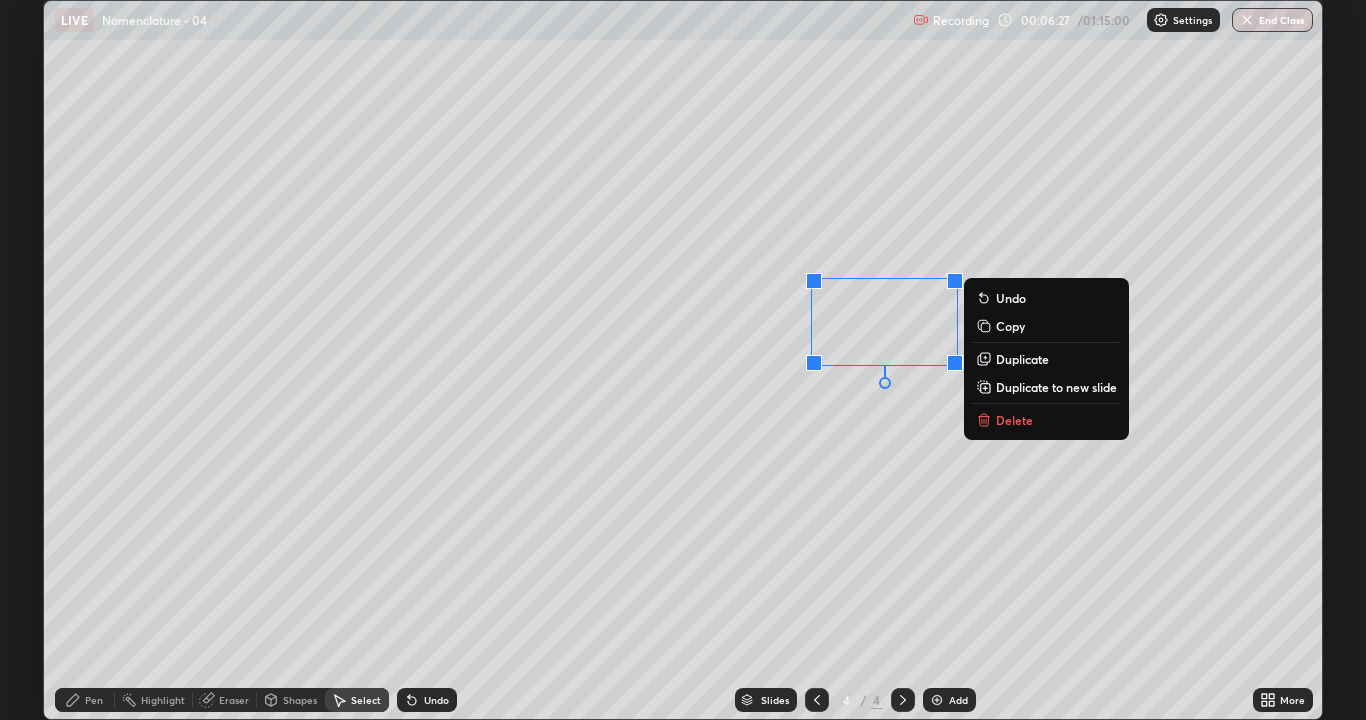 click on "0 ° Undo Copy Duplicate Duplicate to new slide Delete" at bounding box center (683, 360) 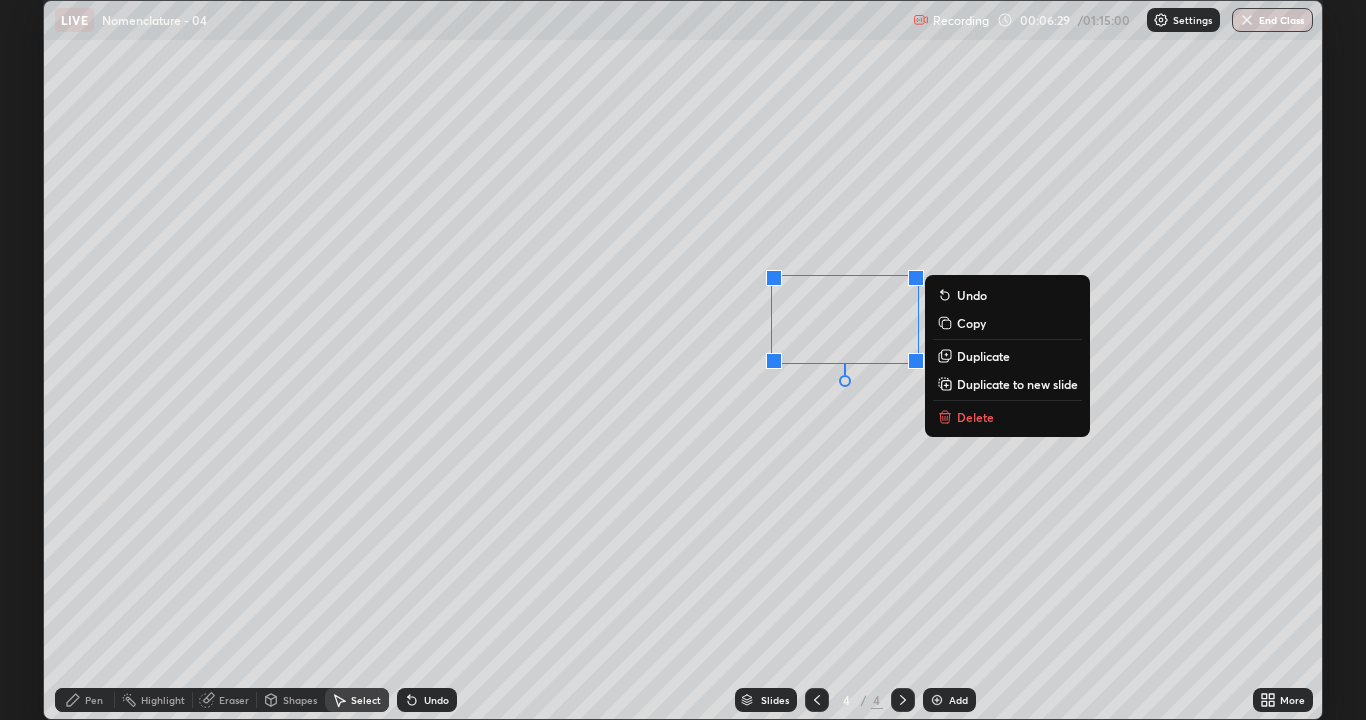 click on "Duplicate" at bounding box center (983, 356) 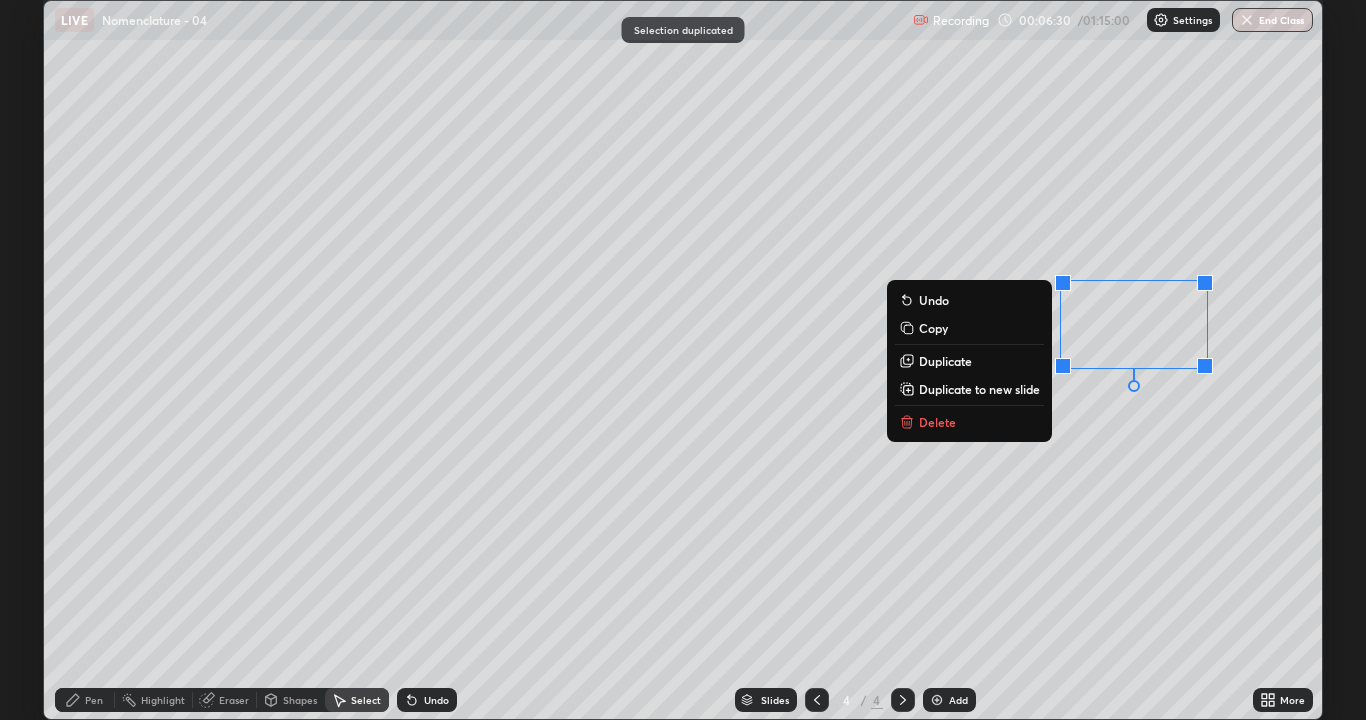 click on "0 ° Undo Copy Duplicate Duplicate to new slide Delete" at bounding box center (683, 360) 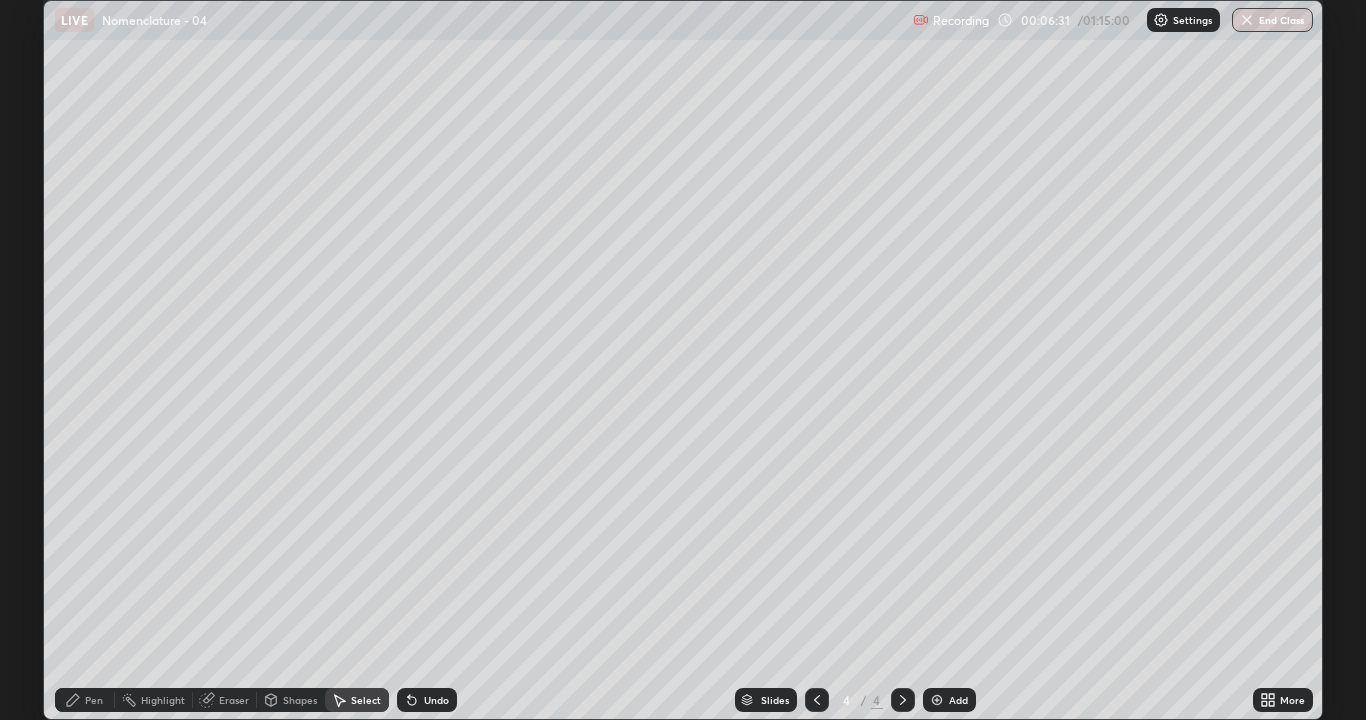 click on "Eraser" at bounding box center (234, 700) 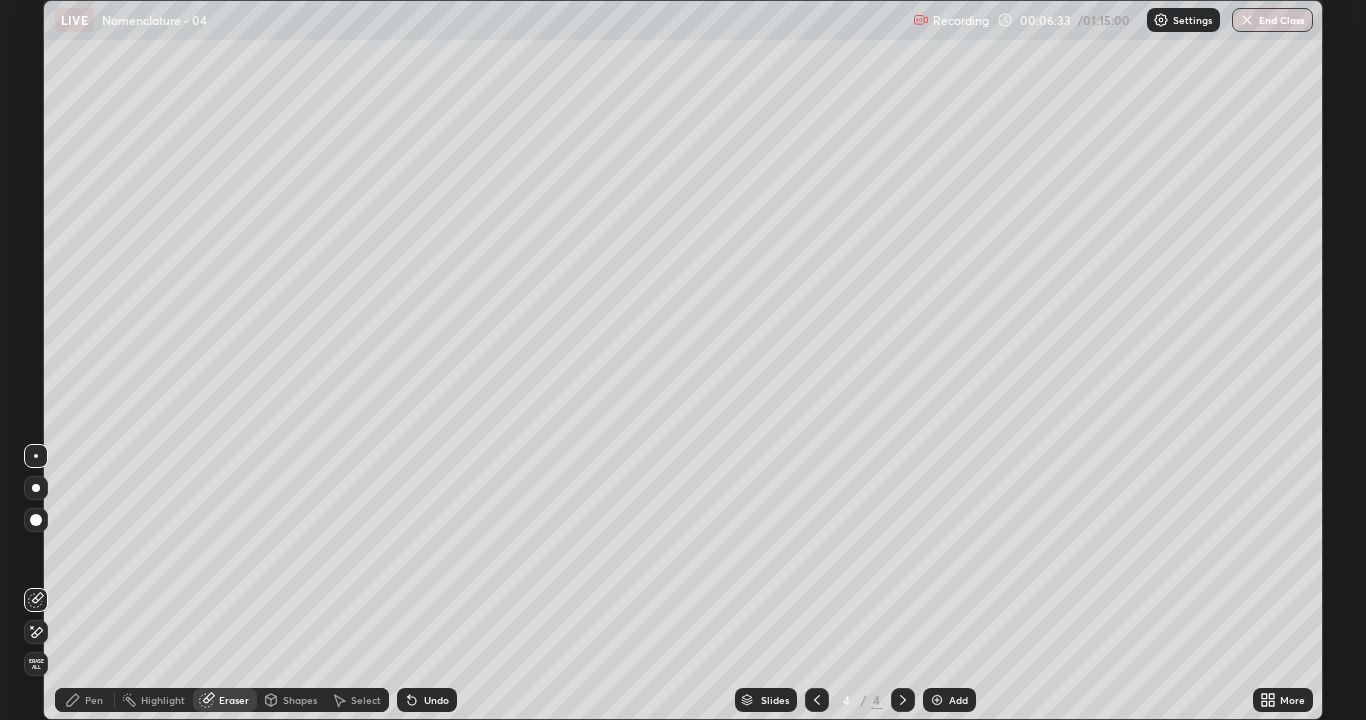 click on "Pen" at bounding box center (85, 700) 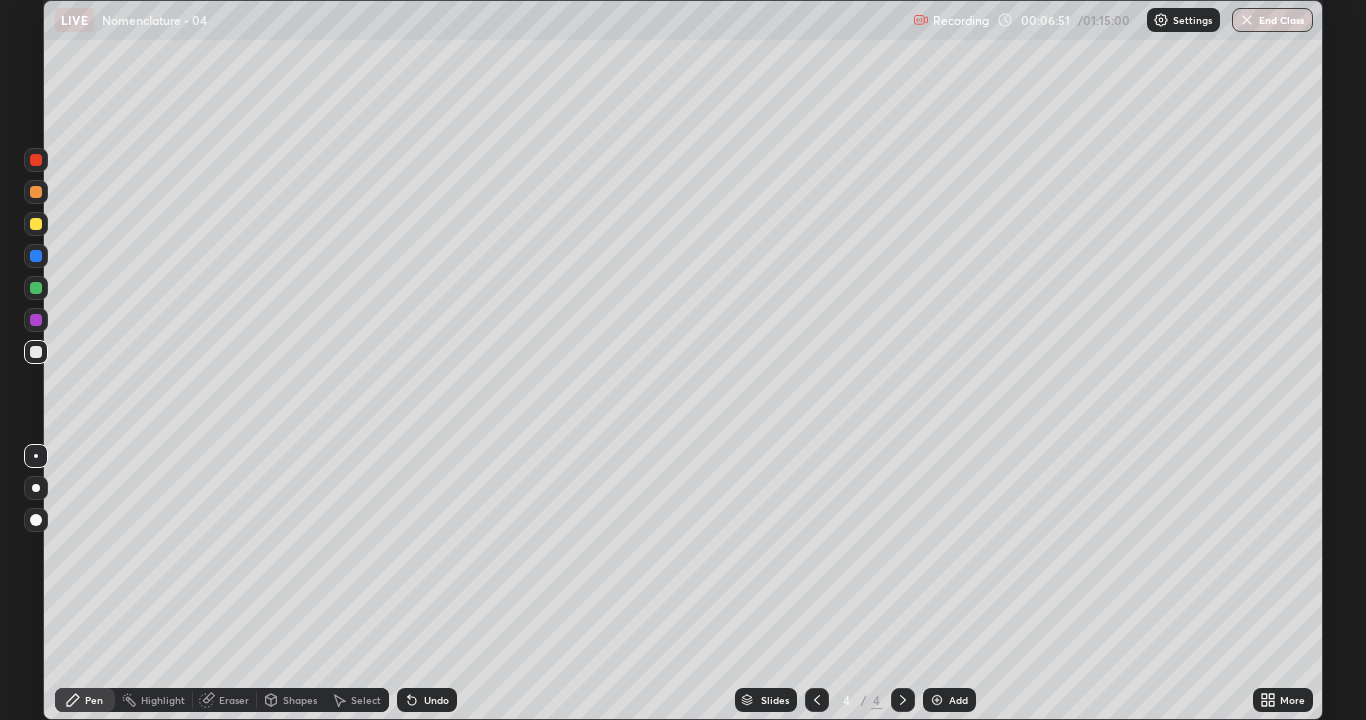 click on "Select" at bounding box center [366, 700] 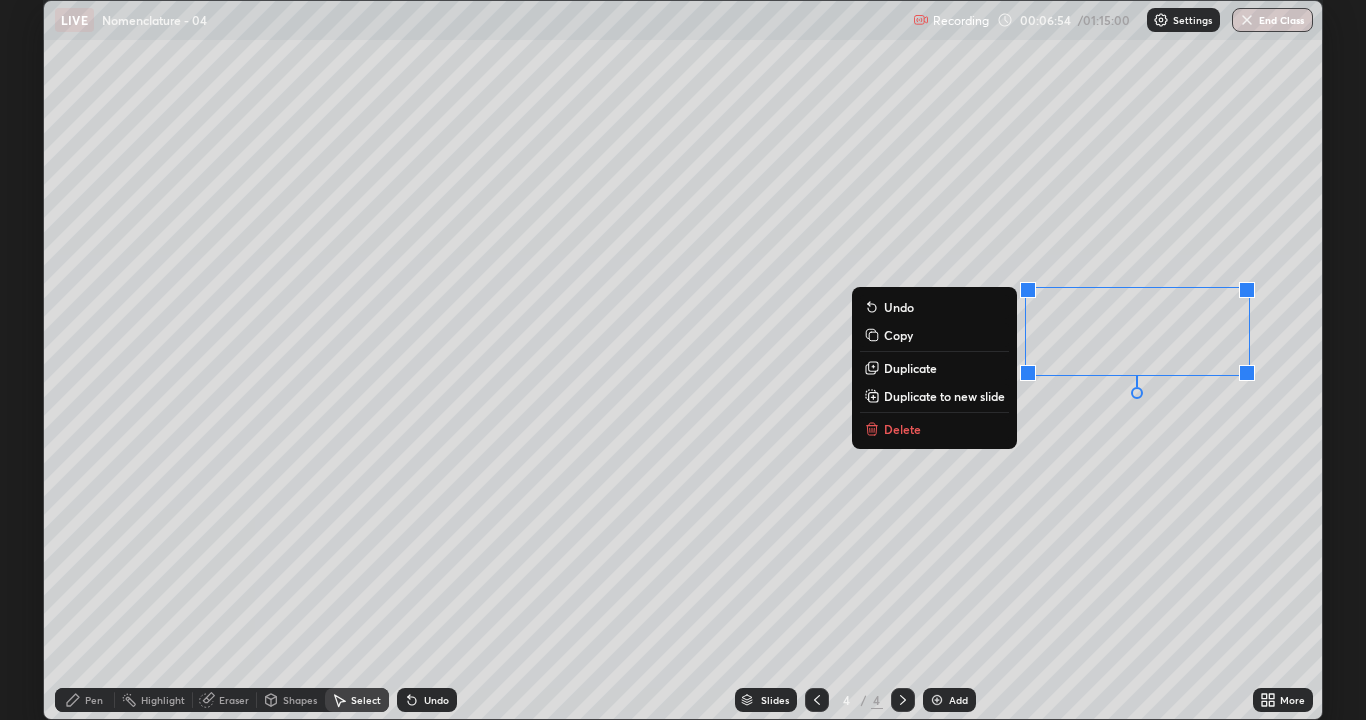 click on "0 ° Undo Copy Duplicate Duplicate to new slide Delete" at bounding box center (683, 360) 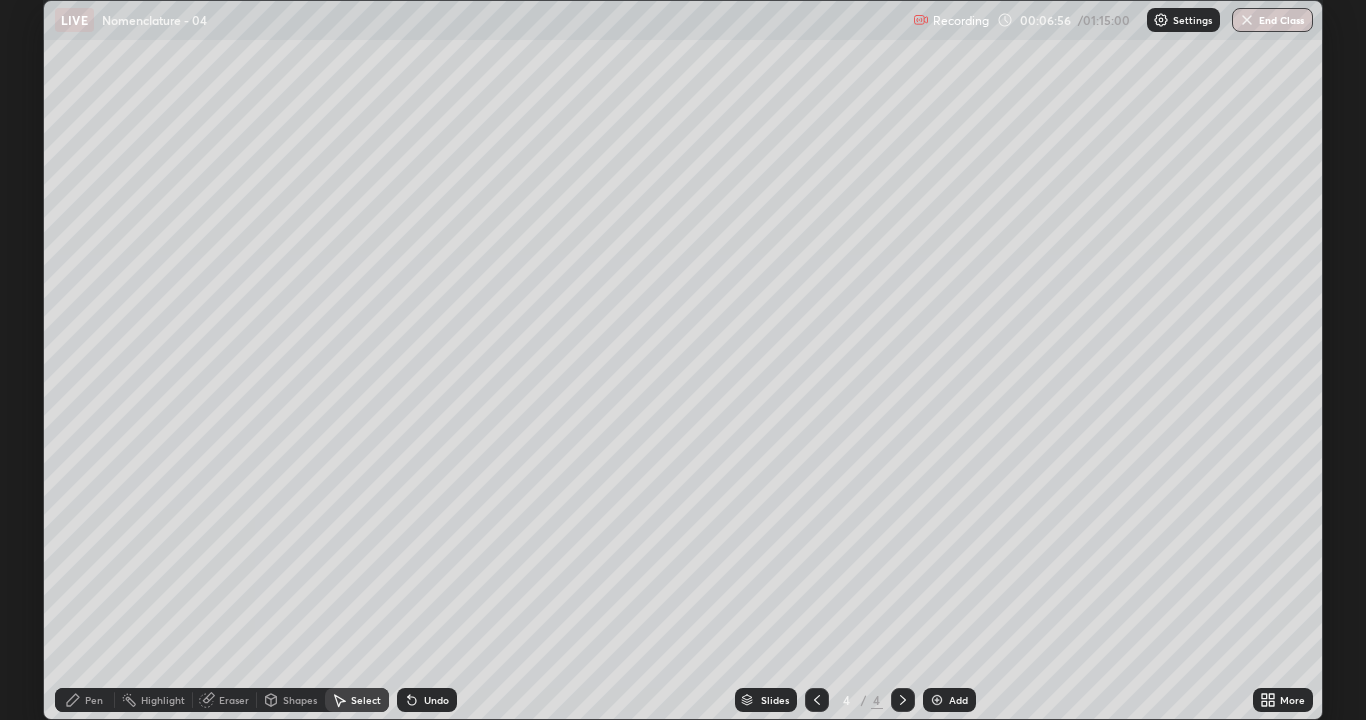 click on "Pen" at bounding box center (94, 700) 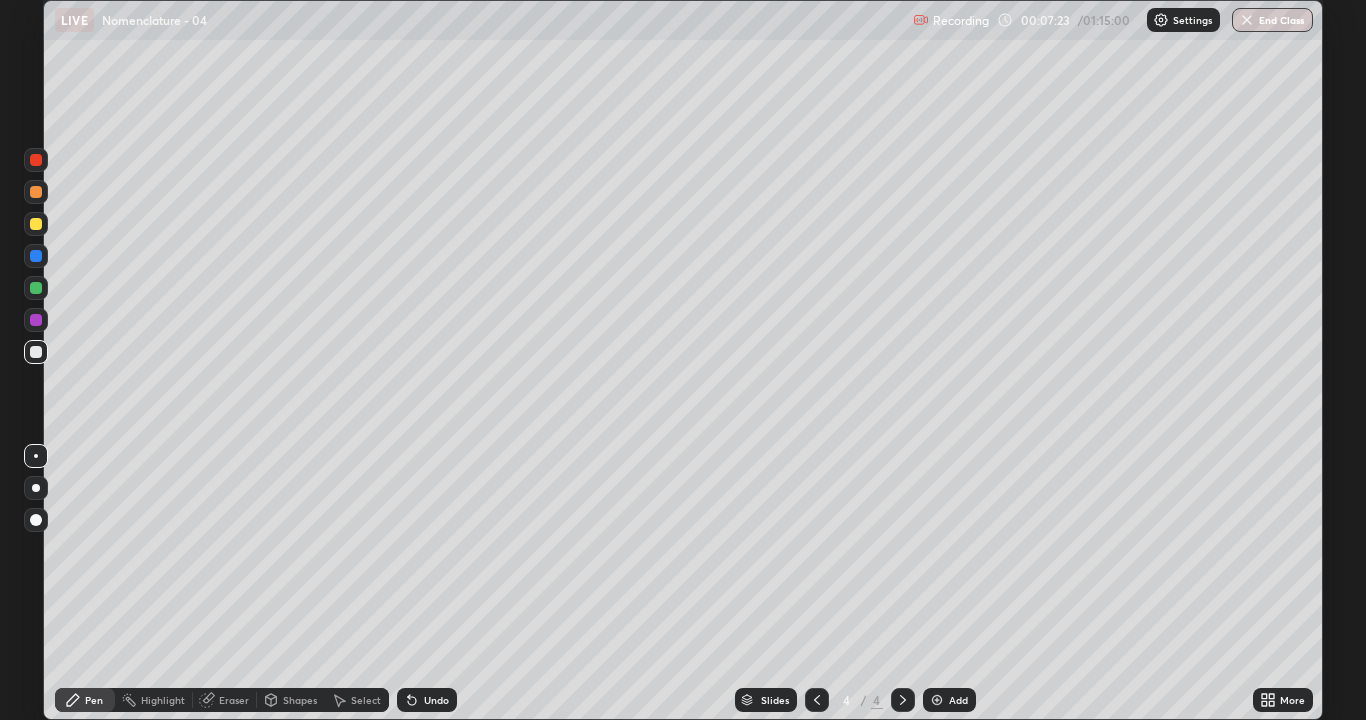 click at bounding box center [36, 224] 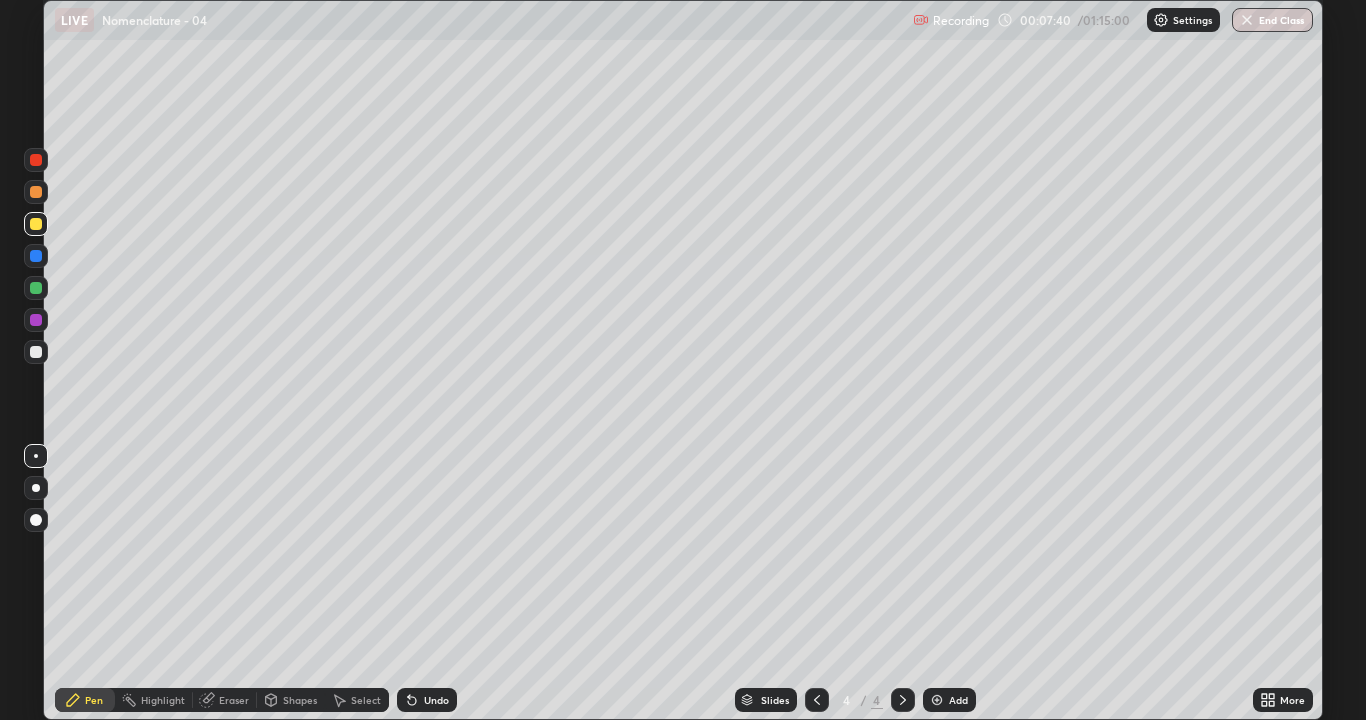 click on "Highlight" at bounding box center [154, 700] 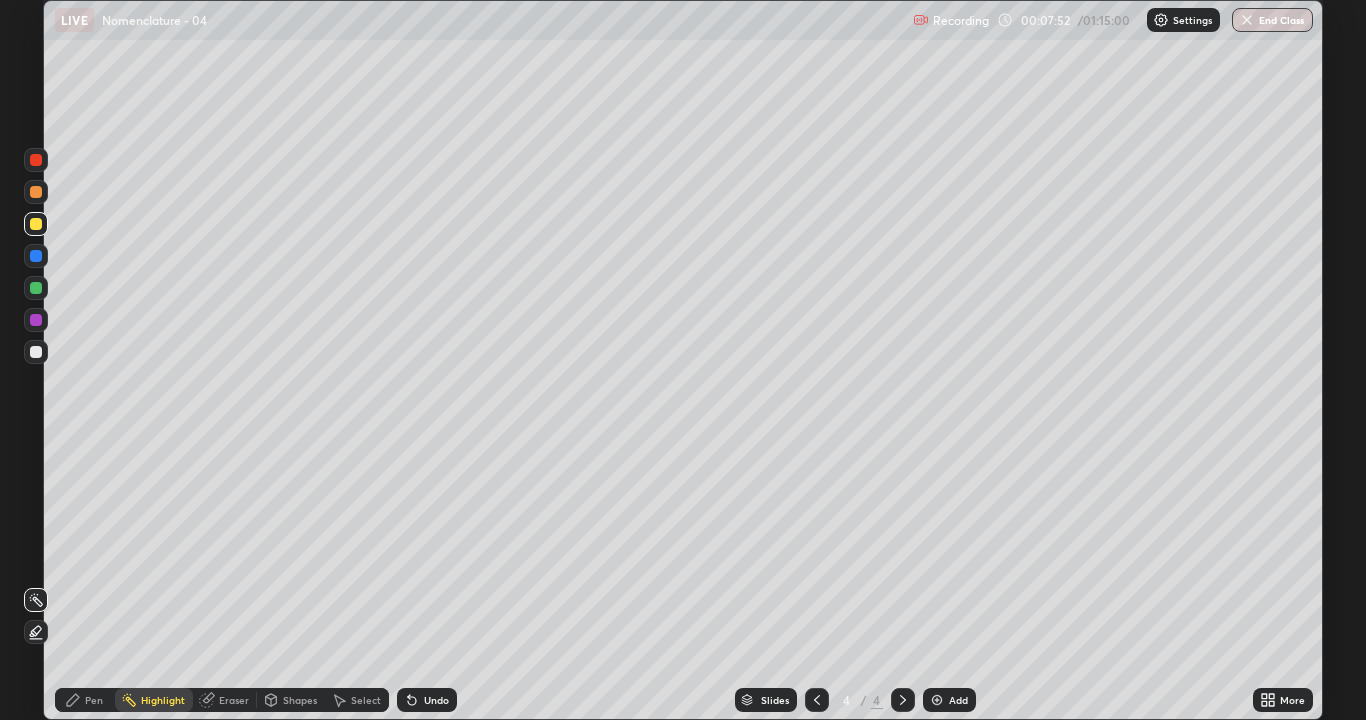 click on "Pen" at bounding box center (85, 700) 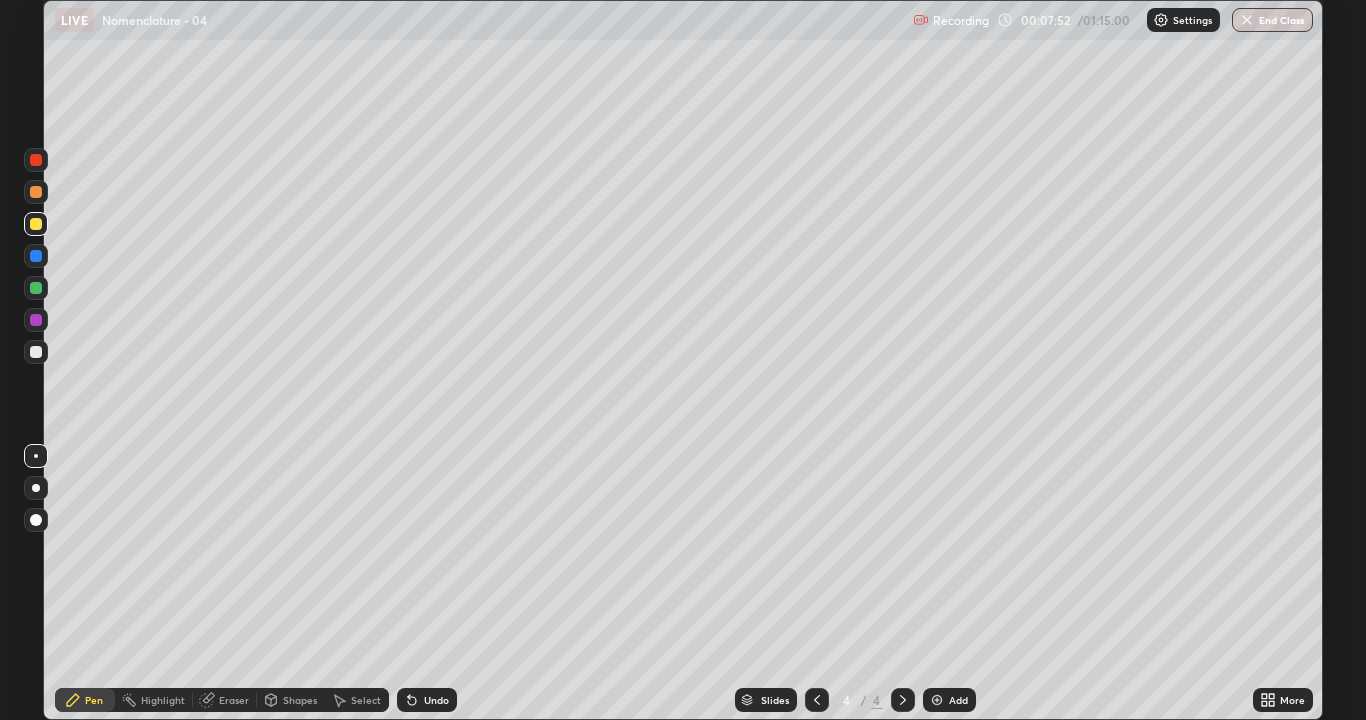 click on "Pen" at bounding box center [94, 700] 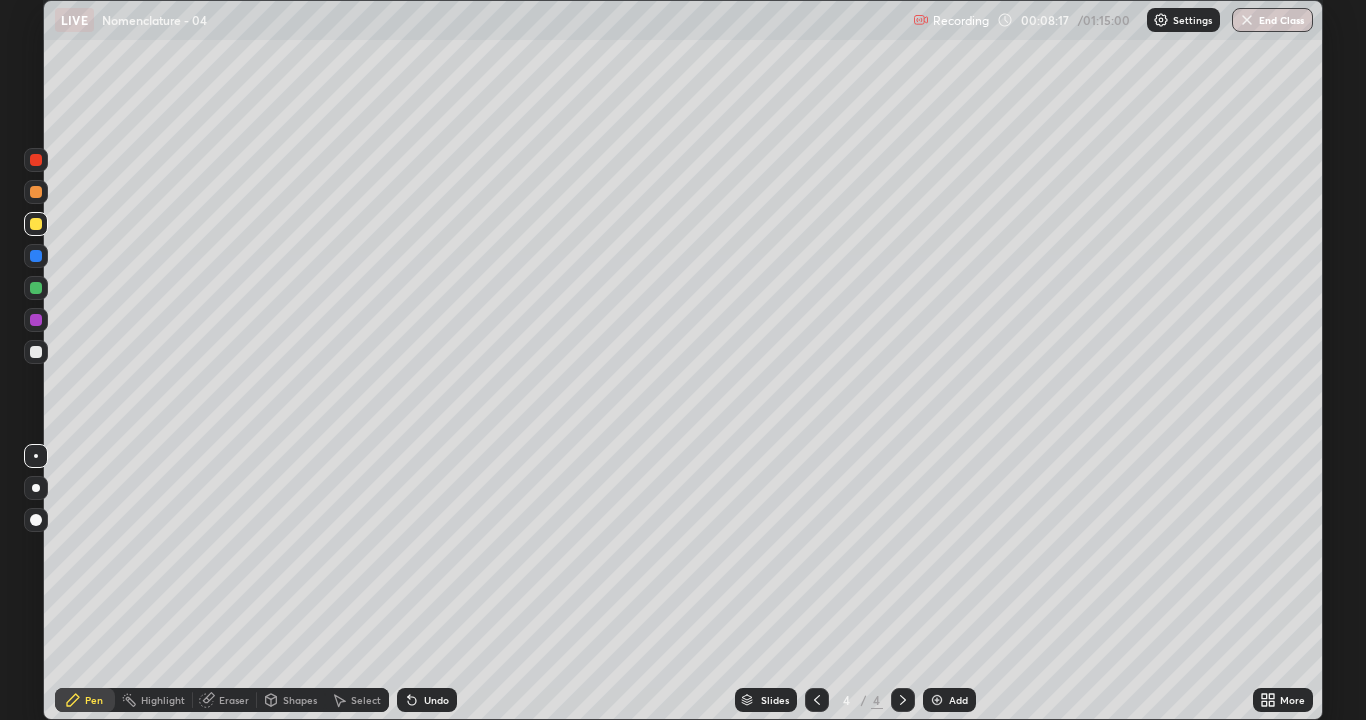 click on "Highlight" at bounding box center [154, 700] 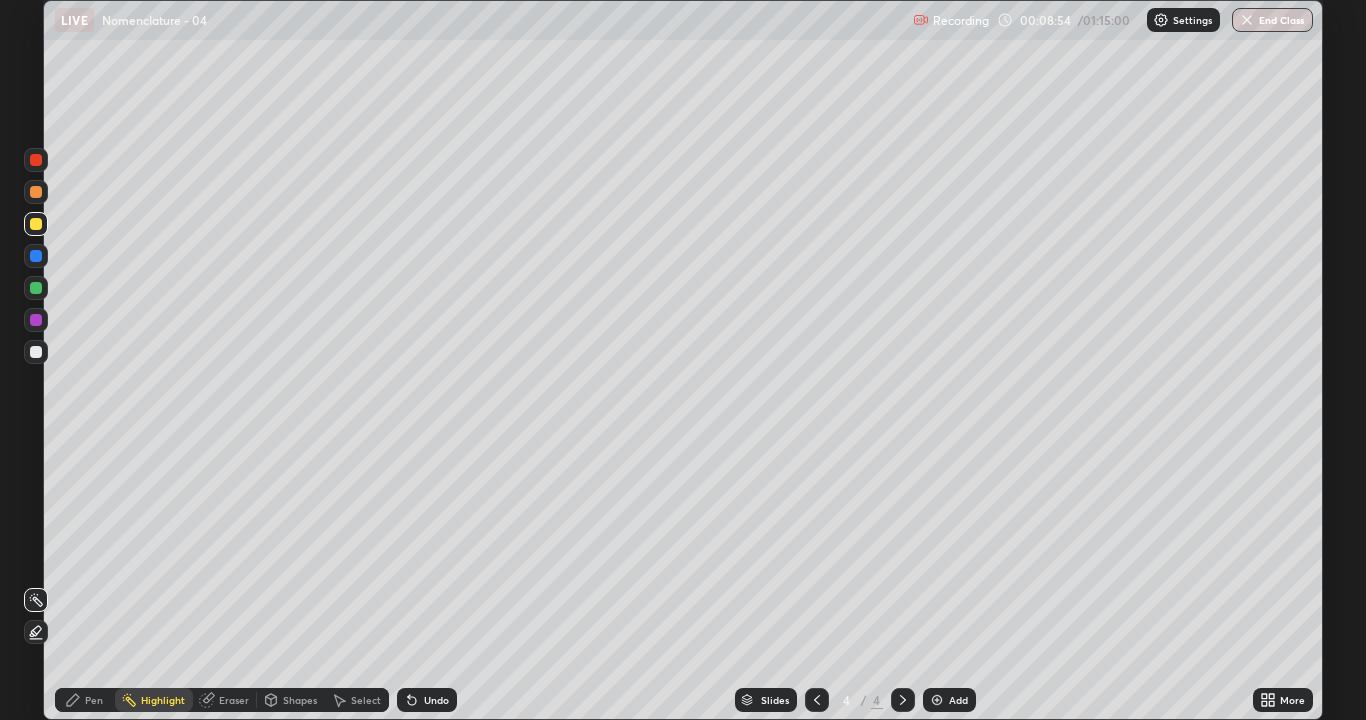 click at bounding box center [36, 352] 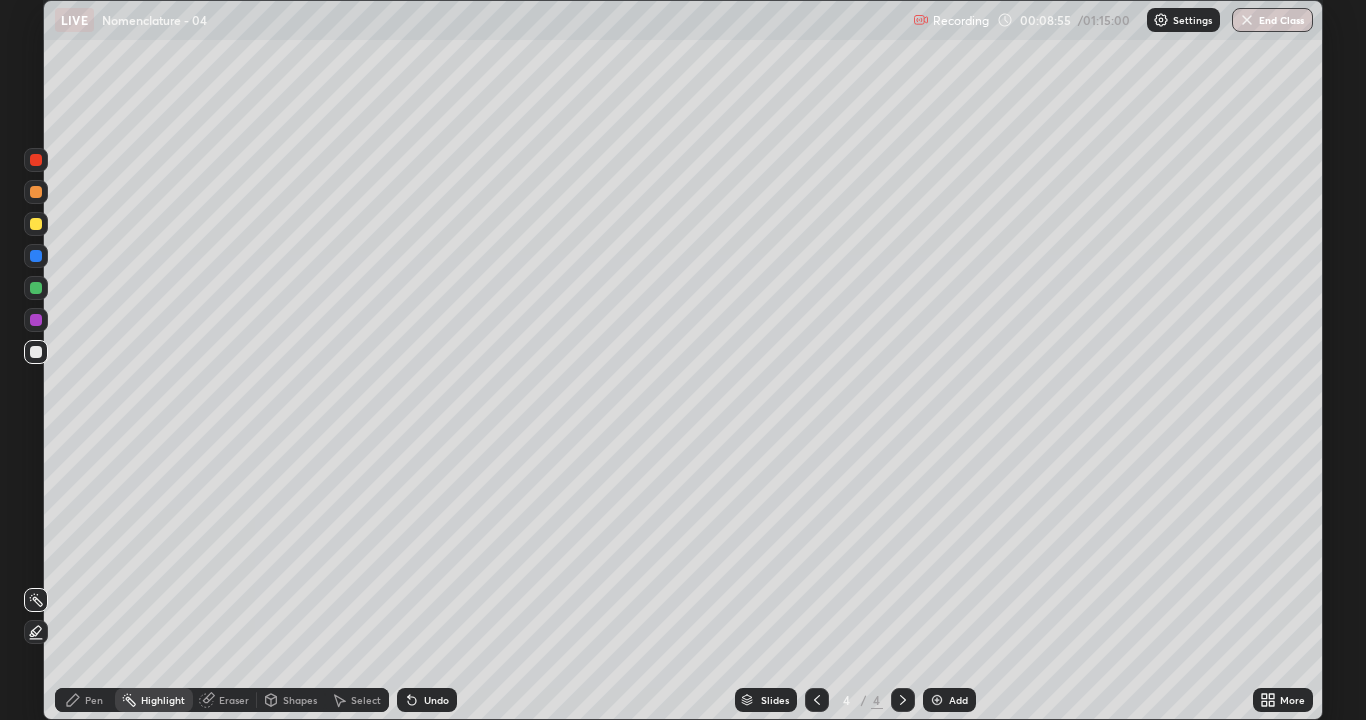 click at bounding box center [36, 224] 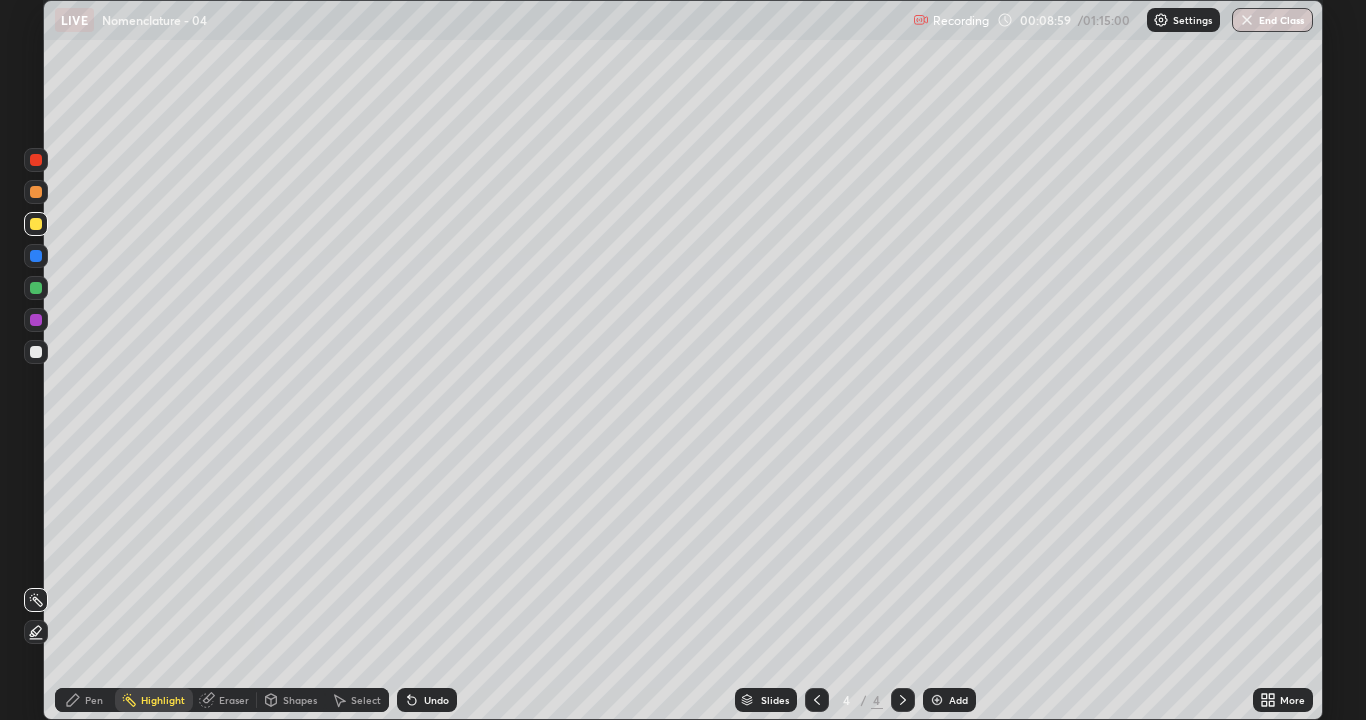 click on "Highlight" at bounding box center [163, 700] 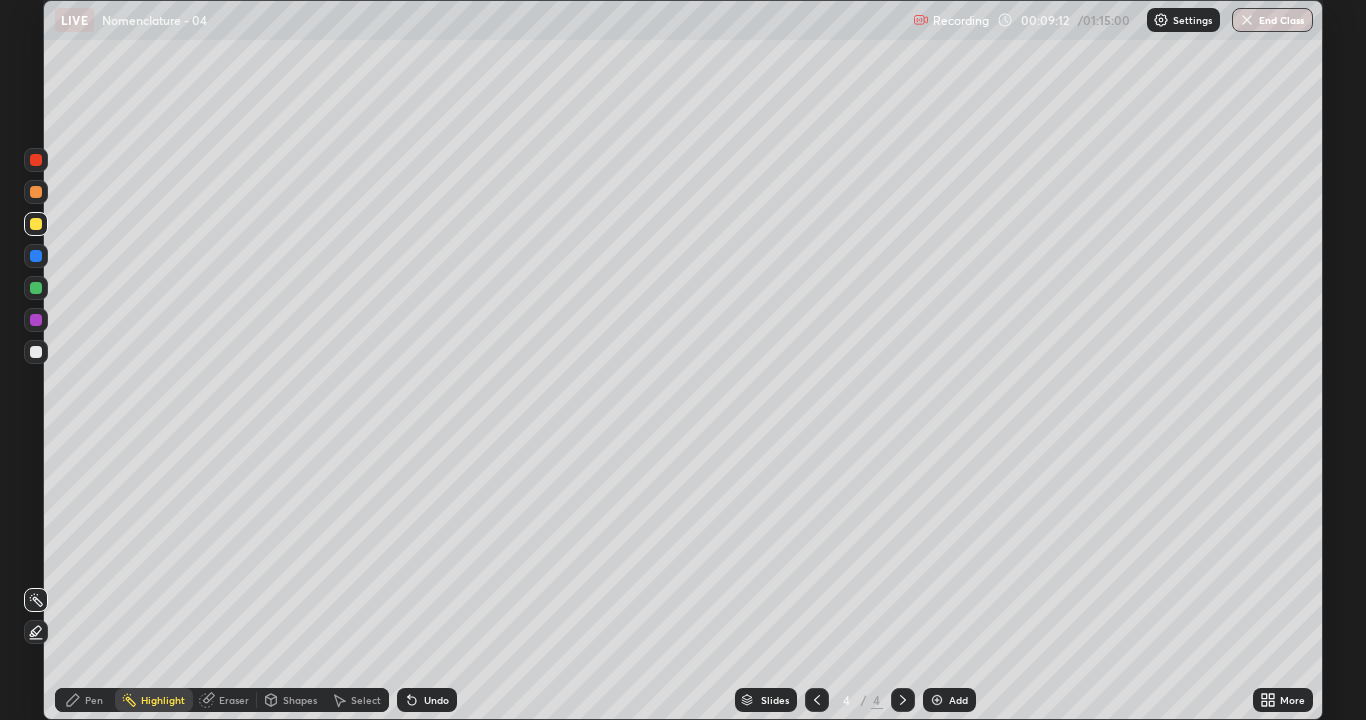 click on "Pen" at bounding box center (85, 700) 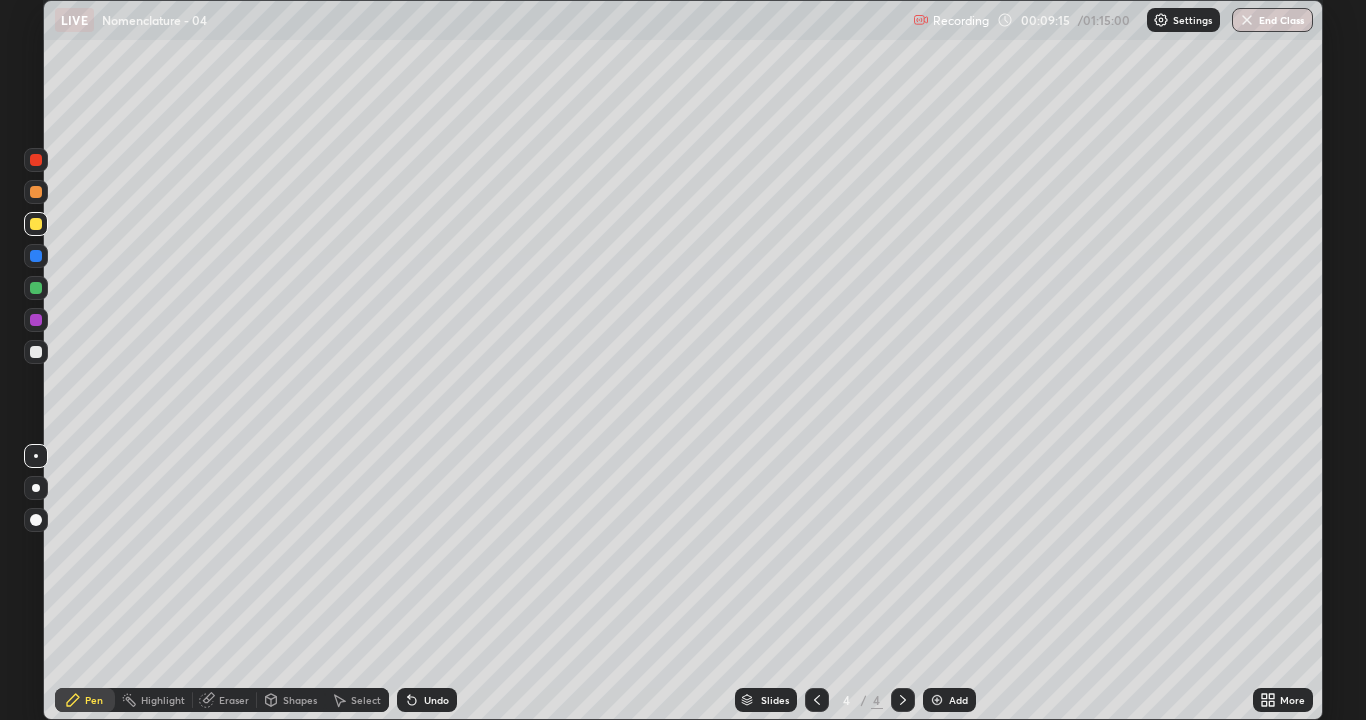 click 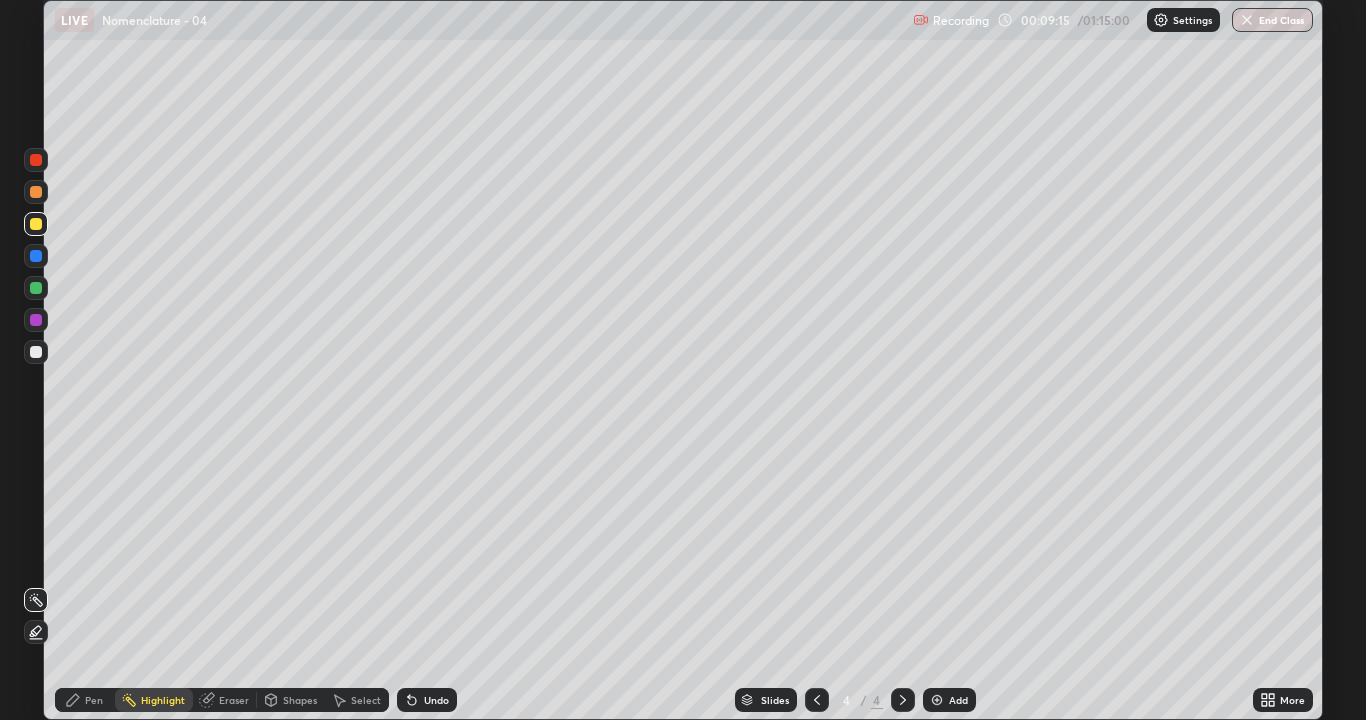 click on "Pen" at bounding box center (85, 700) 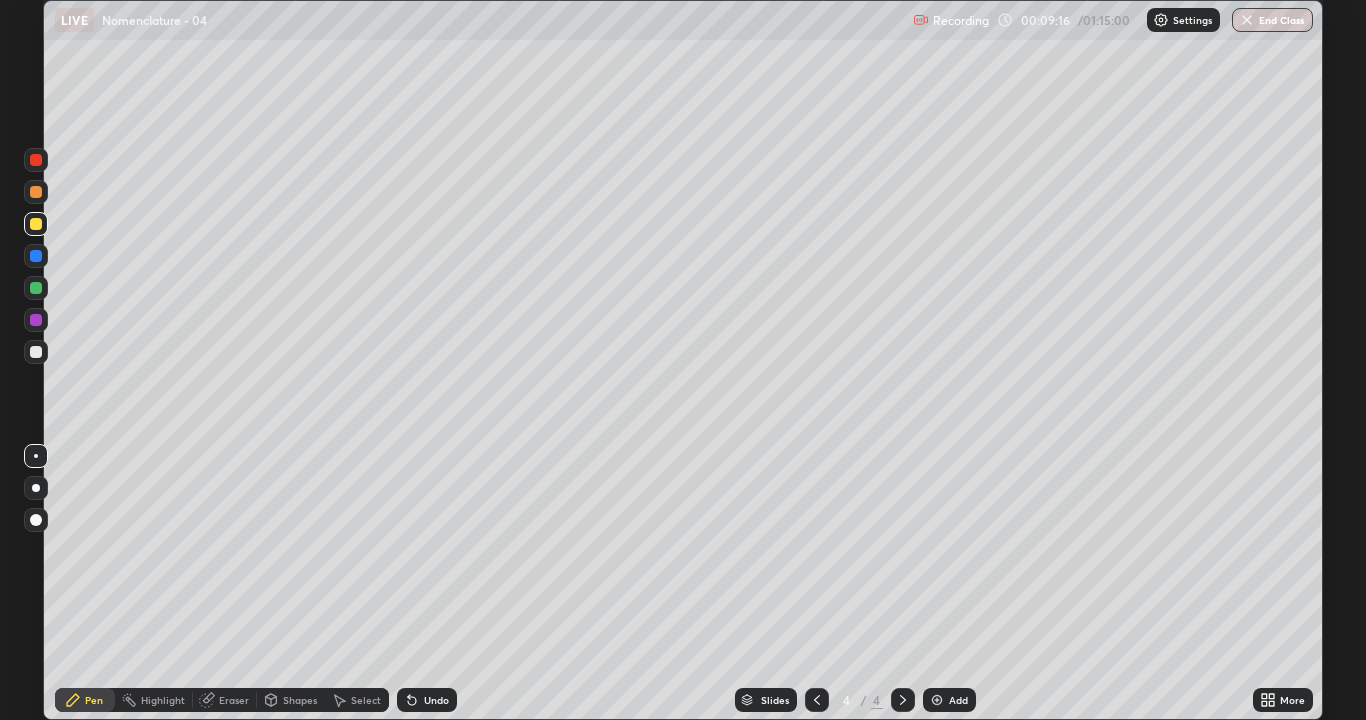 click on "Pen" at bounding box center [94, 700] 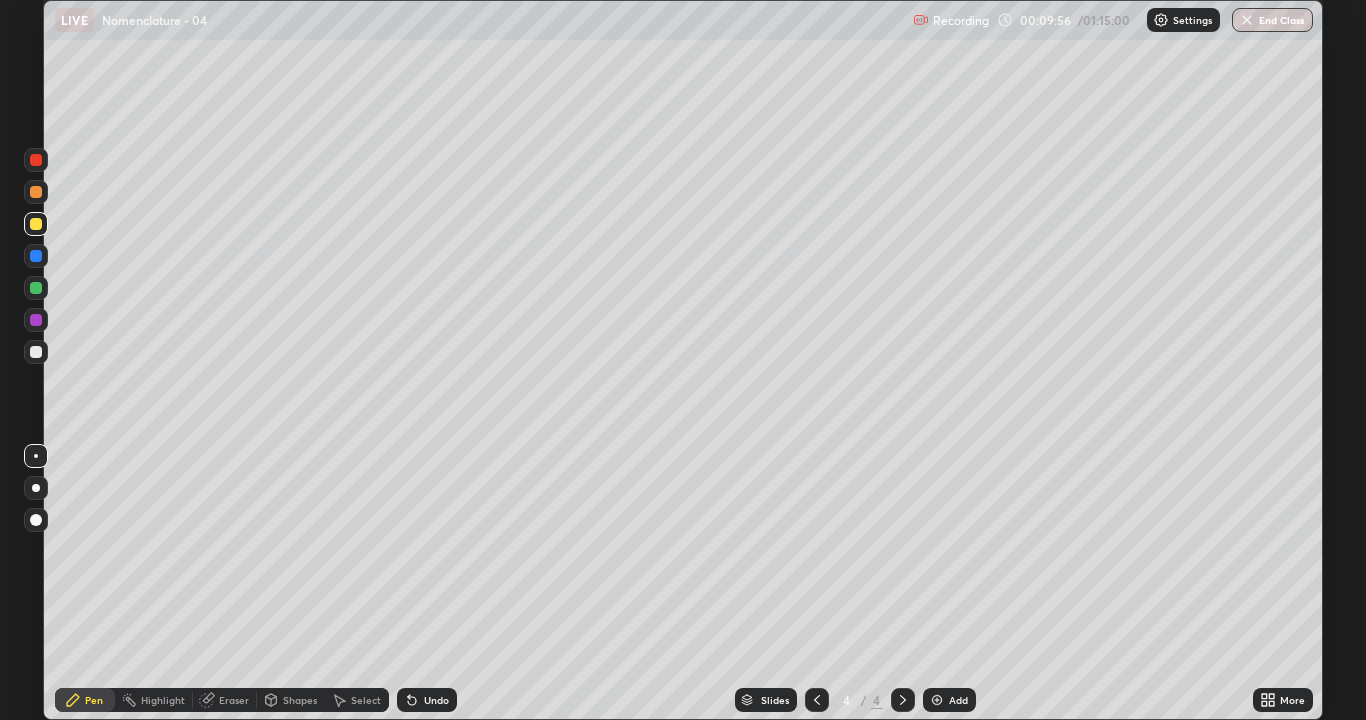 click on "Highlight" at bounding box center [163, 700] 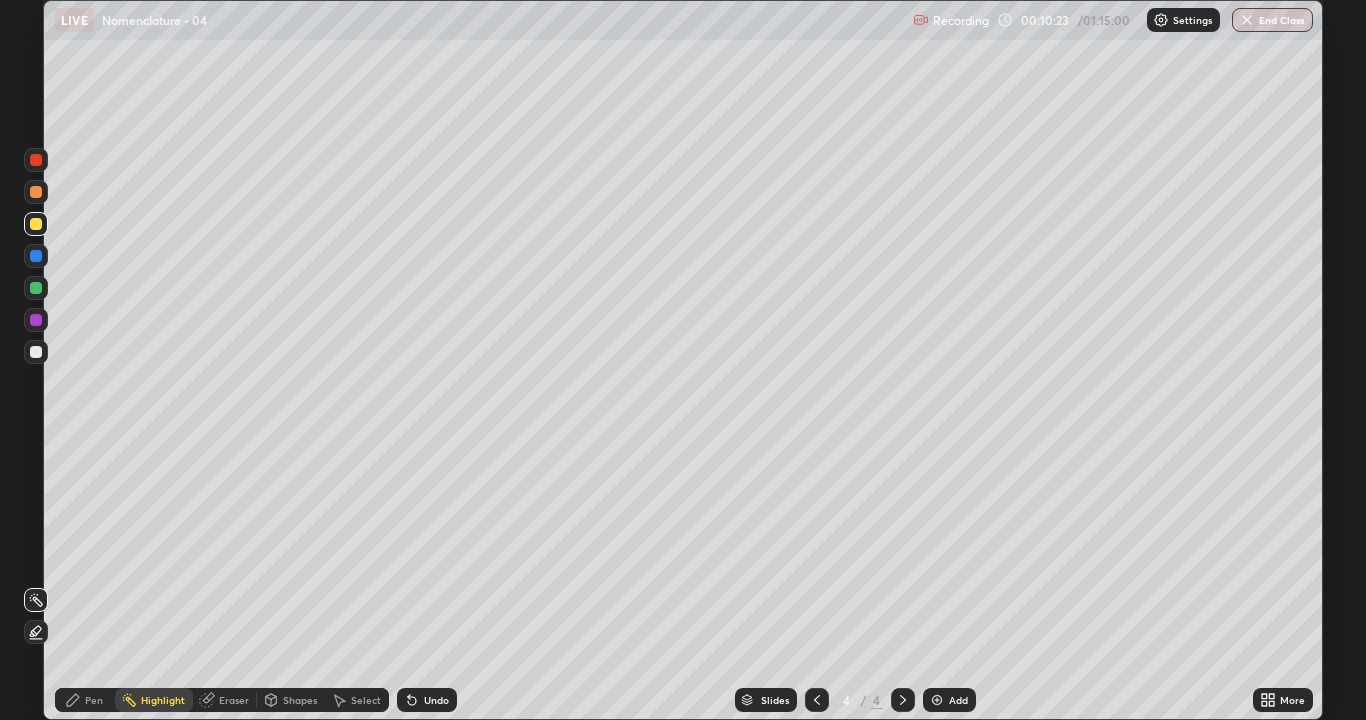 click 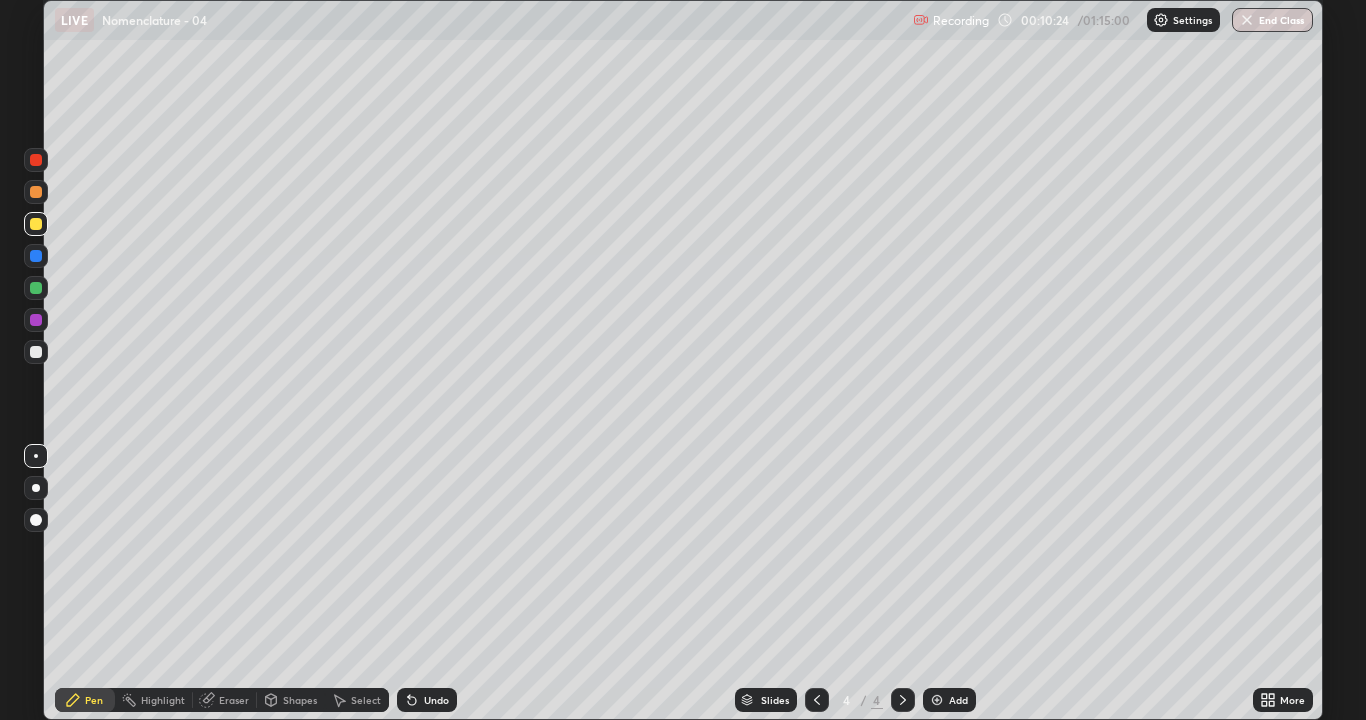 click on "Highlight" at bounding box center (154, 700) 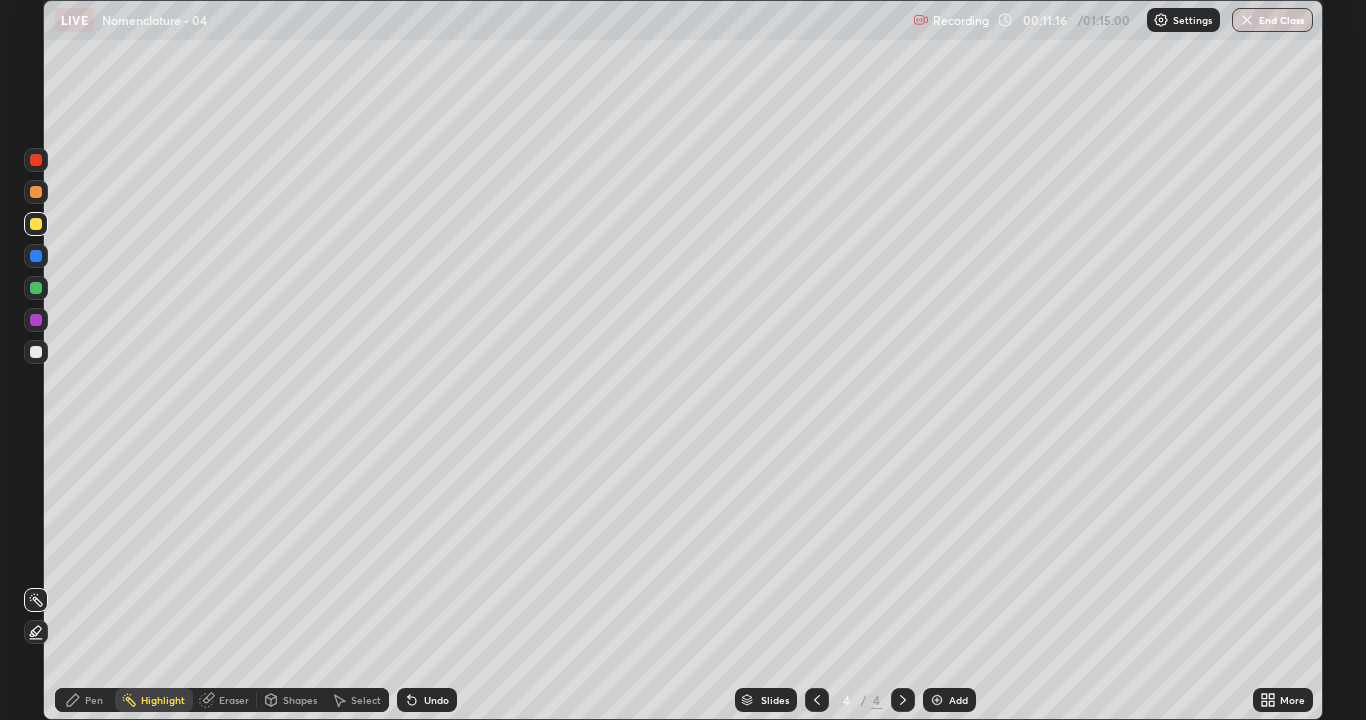 click on "Pen" at bounding box center (94, 700) 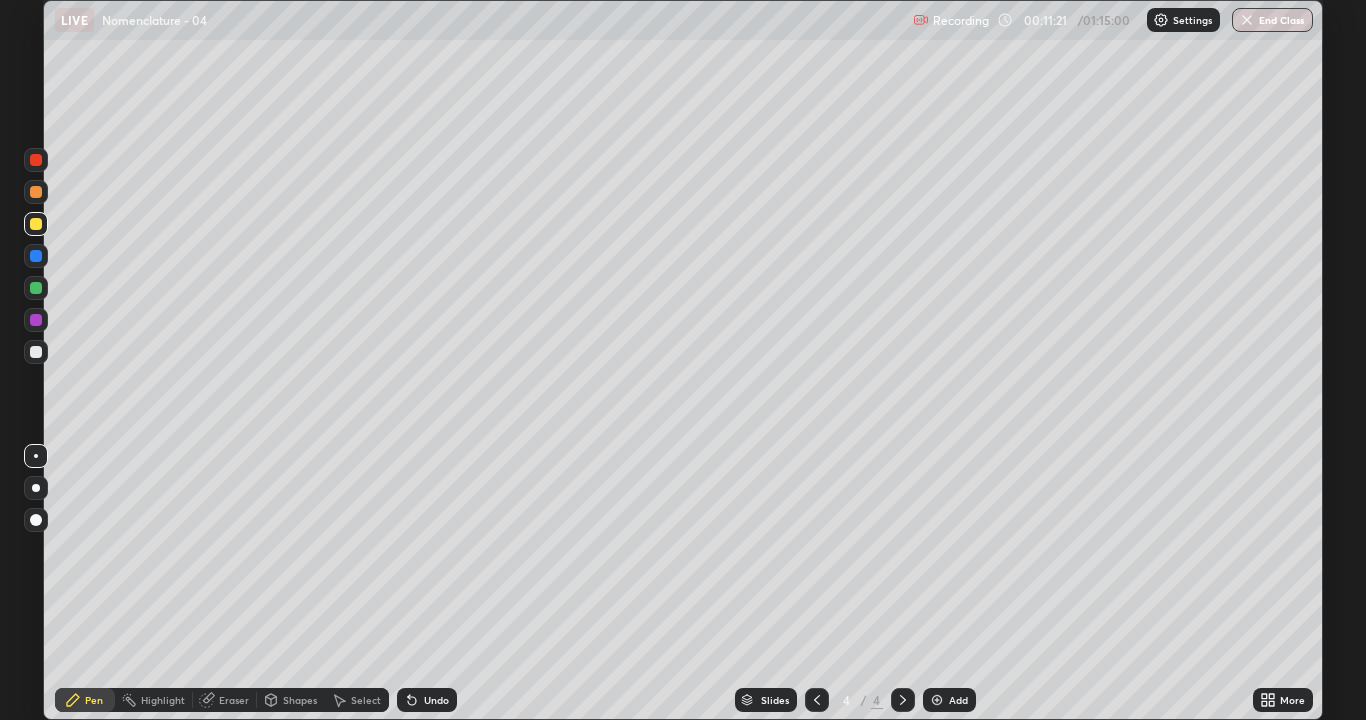 click at bounding box center [36, 352] 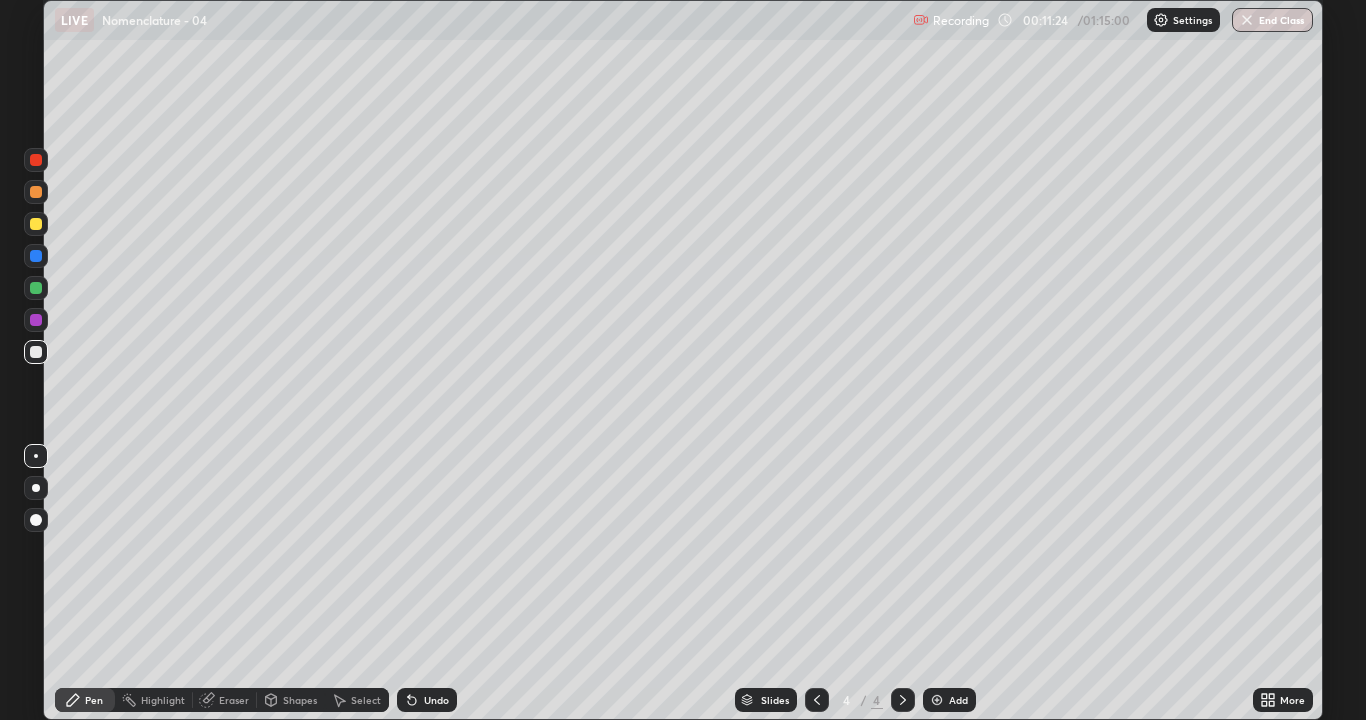 click at bounding box center (36, 224) 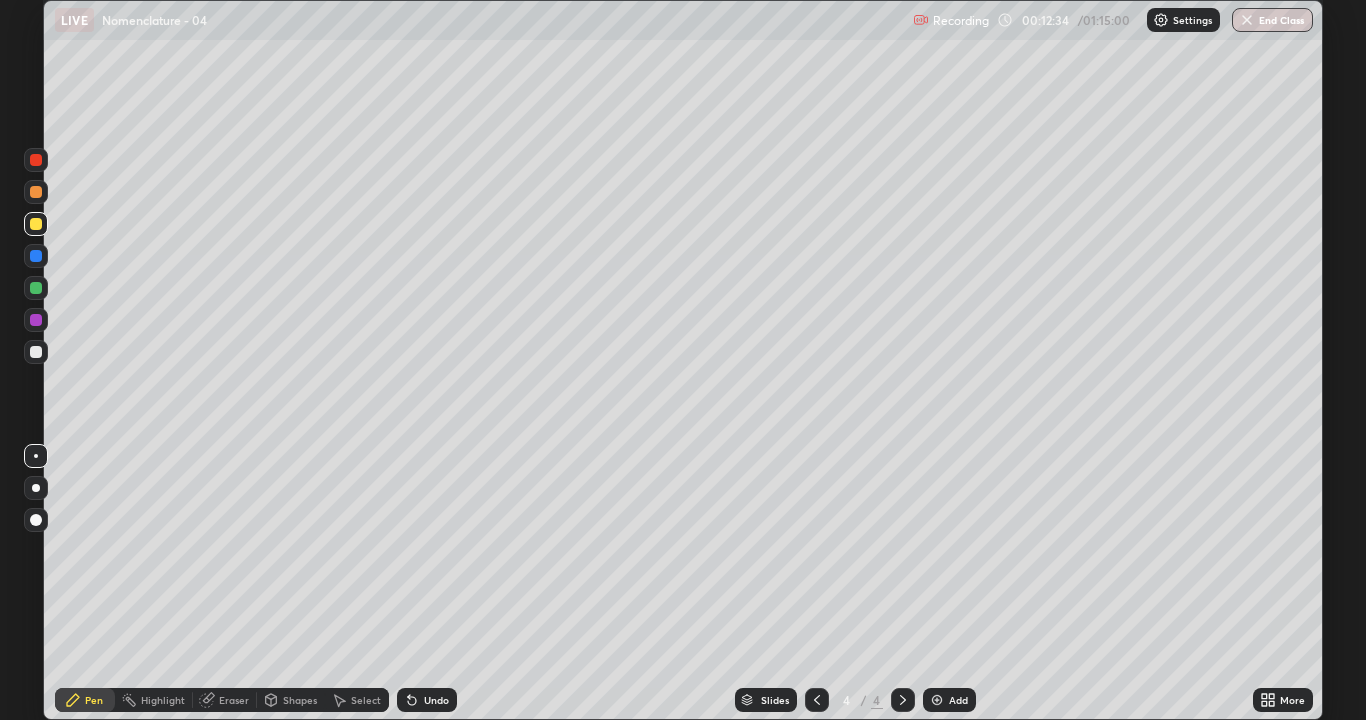 click on "Undo" at bounding box center (427, 700) 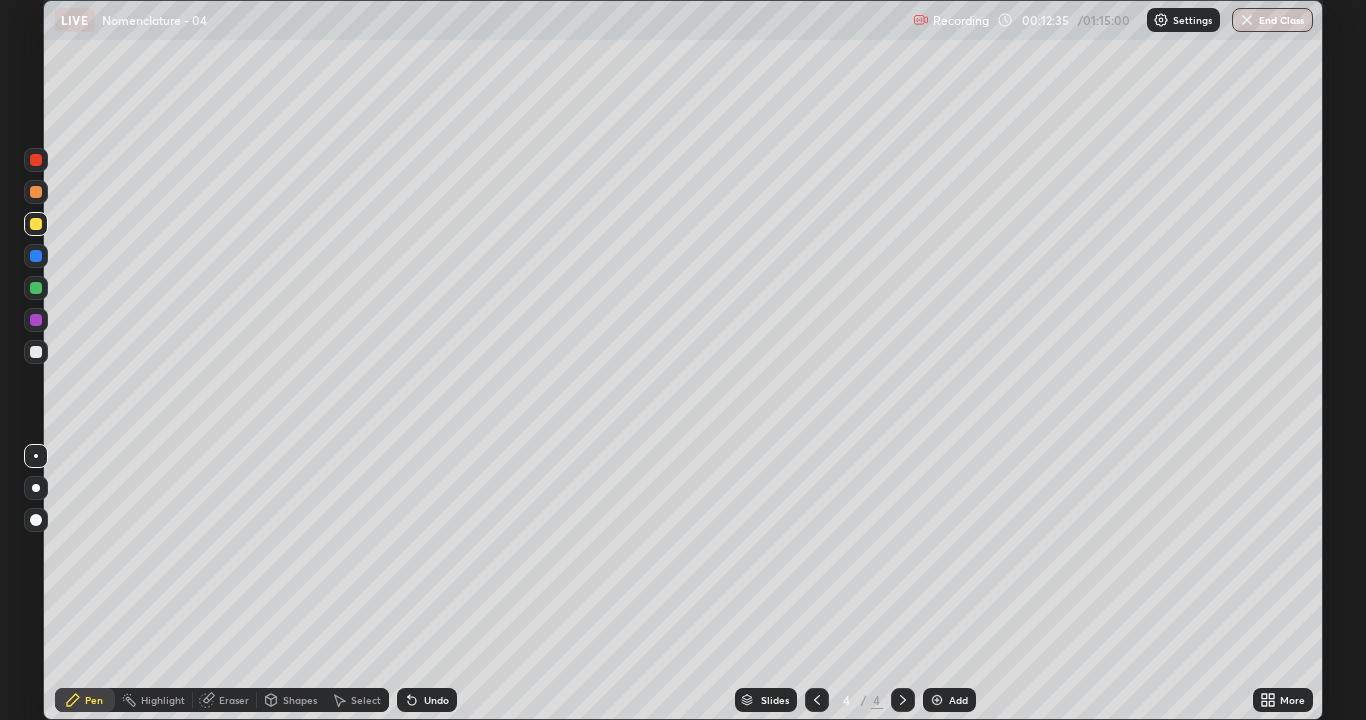 click on "Undo" at bounding box center [427, 700] 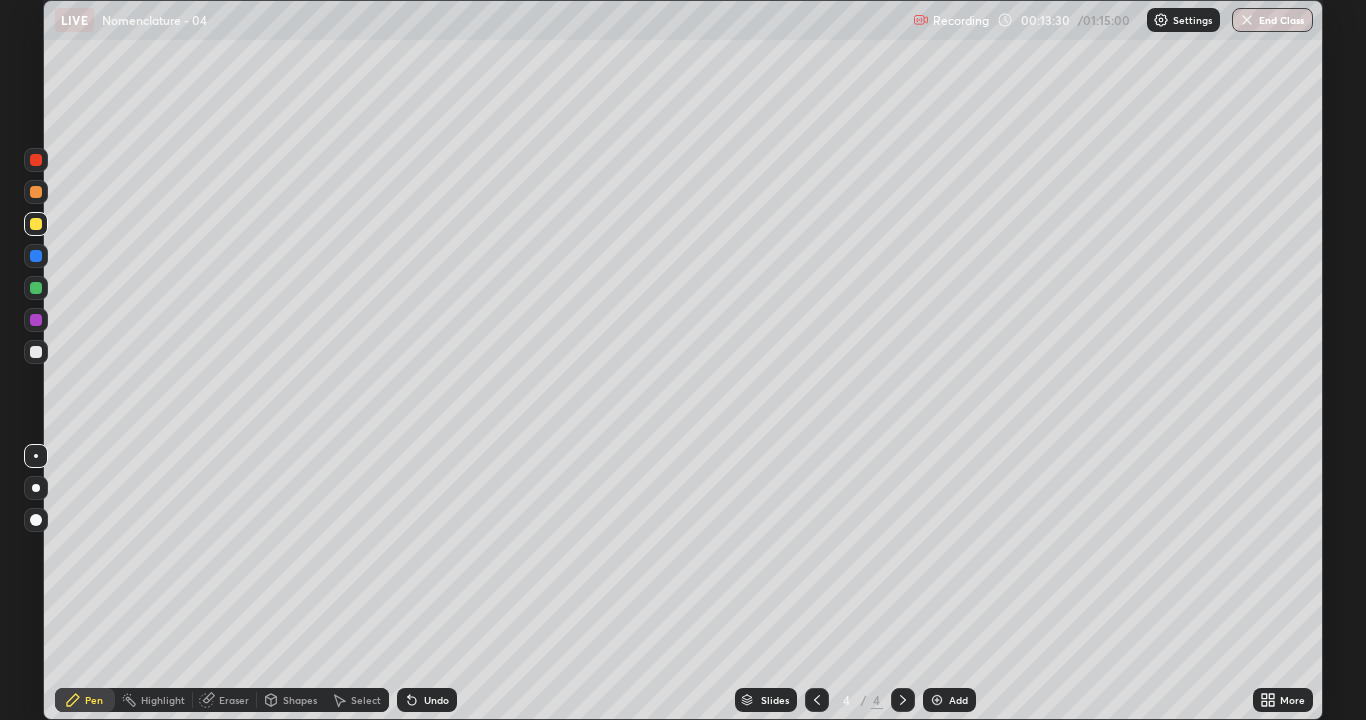 click at bounding box center [36, 352] 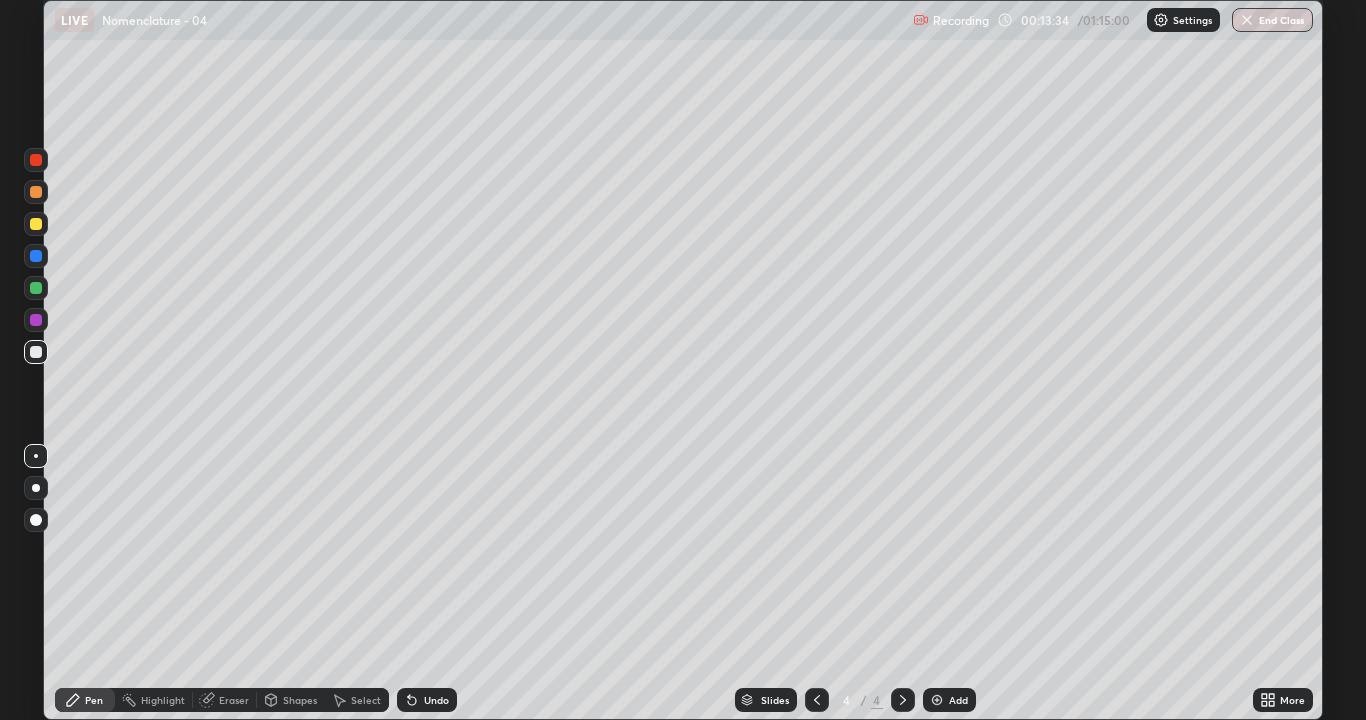 click at bounding box center [36, 224] 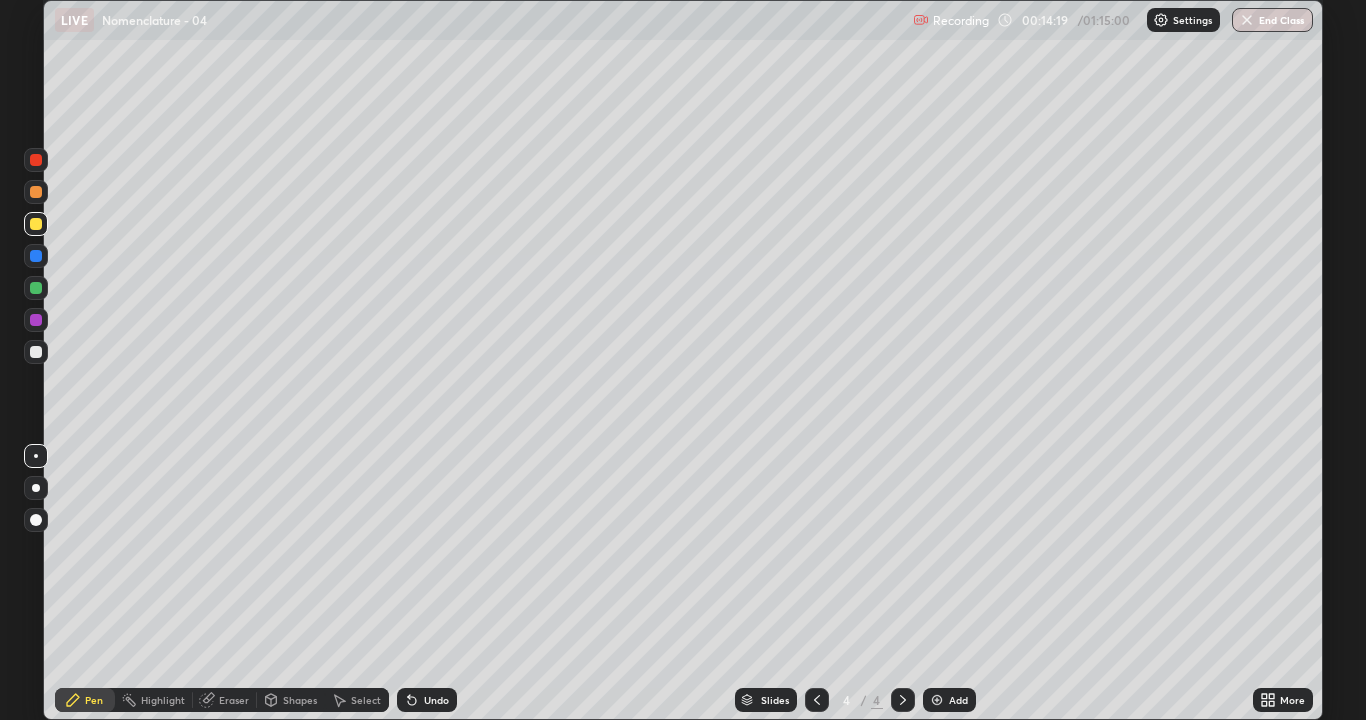 click 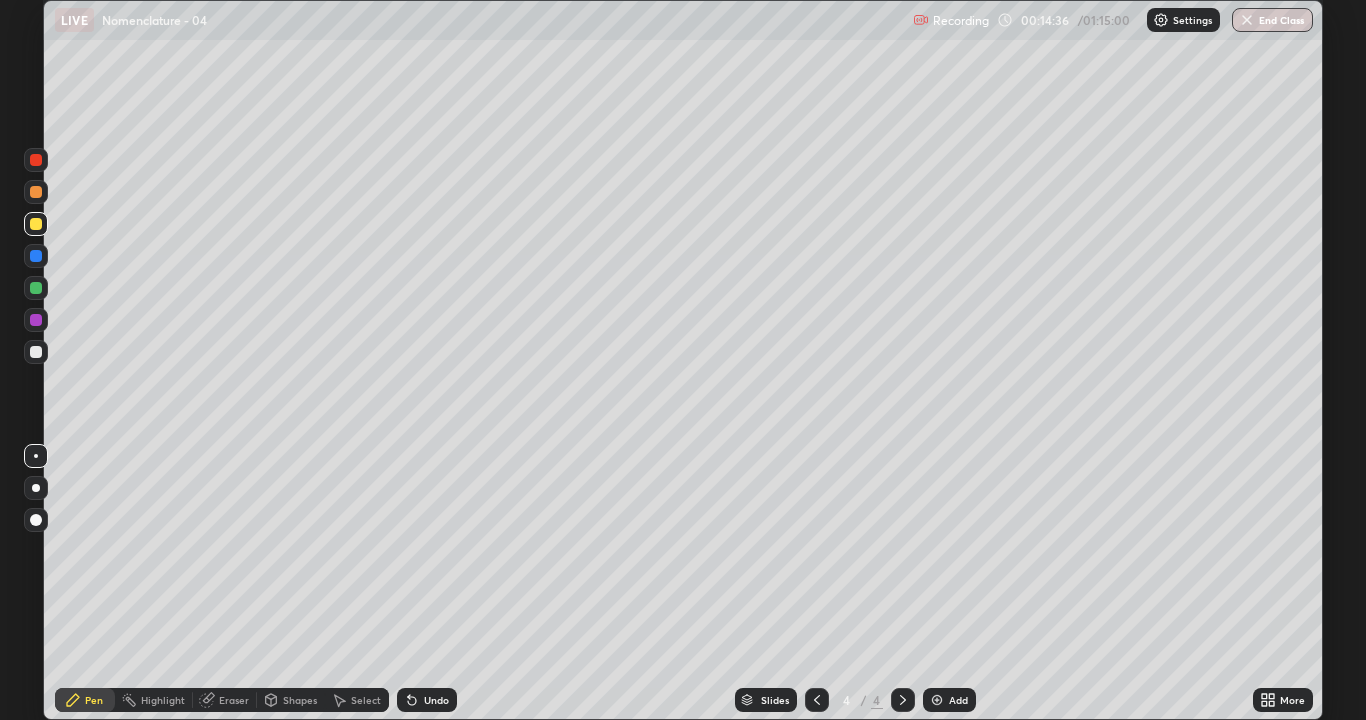 click 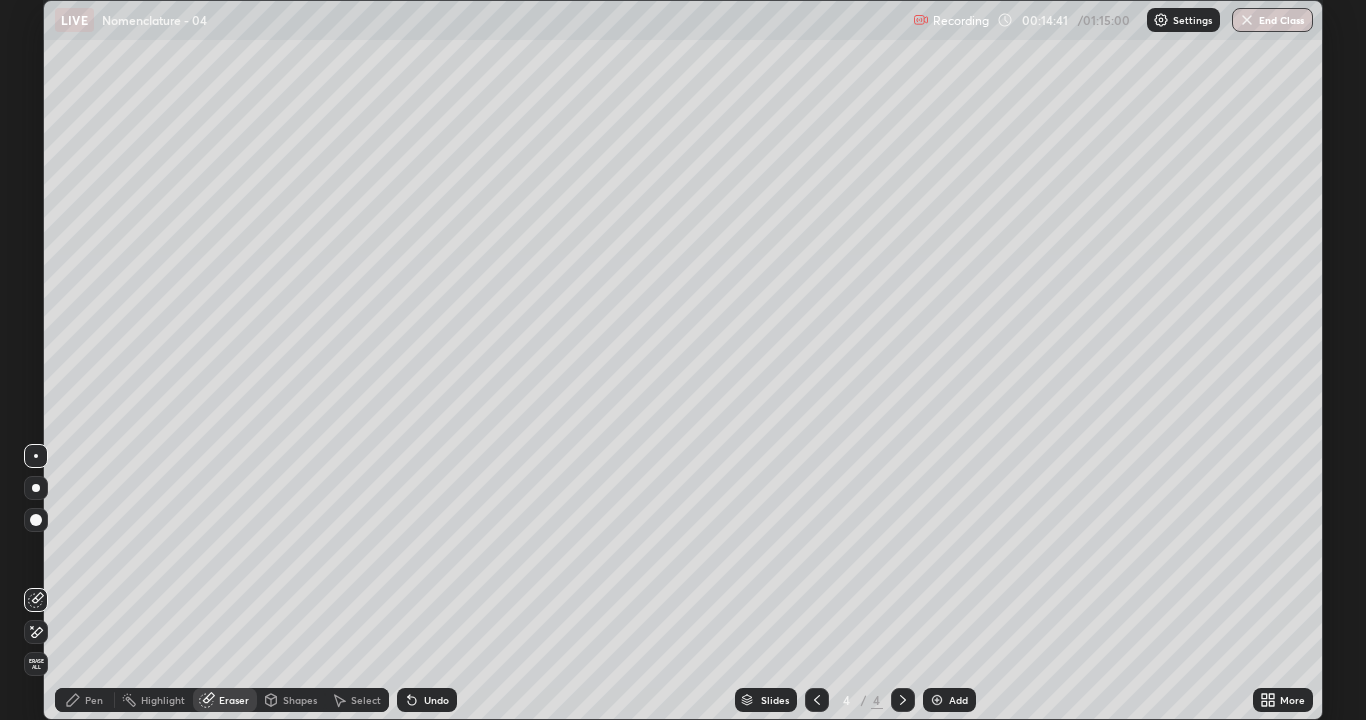 click 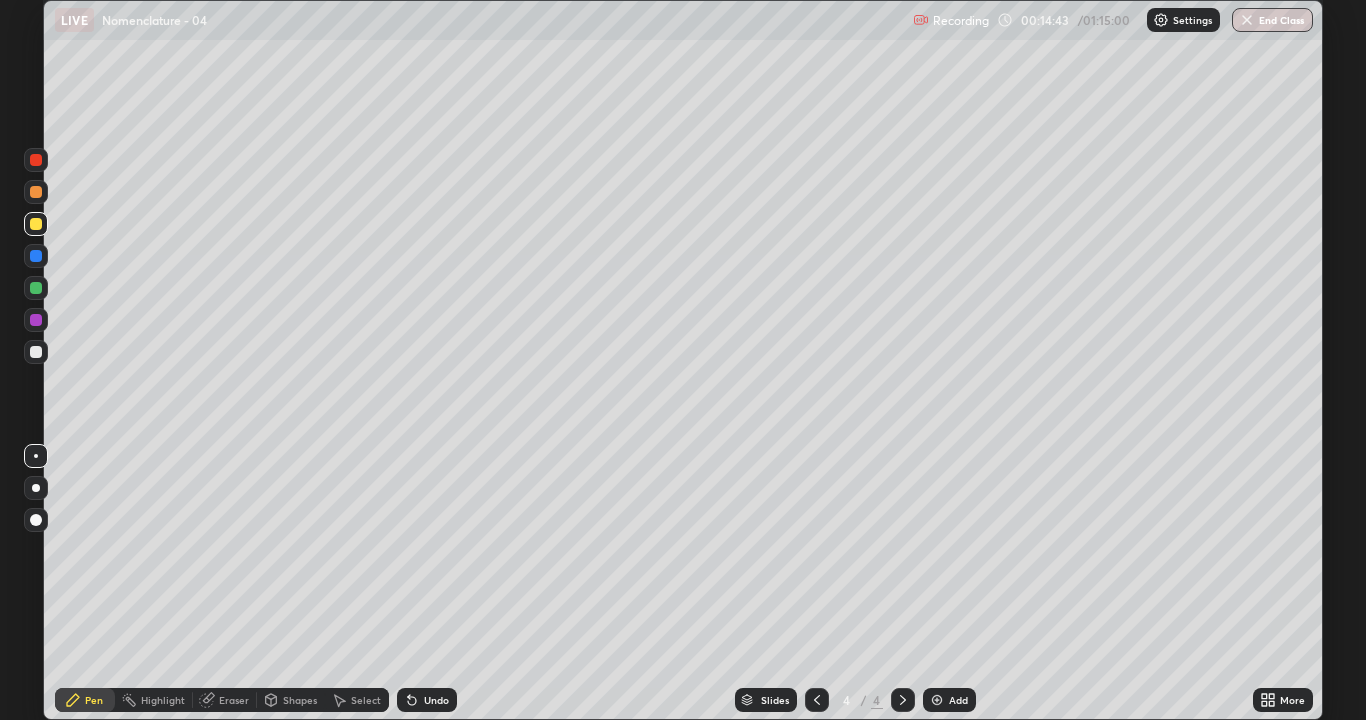 click on "Select" at bounding box center [357, 700] 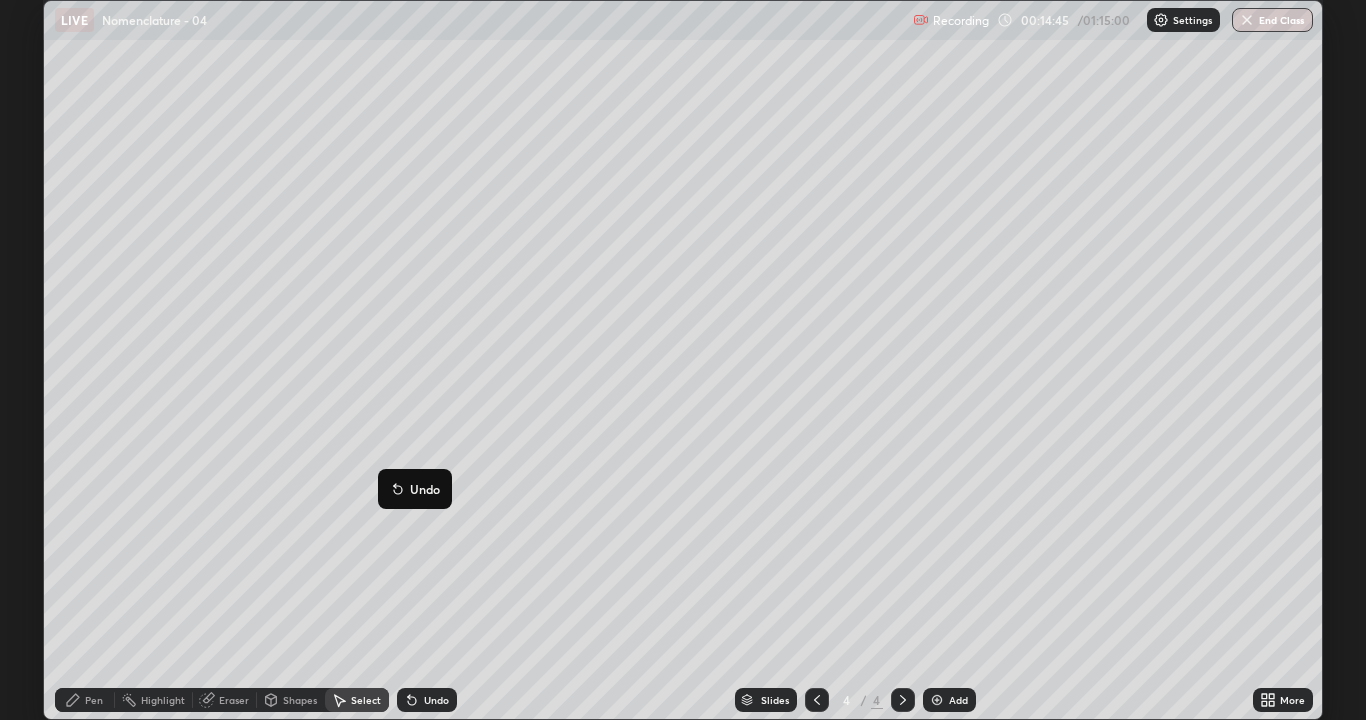 click on "0 ° Undo Copy Duplicate Duplicate to new slide Delete" at bounding box center [683, 360] 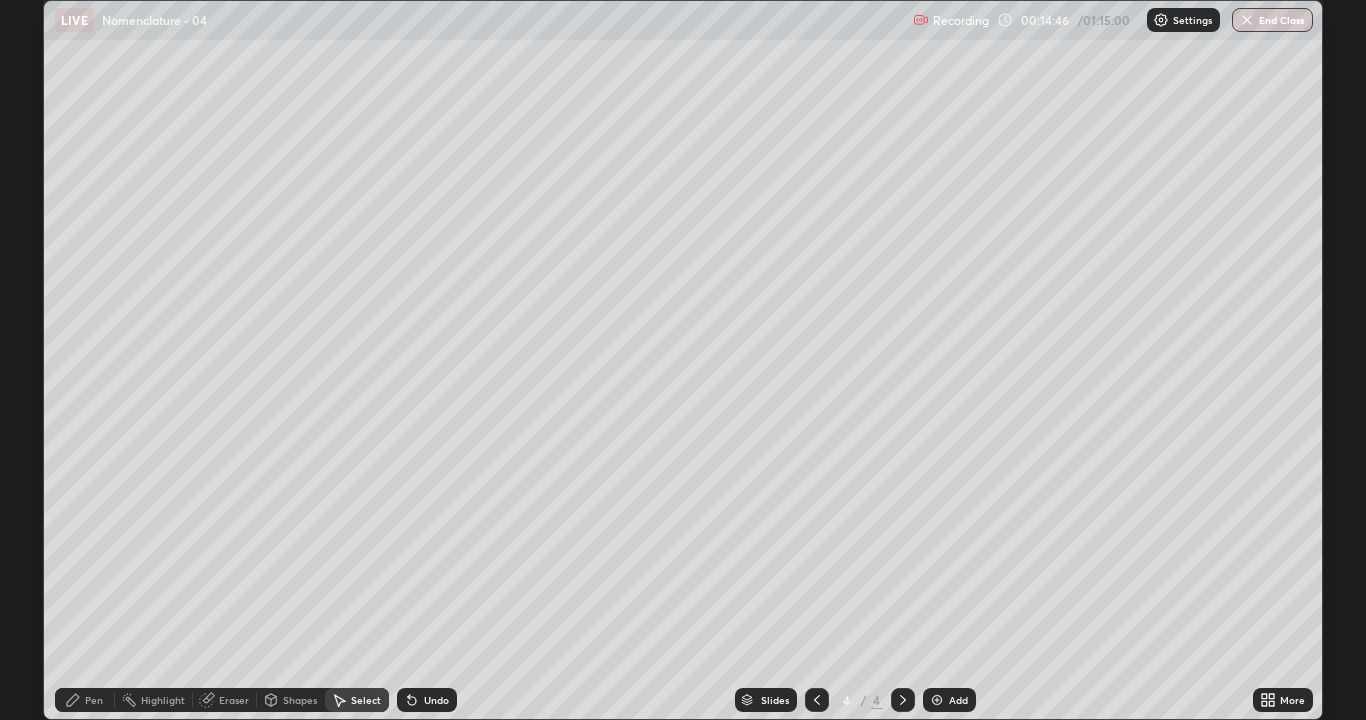 click 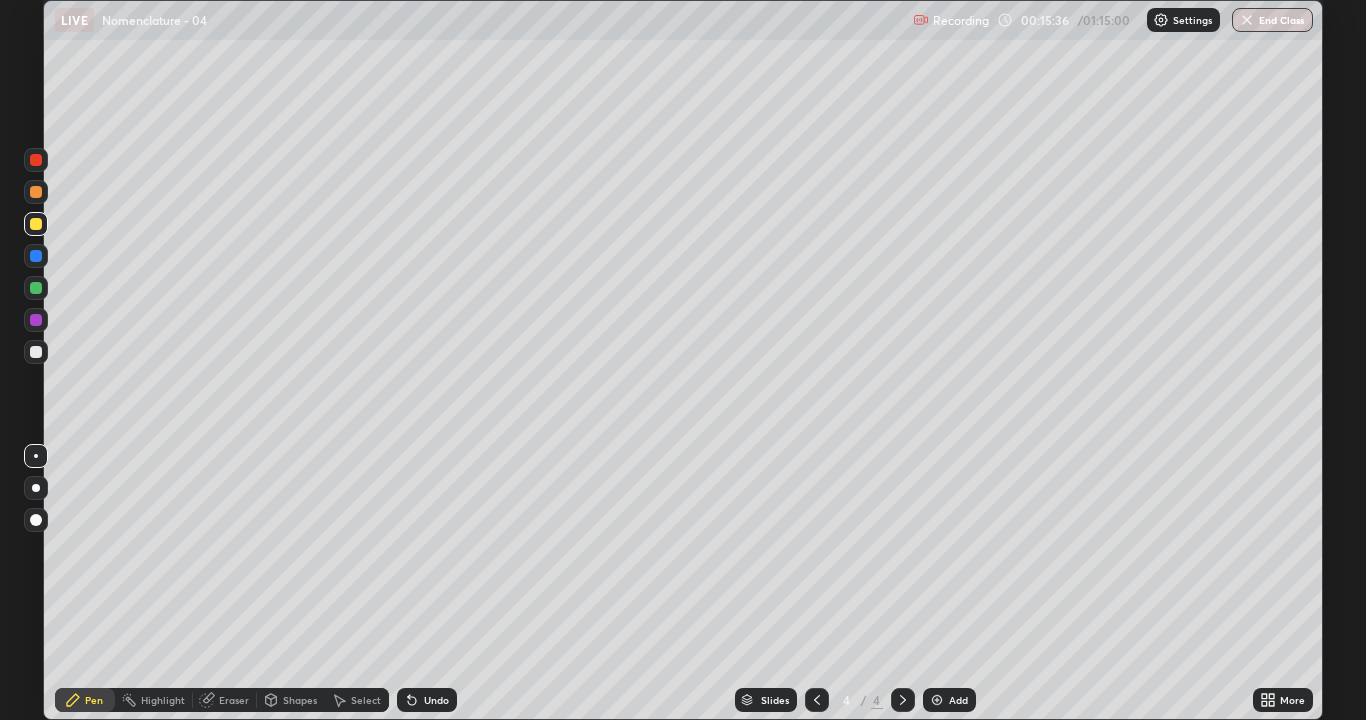 click on "Highlight" at bounding box center [154, 700] 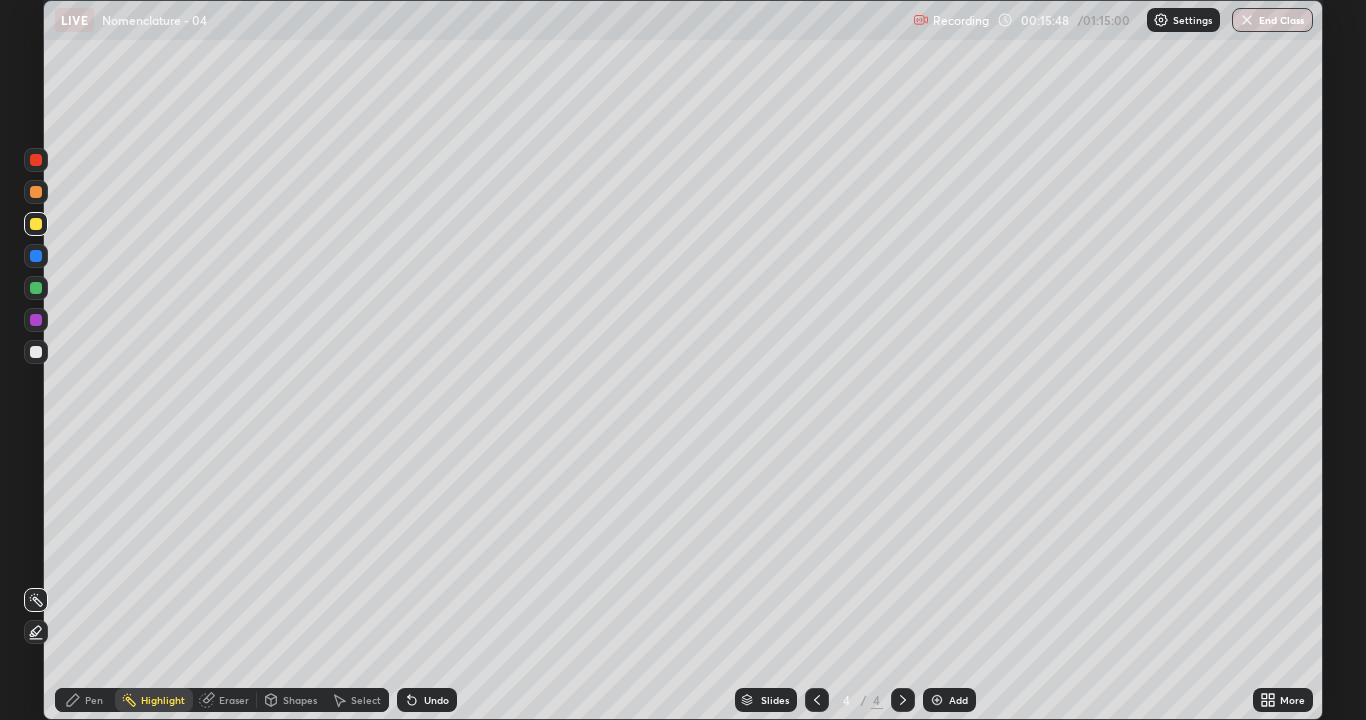 click on "Pen" at bounding box center [94, 700] 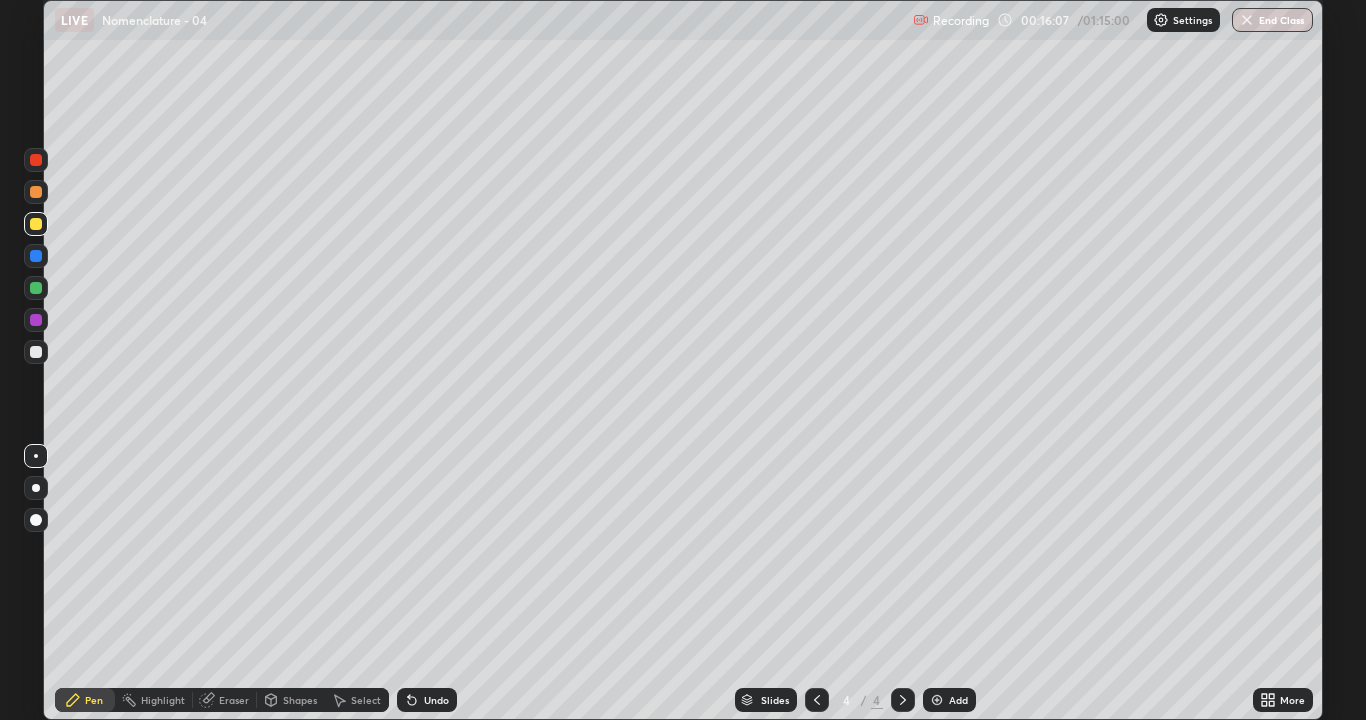 click on "Undo" at bounding box center (436, 700) 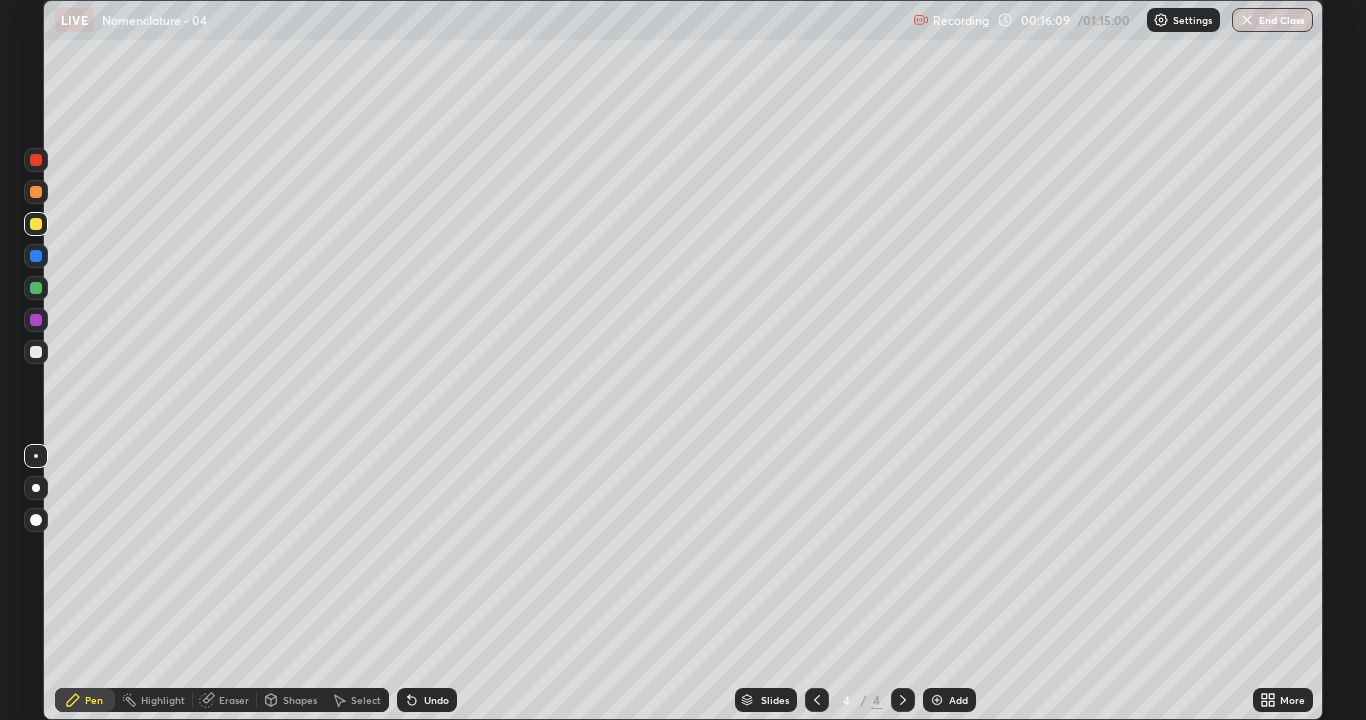 click on "Slides 4 / 4 Add" at bounding box center (855, 700) 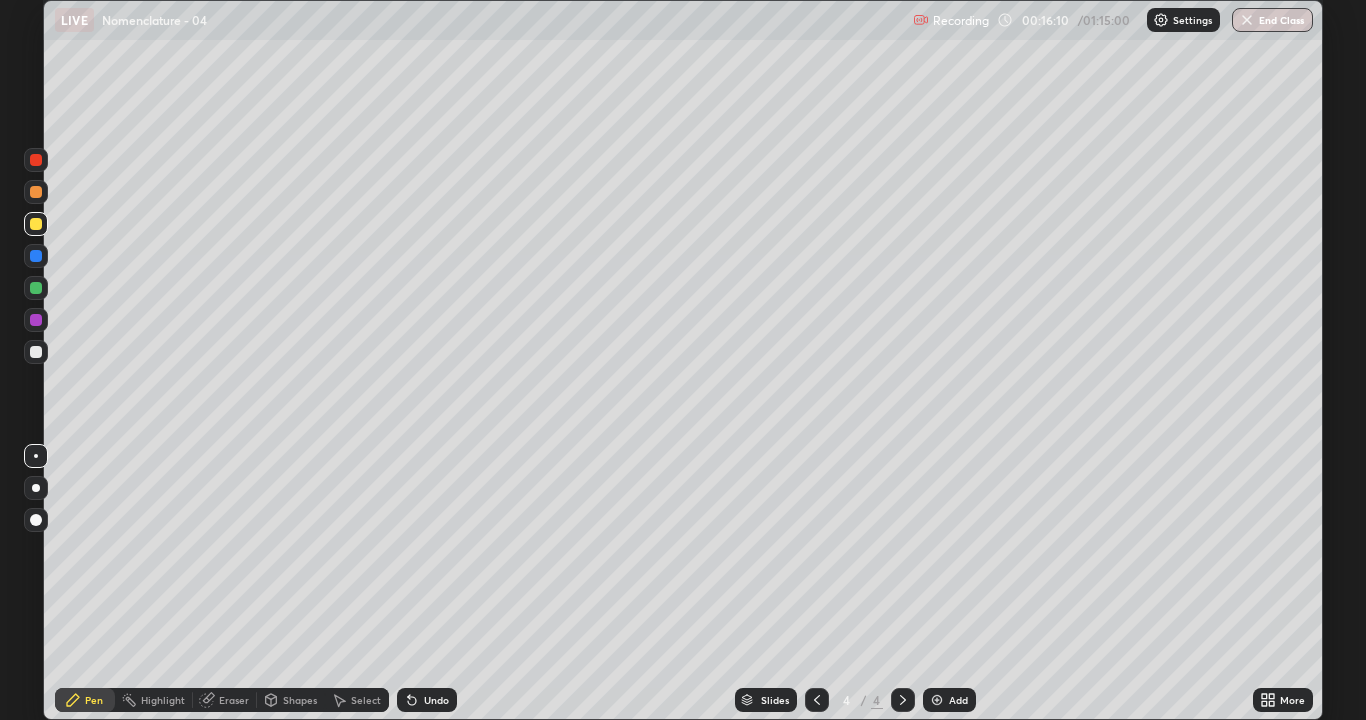 click on "Undo" at bounding box center (436, 700) 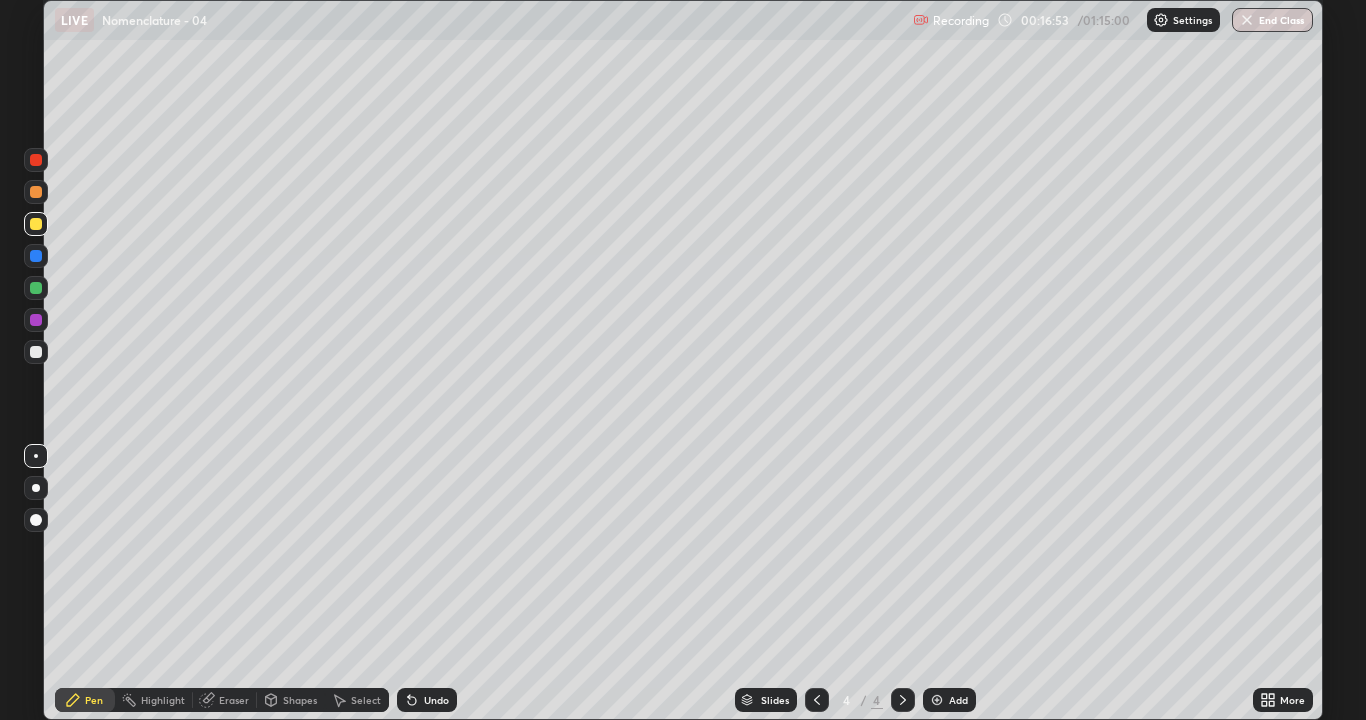 click on "Select" at bounding box center [366, 700] 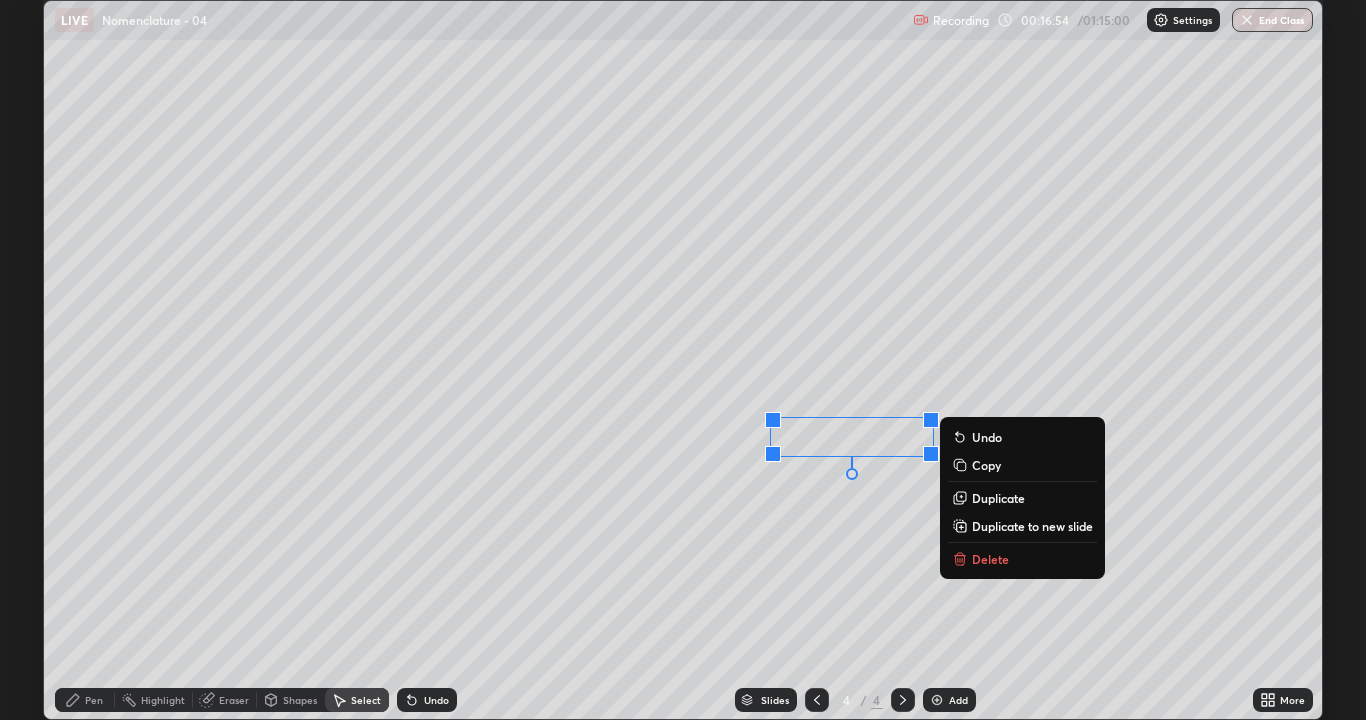 click on "Duplicate" at bounding box center [998, 498] 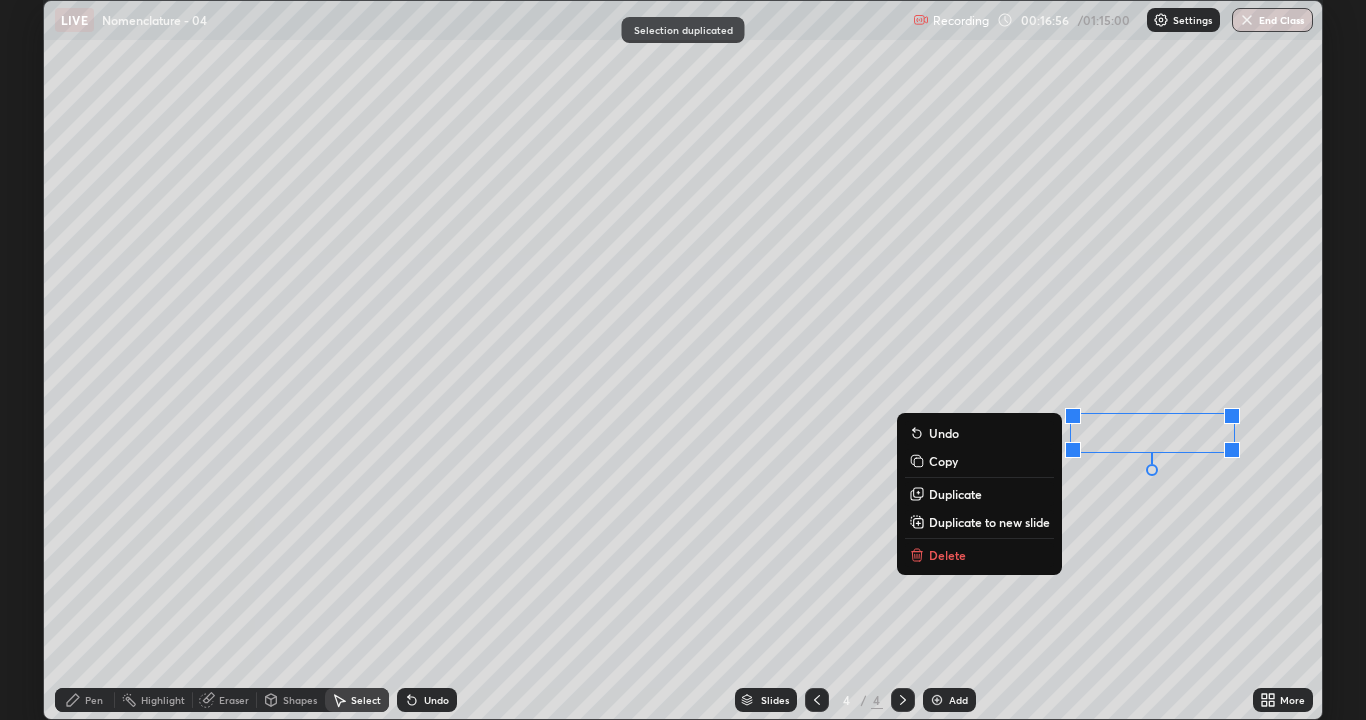 click on "0 ° Undo Copy Duplicate Duplicate to new slide Delete" at bounding box center (683, 360) 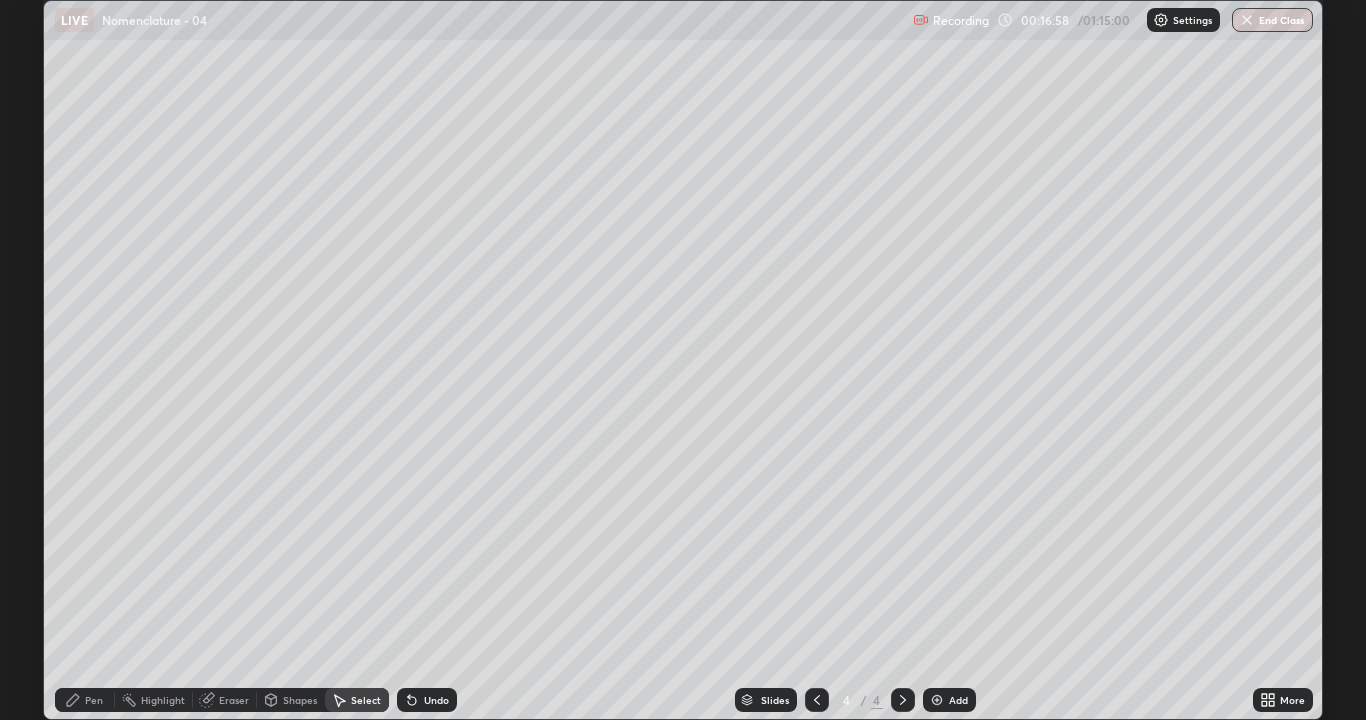 click on "Eraser" at bounding box center (234, 700) 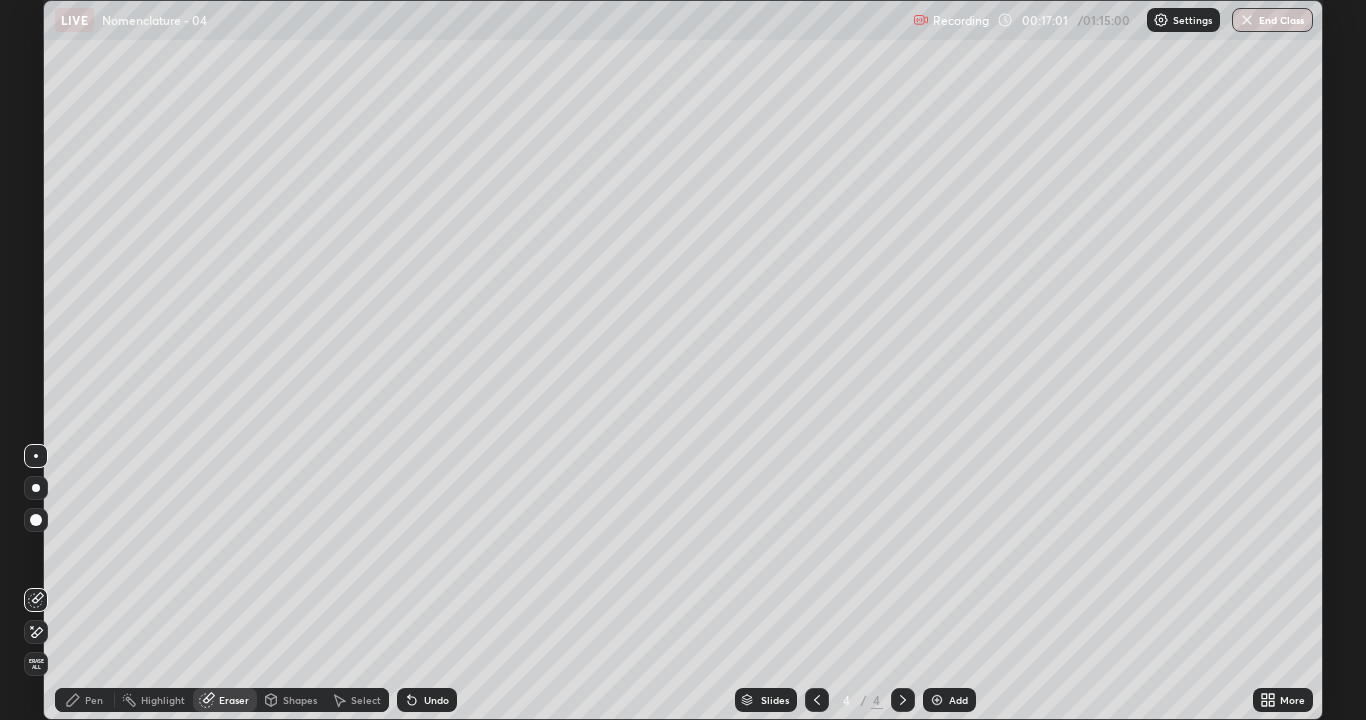 click on "Pen" at bounding box center [85, 700] 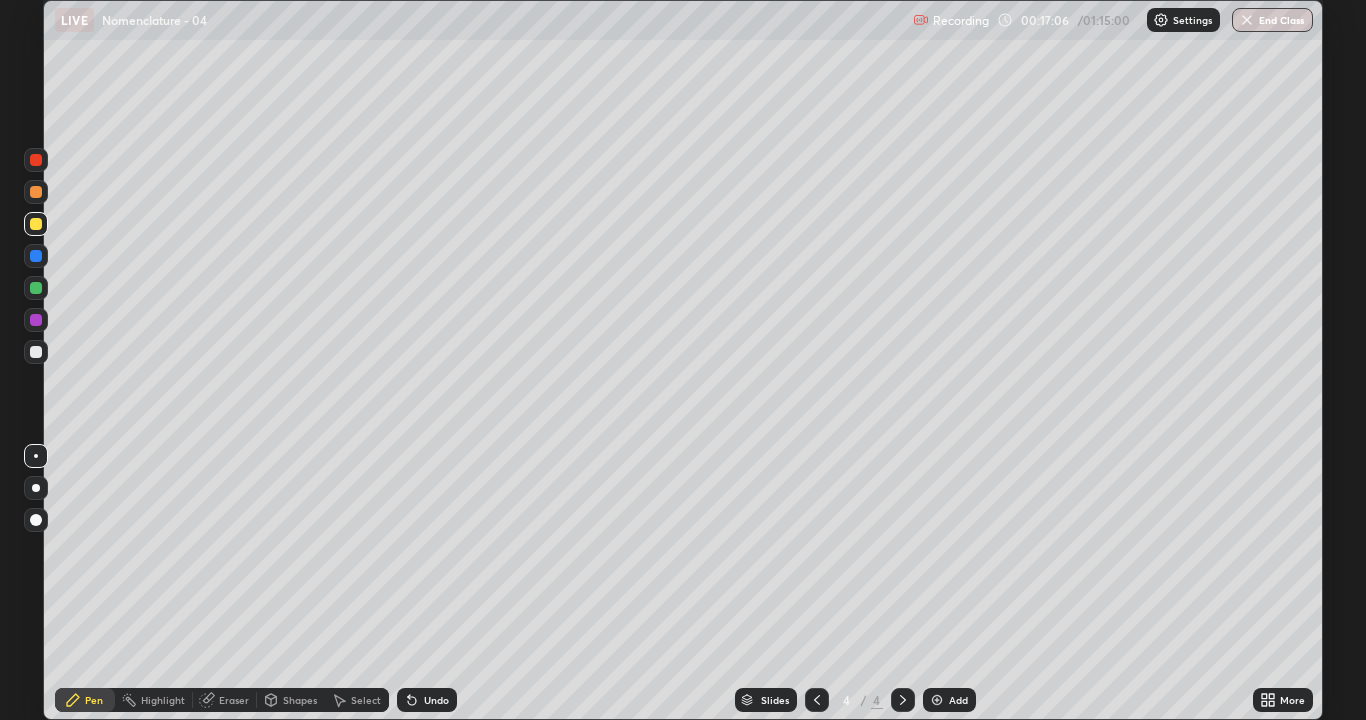 click 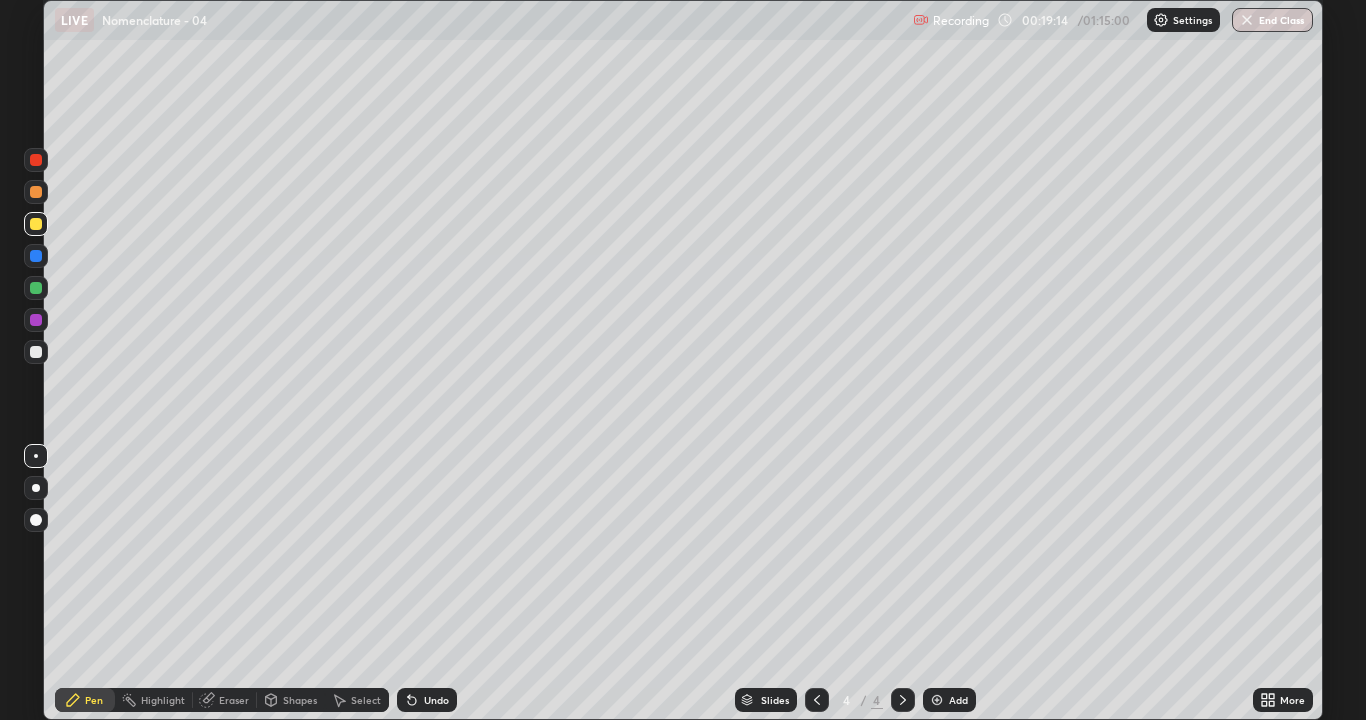 click on "Add" at bounding box center [958, 700] 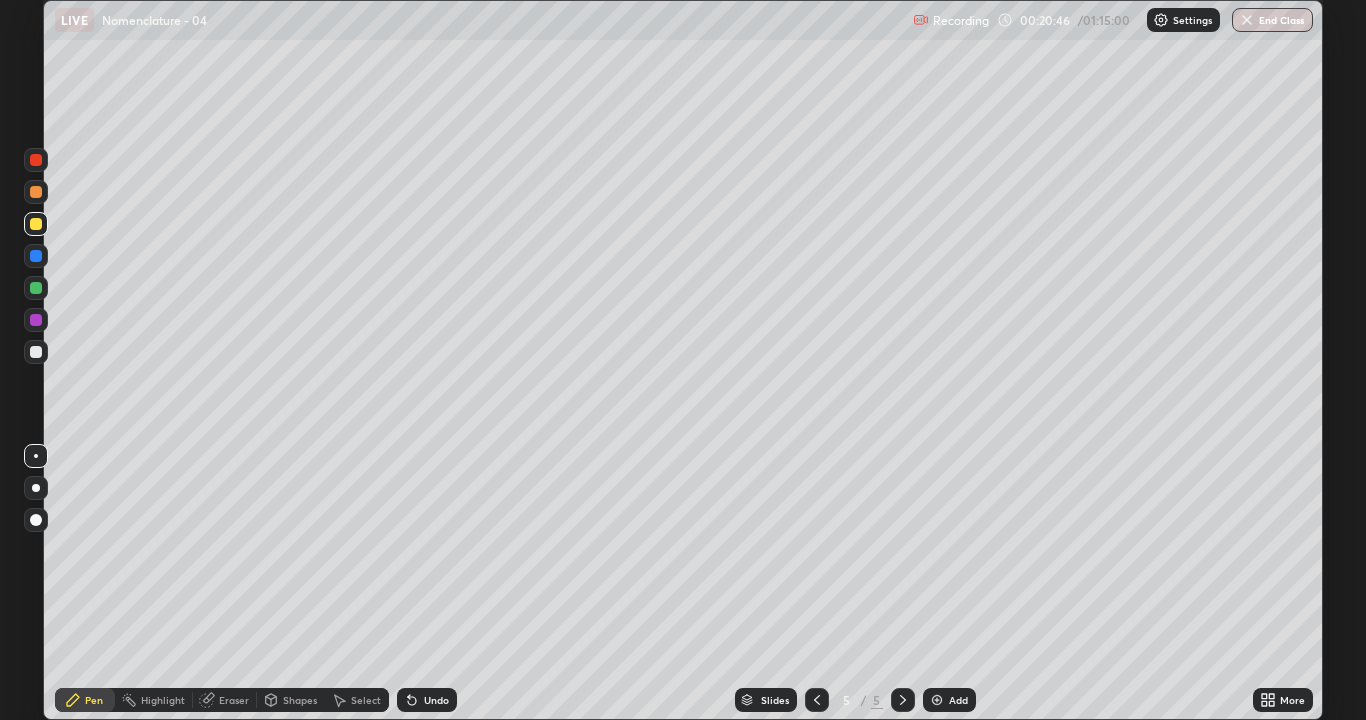 click on "Eraser" at bounding box center [225, 700] 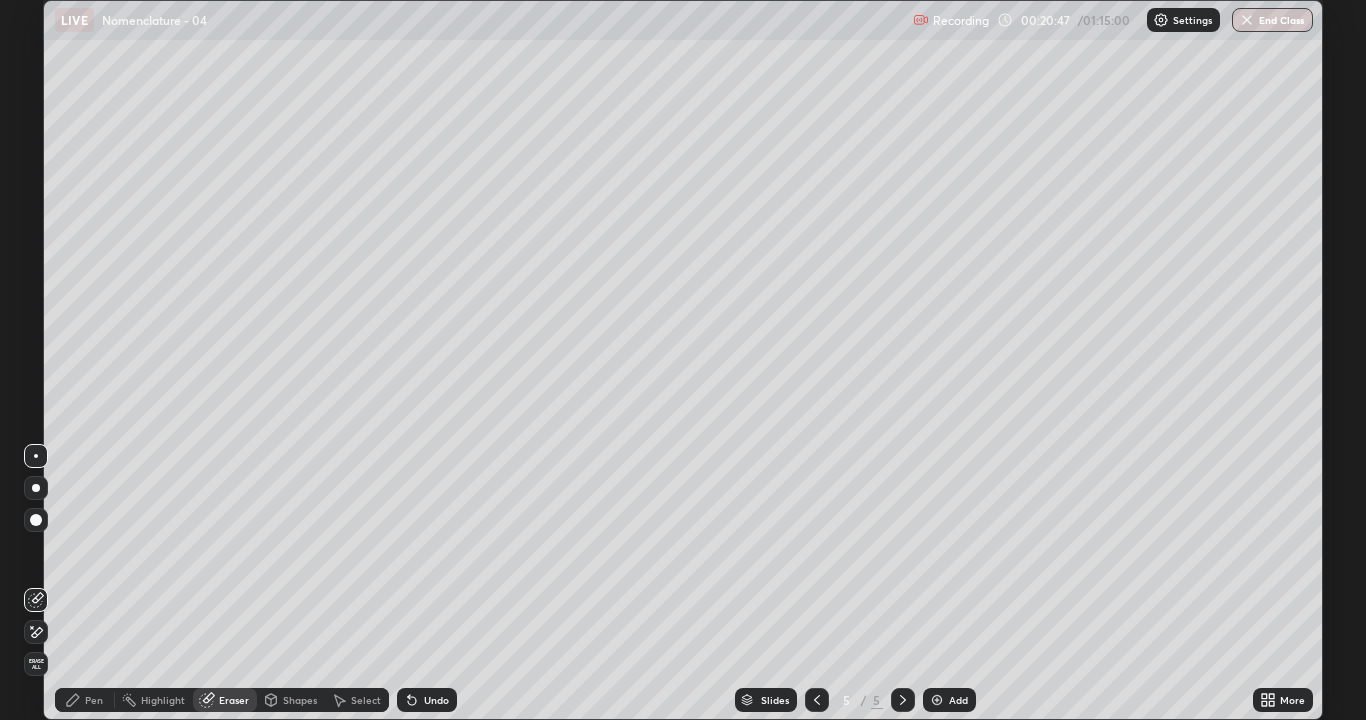 click on "Erase all" at bounding box center (36, 664) 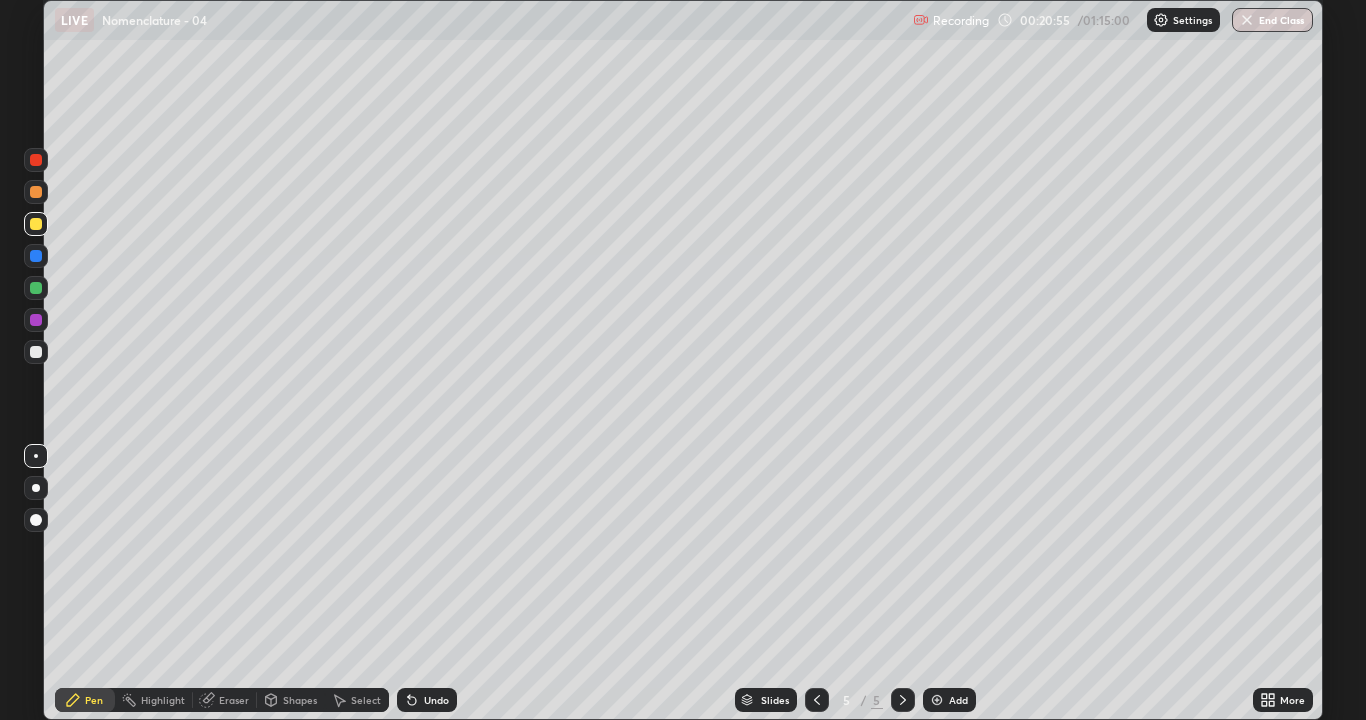 click at bounding box center [36, 352] 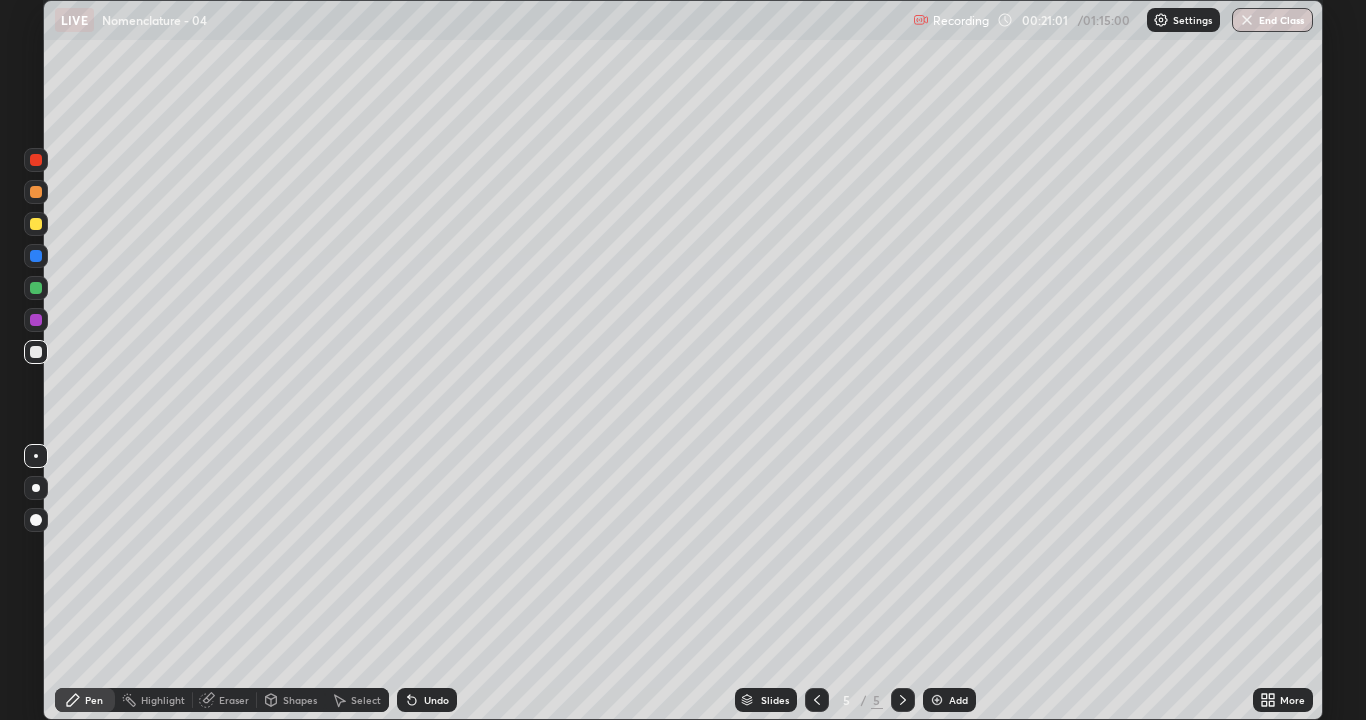 click 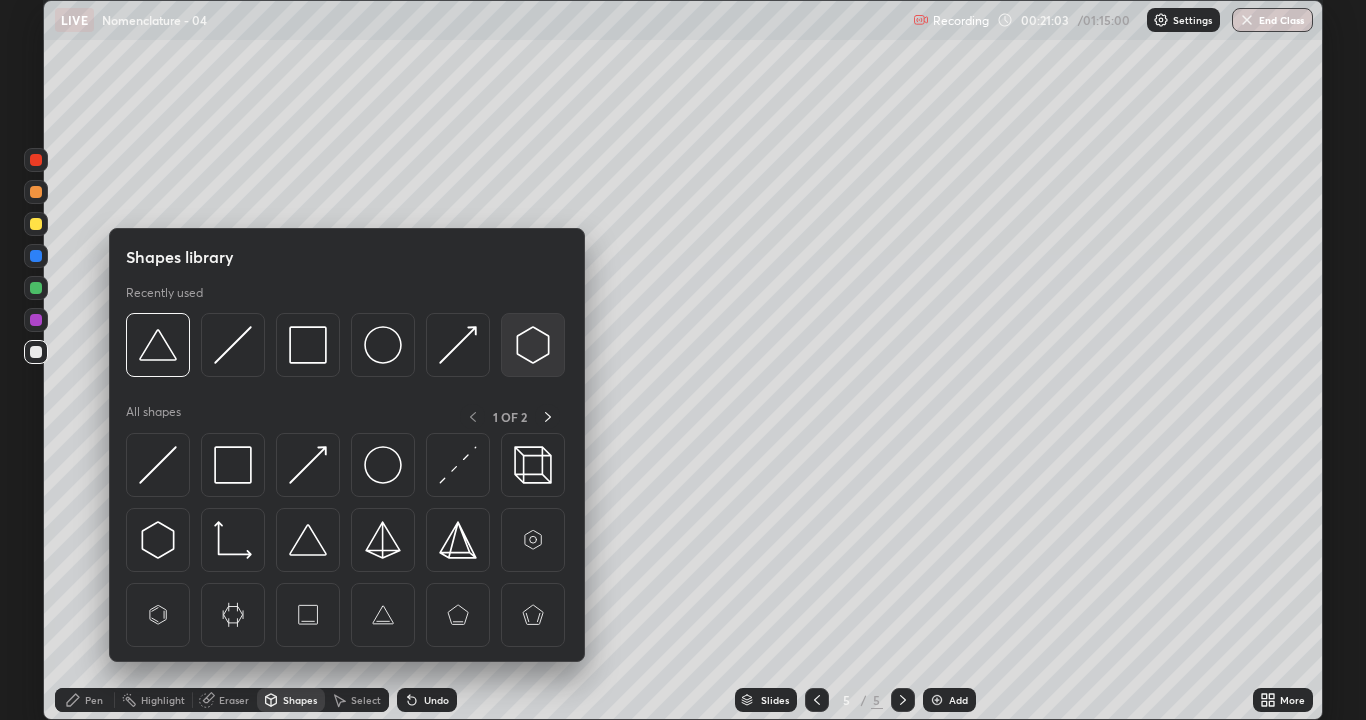 click at bounding box center (533, 345) 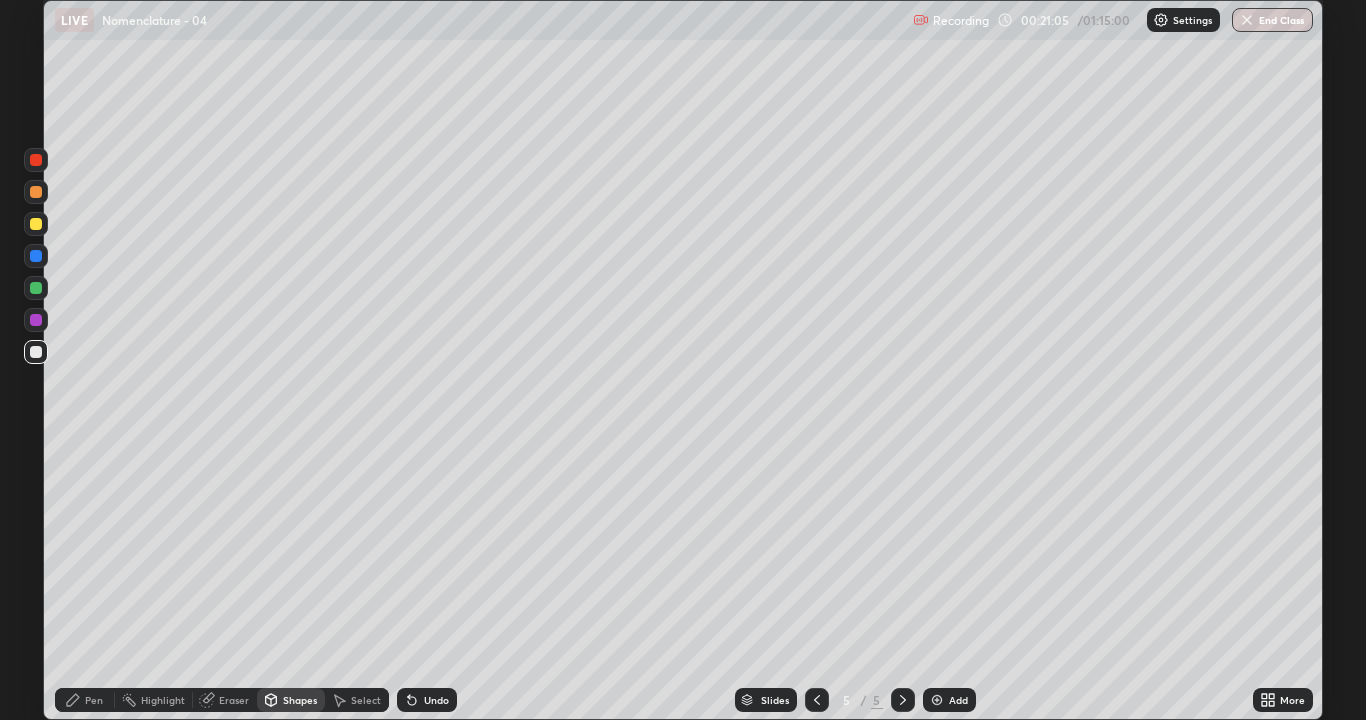 click 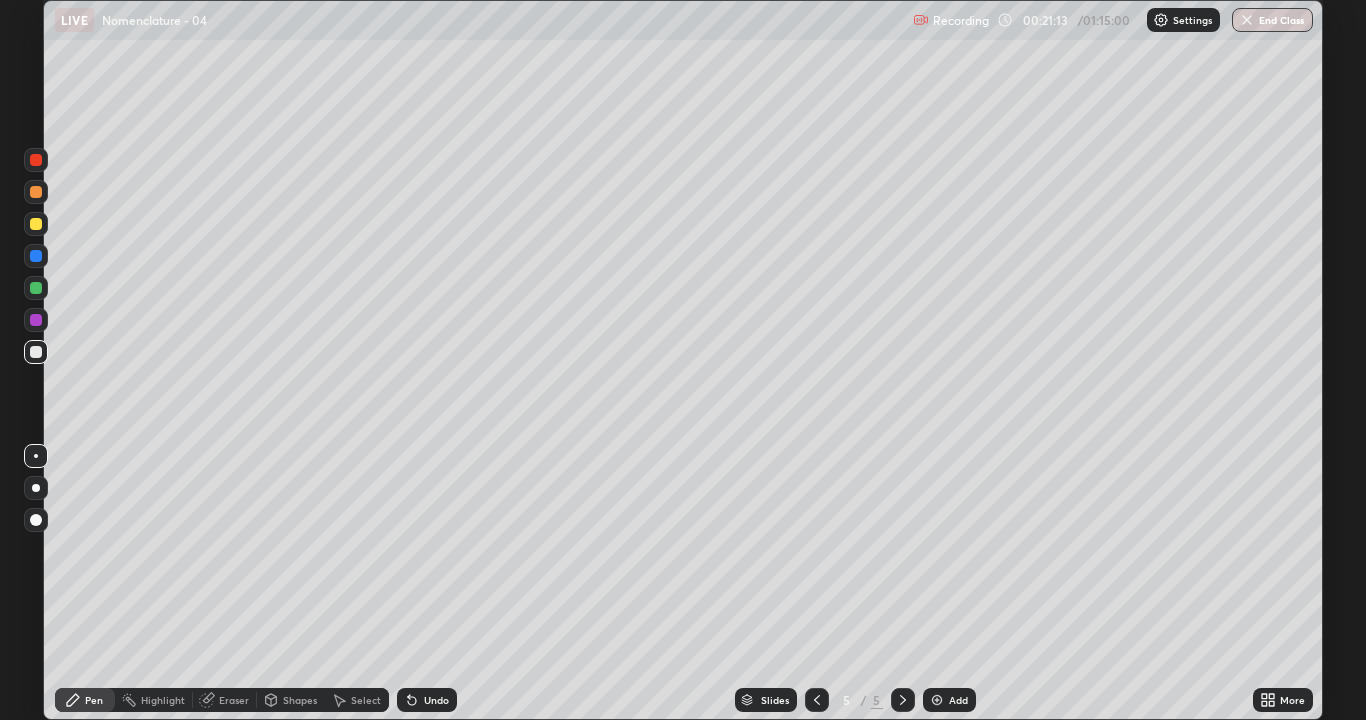 click on "Select" at bounding box center [357, 700] 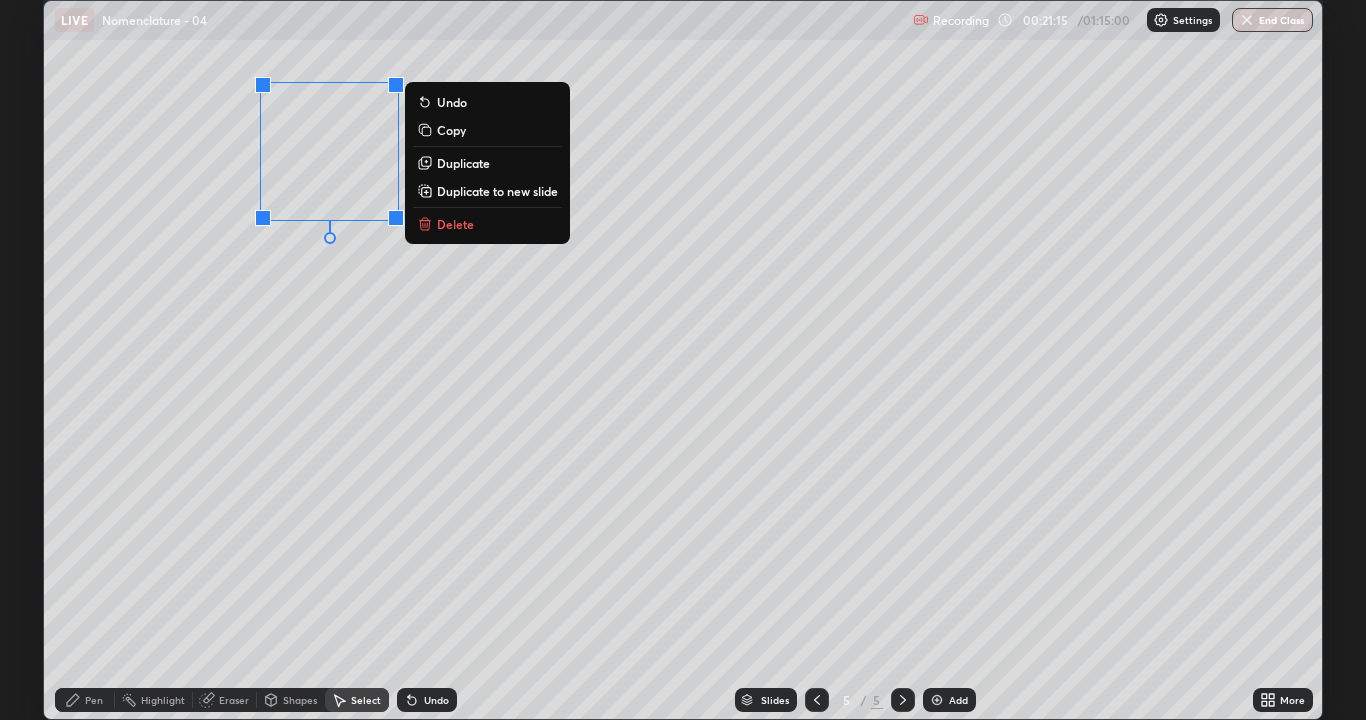 click on "Duplicate" at bounding box center (463, 163) 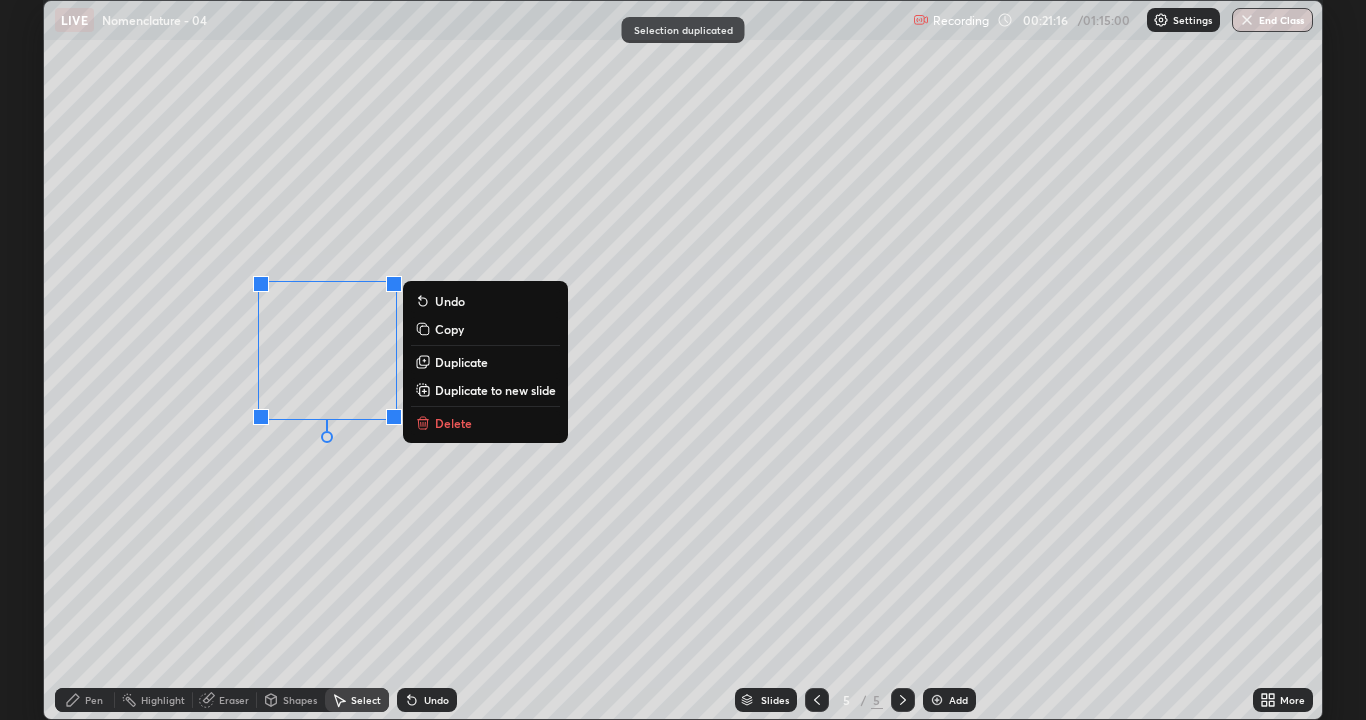 click on "0 ° Undo Copy Duplicate Duplicate to new slide Delete" at bounding box center (683, 360) 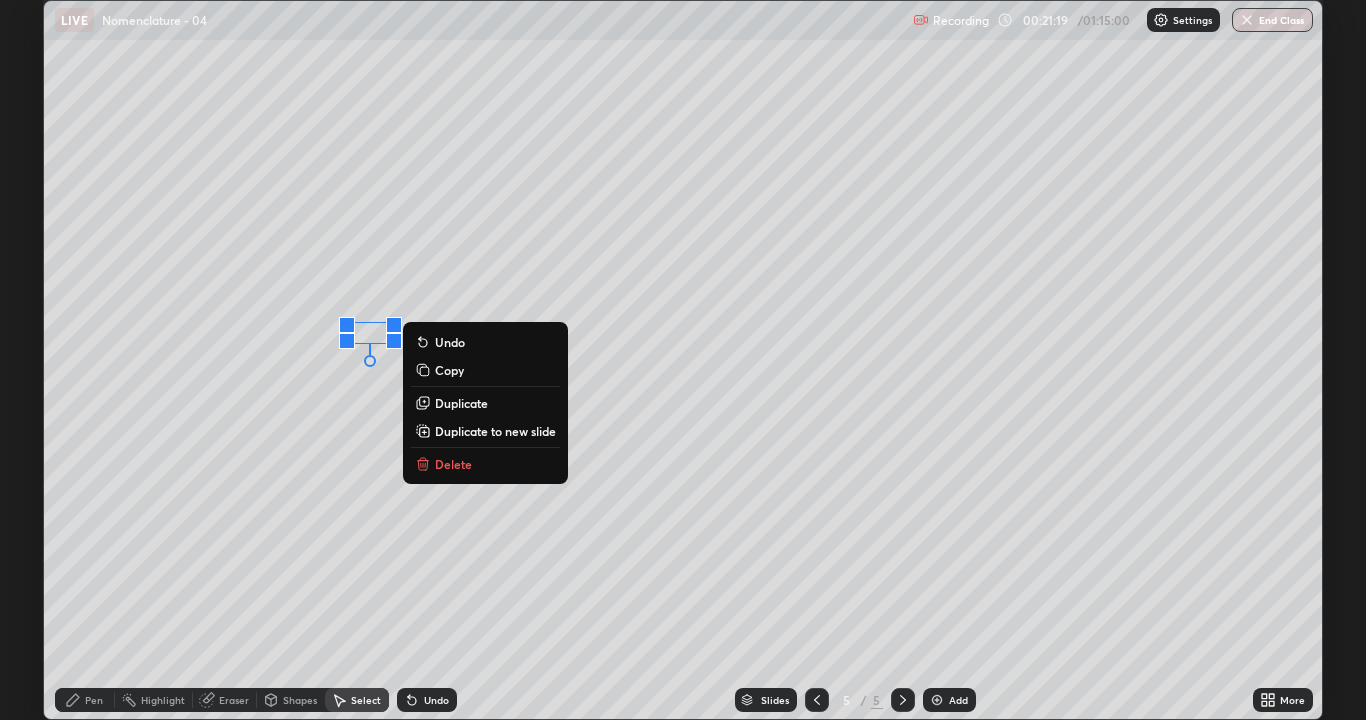 click on "Delete" at bounding box center (453, 464) 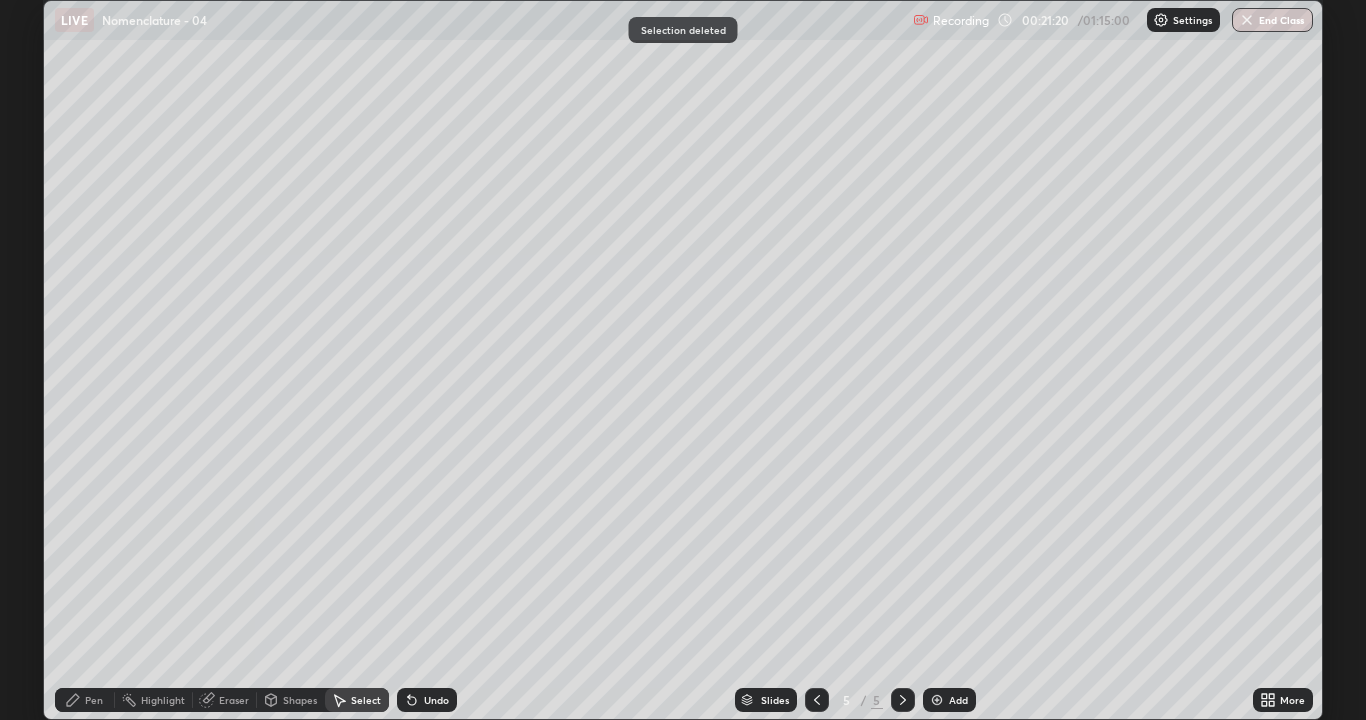 click on "Pen" at bounding box center [85, 700] 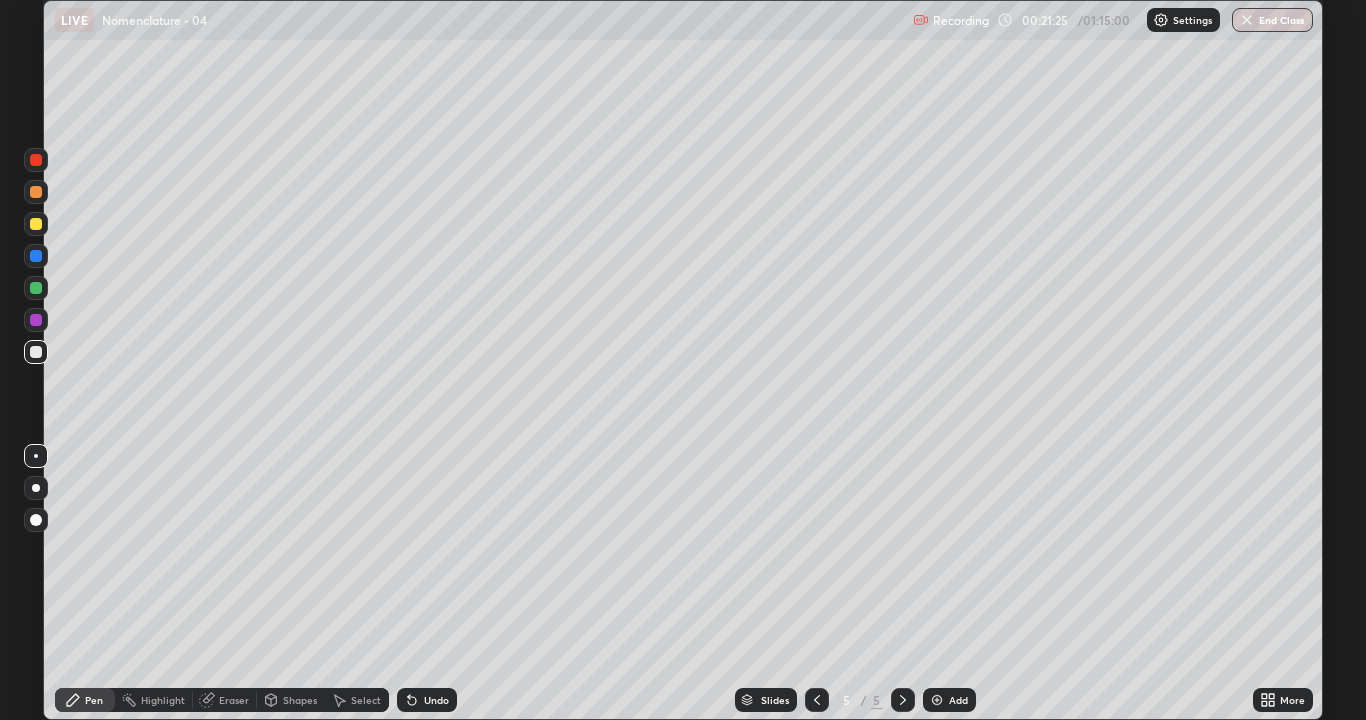 click on "Undo" at bounding box center [436, 700] 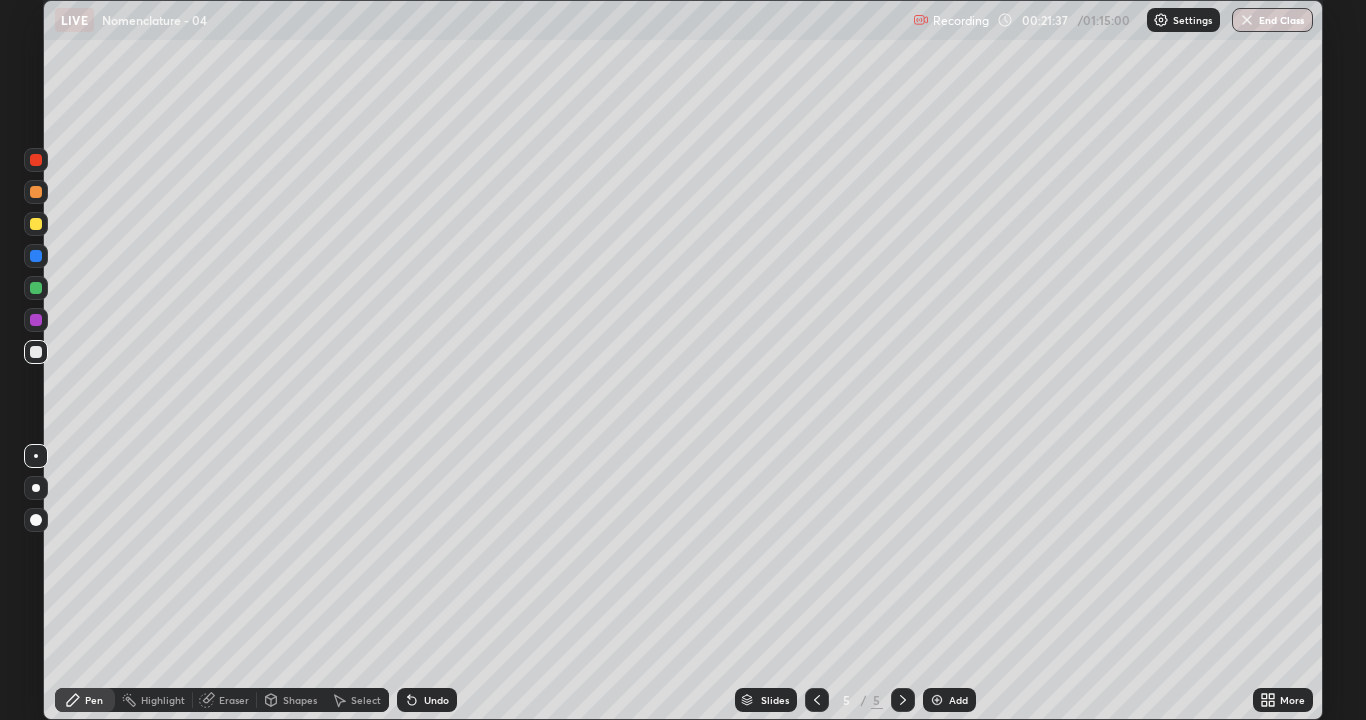 click on "Undo" at bounding box center [436, 700] 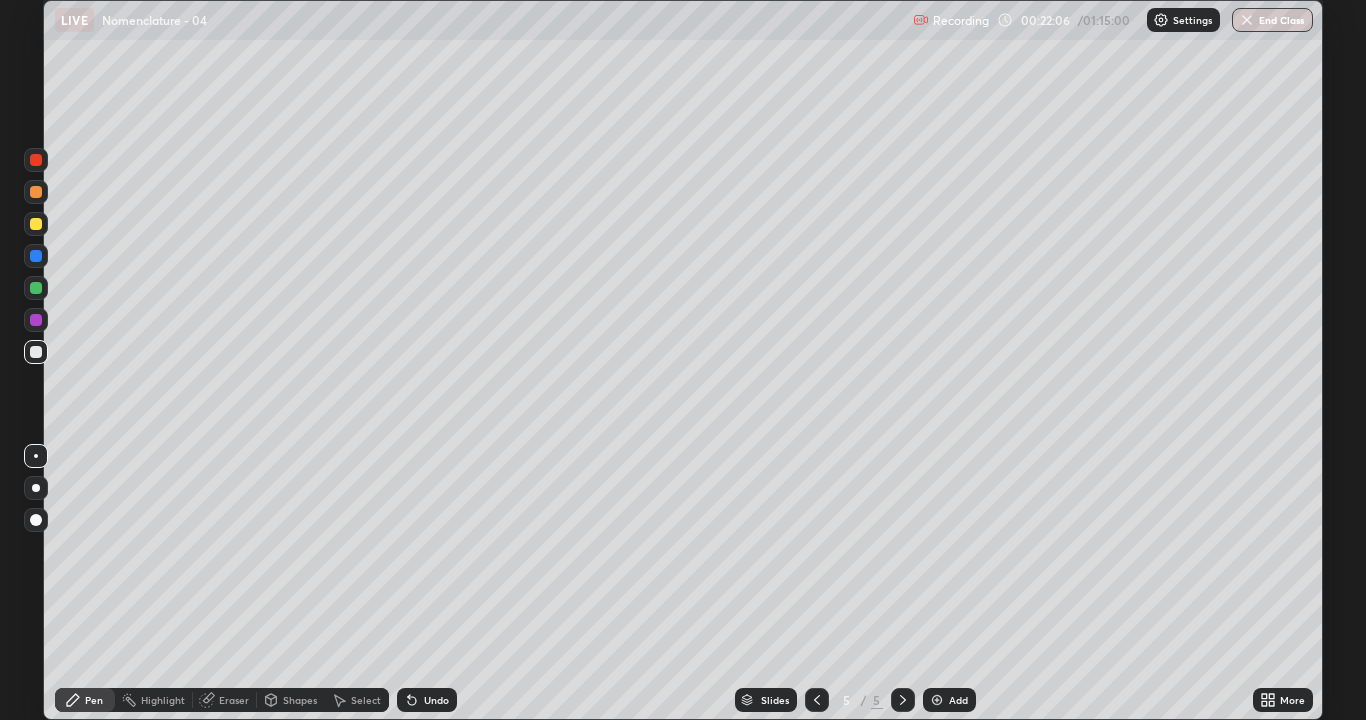 click on "Undo" at bounding box center [436, 700] 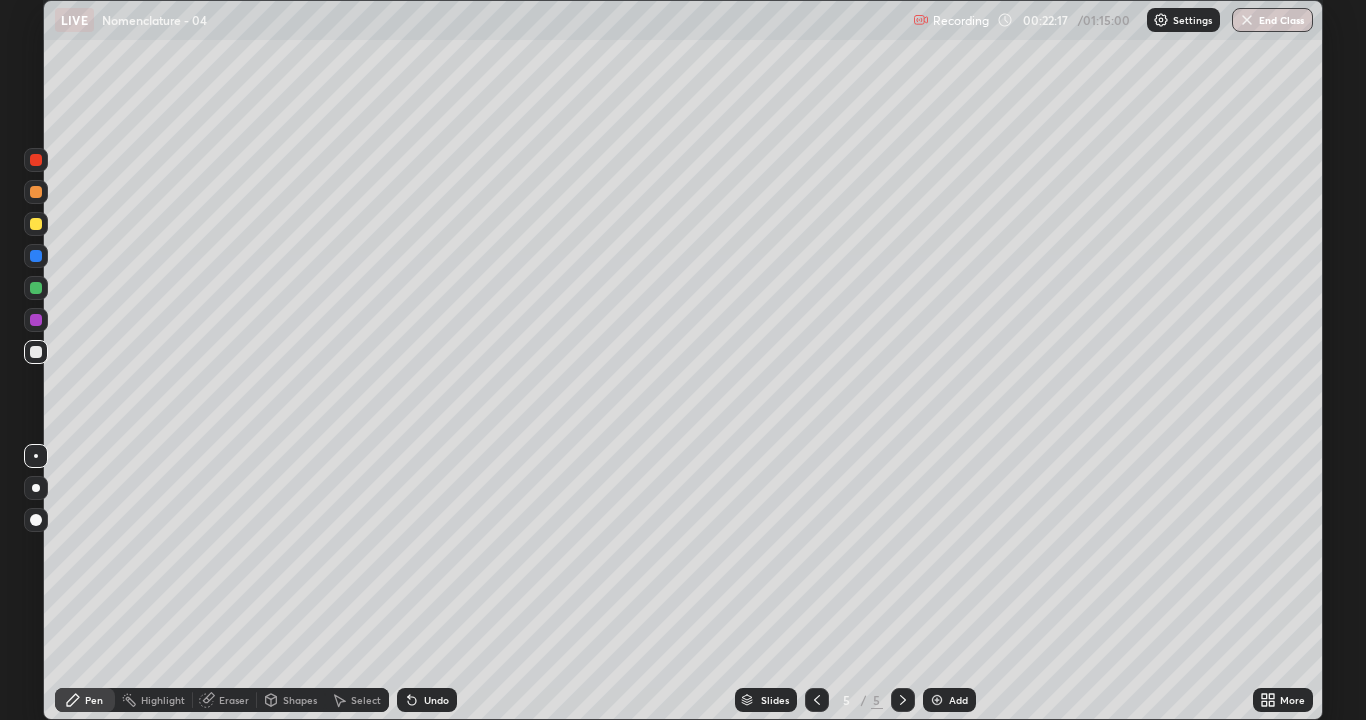 click at bounding box center (36, 224) 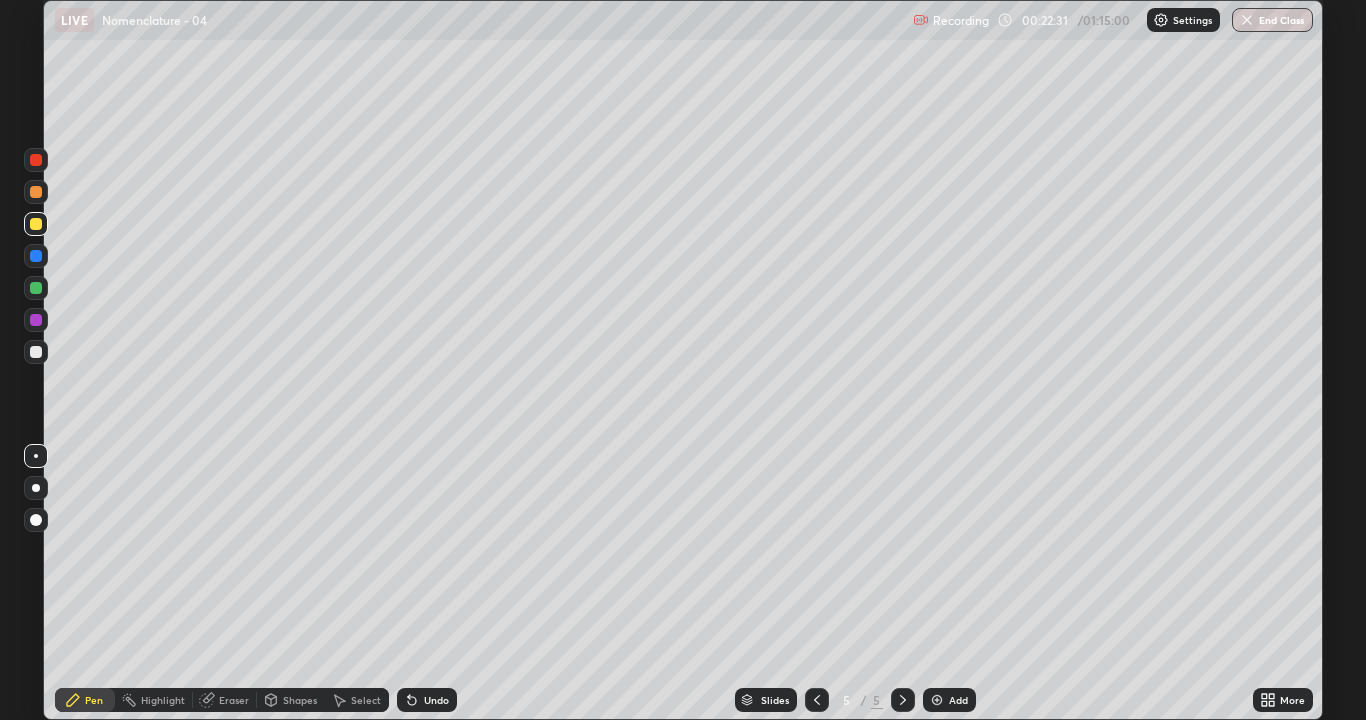 click on "Highlight" at bounding box center (163, 700) 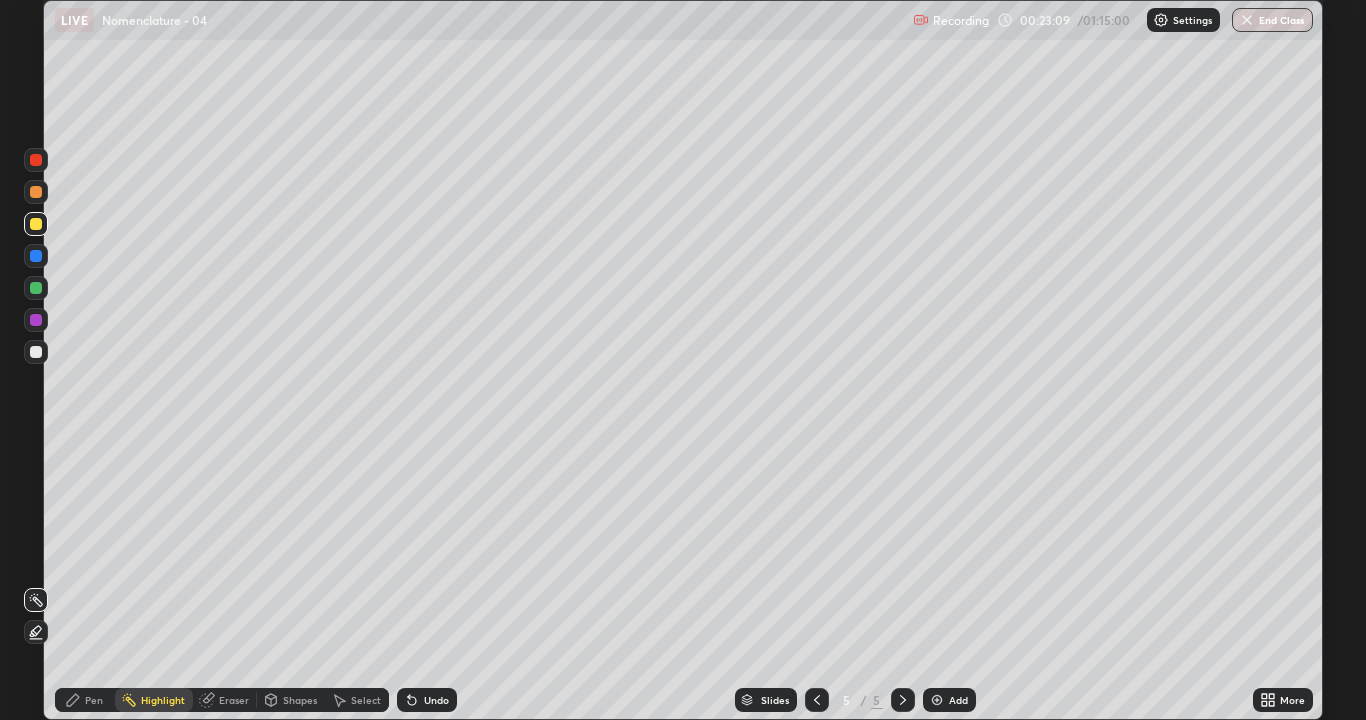 click on "Pen" at bounding box center [85, 700] 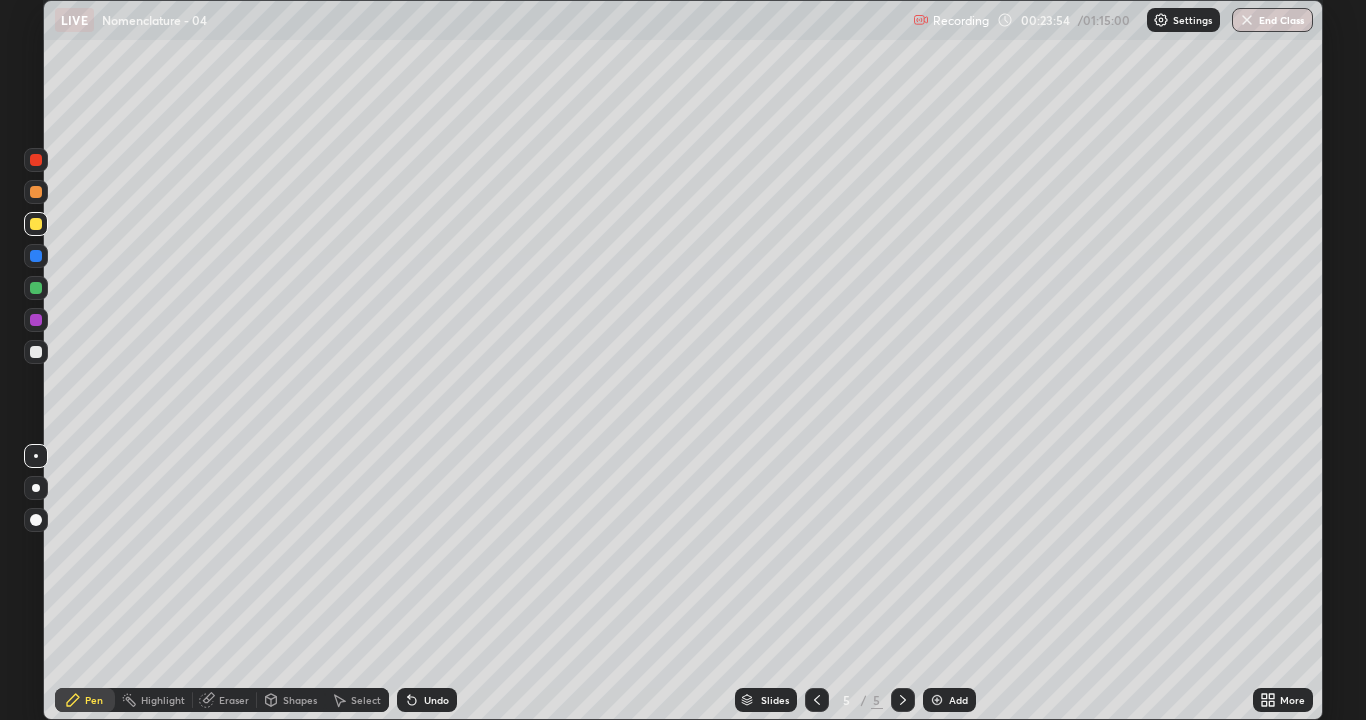 click 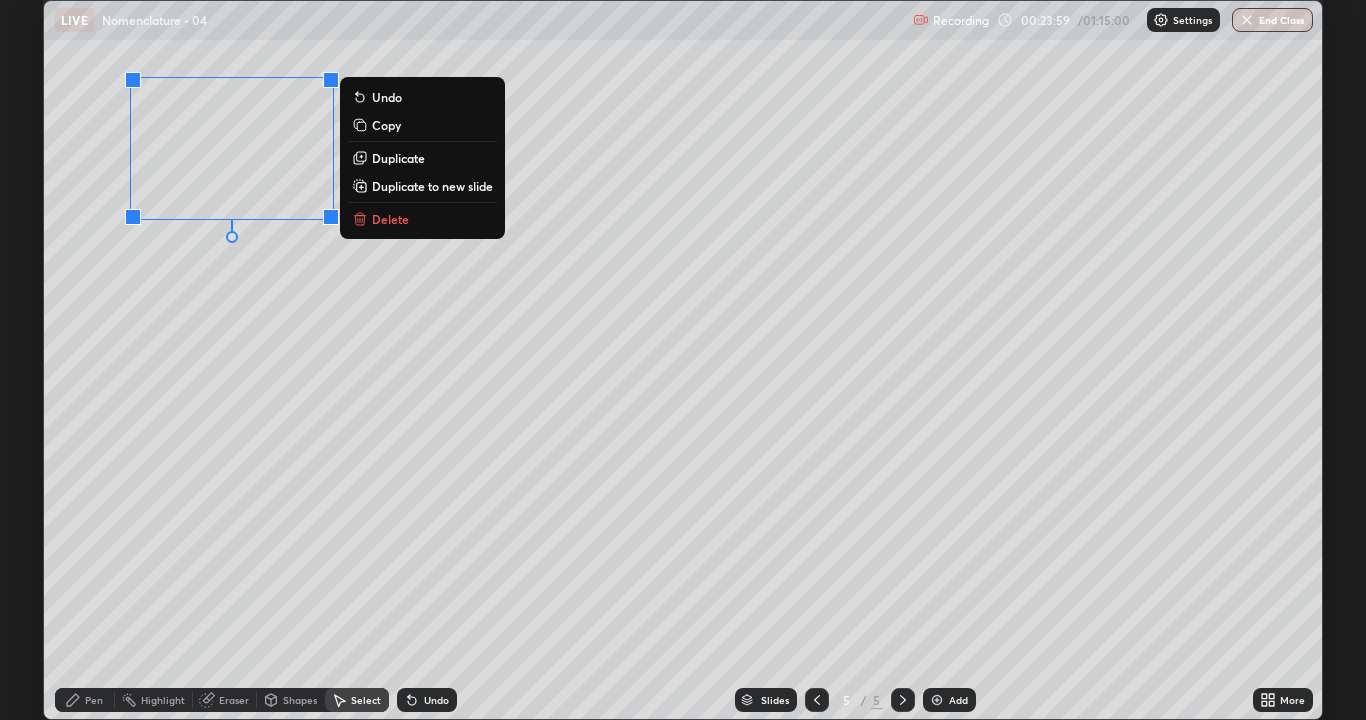click on "0 ° Undo Copy Duplicate Duplicate to new slide Delete" at bounding box center (683, 360) 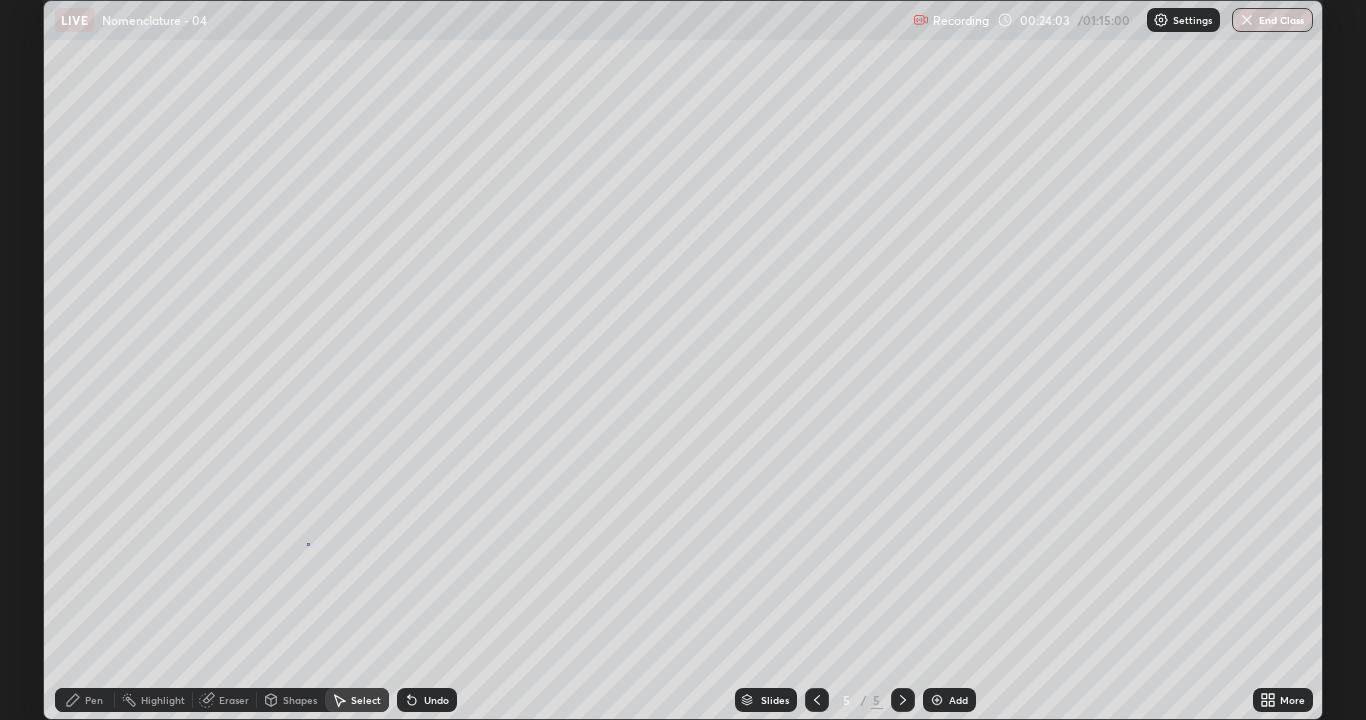 click on "0 ° Undo Copy Duplicate Duplicate to new slide Delete" at bounding box center (683, 360) 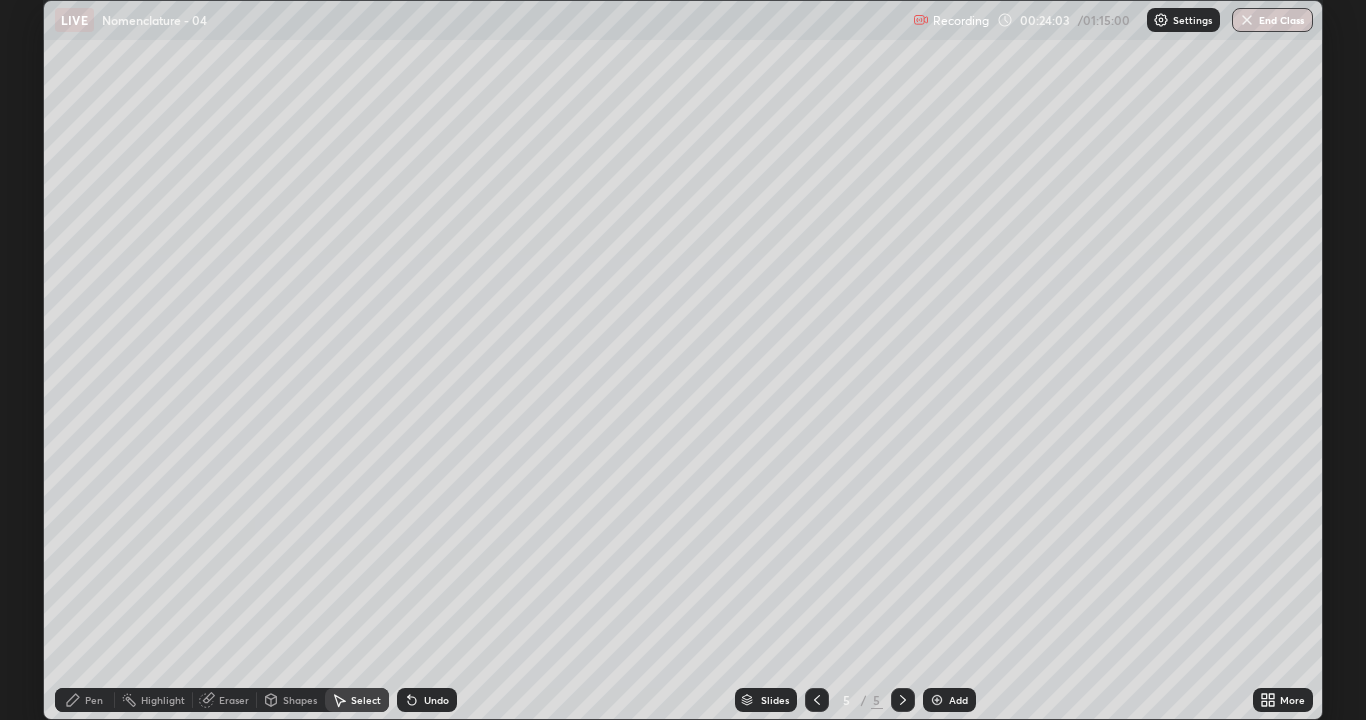 click on "Pen" at bounding box center (94, 700) 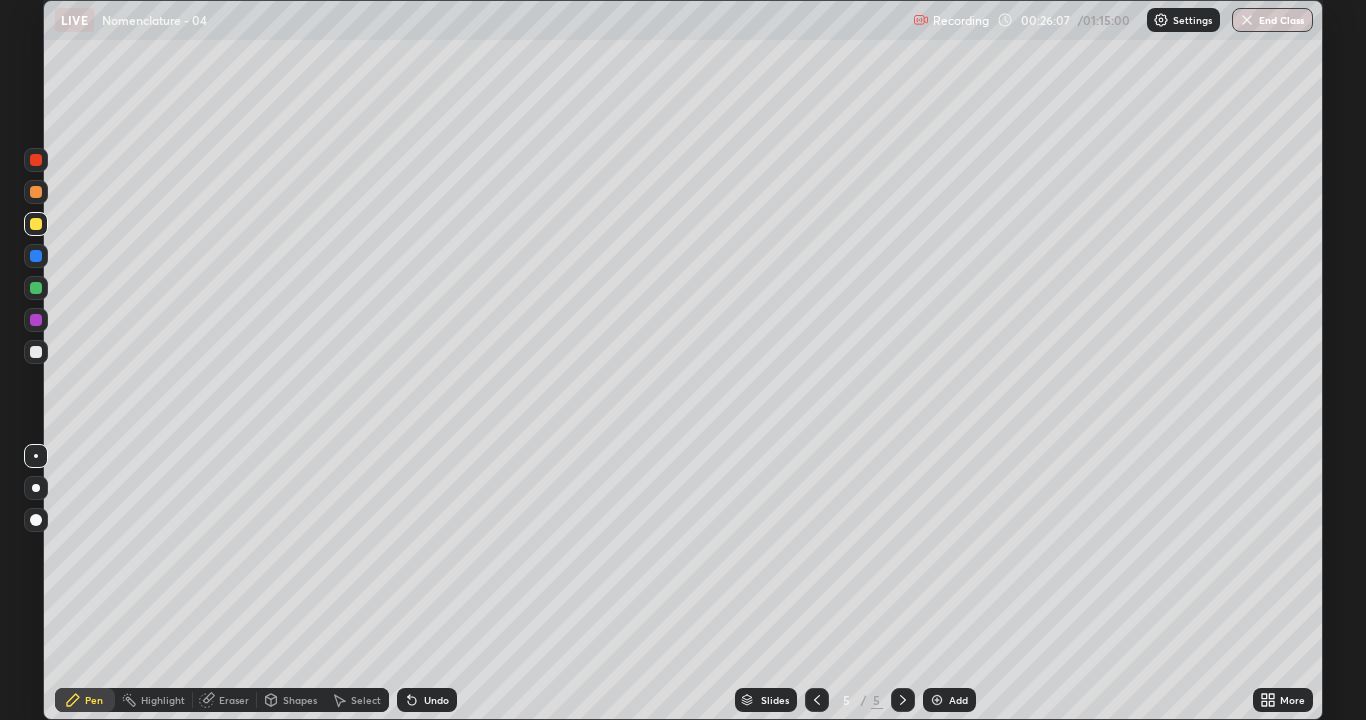 click at bounding box center (36, 288) 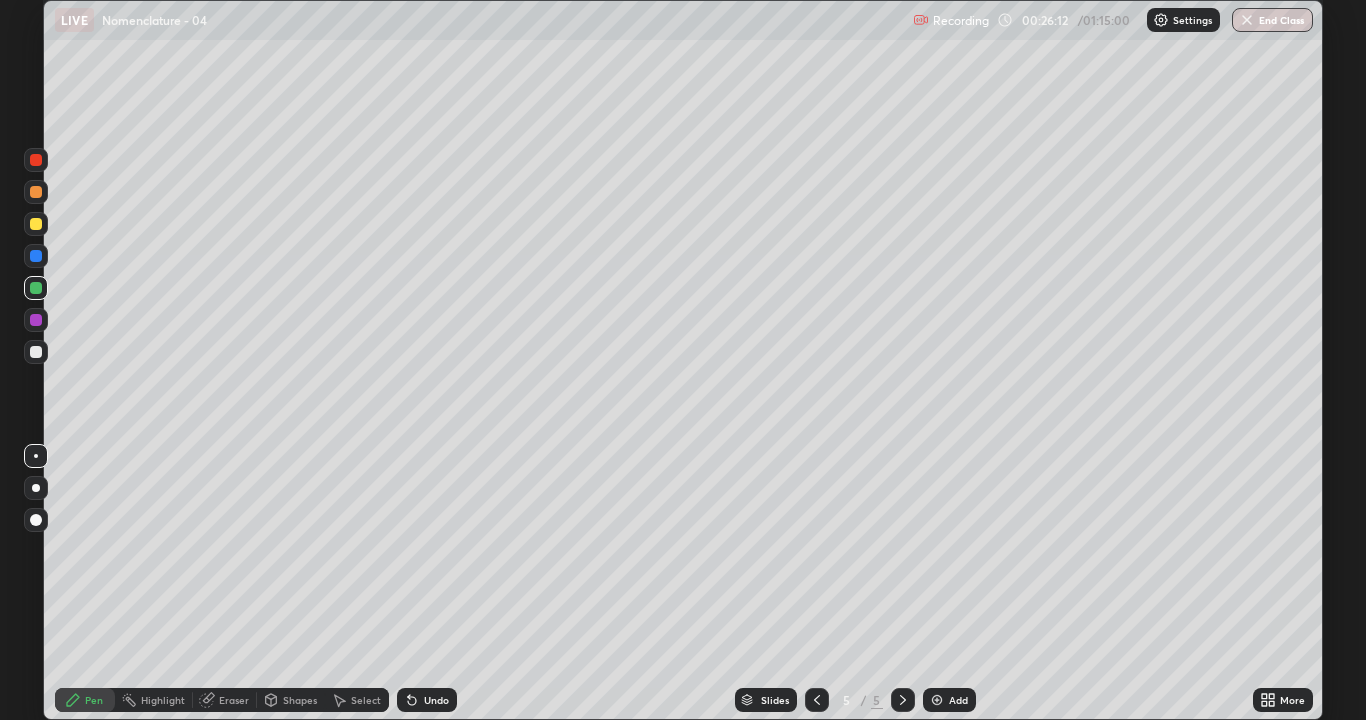 click on "Undo" at bounding box center (427, 700) 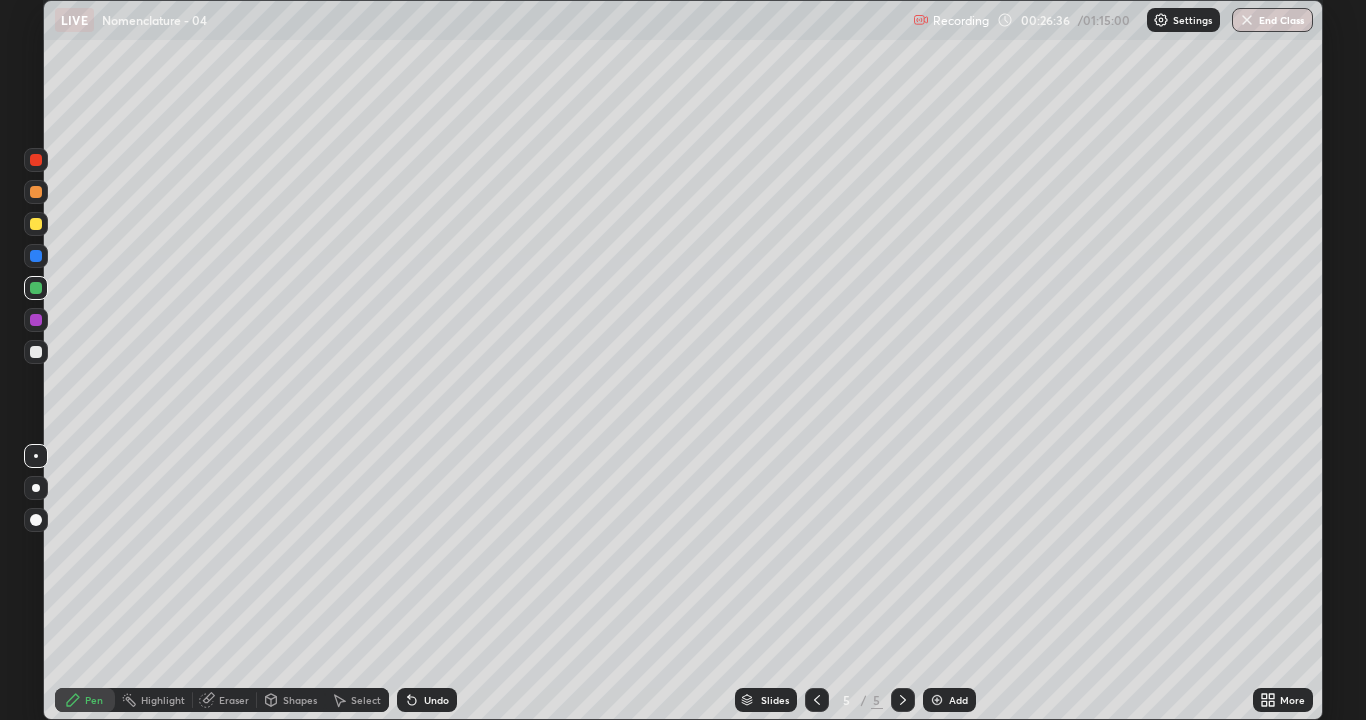 click 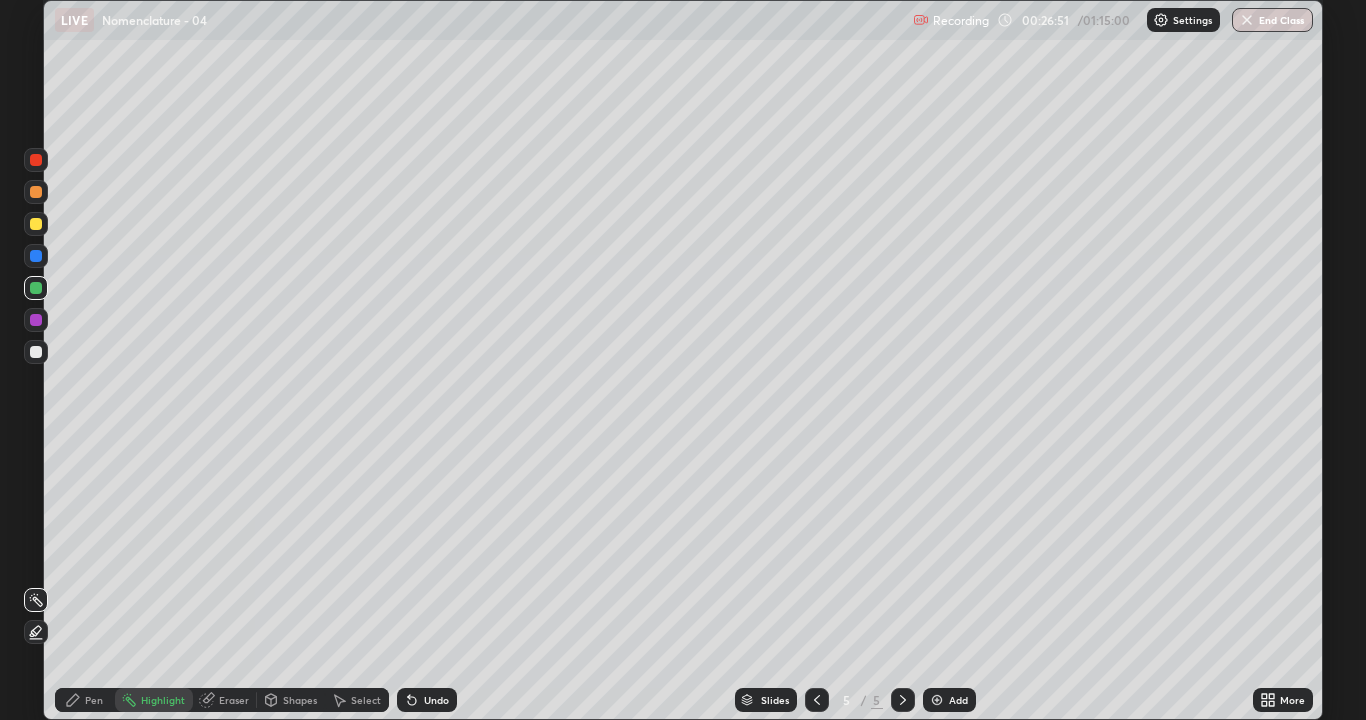 click on "Pen" at bounding box center (85, 700) 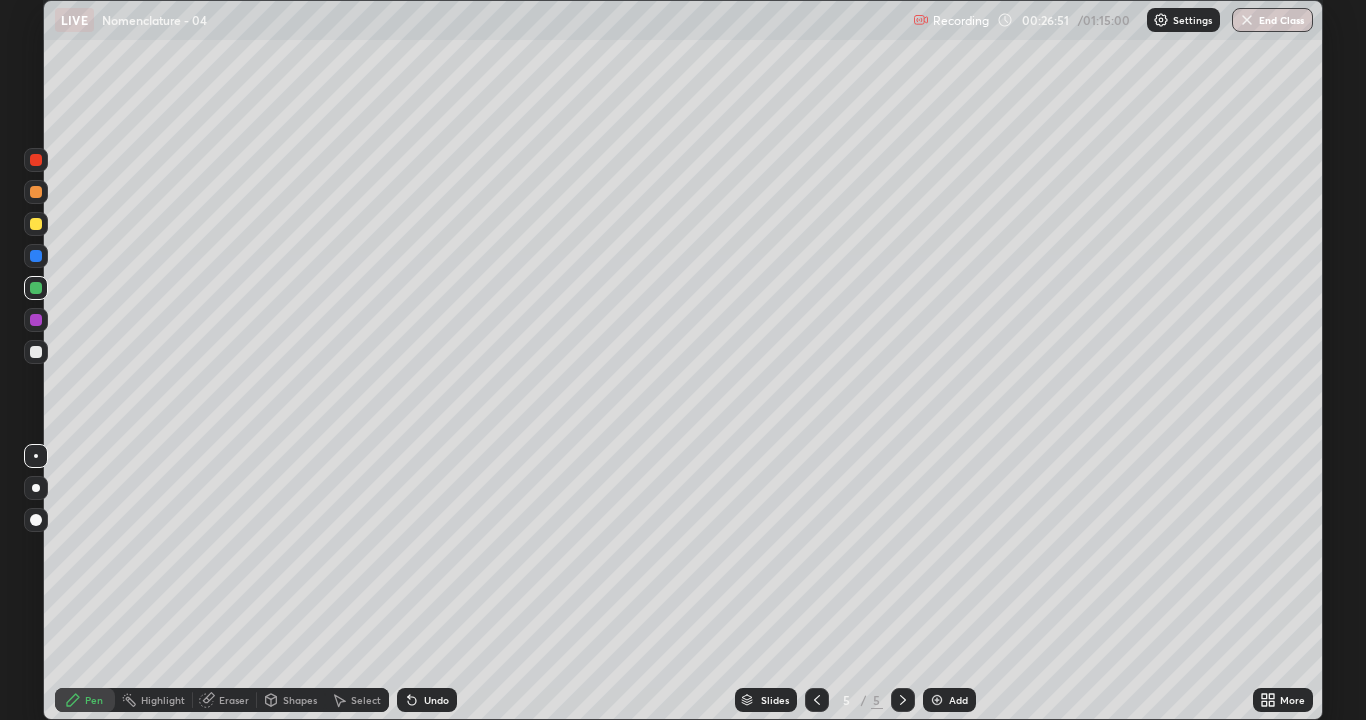 click at bounding box center (36, 224) 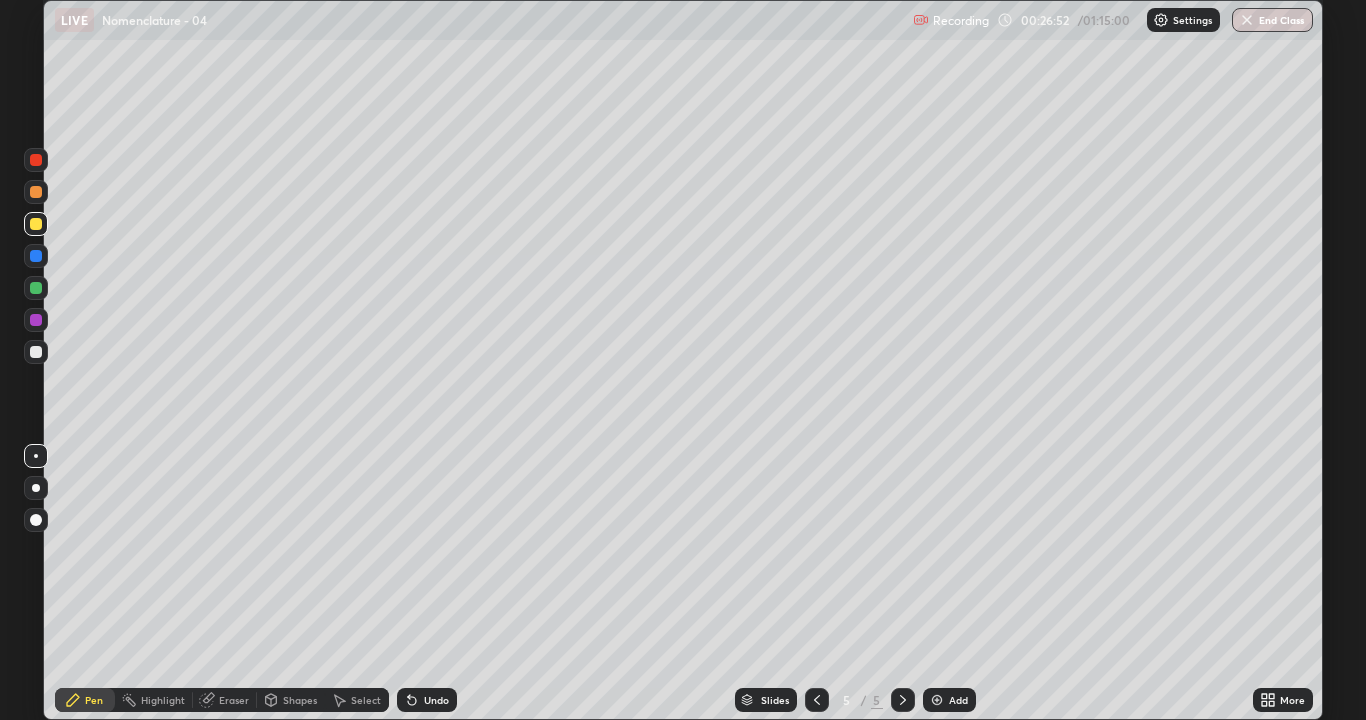 click at bounding box center [36, 224] 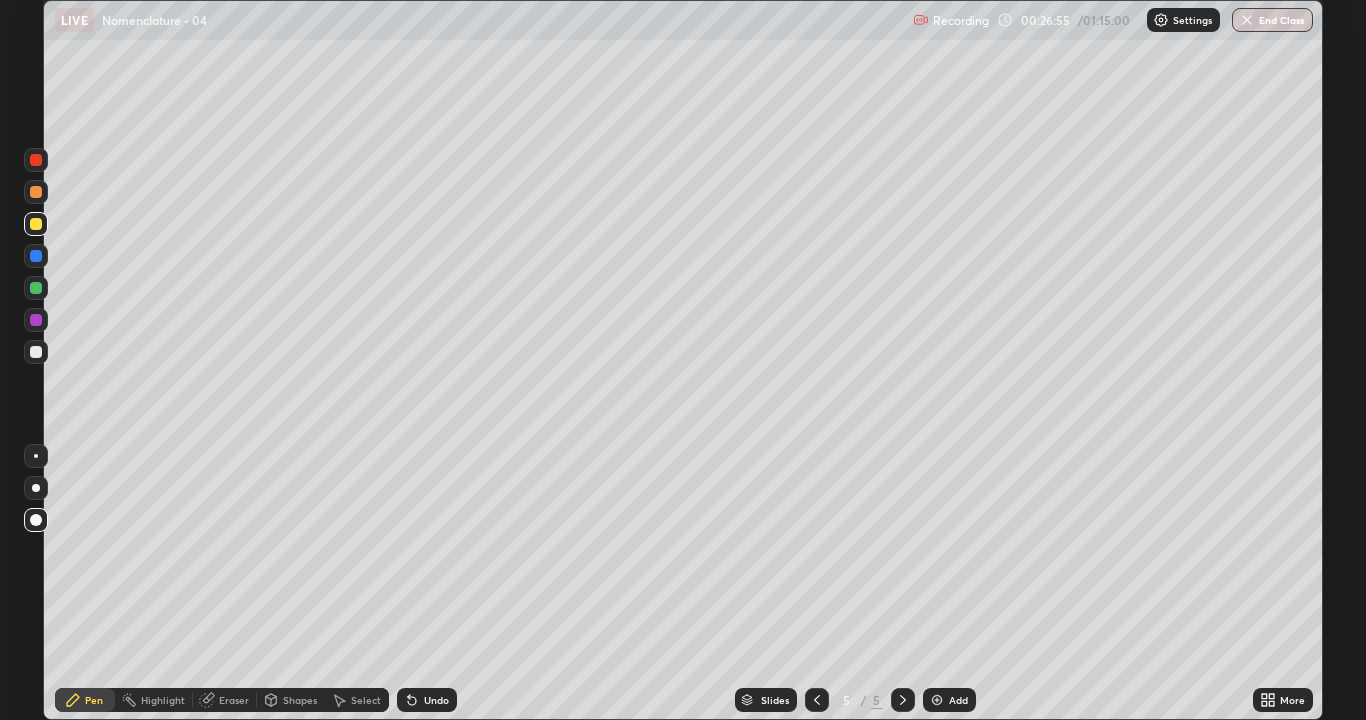 click on "Undo" at bounding box center (427, 700) 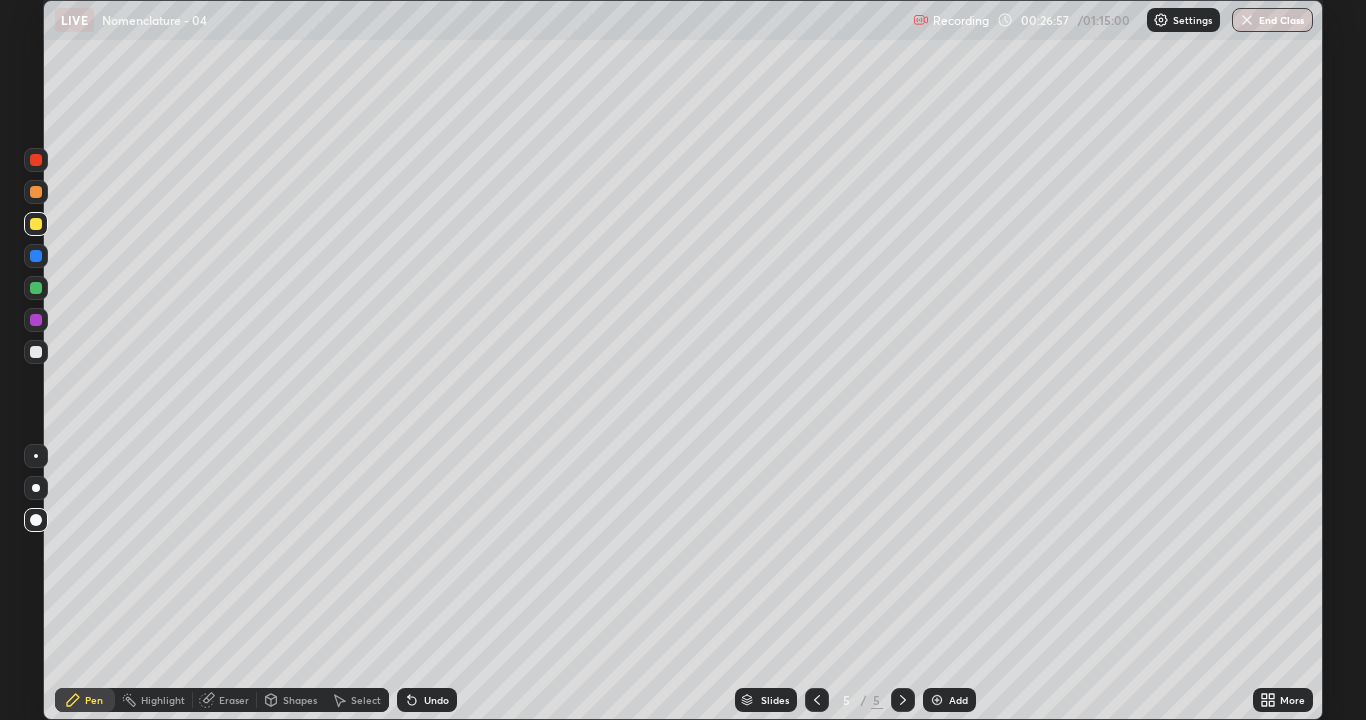 click at bounding box center (36, 288) 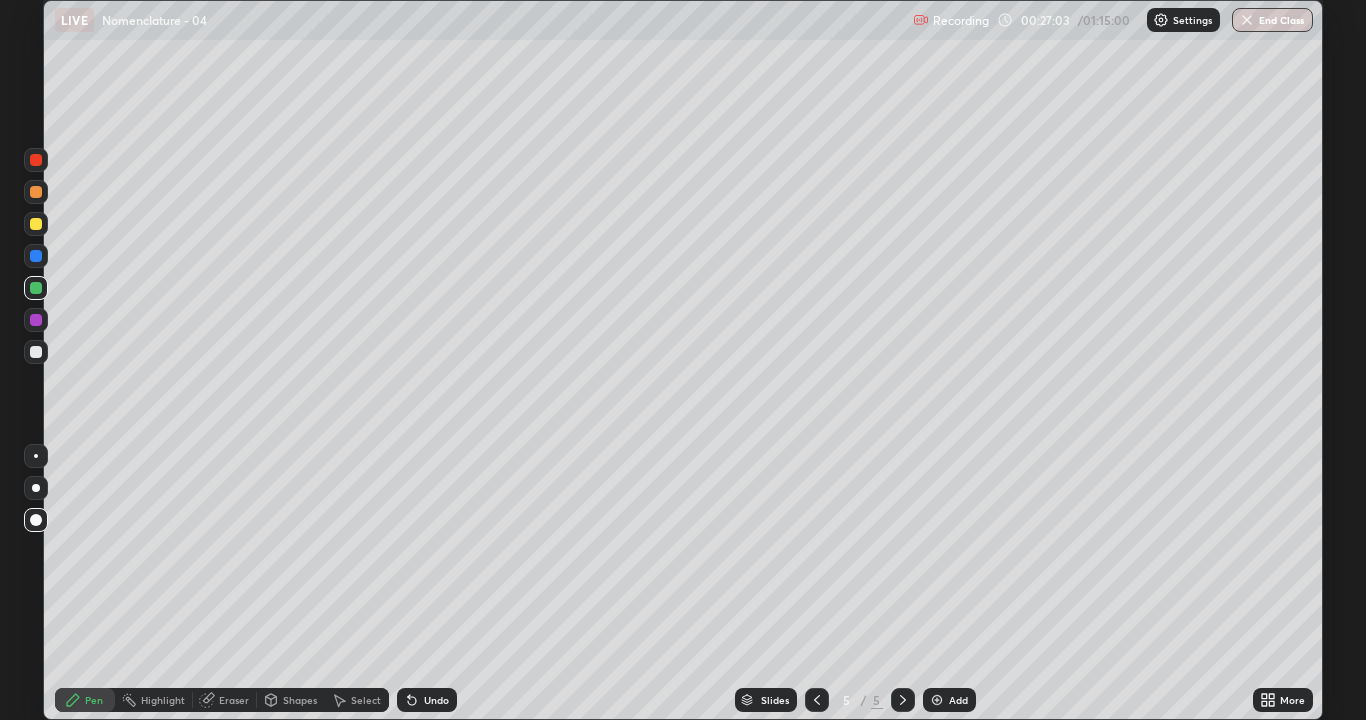 click at bounding box center (36, 352) 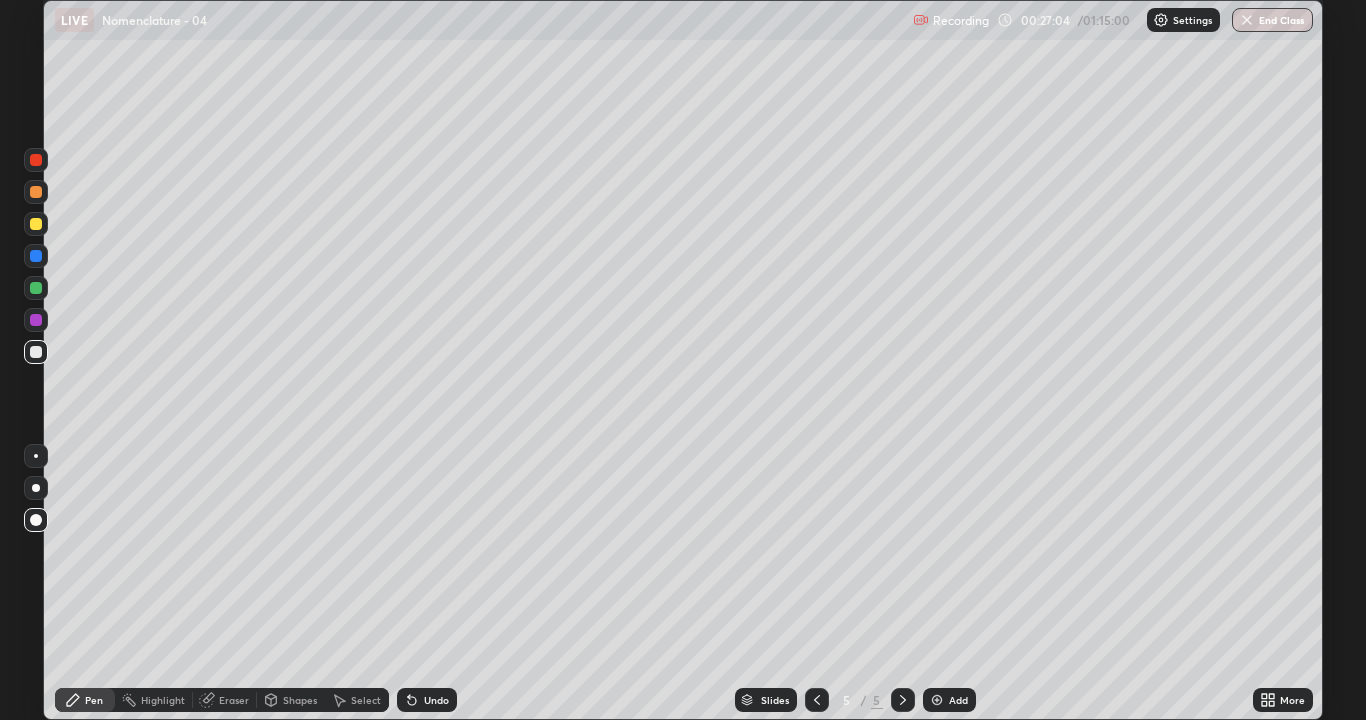 click at bounding box center [36, 224] 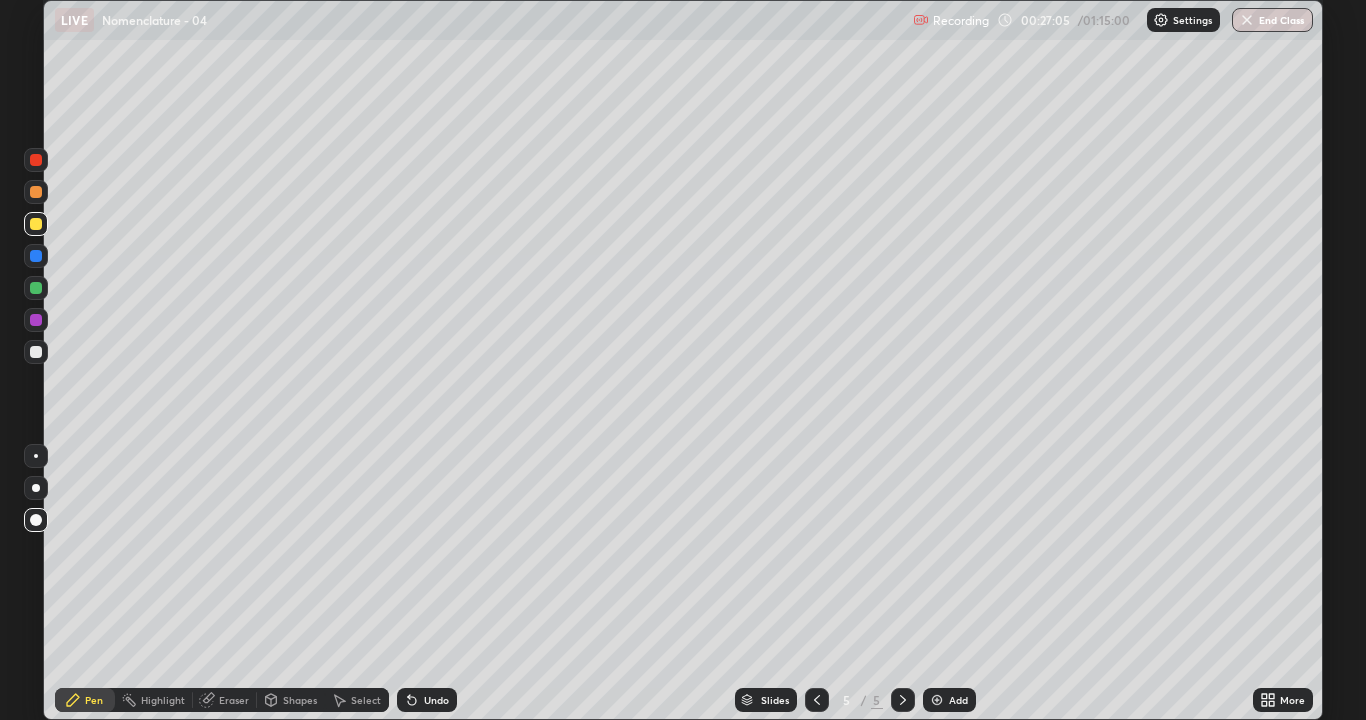 click at bounding box center [36, 456] 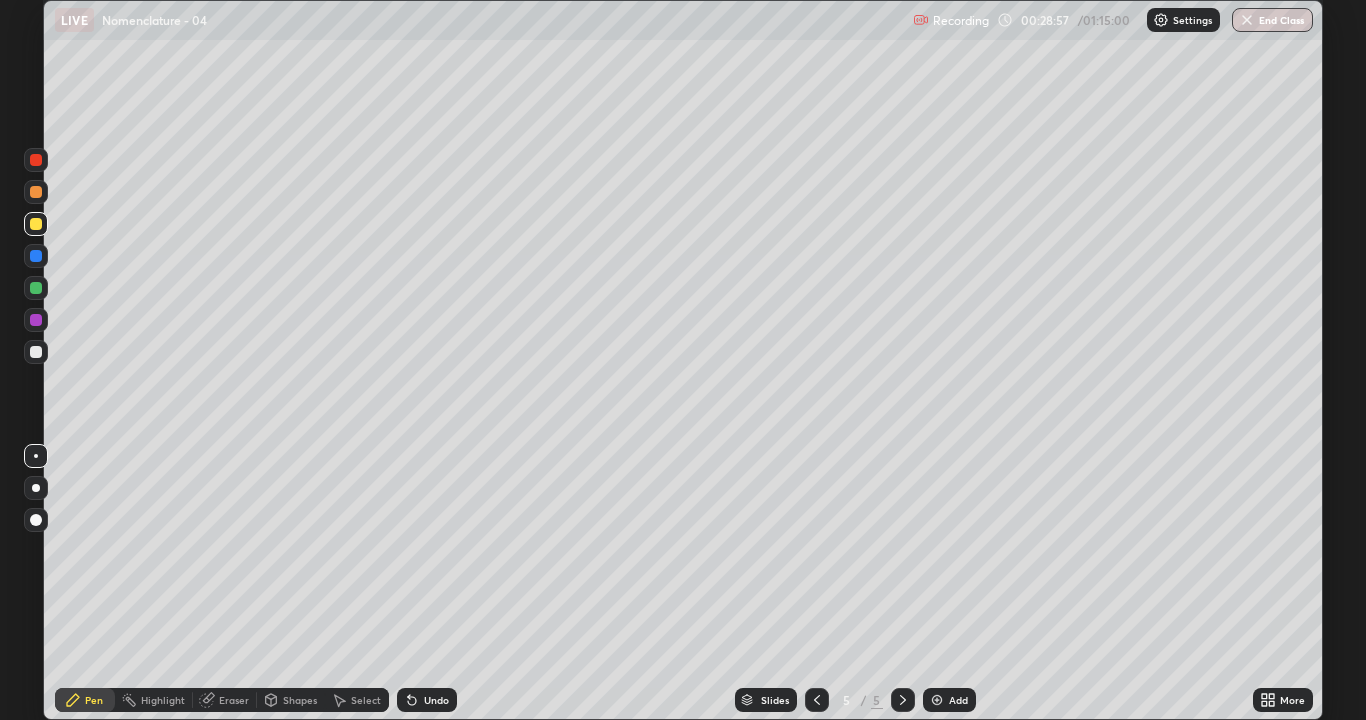 click on "Undo" at bounding box center (427, 700) 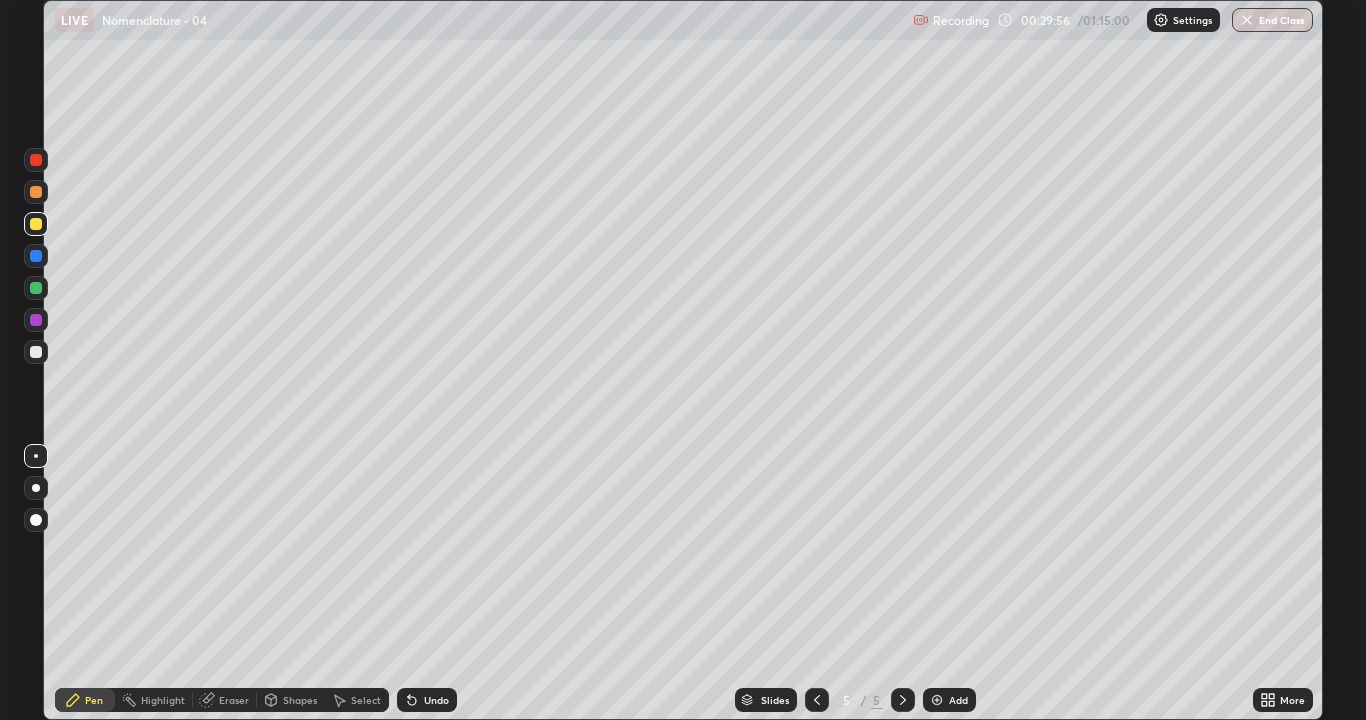 click on "Select" at bounding box center [366, 700] 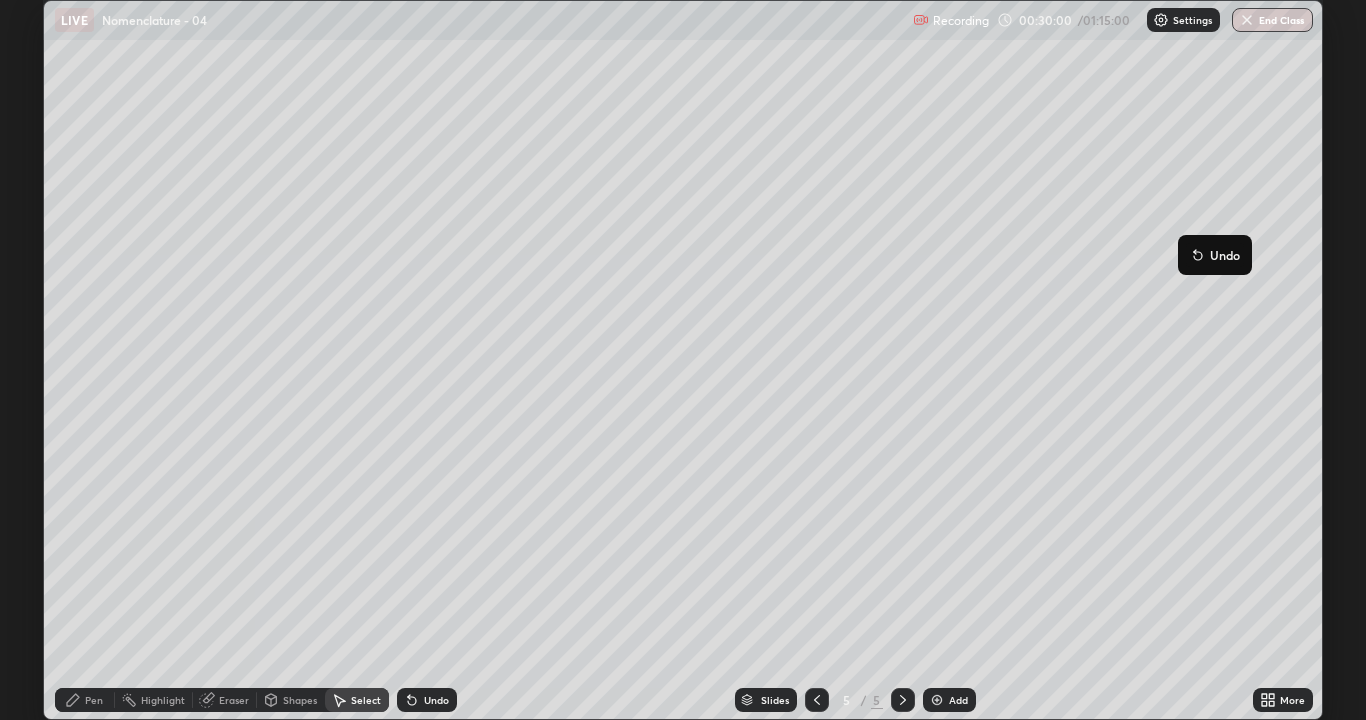 click on "0 ° Undo Copy Duplicate Duplicate to new slide Delete" at bounding box center (683, 360) 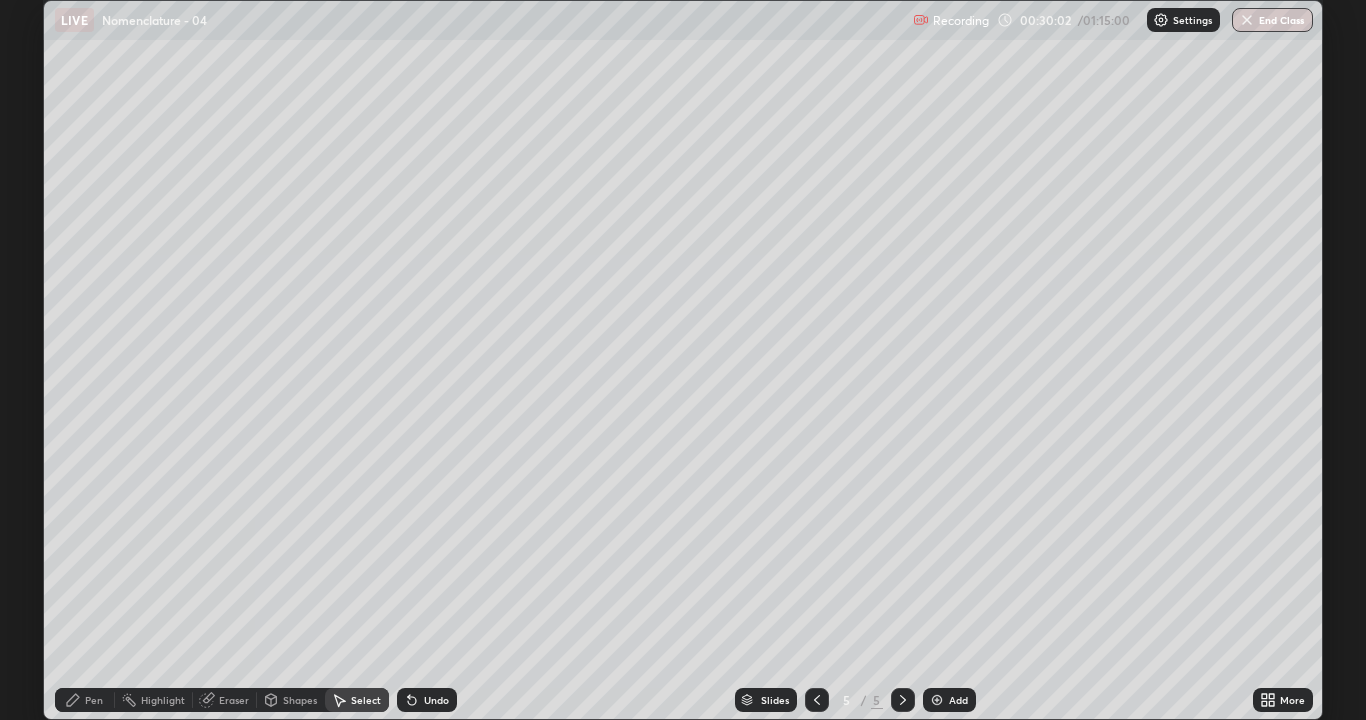 click on "Pen" at bounding box center [85, 700] 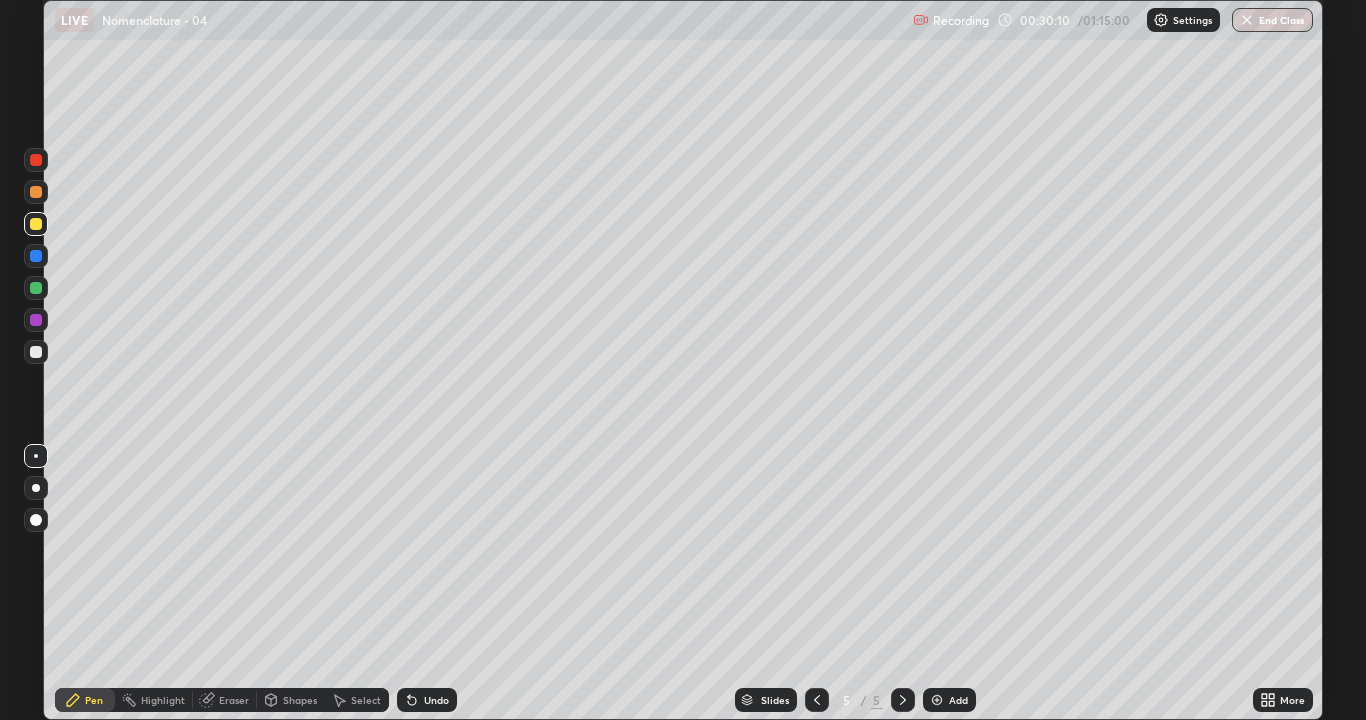 click at bounding box center [36, 352] 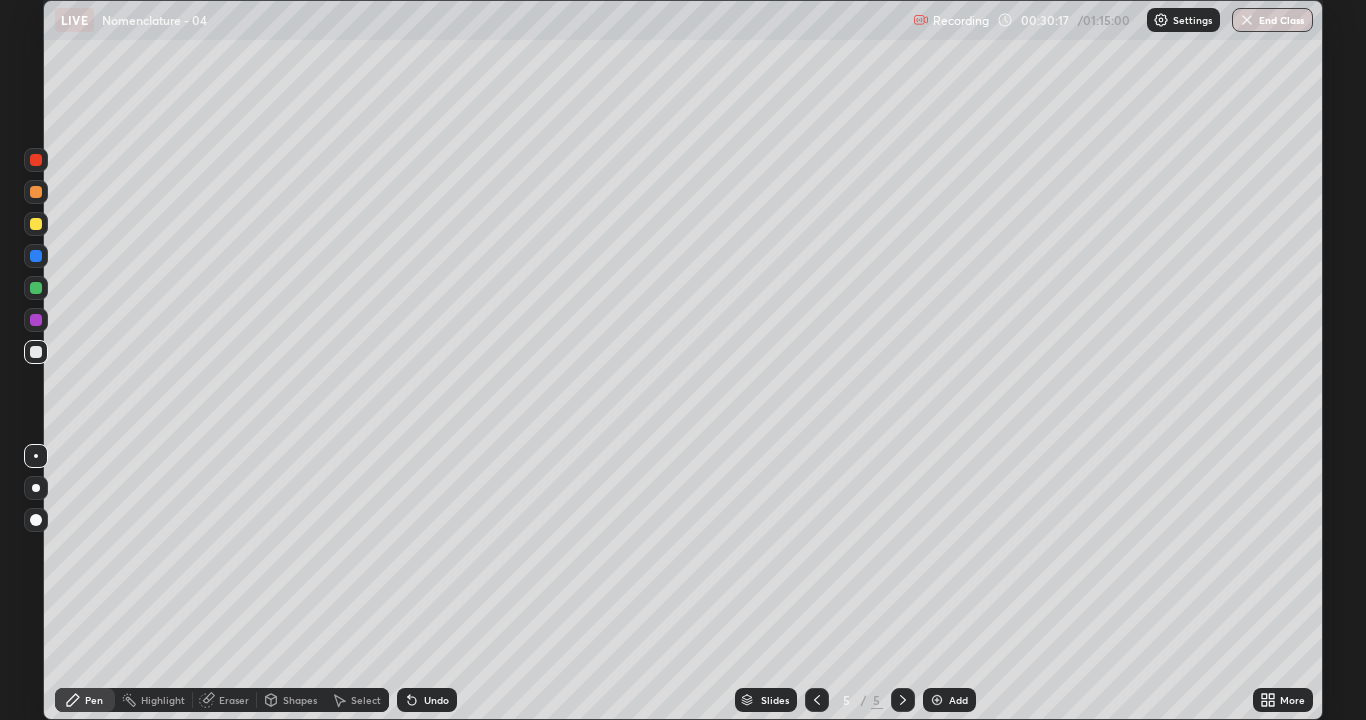 click on "Undo" at bounding box center [427, 700] 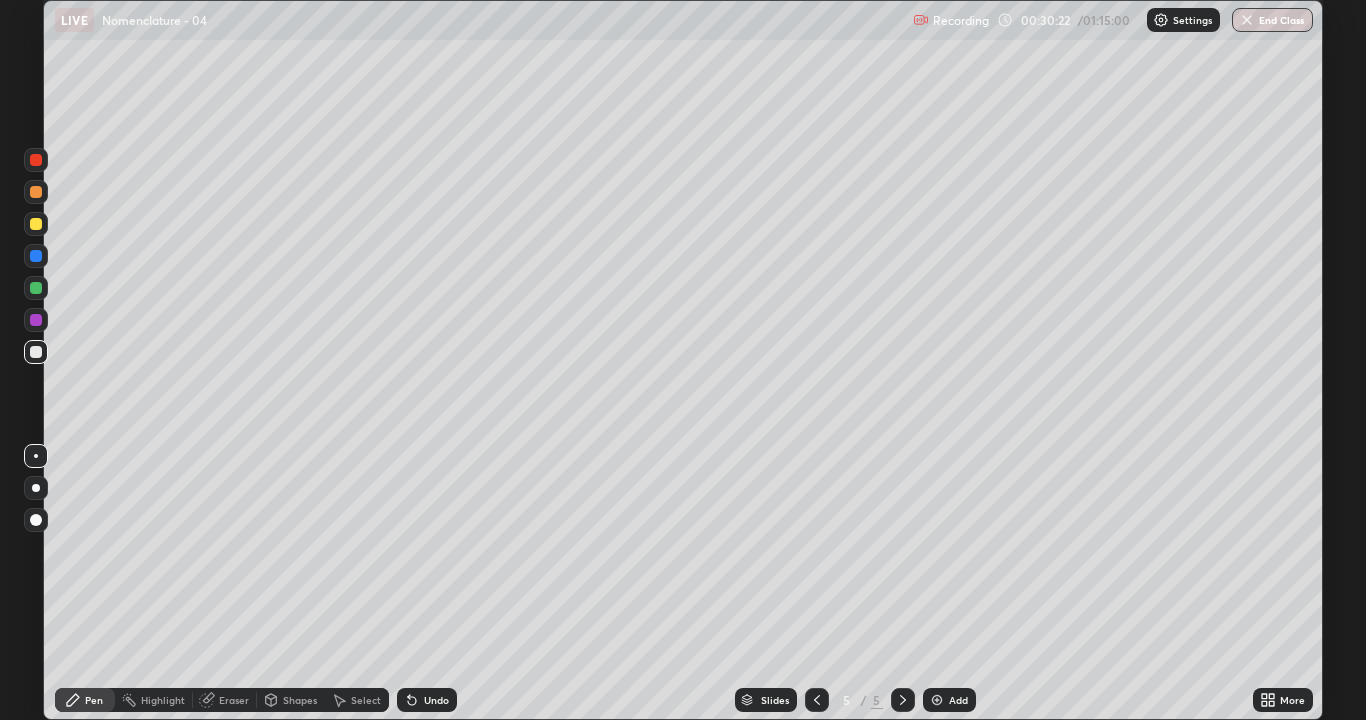 click on "Undo" at bounding box center [436, 700] 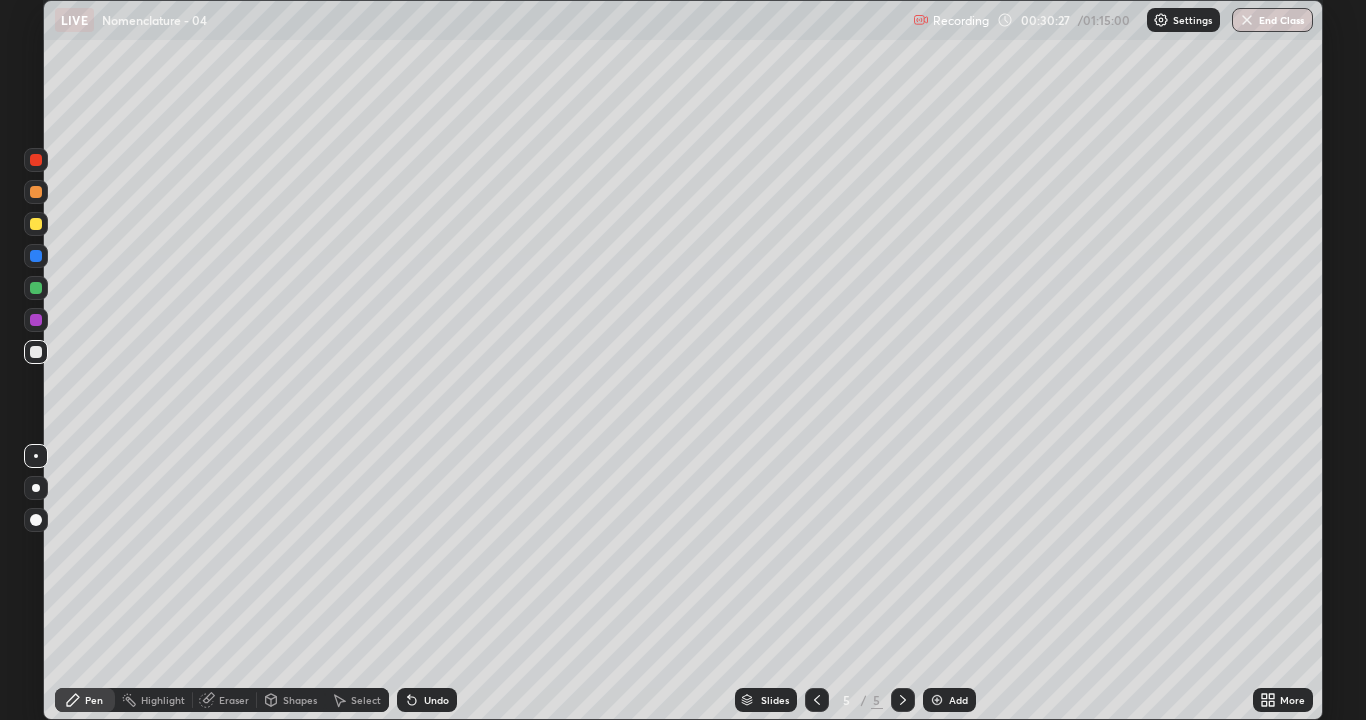 click at bounding box center [36, 224] 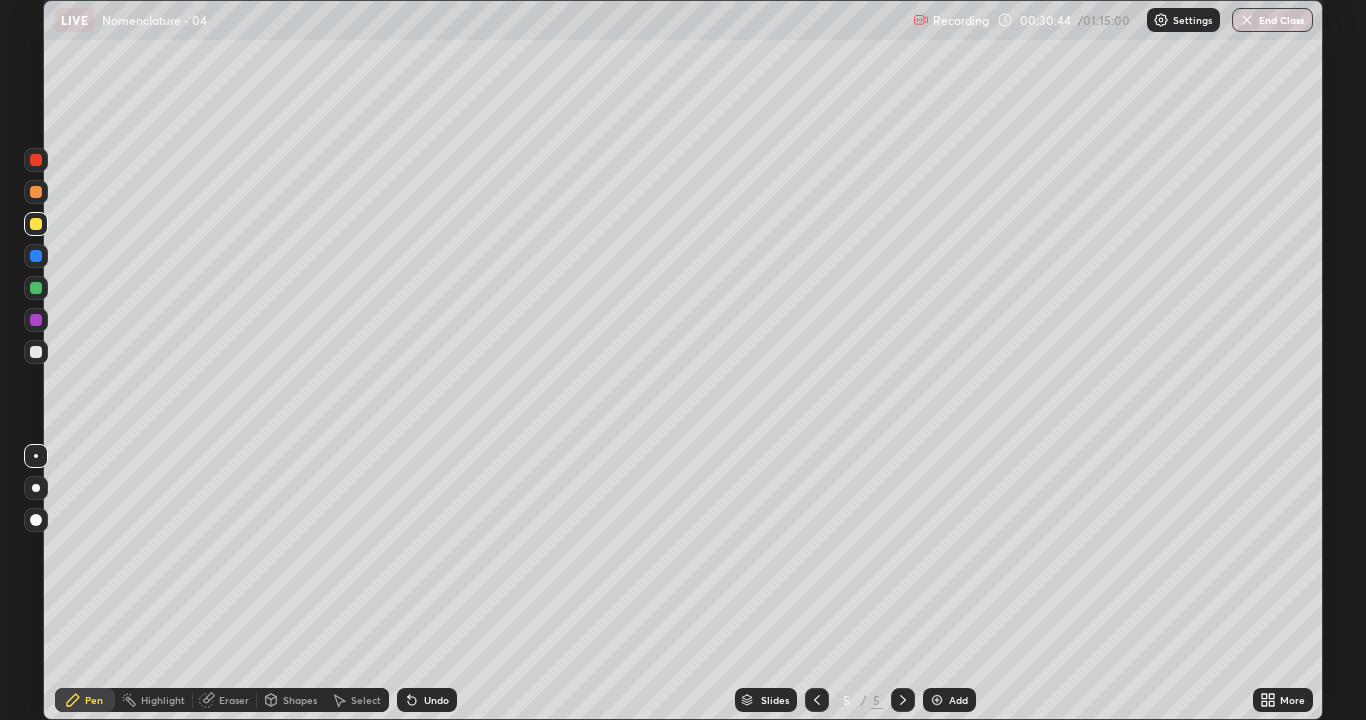 click at bounding box center [36, 352] 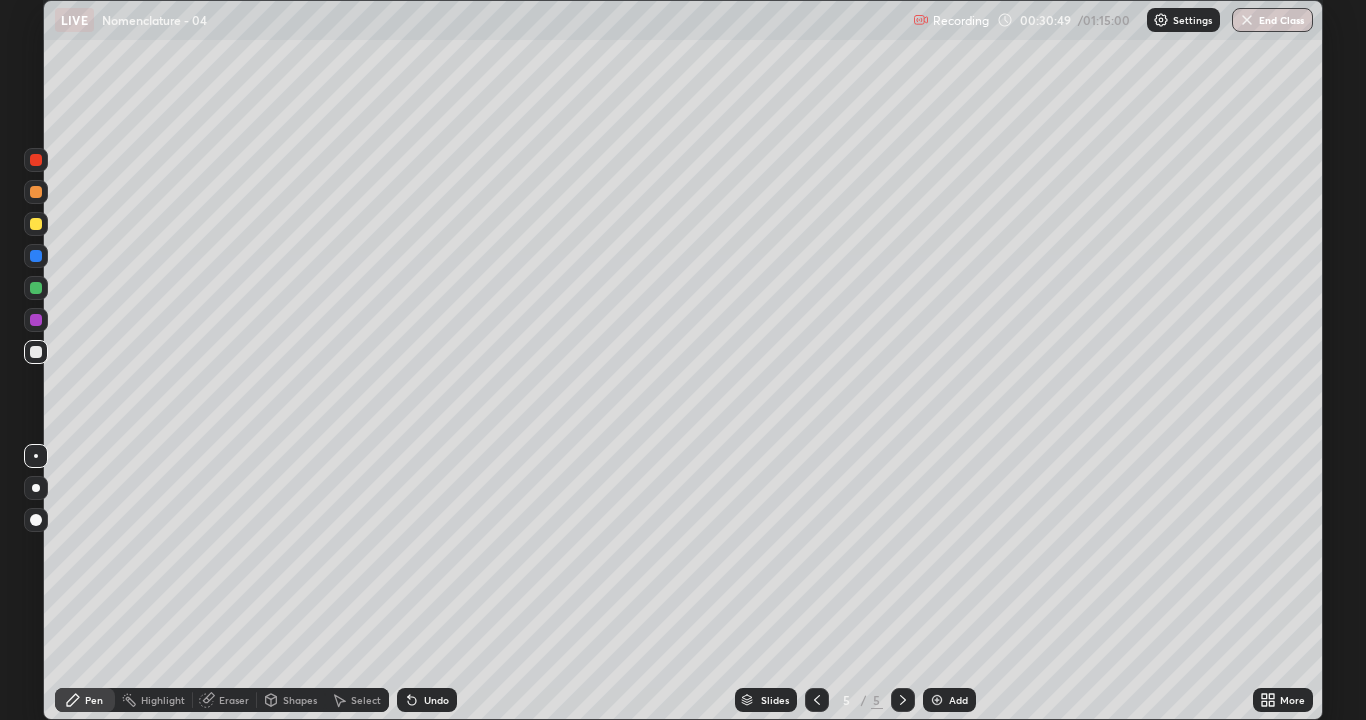 click at bounding box center [36, 224] 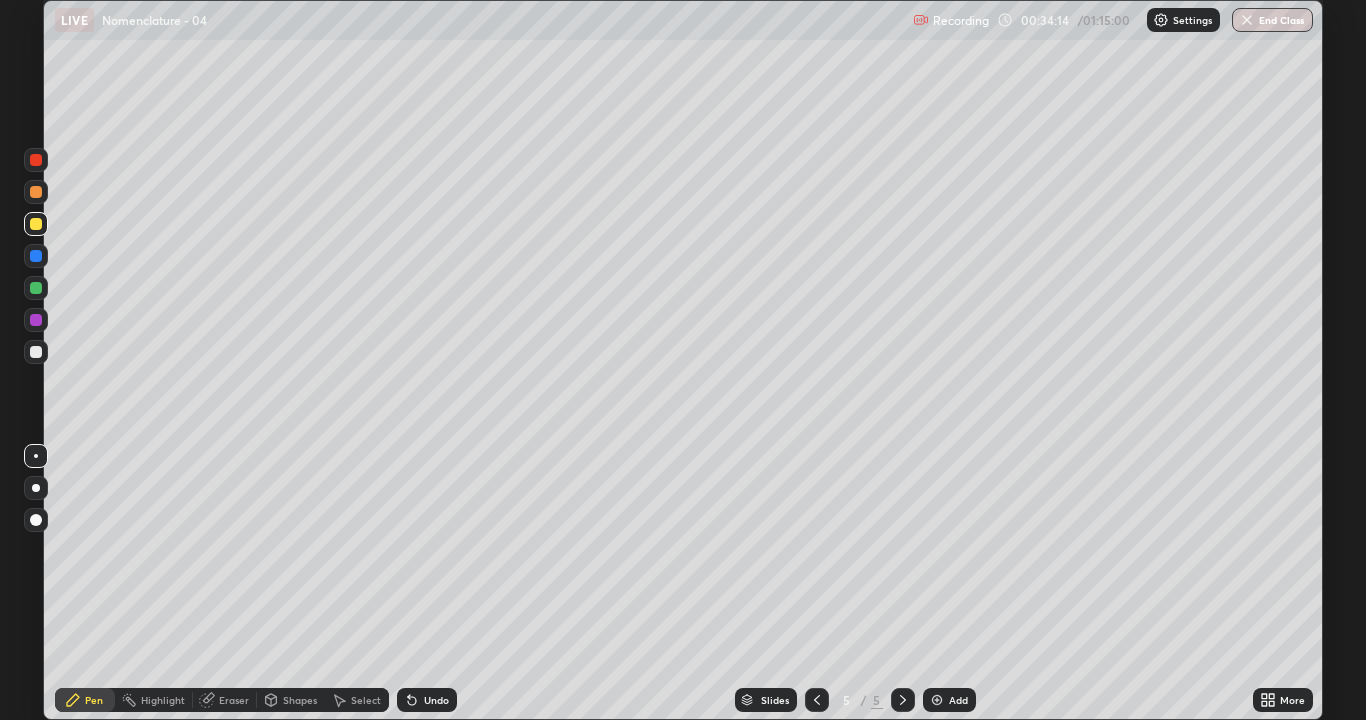 click on "Select" at bounding box center (366, 700) 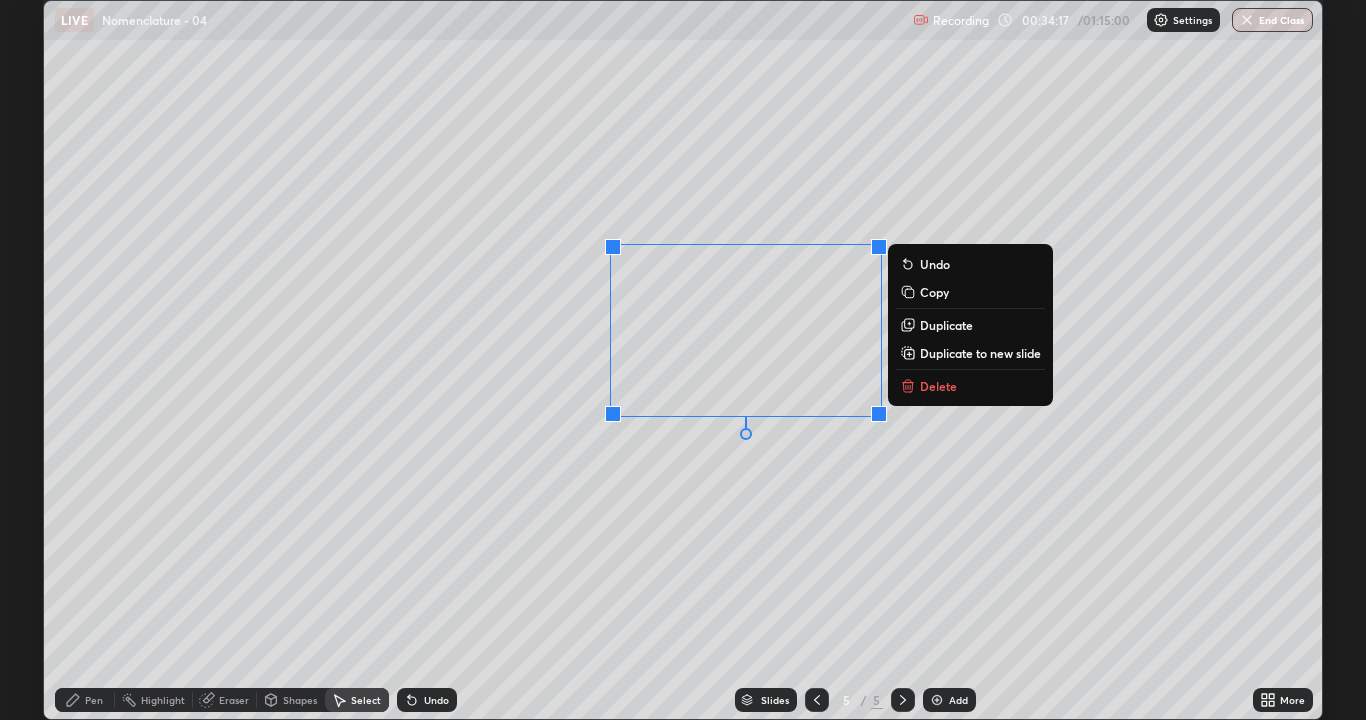 click on "0 ° Undo Copy Duplicate Duplicate to new slide Delete" at bounding box center (683, 360) 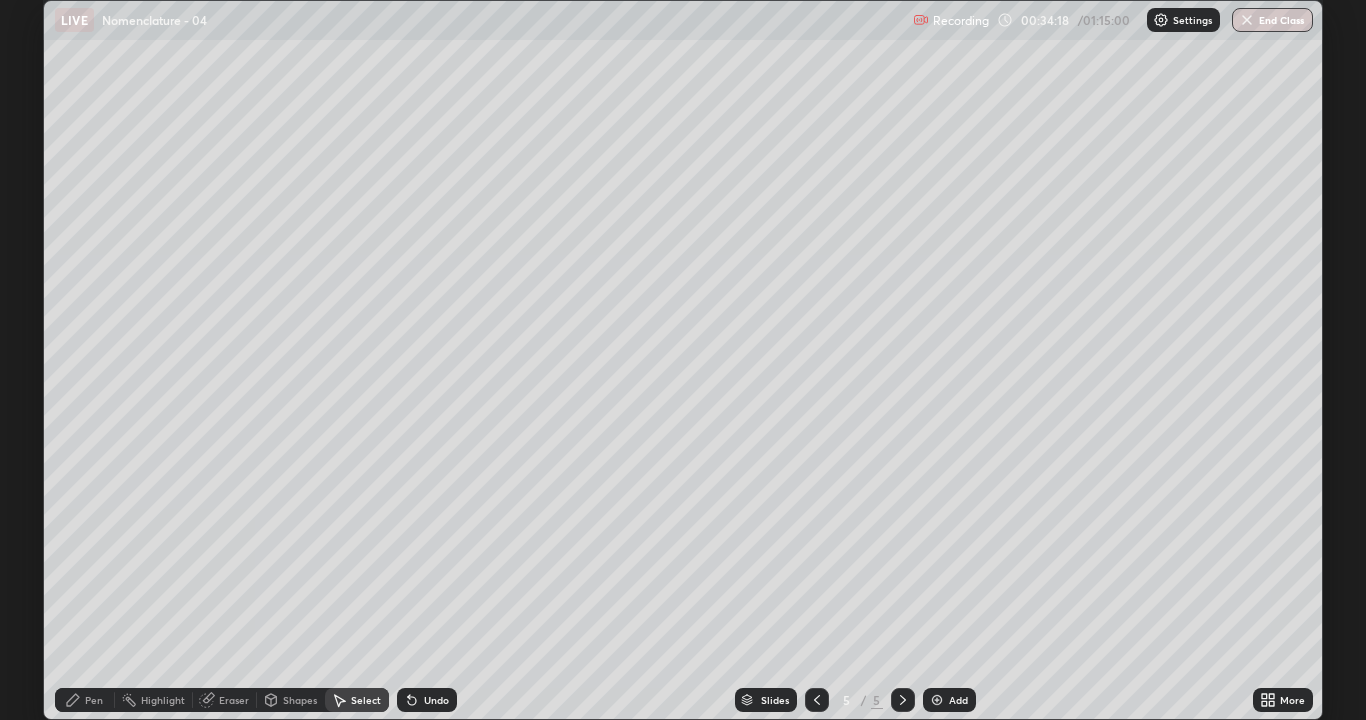 click on "Pen" at bounding box center [85, 700] 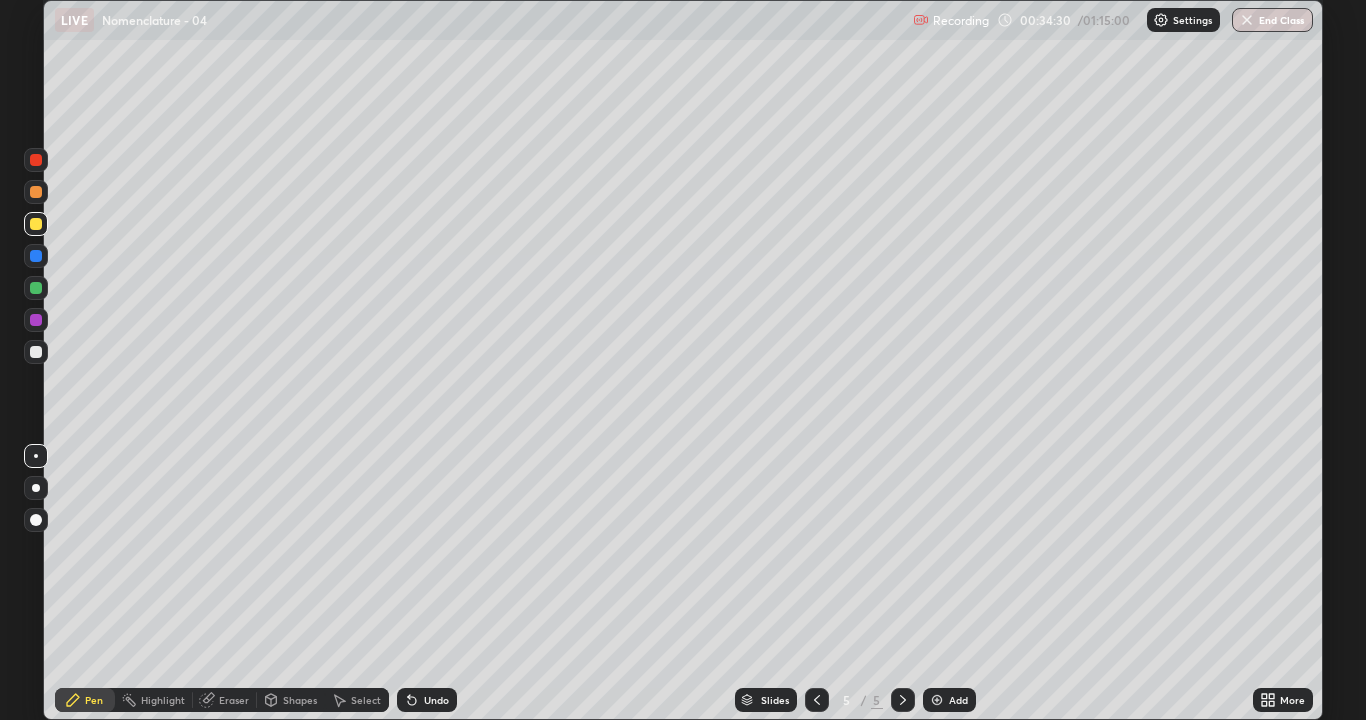click on "Undo" at bounding box center (427, 700) 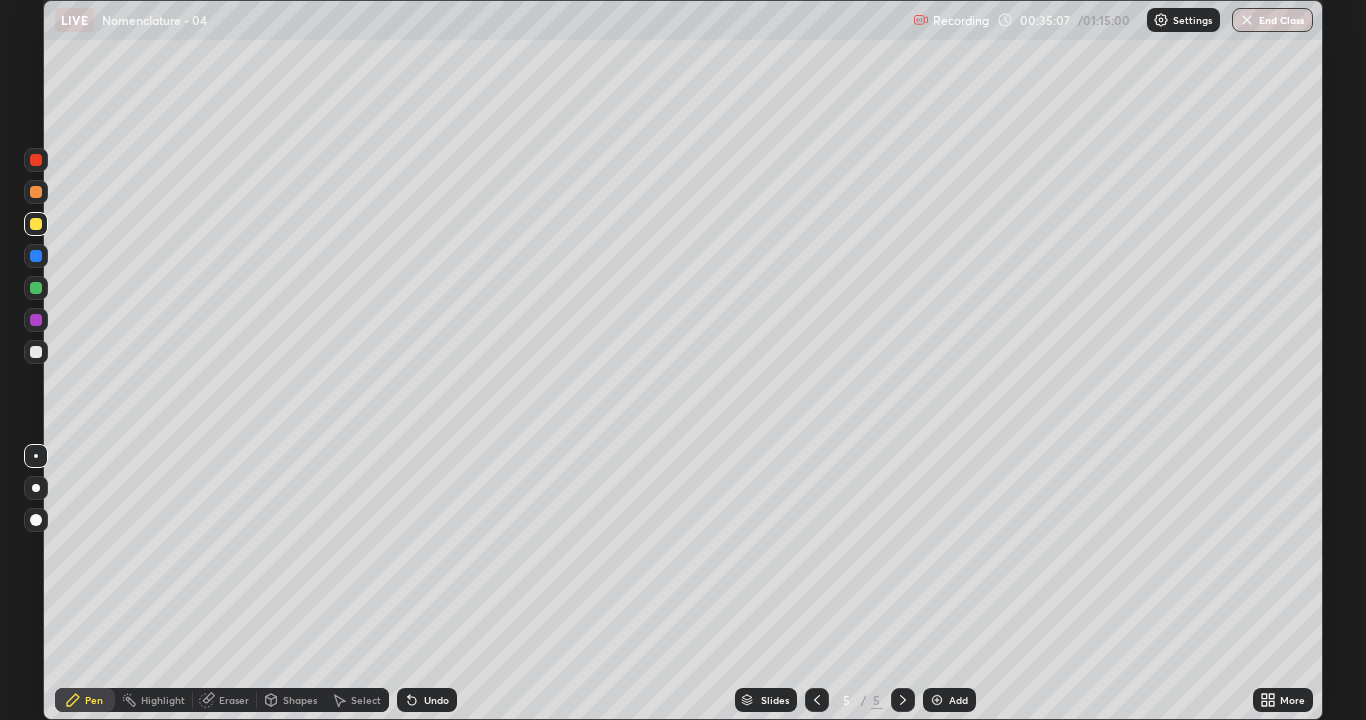 click on "Undo" at bounding box center [436, 700] 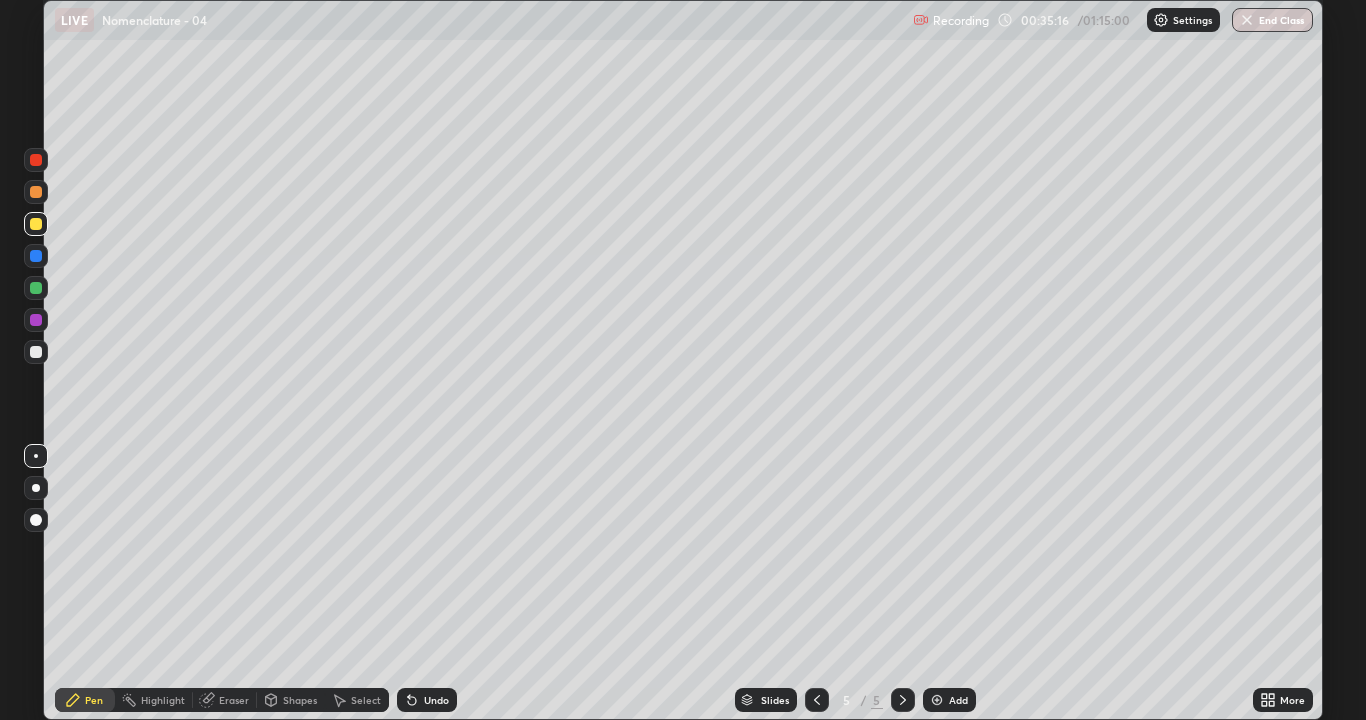 click 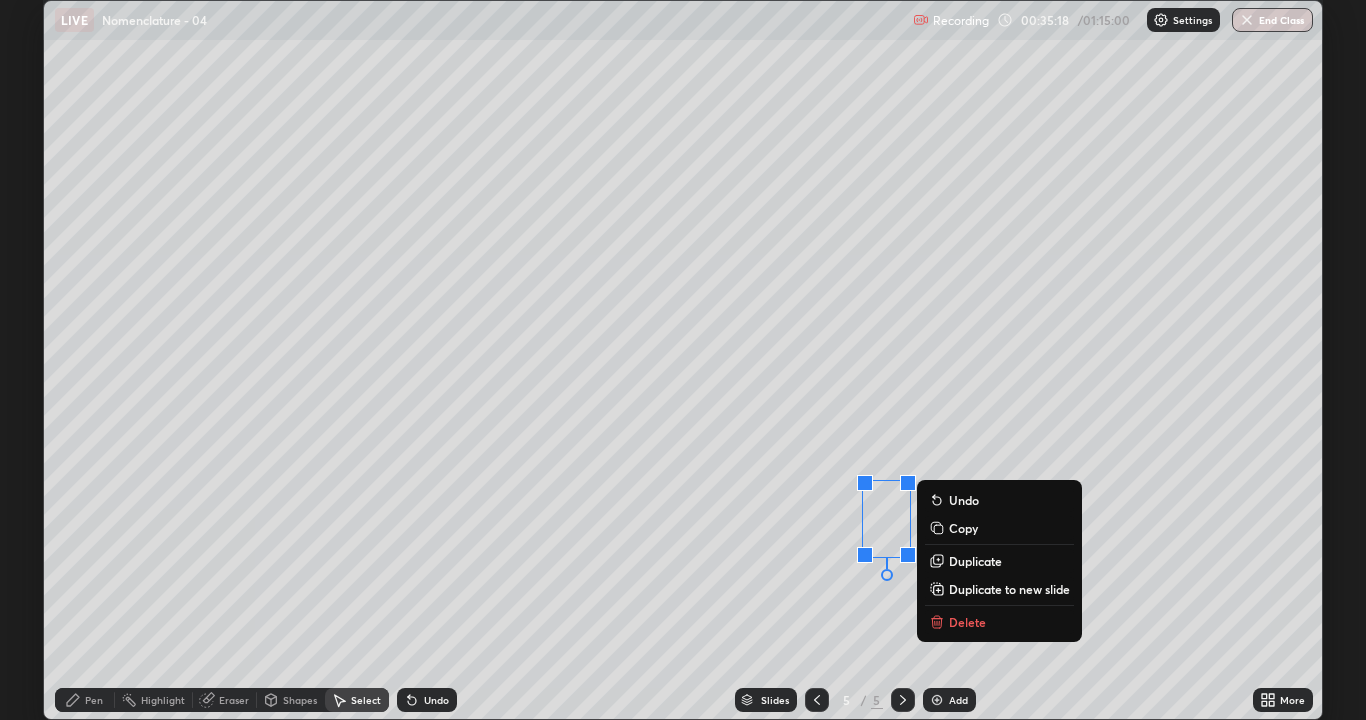 click on "0 ° Undo Copy Duplicate Duplicate to new slide Delete" at bounding box center (683, 360) 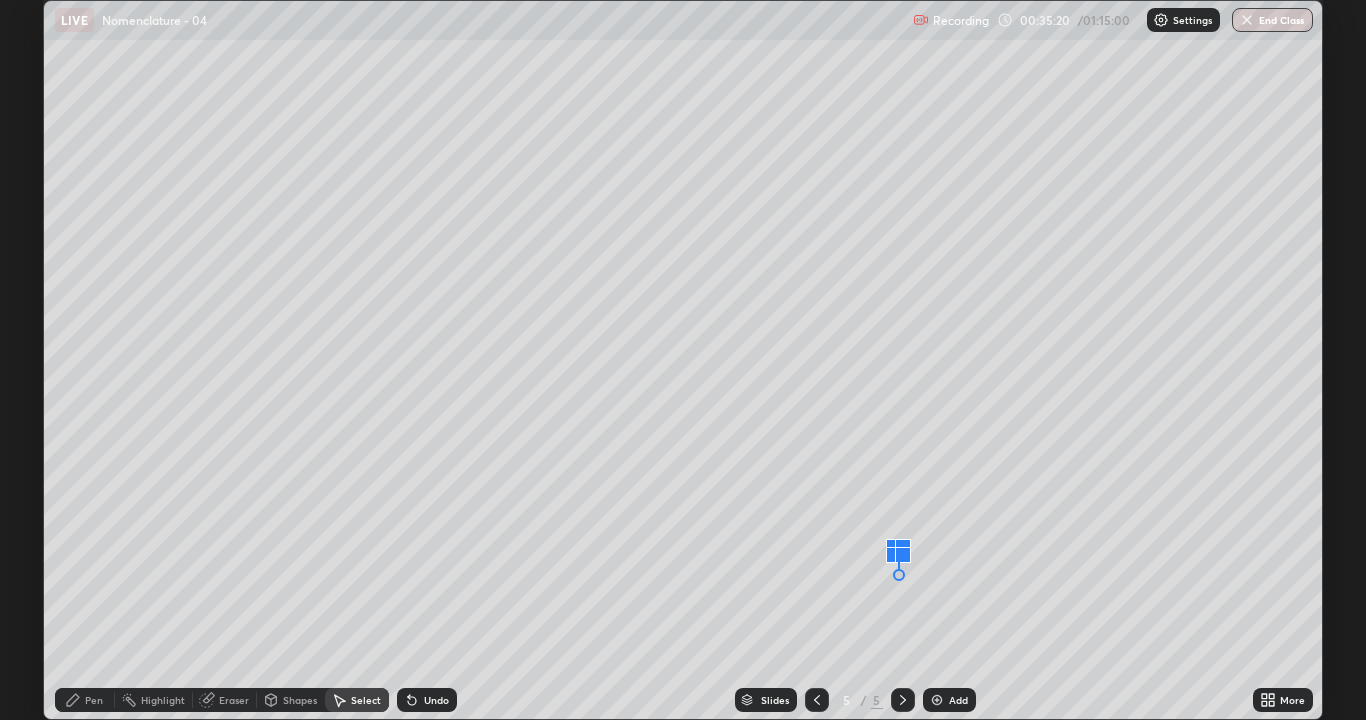 click at bounding box center (894, 547) 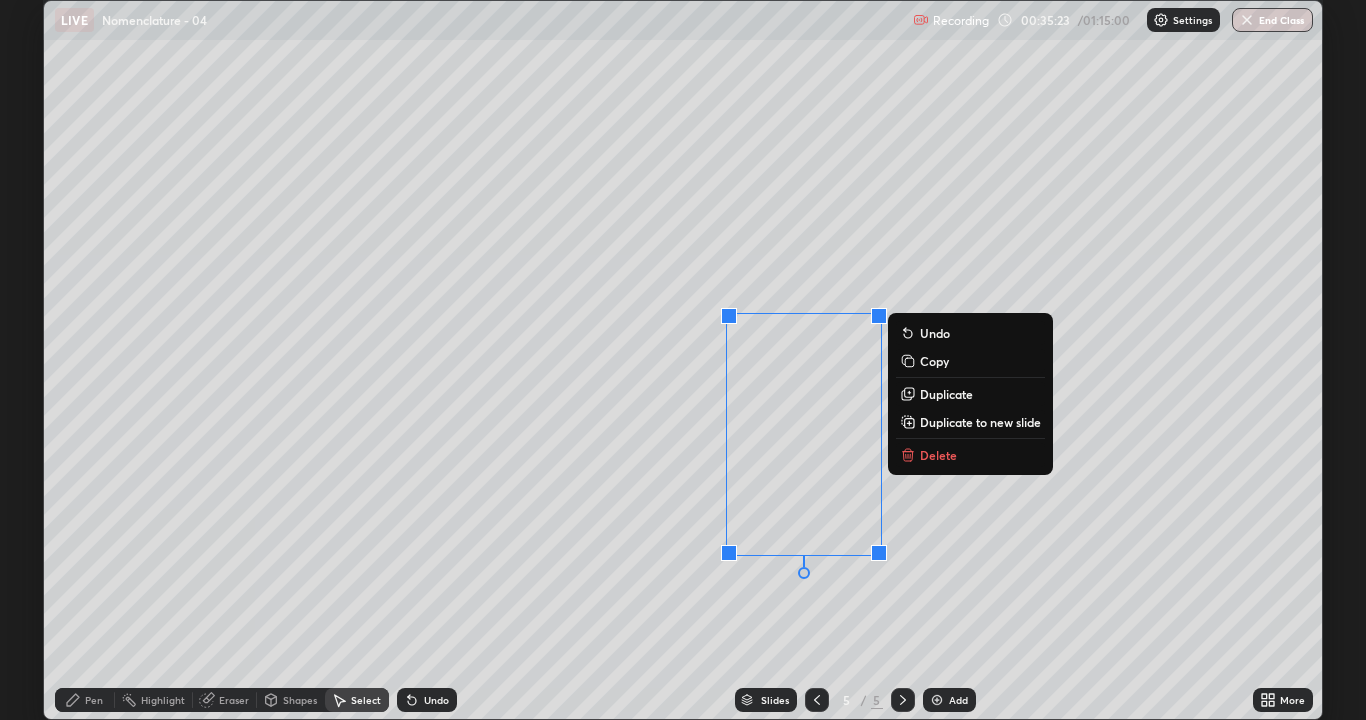 click on "0 ° Undo Copy Duplicate Duplicate to new slide Delete" at bounding box center [683, 360] 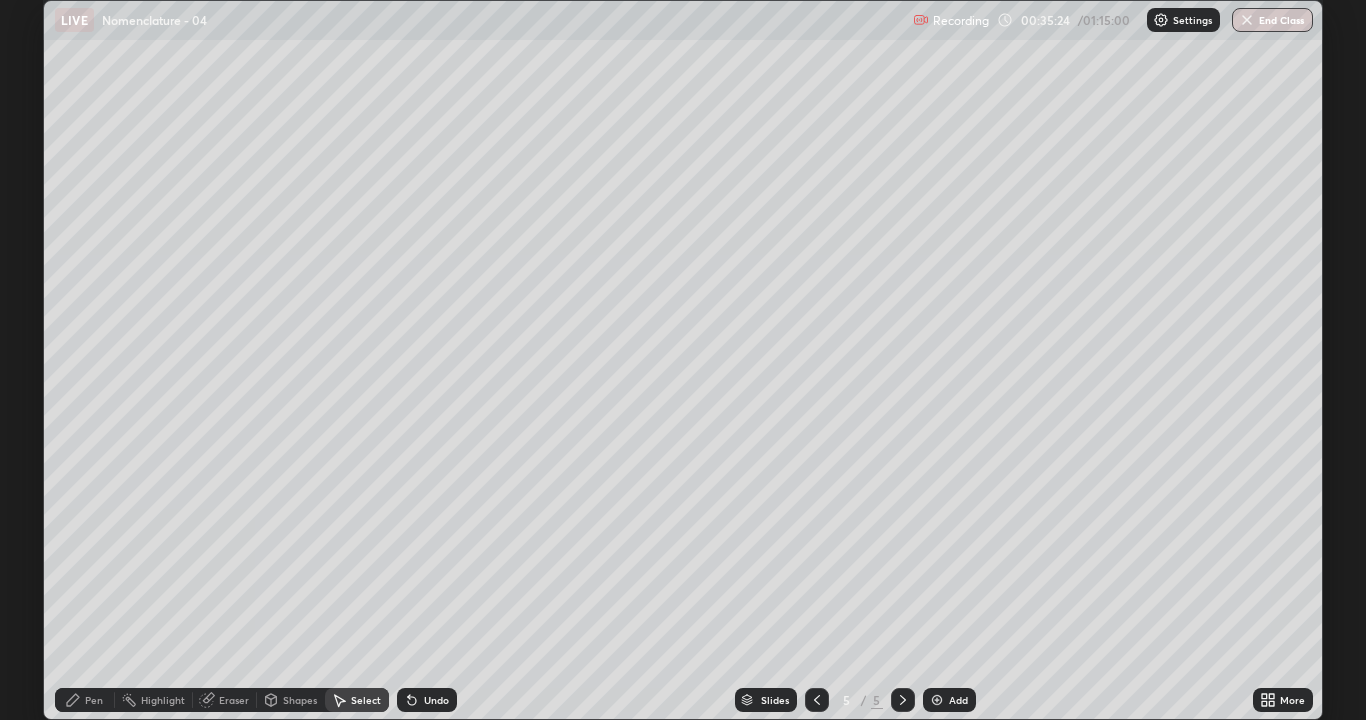 click 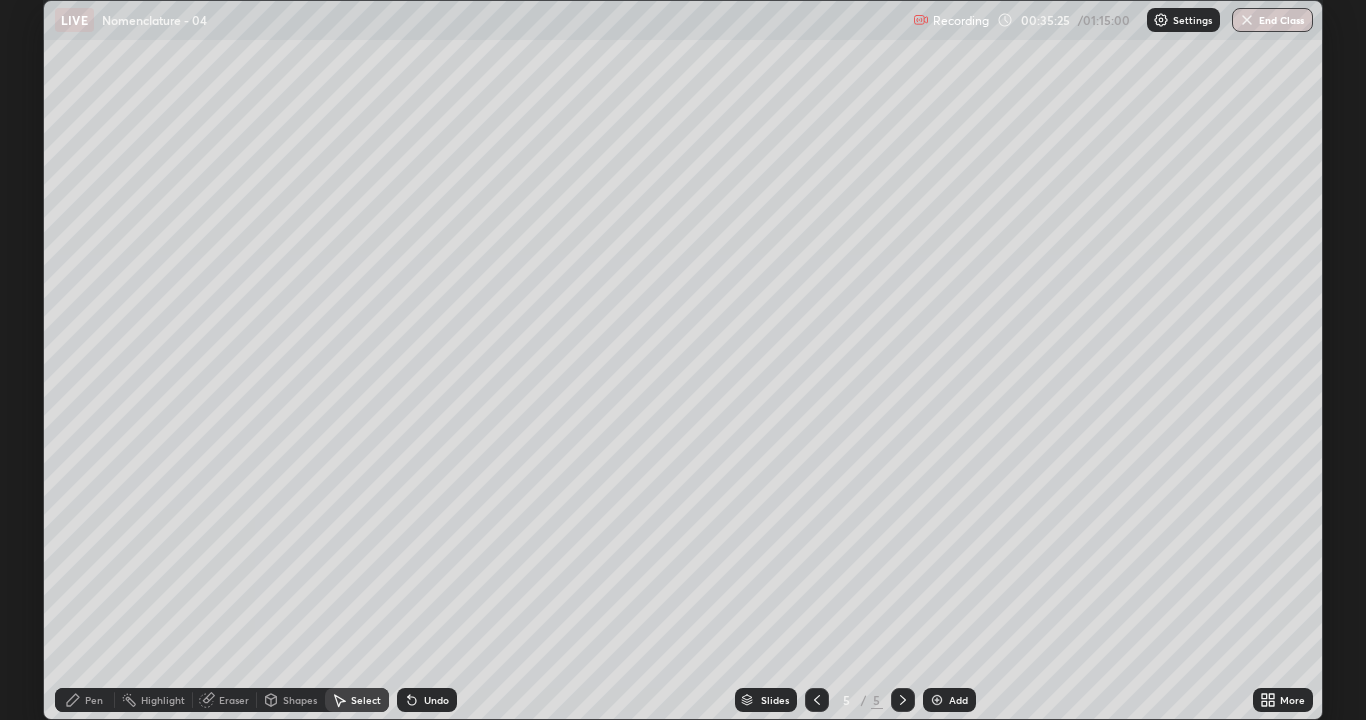 click 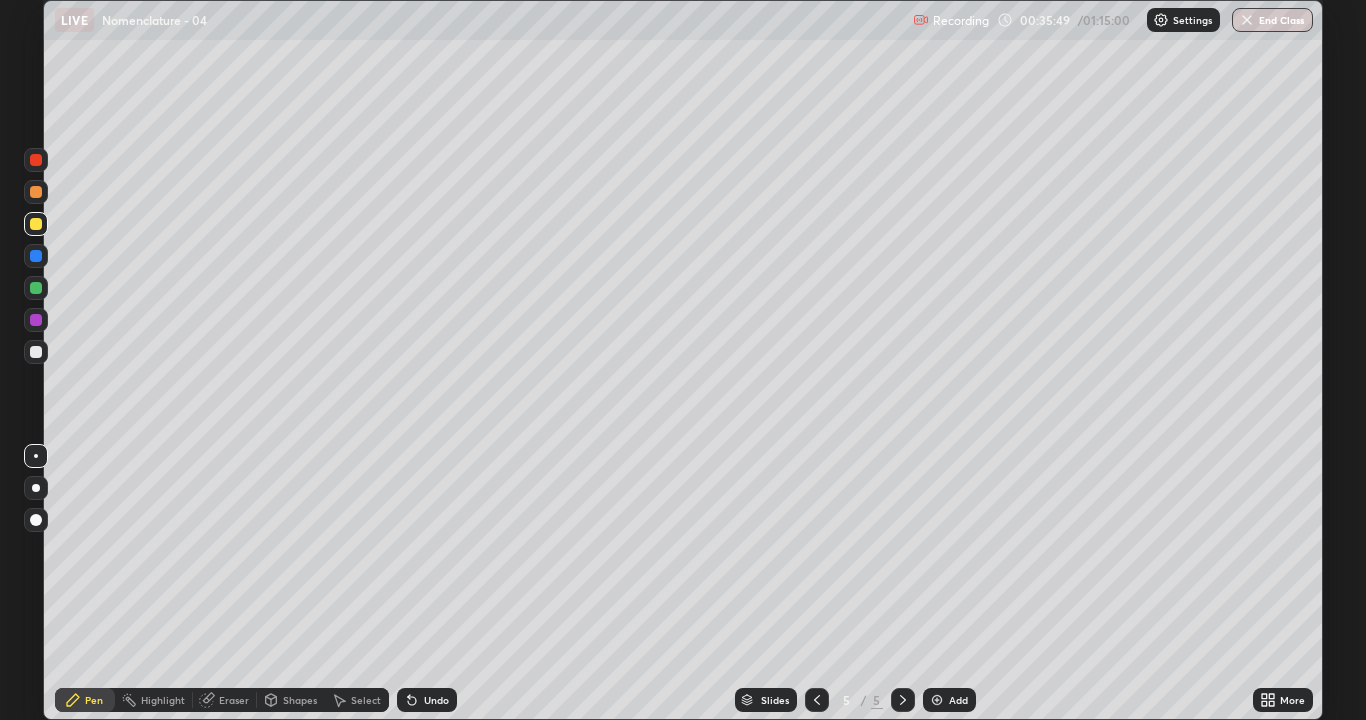 click on "Setting up your live class" at bounding box center (683, 360) 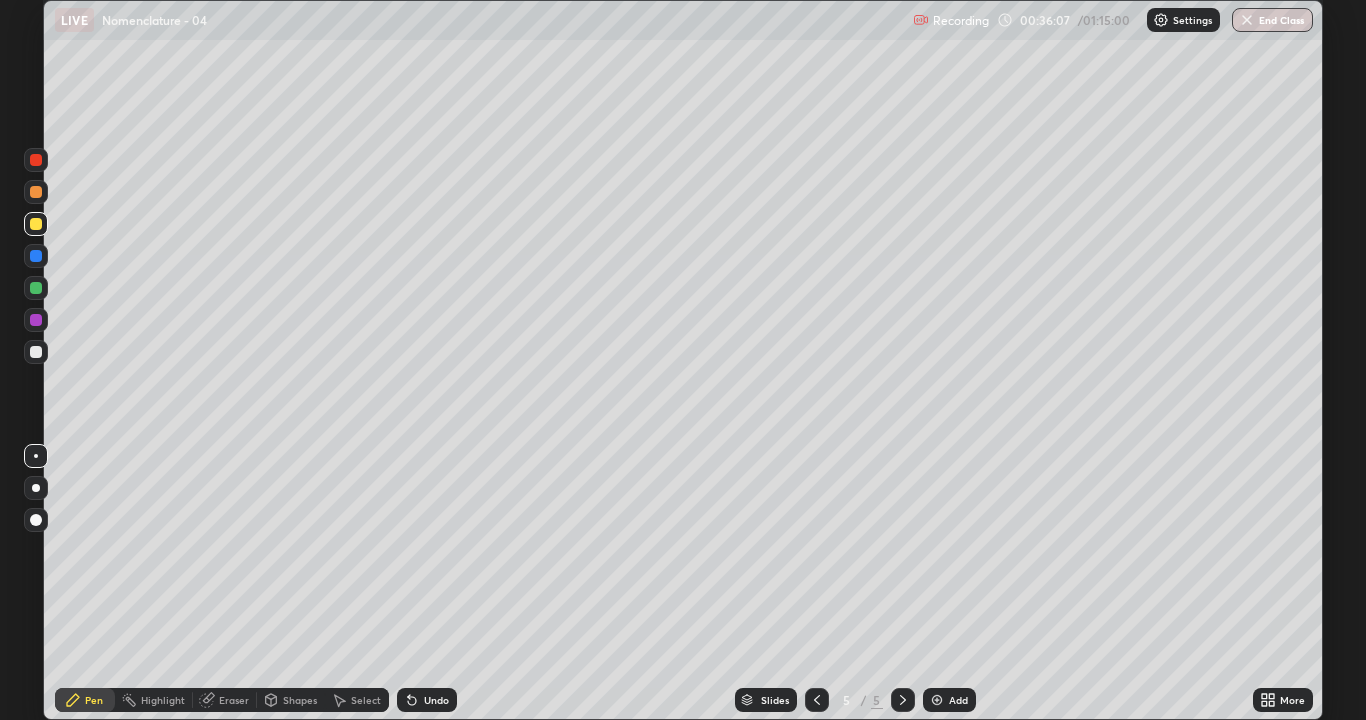 click on "Undo" at bounding box center (436, 700) 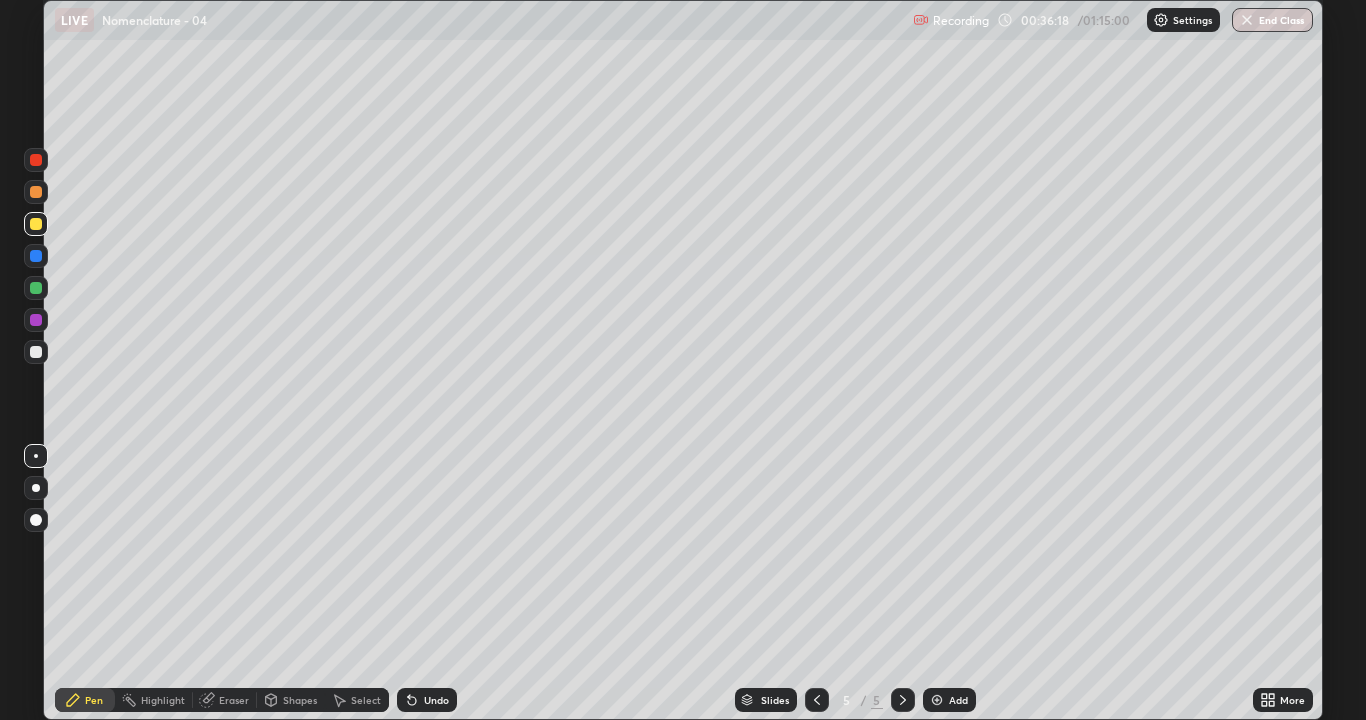 click on "Add" at bounding box center [958, 700] 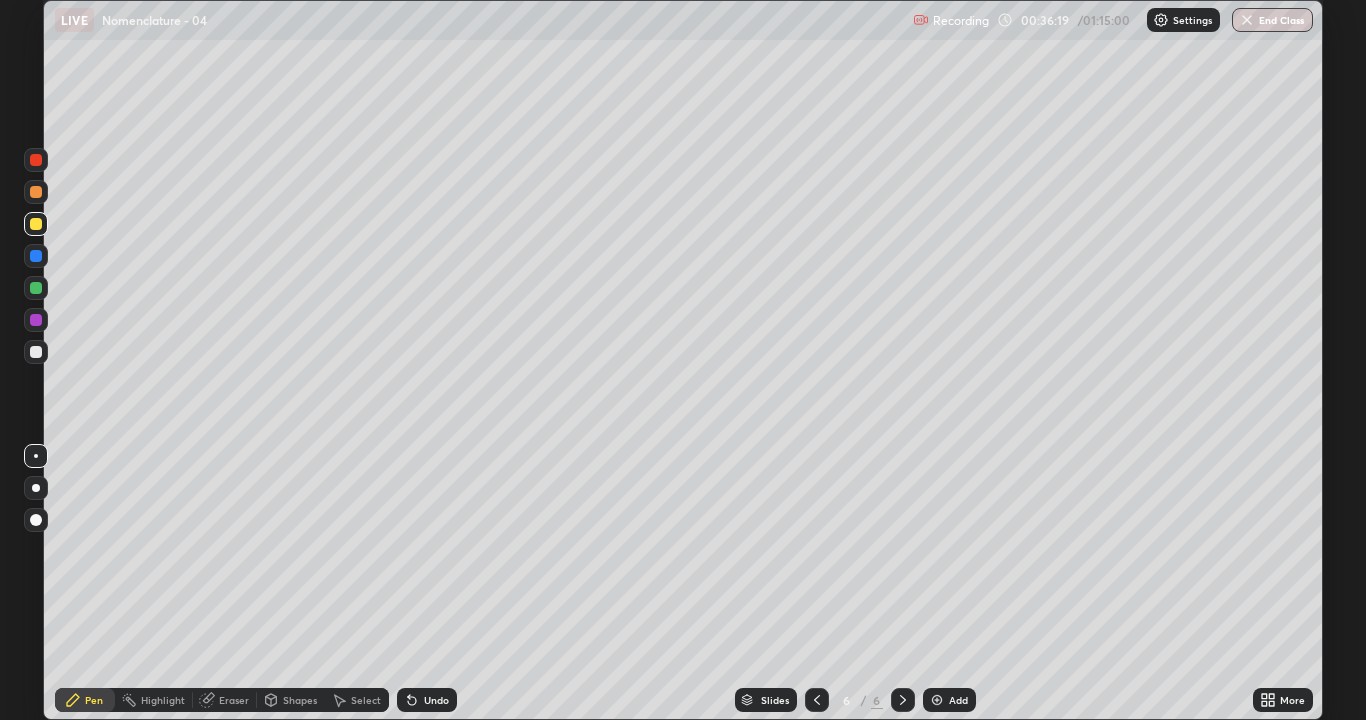 click at bounding box center [36, 352] 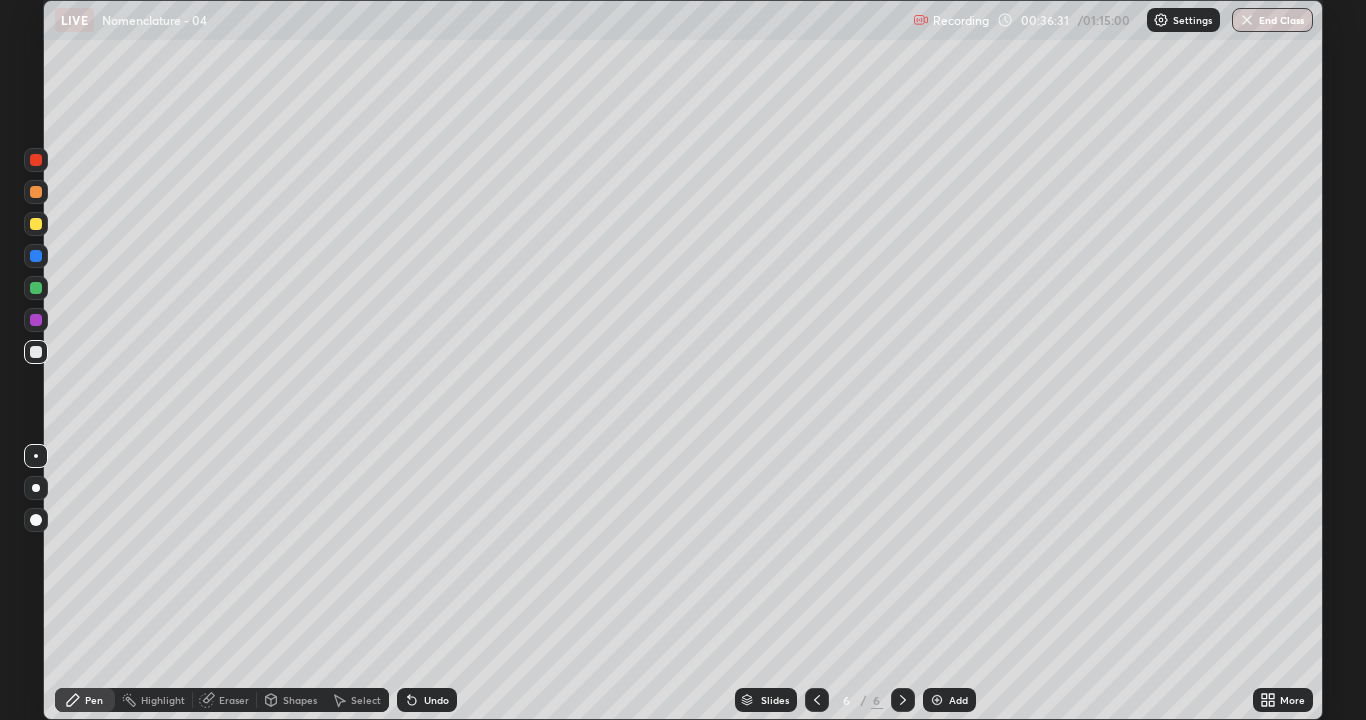 click 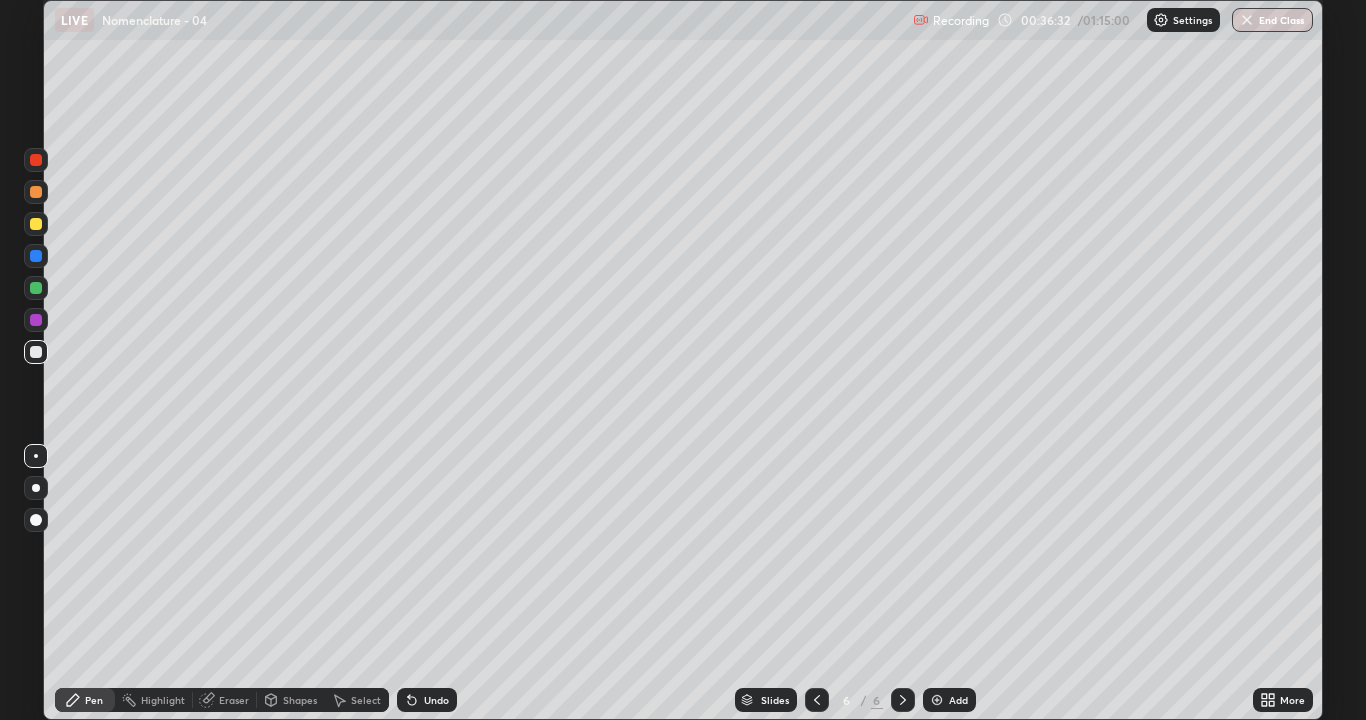 click 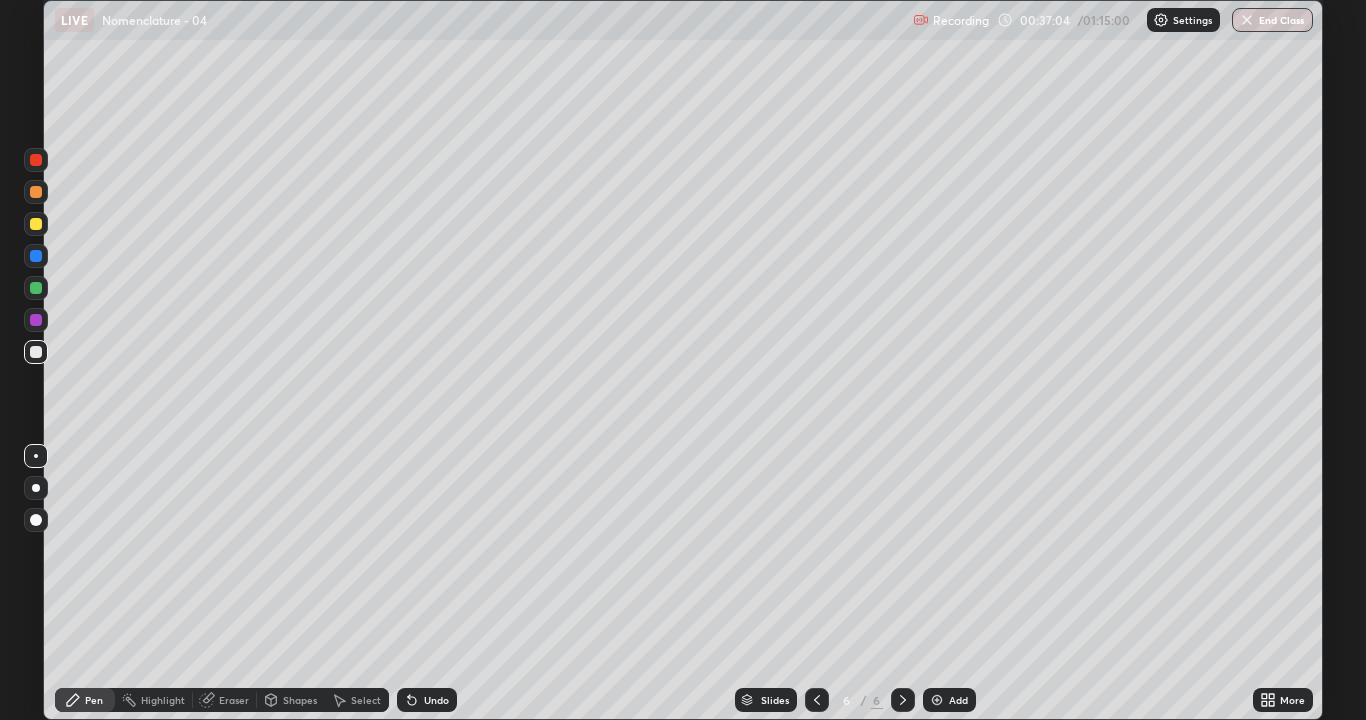 click on "Eraser" at bounding box center [234, 700] 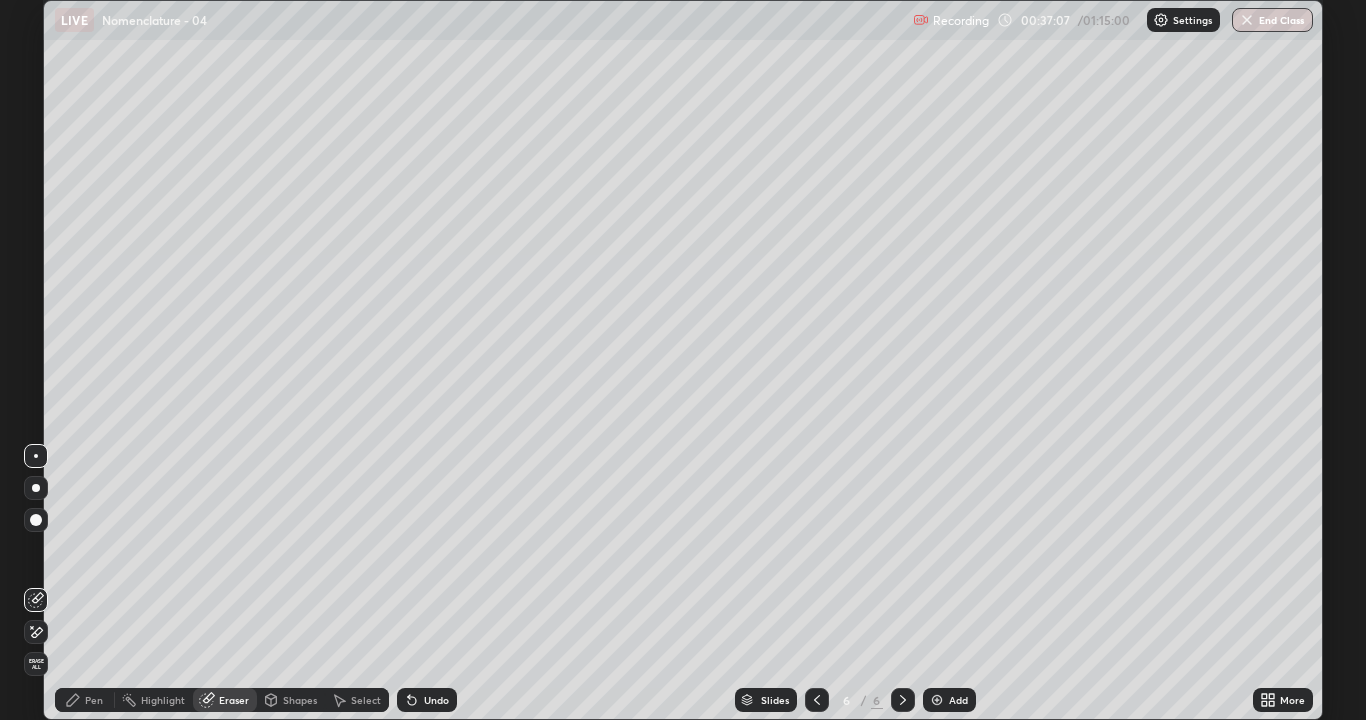 click on "Pen" at bounding box center [94, 700] 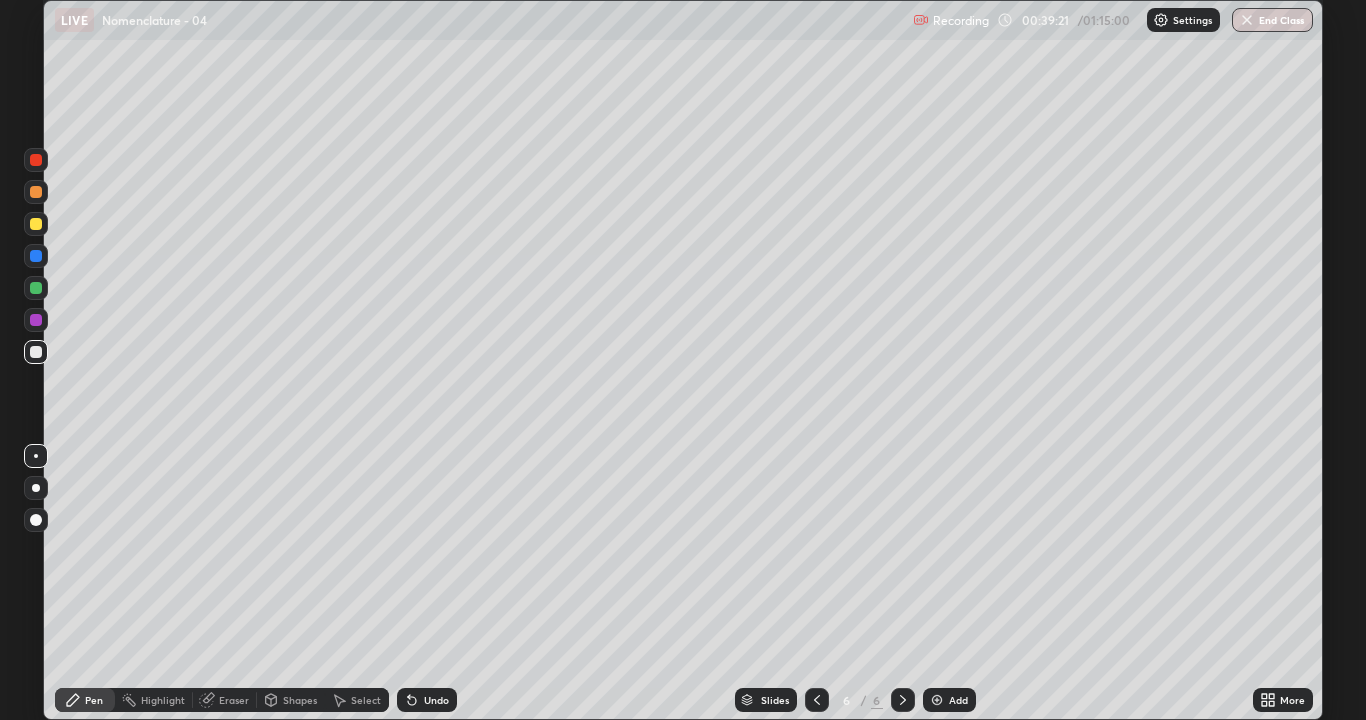 click on "Select" at bounding box center [366, 700] 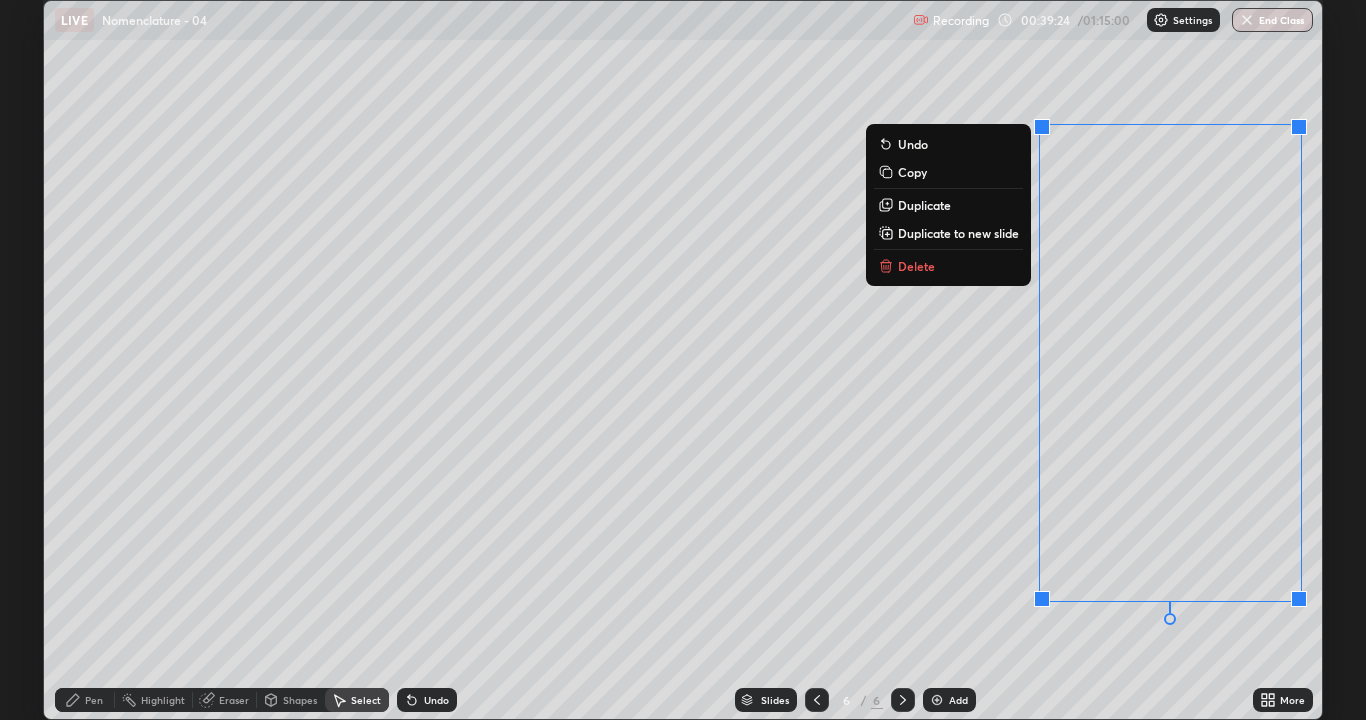 click on "Duplicate to new slide" at bounding box center (958, 233) 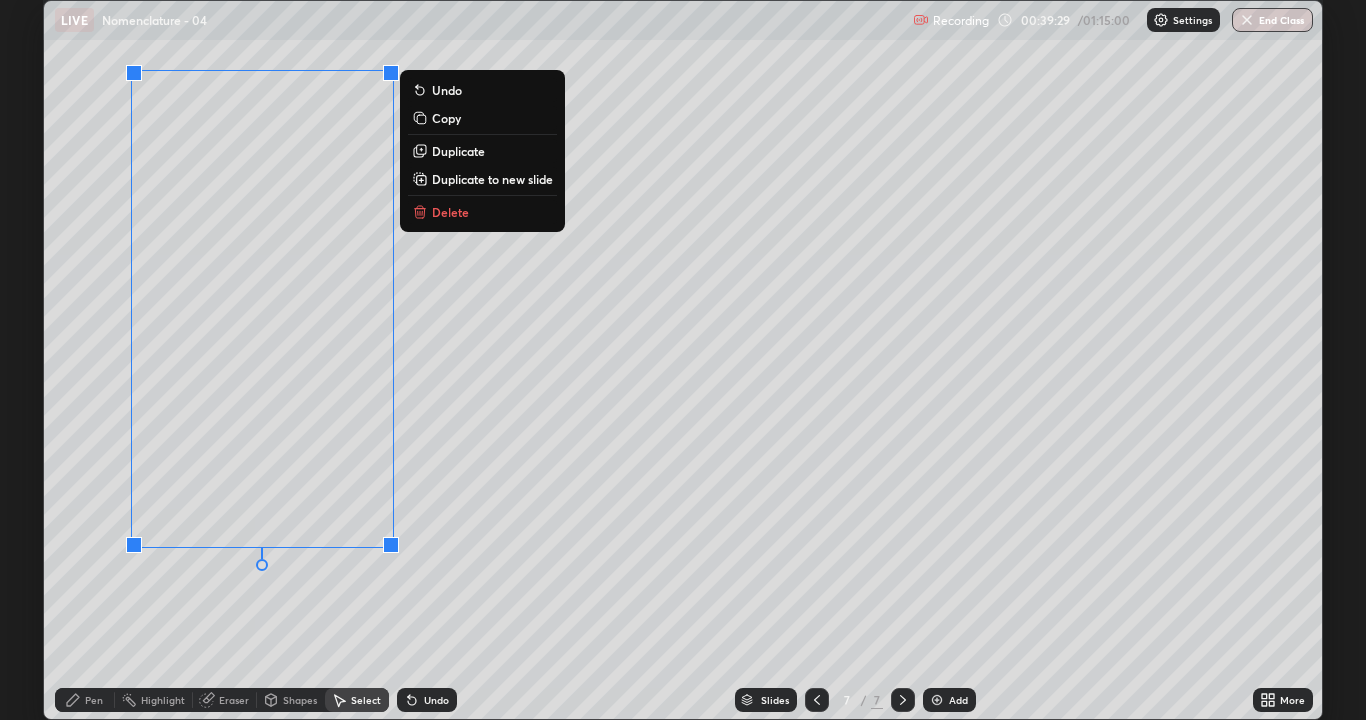 click on "0 ° Undo Copy Duplicate Duplicate to new slide Delete" at bounding box center (683, 360) 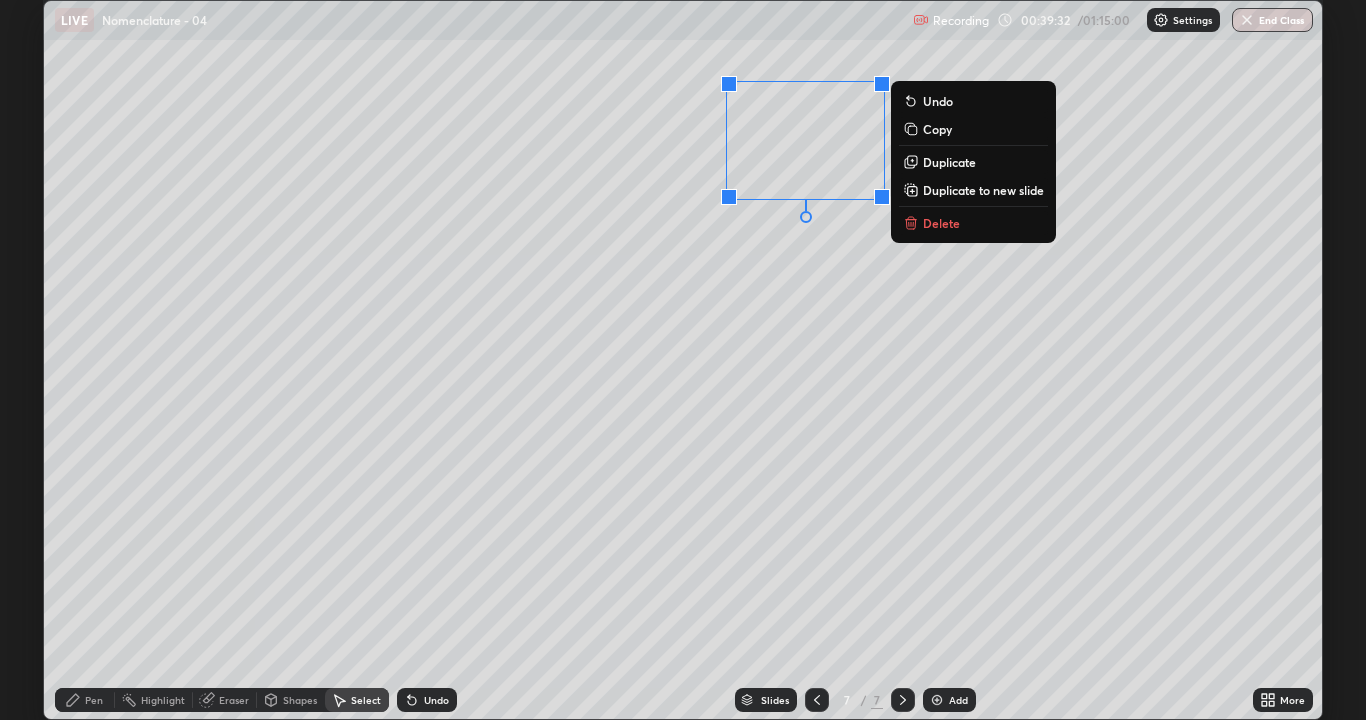 click on "0 ° Undo Copy Duplicate Duplicate to new slide Delete" at bounding box center [683, 360] 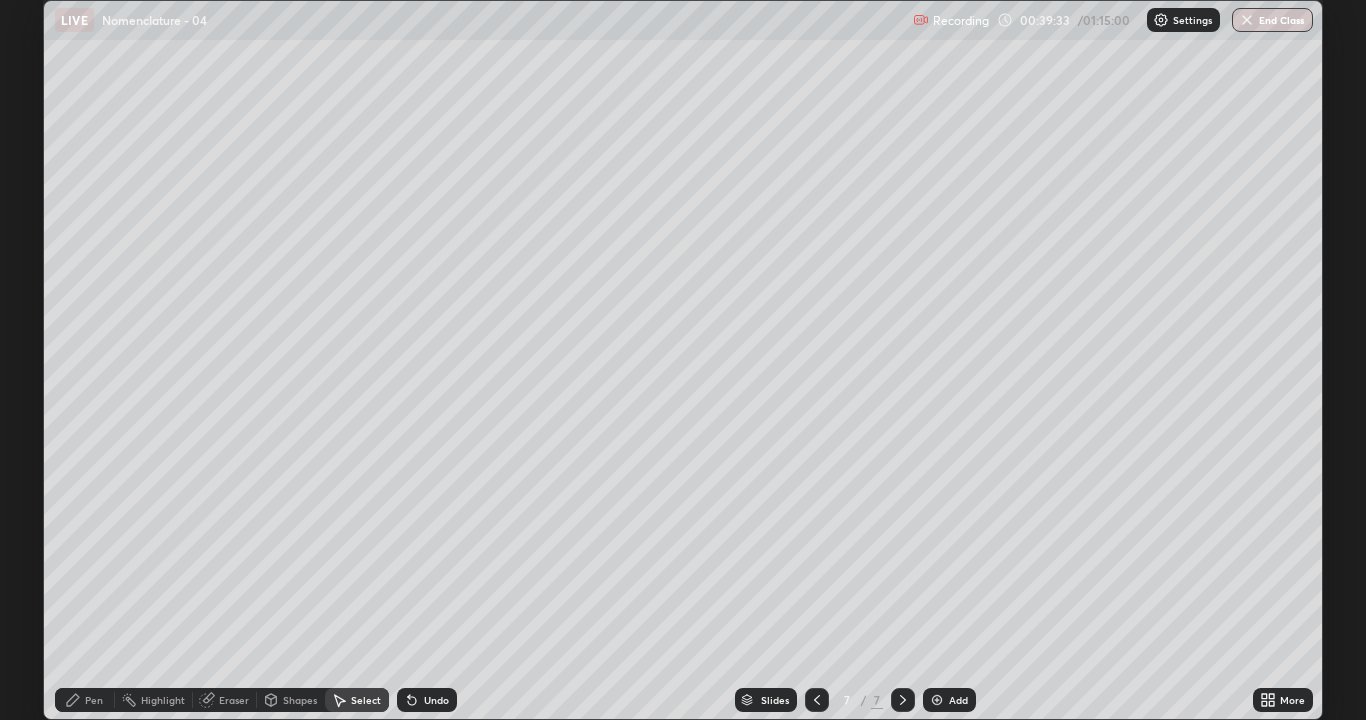 click 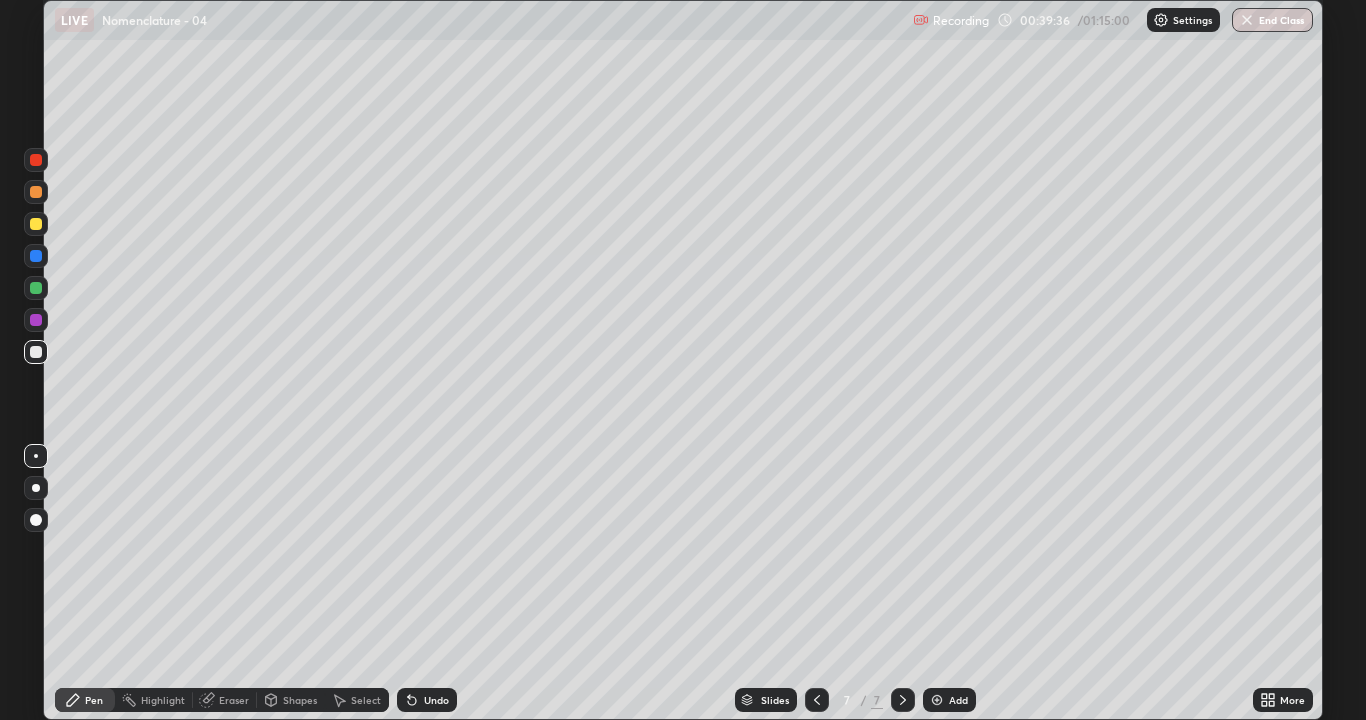 click on "Select" at bounding box center [366, 700] 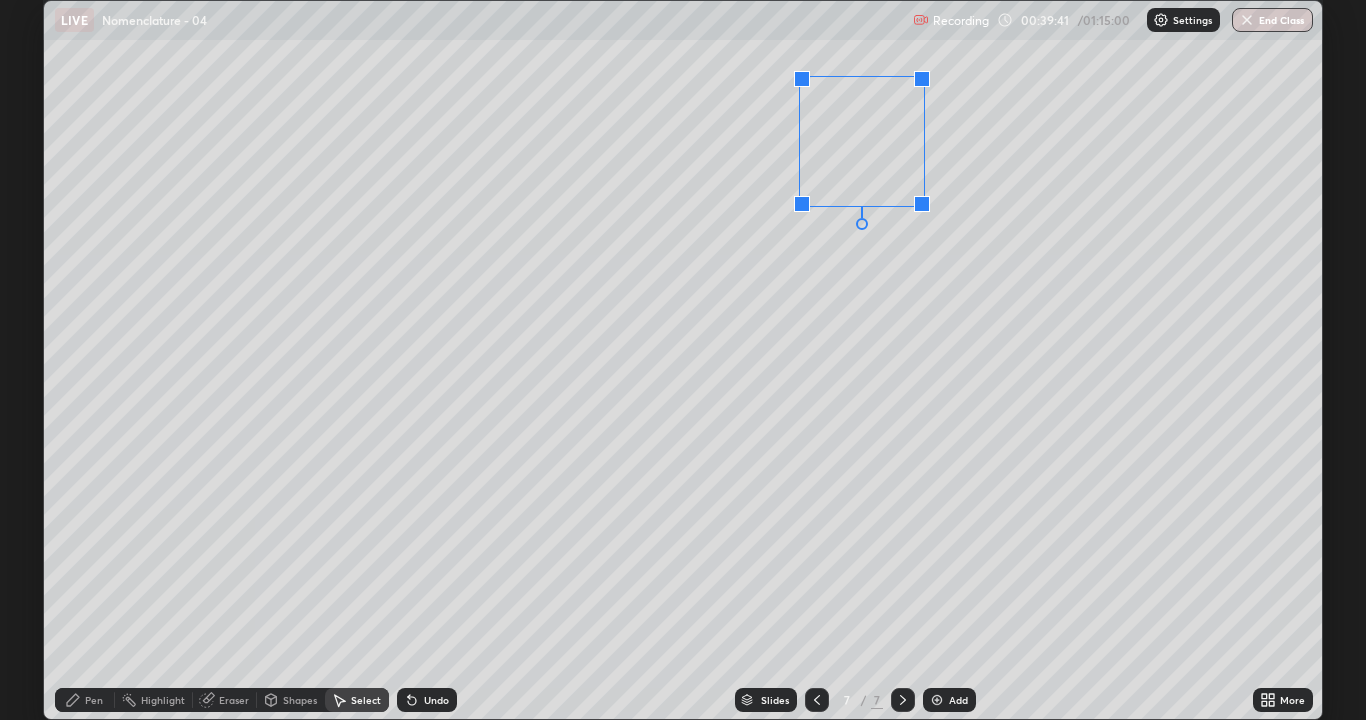 click at bounding box center (922, 204) 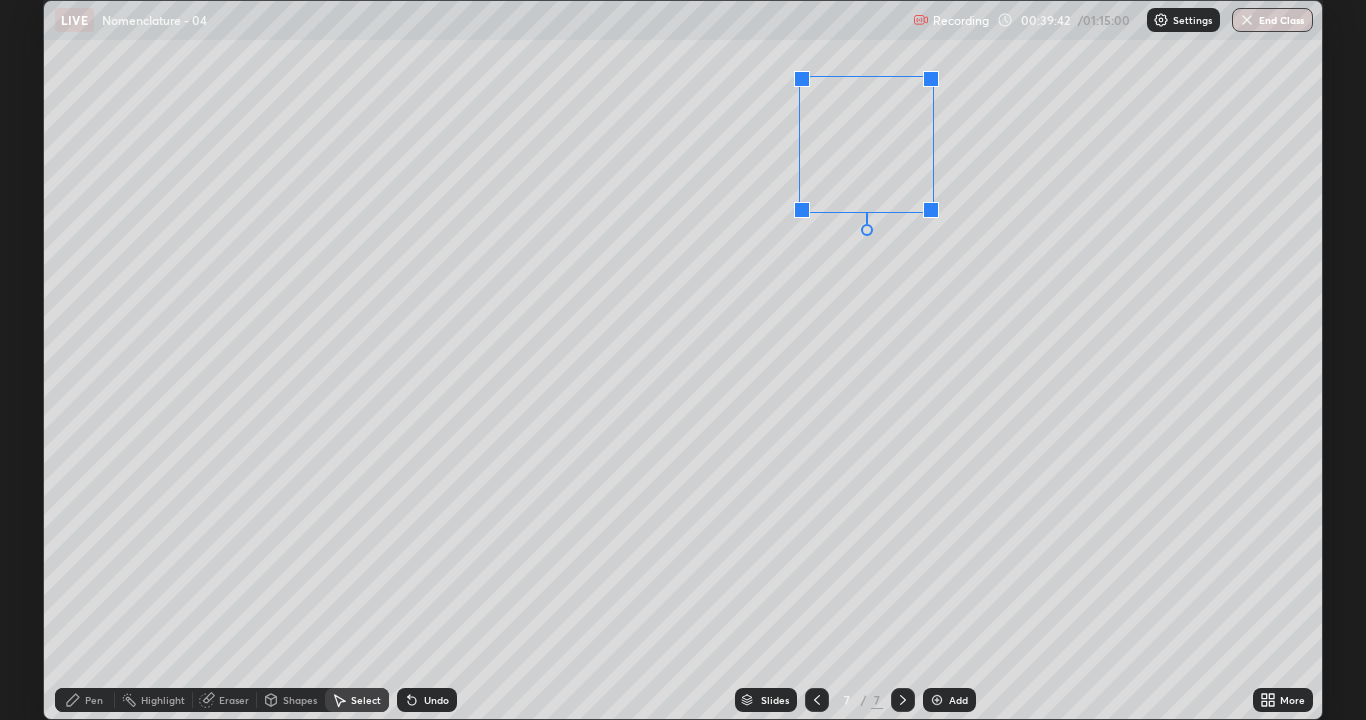 click at bounding box center [931, 210] 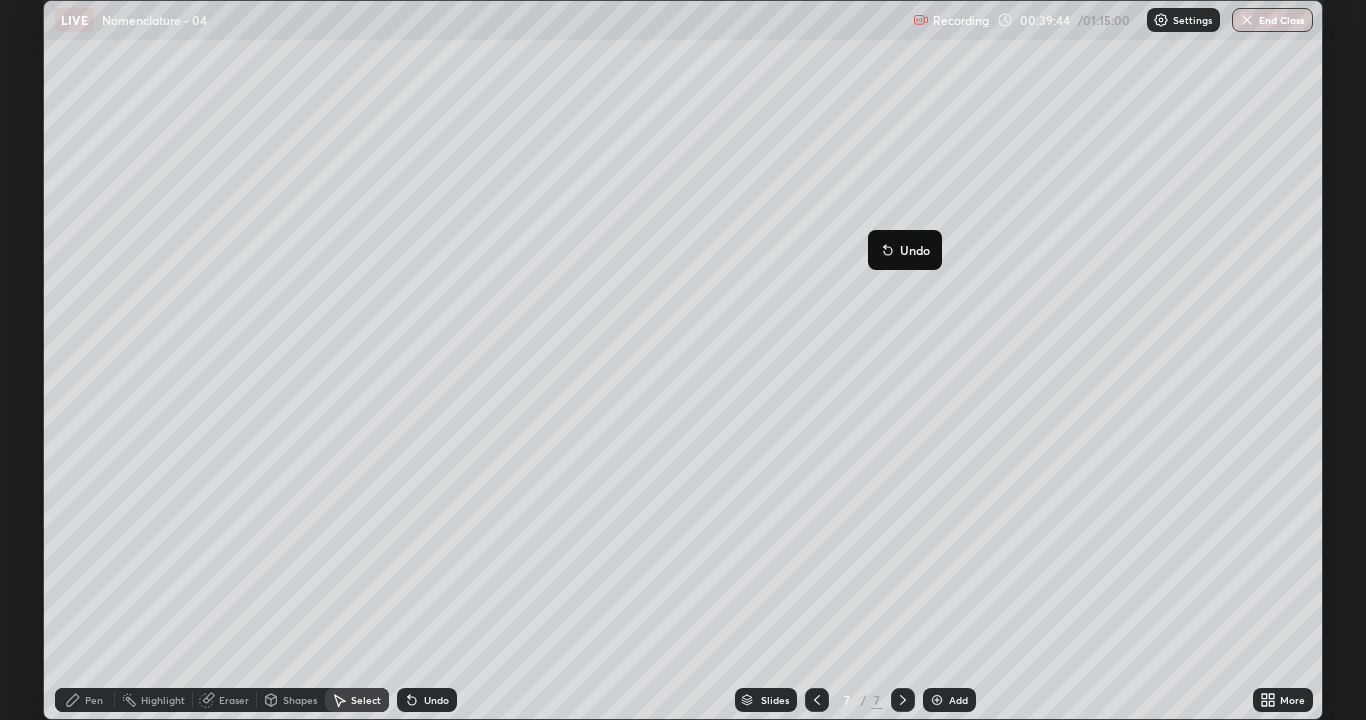 click on "0 ° Undo Copy Duplicate Duplicate to new slide Delete" at bounding box center [683, 360] 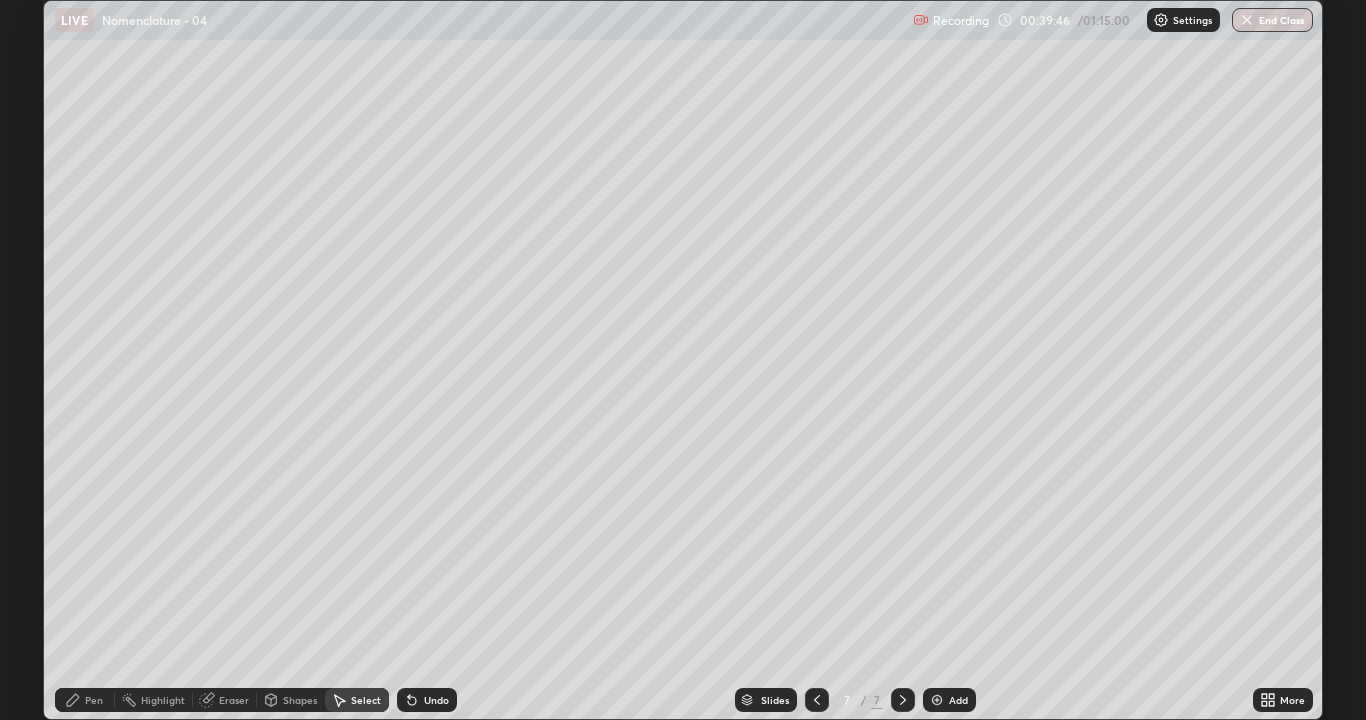 click on "Select" at bounding box center [357, 700] 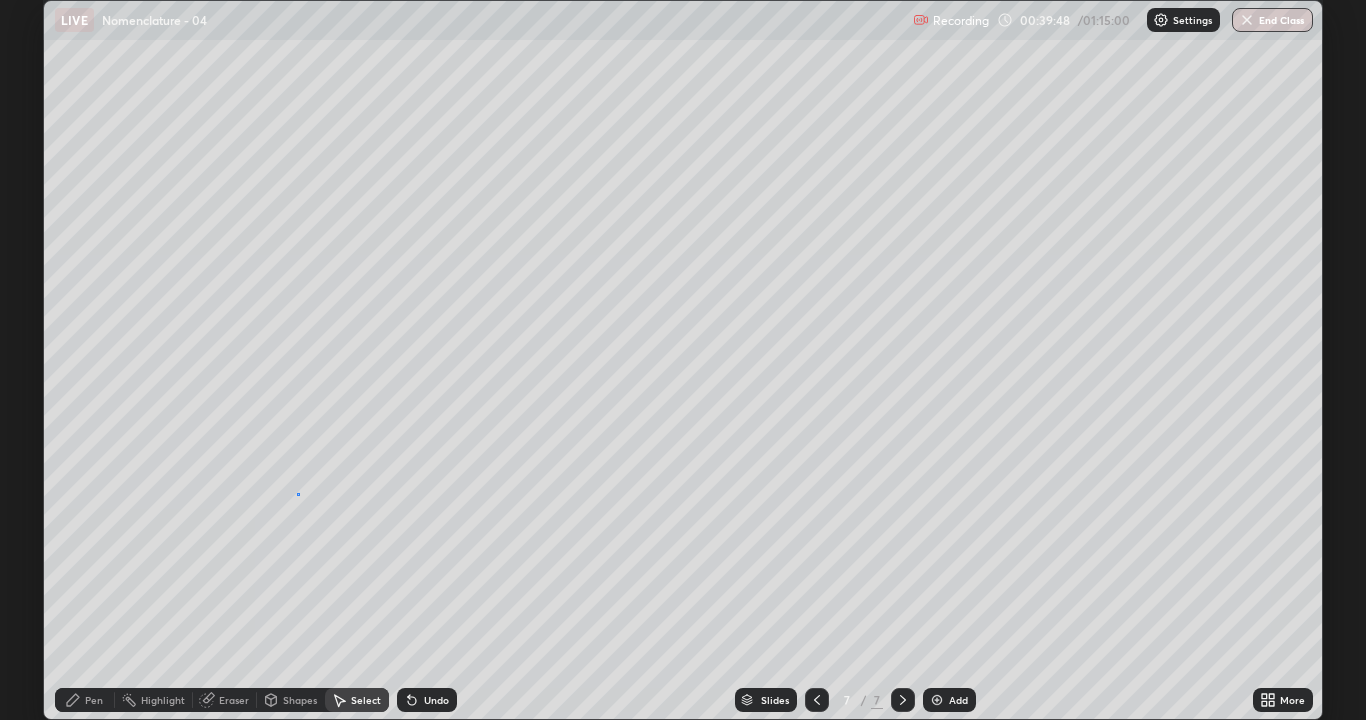 click on "0 ° Undo Copy Duplicate Duplicate to new slide Delete" at bounding box center [683, 360] 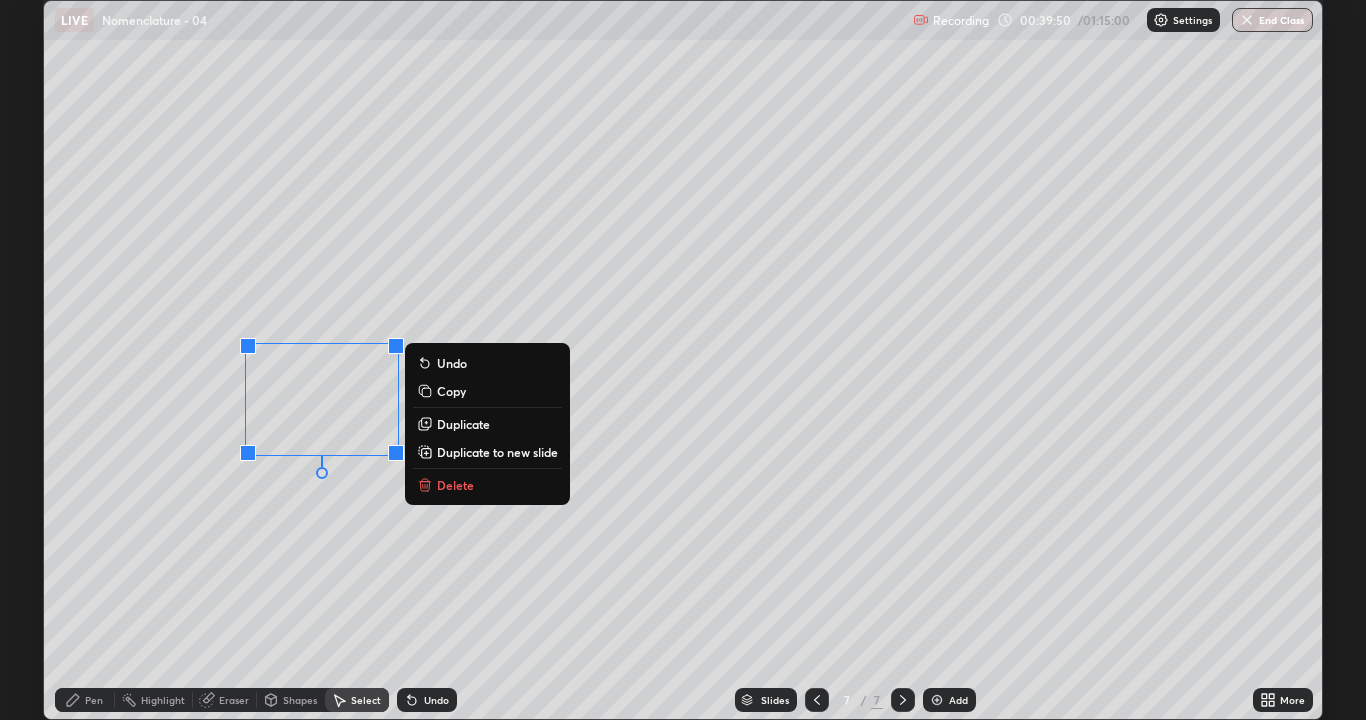 click on "0 ° Undo Copy Duplicate Duplicate to new slide Delete" at bounding box center [683, 360] 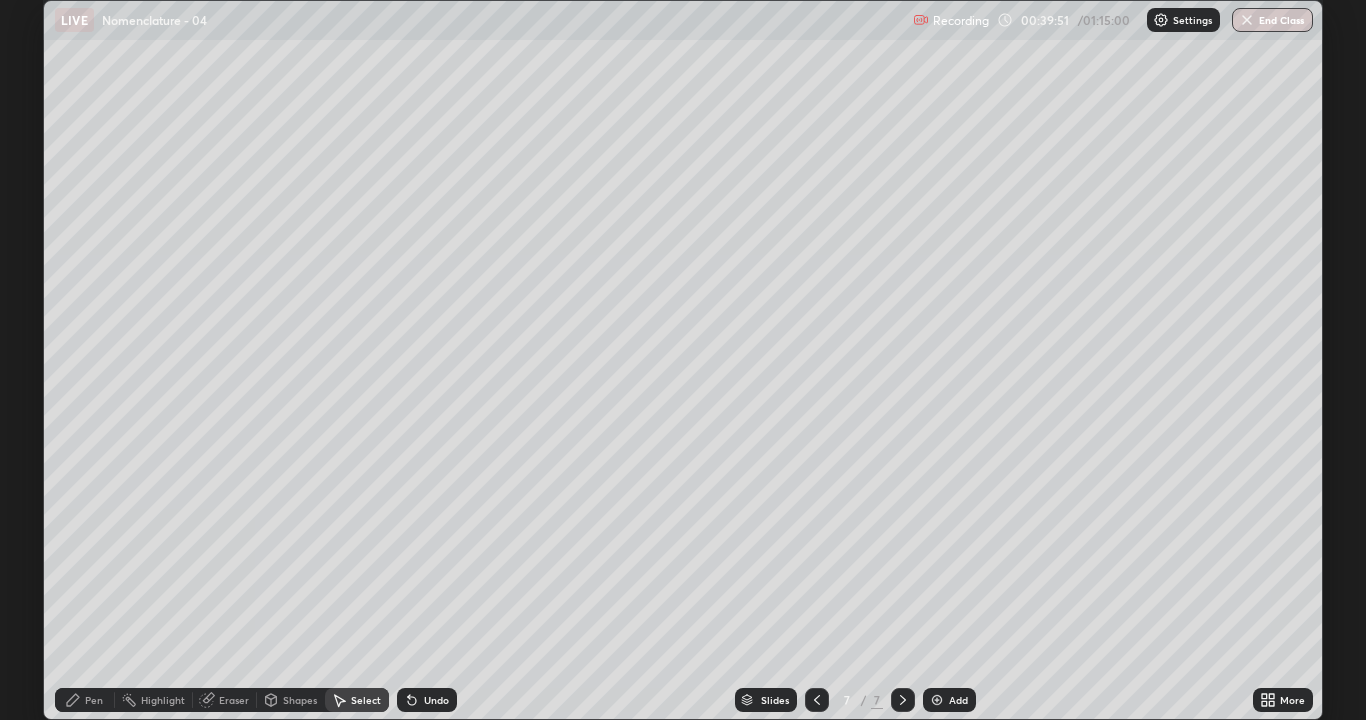 click on "Pen" at bounding box center [85, 700] 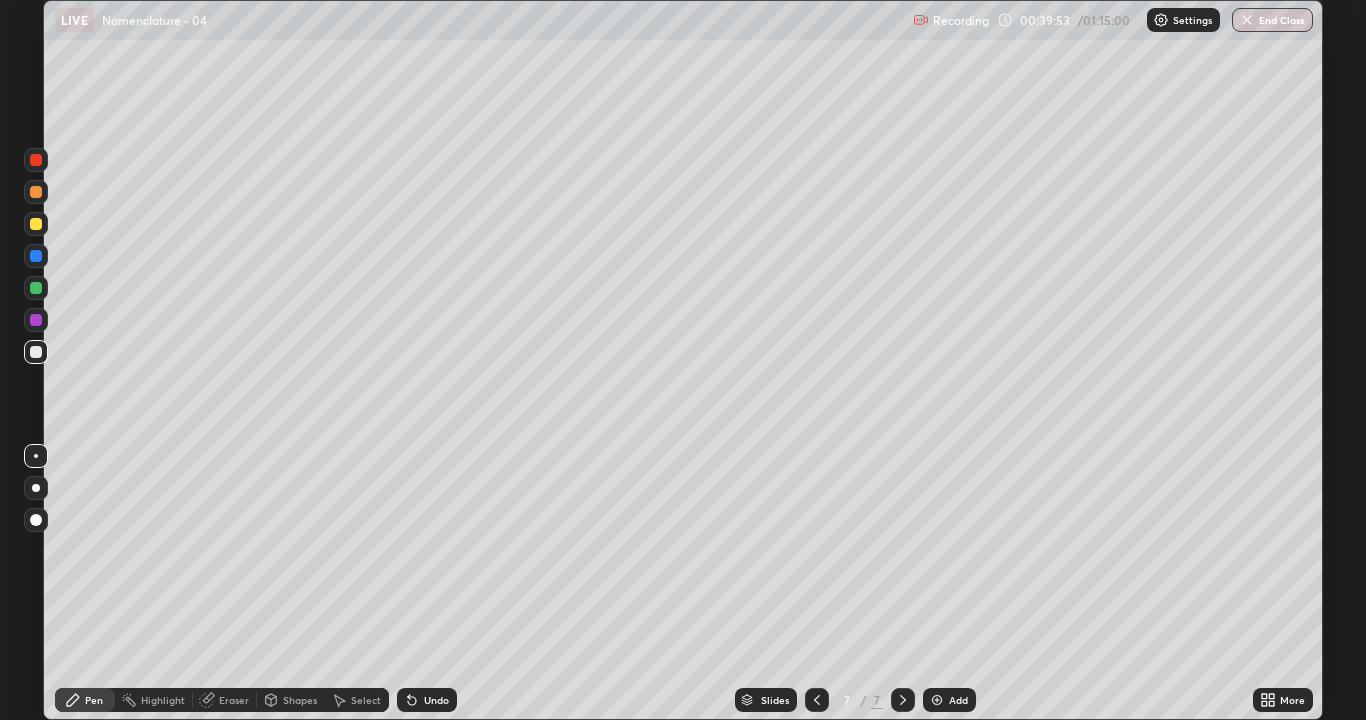 click at bounding box center (817, 700) 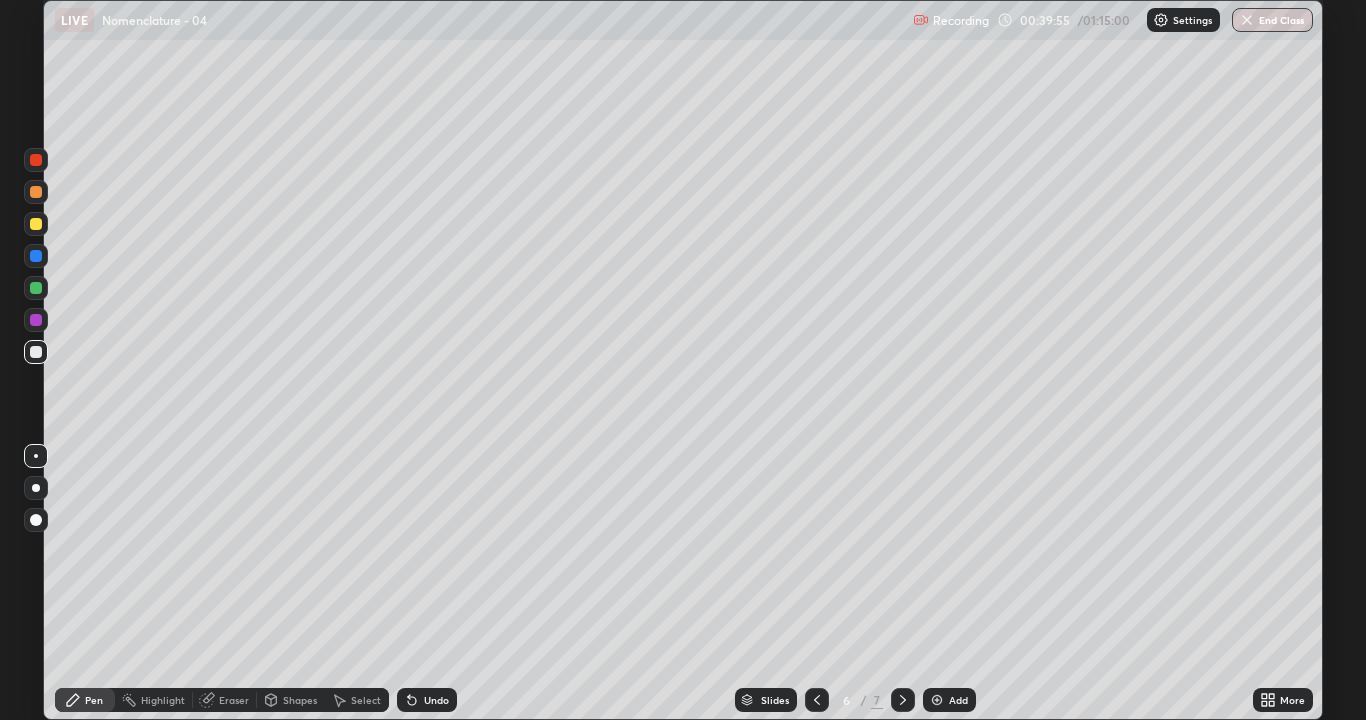 click on "Select" at bounding box center [357, 700] 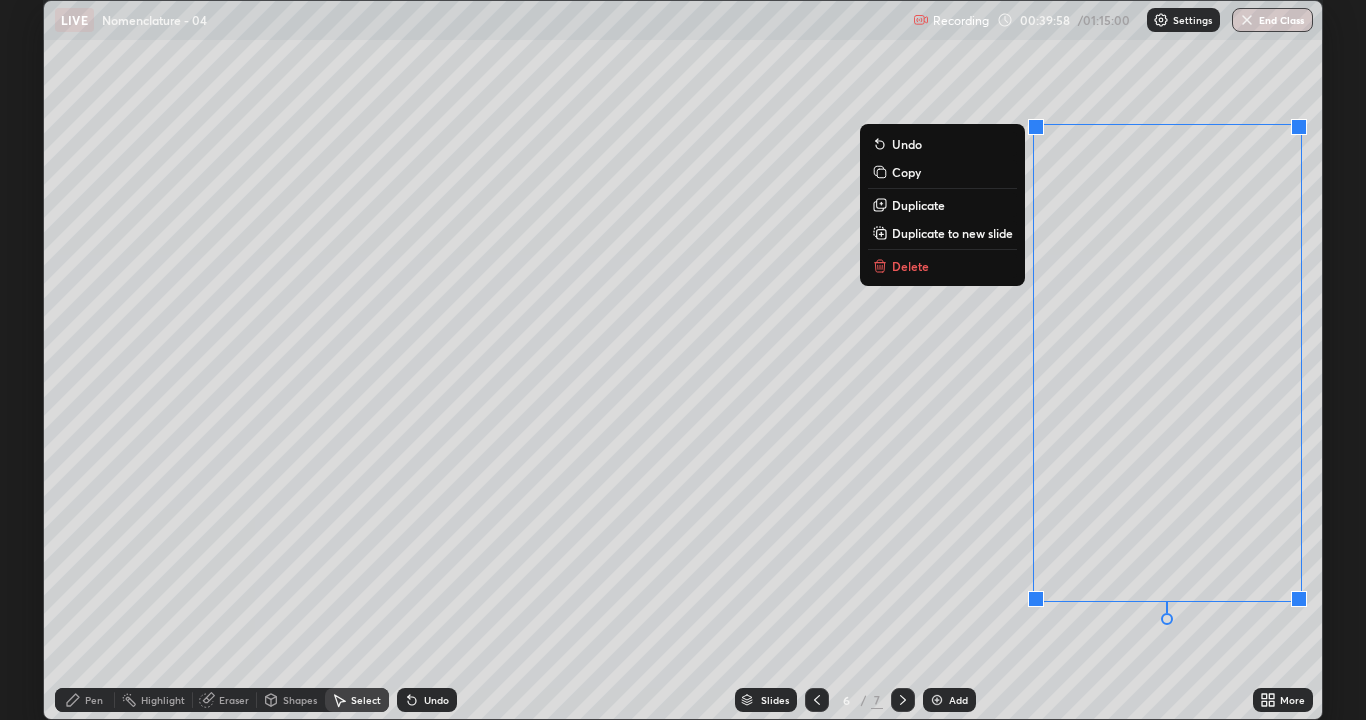 click on "Delete" at bounding box center [942, 266] 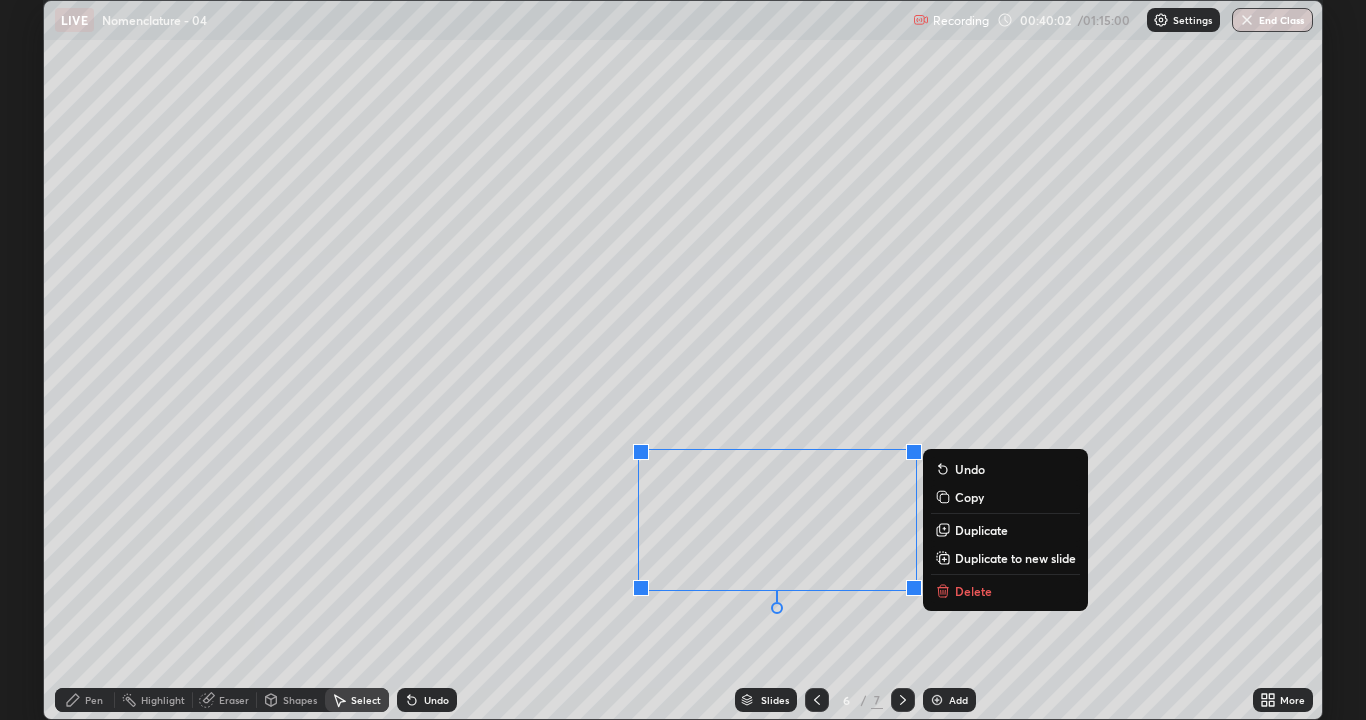 click on "0 ° Undo Copy Duplicate Duplicate to new slide Delete" at bounding box center (683, 360) 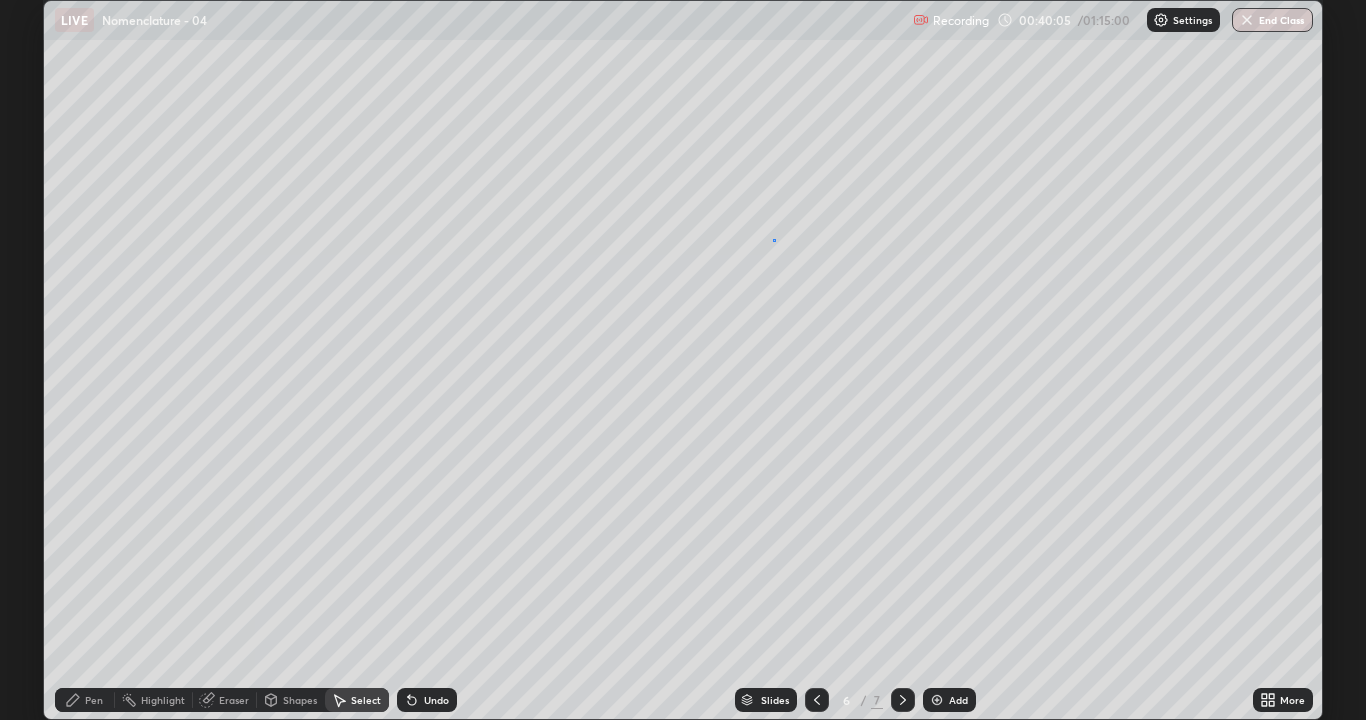 click on "0 ° Undo Copy Duplicate Duplicate to new slide Delete" at bounding box center [683, 360] 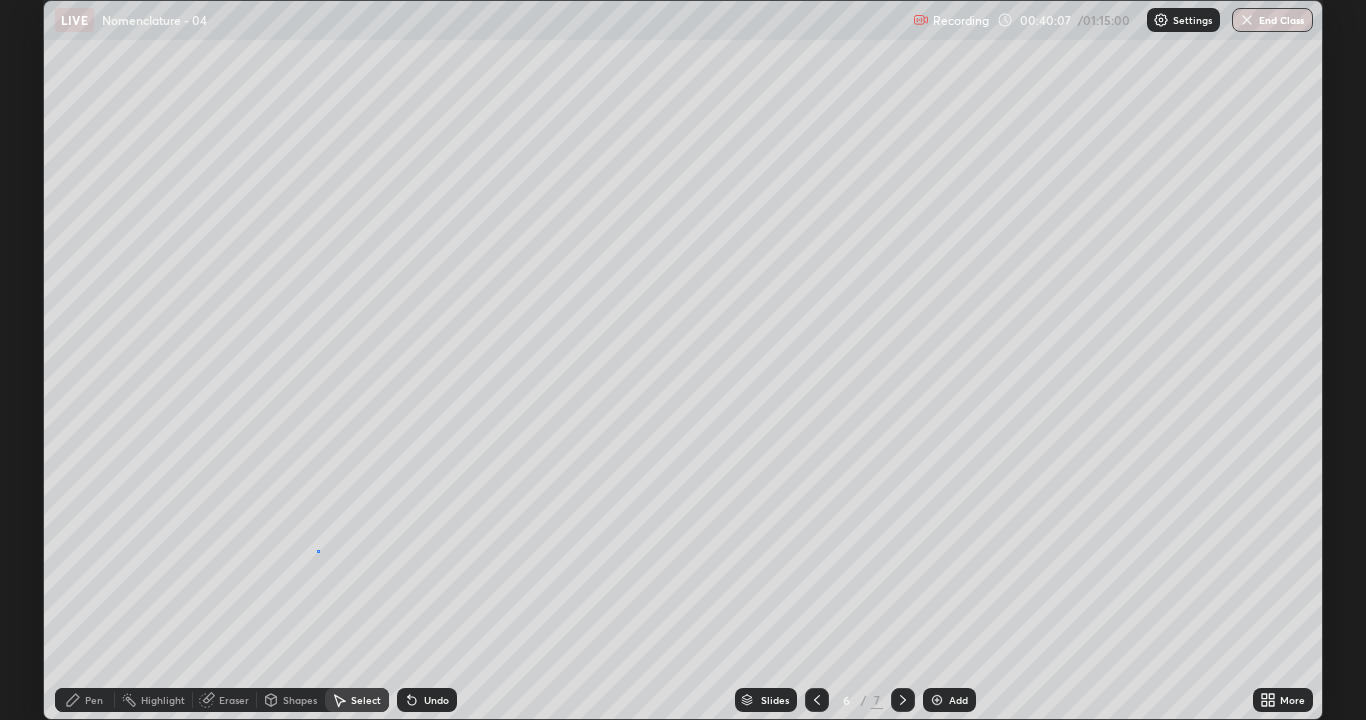 click on "0 ° Undo Copy Duplicate Duplicate to new slide Delete" at bounding box center [683, 360] 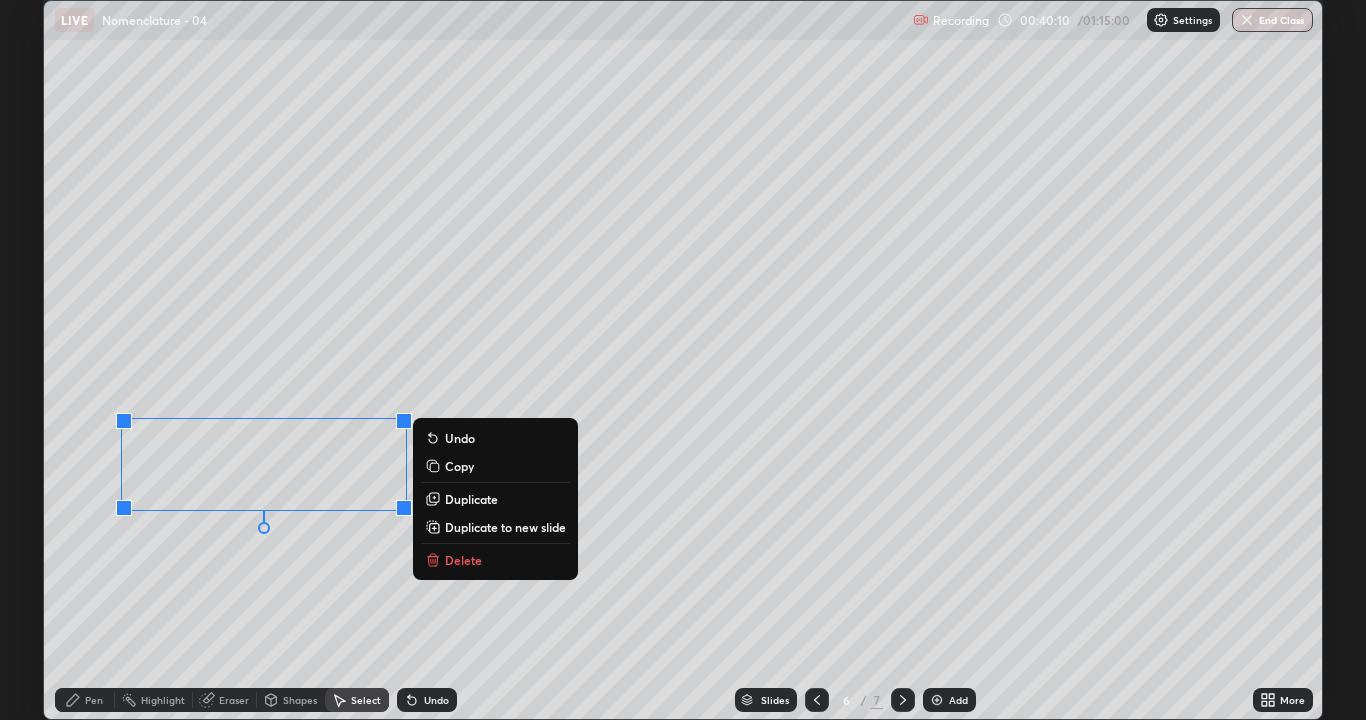 click on "0 ° Undo Copy Duplicate Duplicate to new slide Delete" at bounding box center (683, 360) 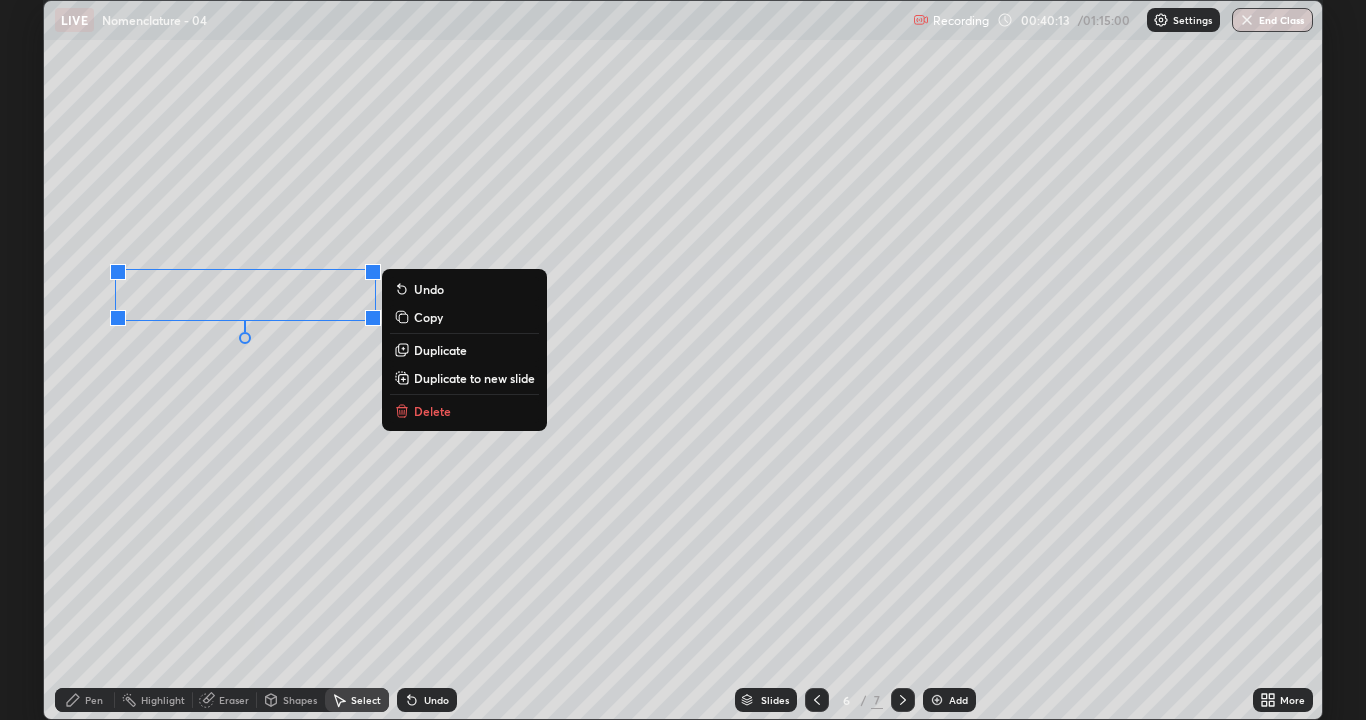 click on "0 ° Undo Copy Duplicate Duplicate to new slide Delete" at bounding box center (683, 360) 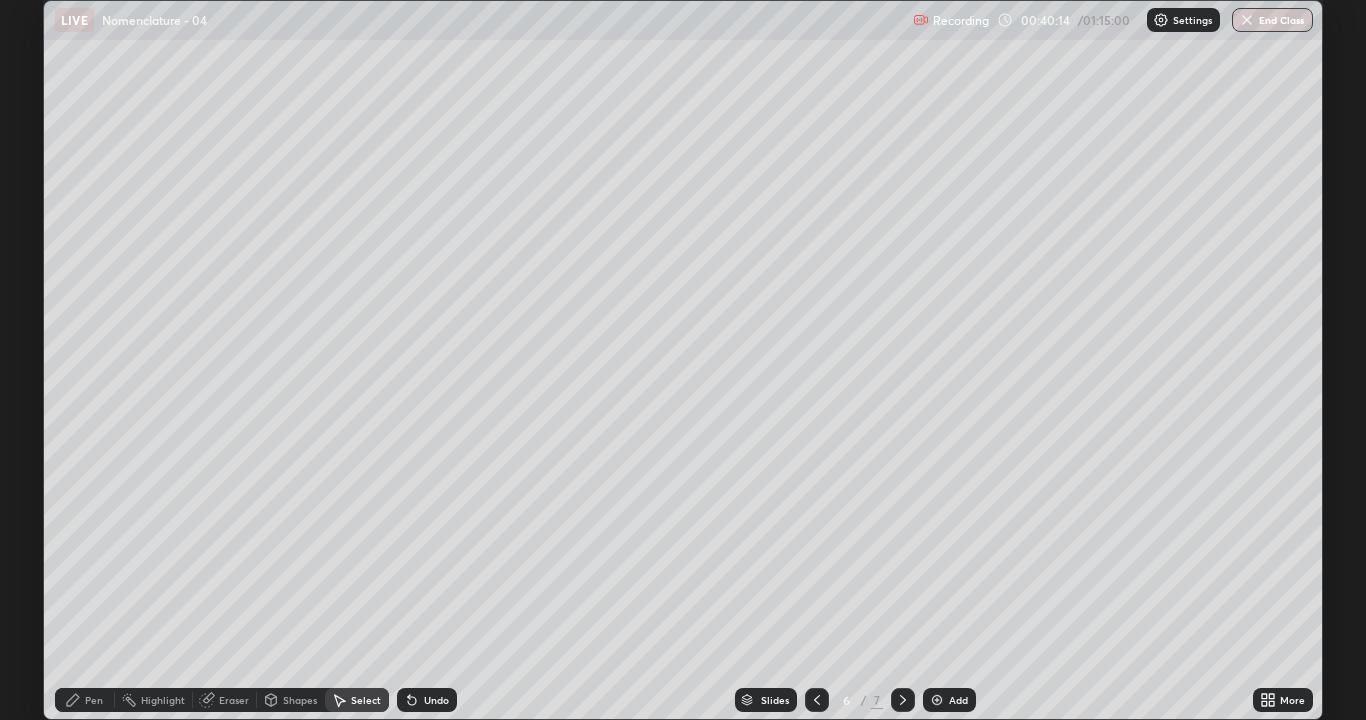 click on "Highlight" at bounding box center (154, 700) 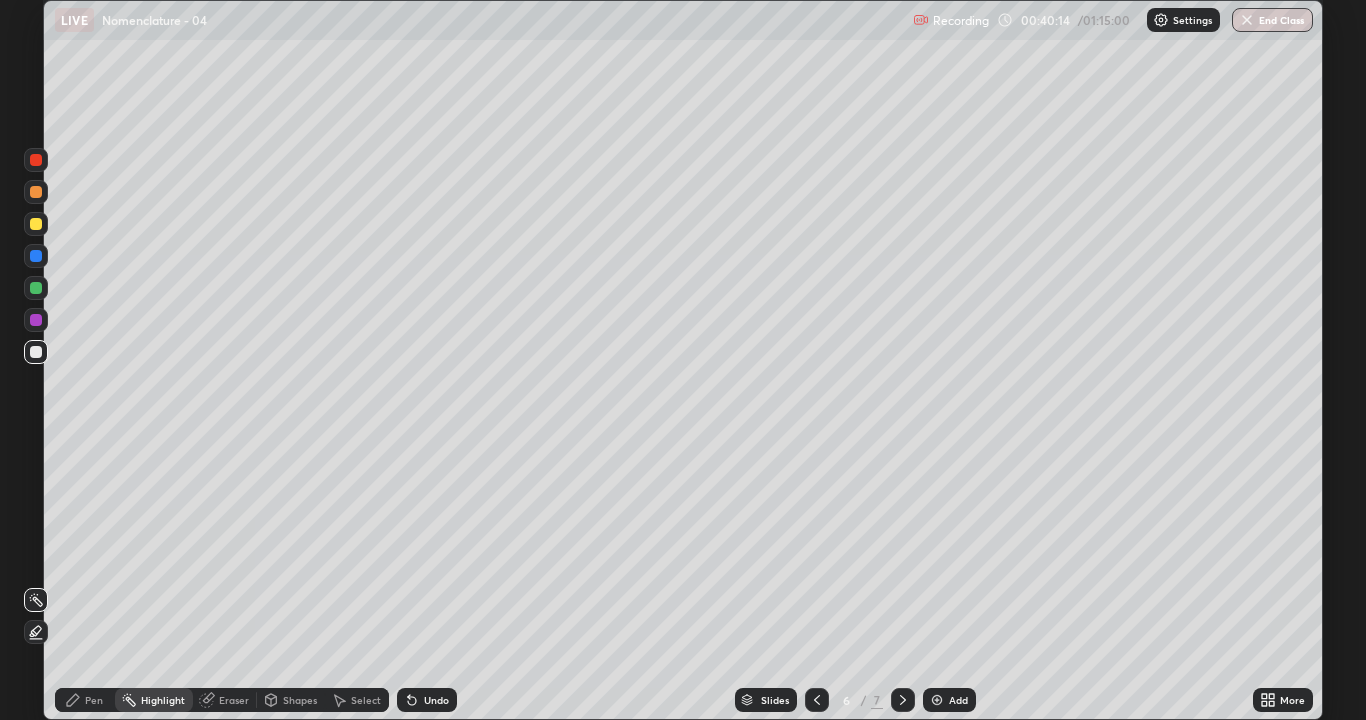 click on "Eraser" at bounding box center [234, 700] 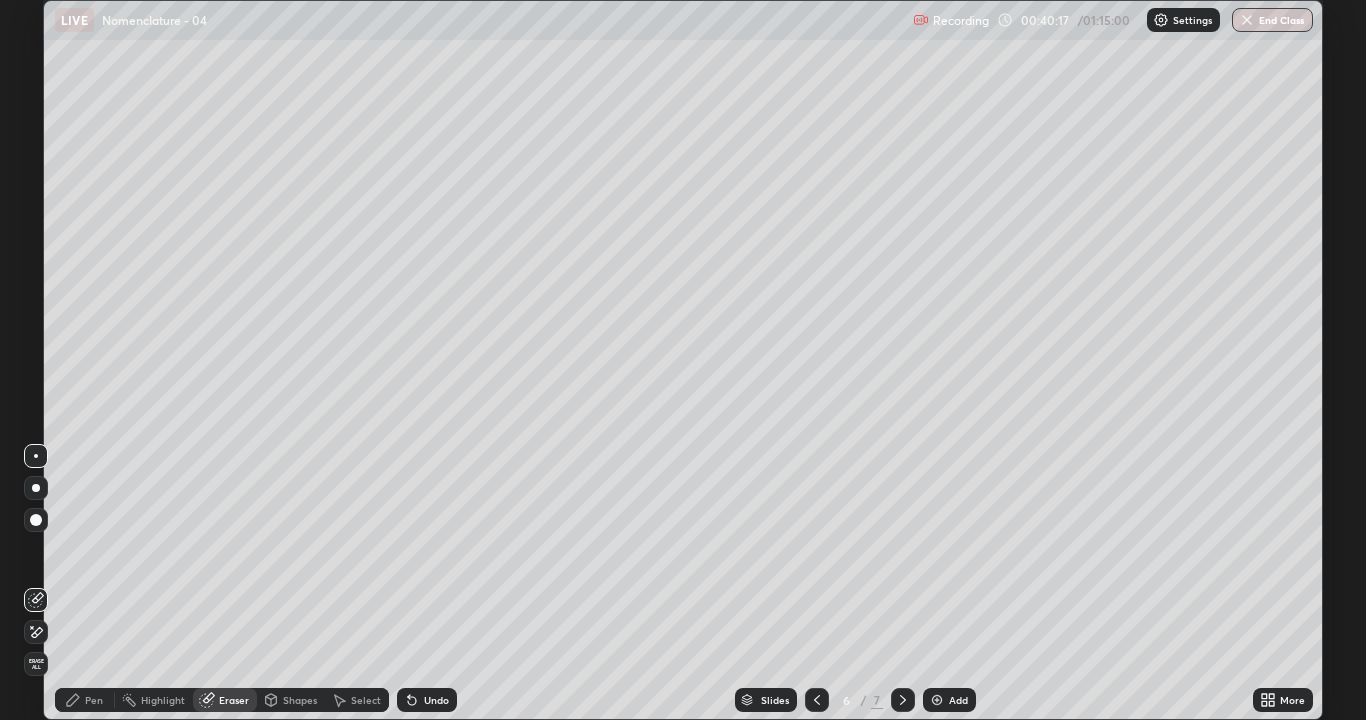 click on "Pen" at bounding box center (85, 700) 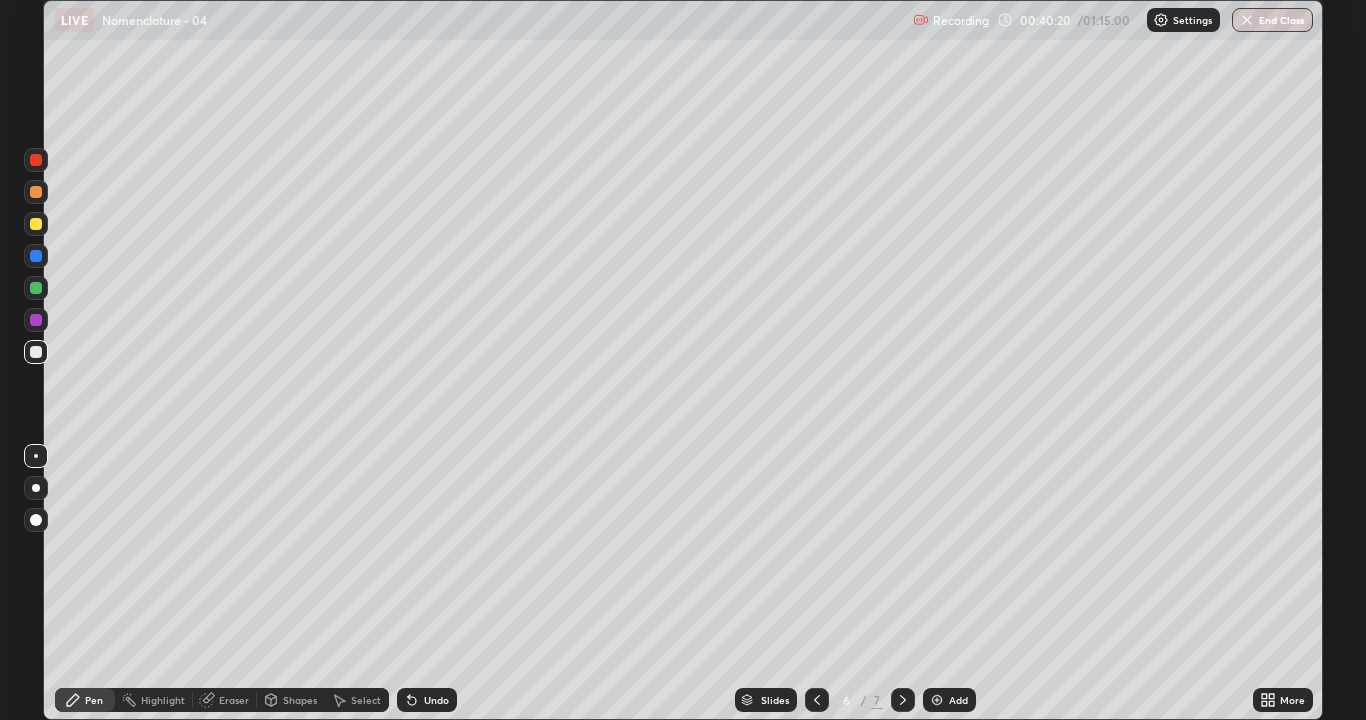 click 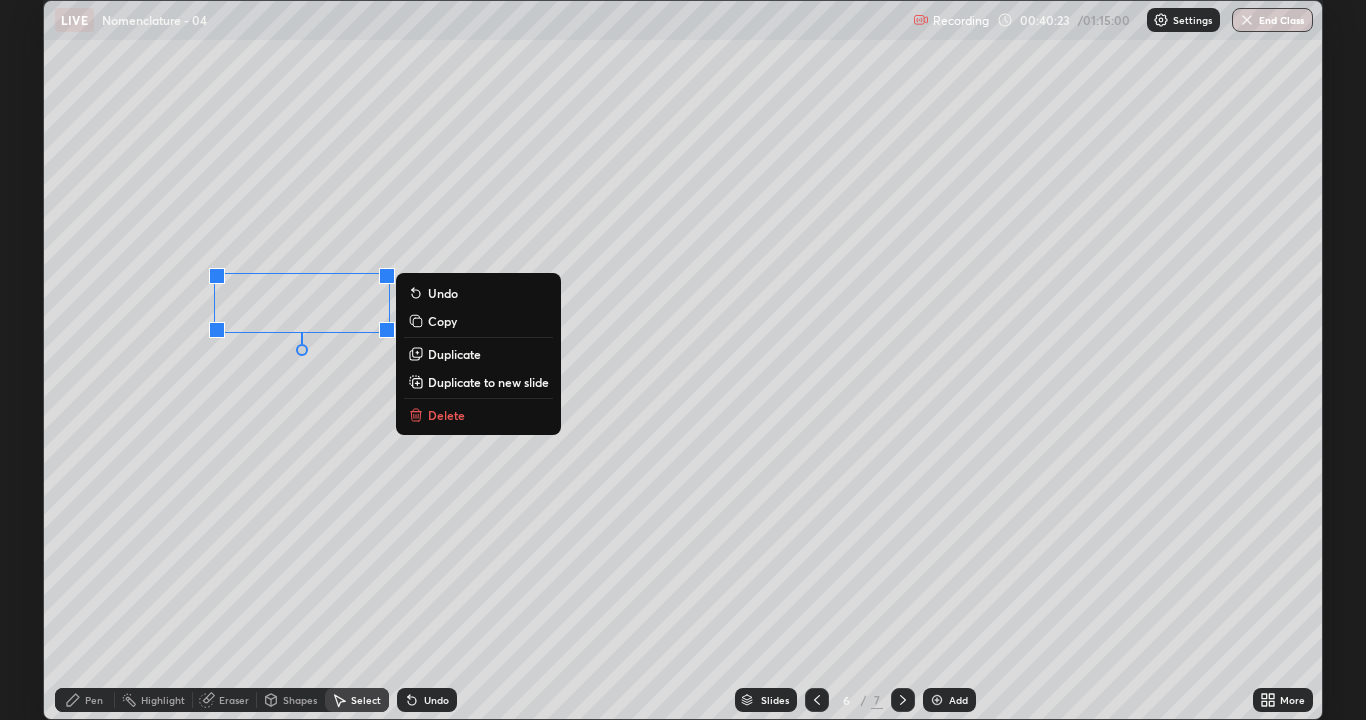 click on "0 ° Undo Copy Duplicate Duplicate to new slide Delete" at bounding box center (683, 360) 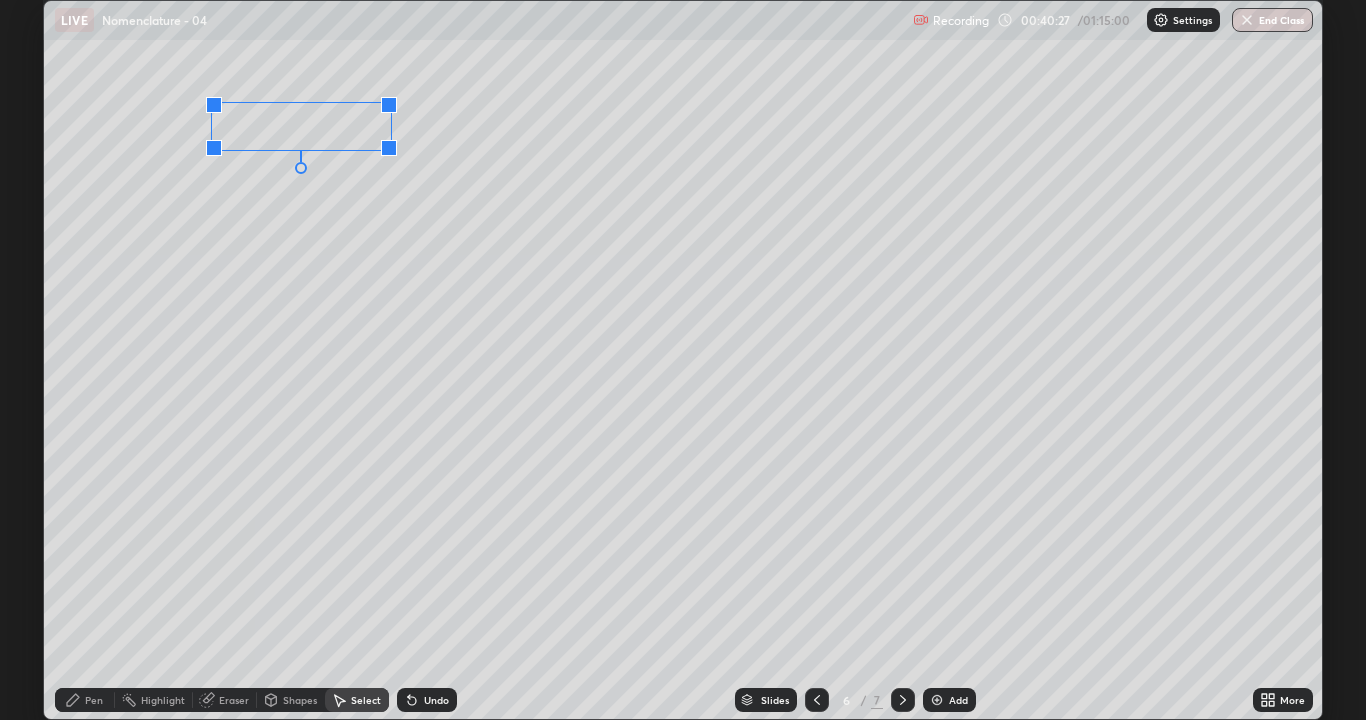 click at bounding box center [389, 148] 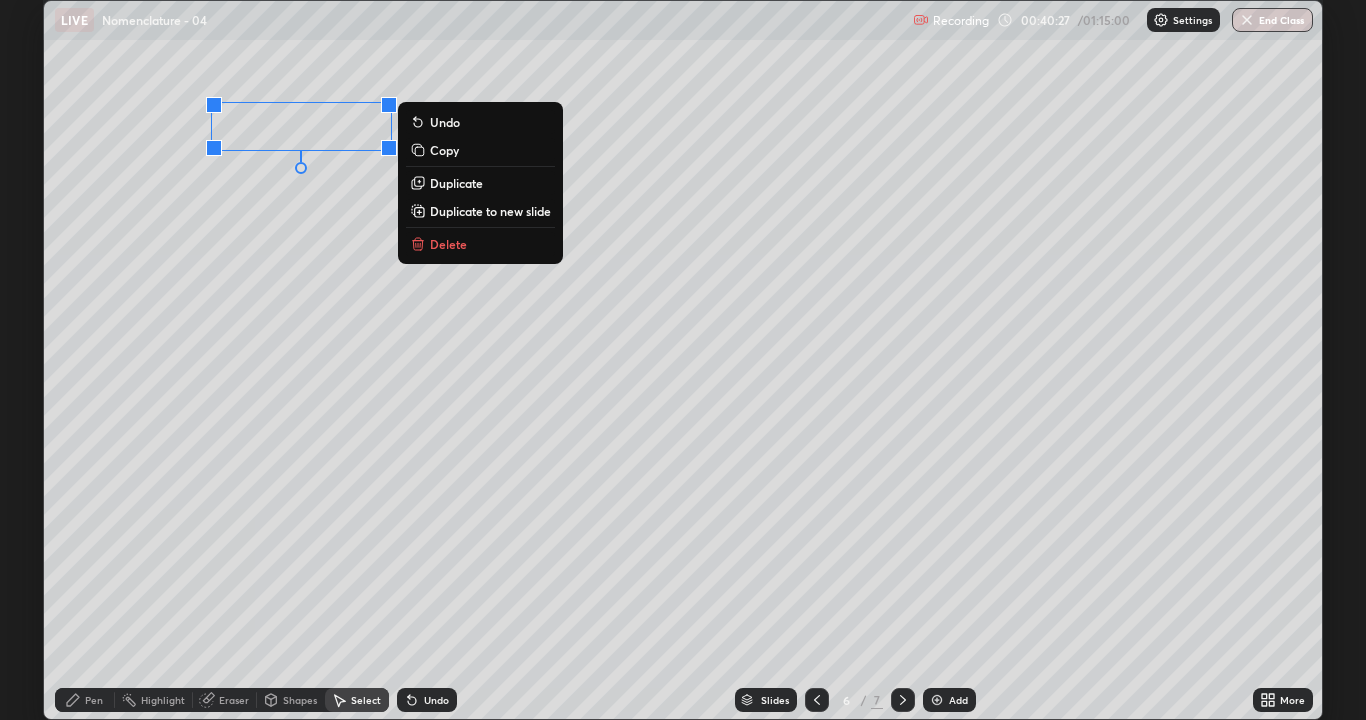 click on "0 ° Undo Copy Duplicate Duplicate to new slide Delete" at bounding box center [683, 360] 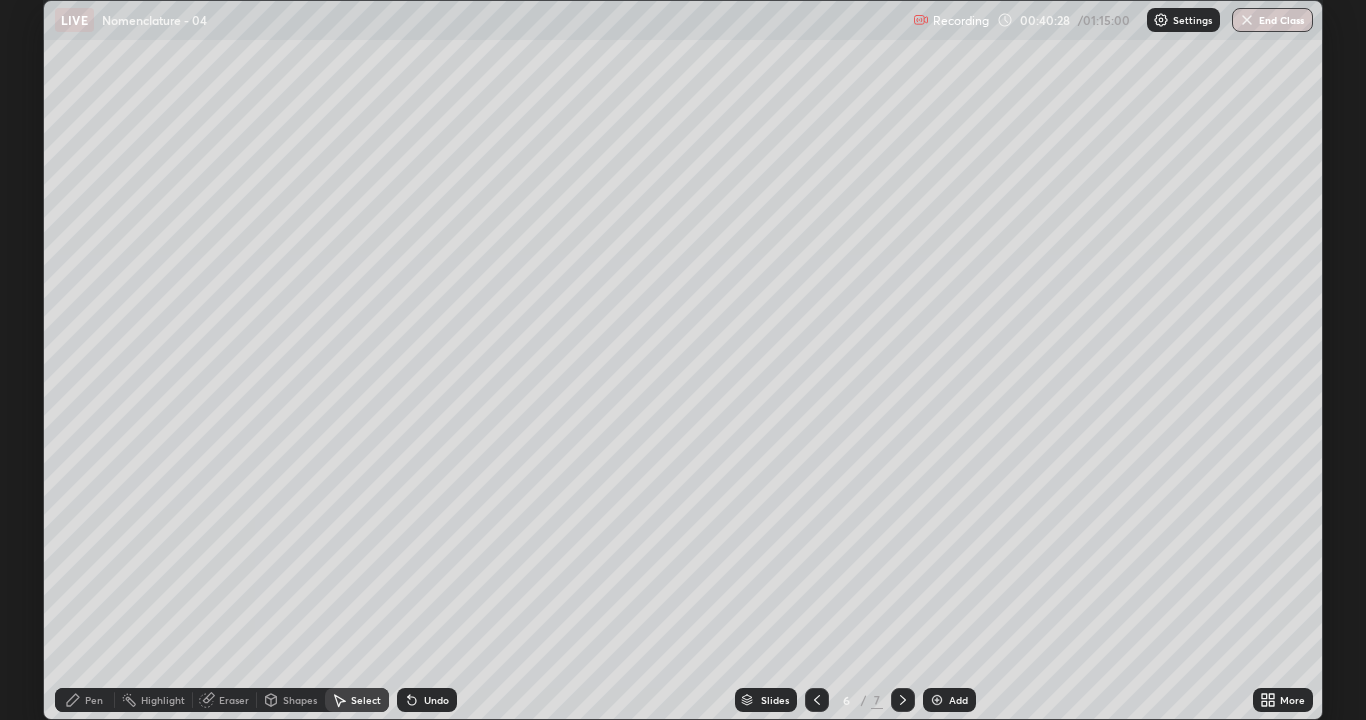 click on "Pen" at bounding box center (94, 700) 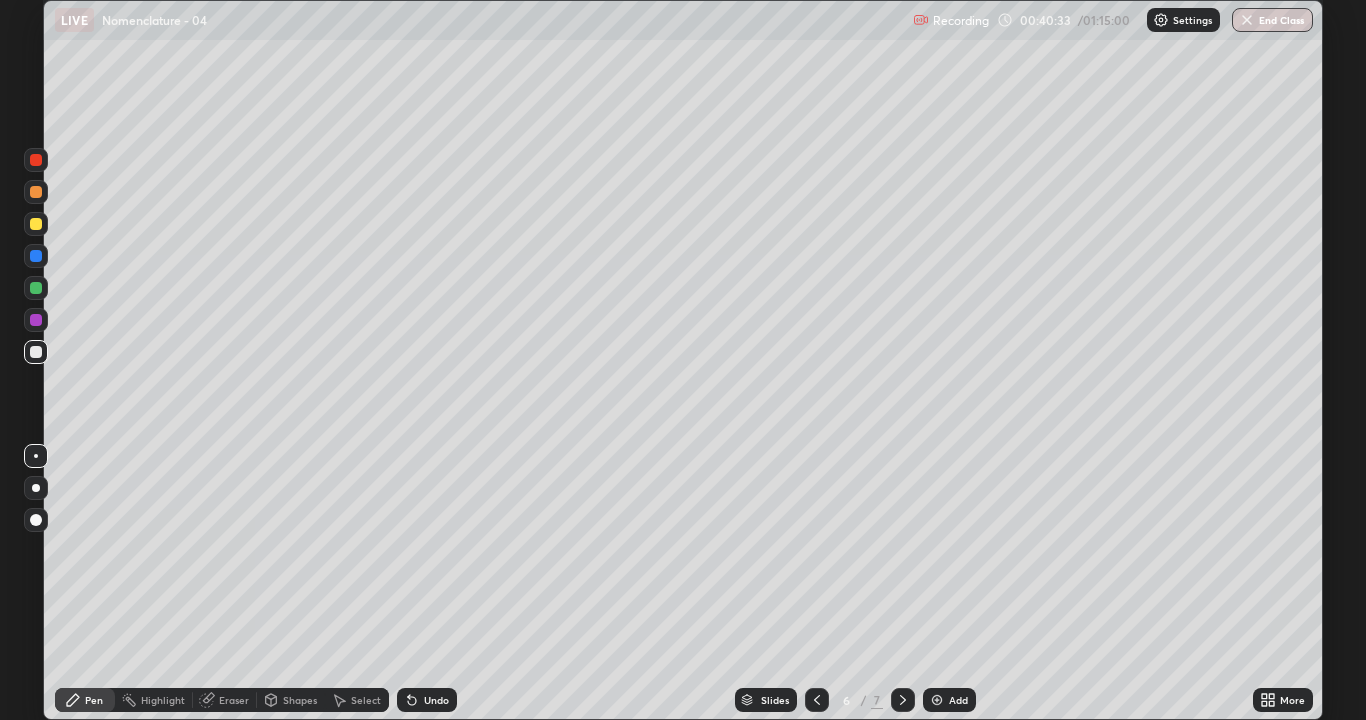 click at bounding box center (36, 224) 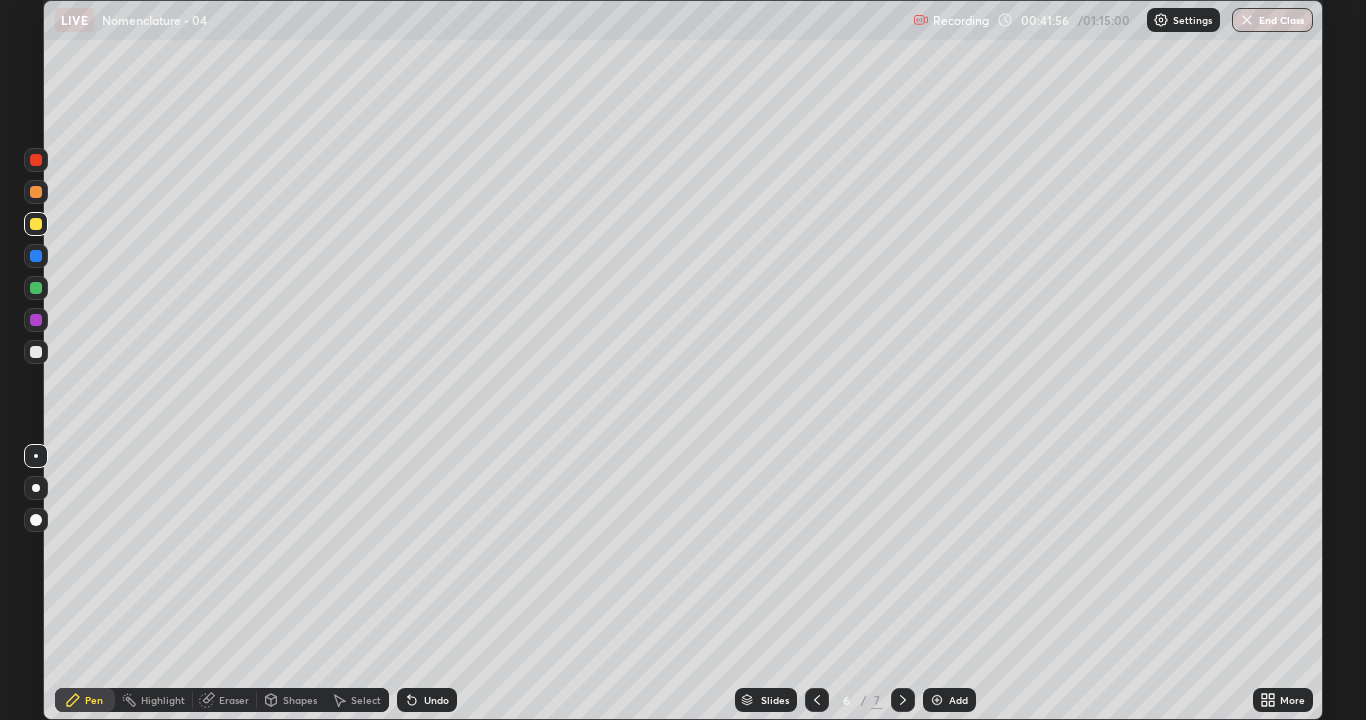 click on "Select" at bounding box center [366, 700] 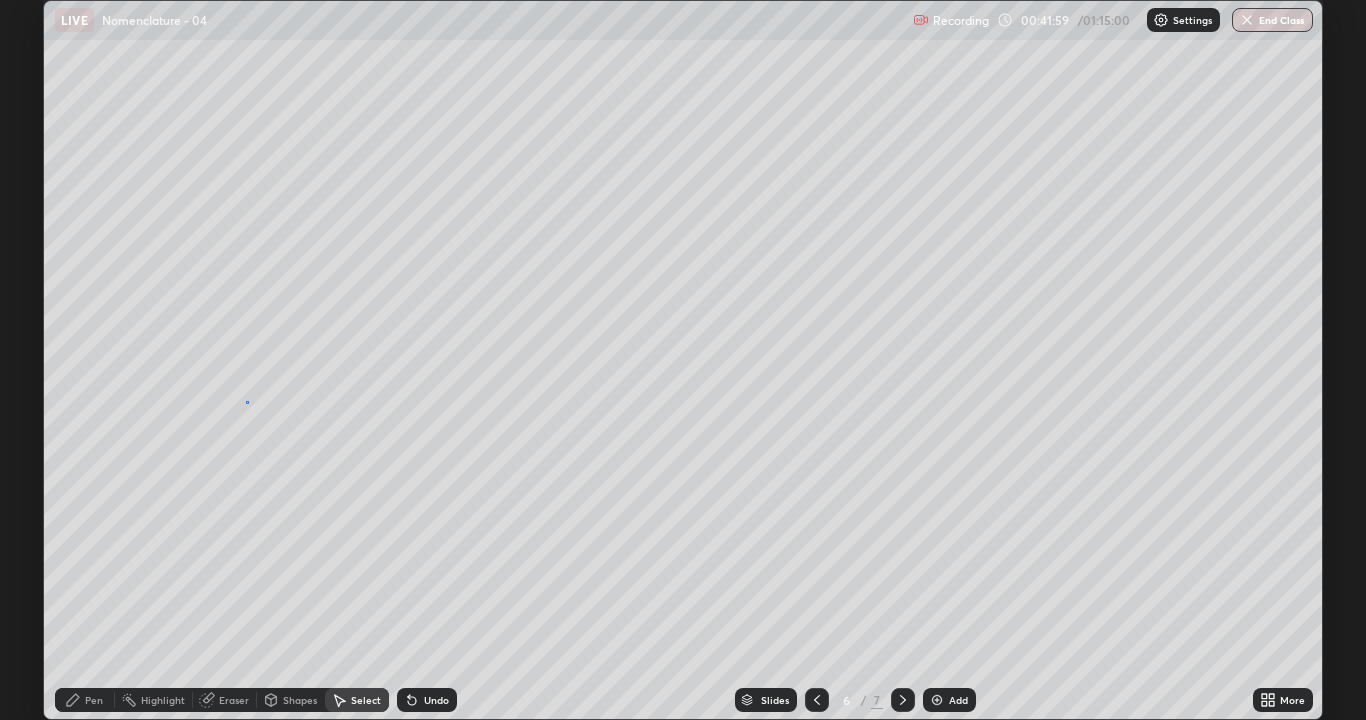 click on "0 ° Undo Copy Duplicate Duplicate to new slide Delete" at bounding box center [683, 360] 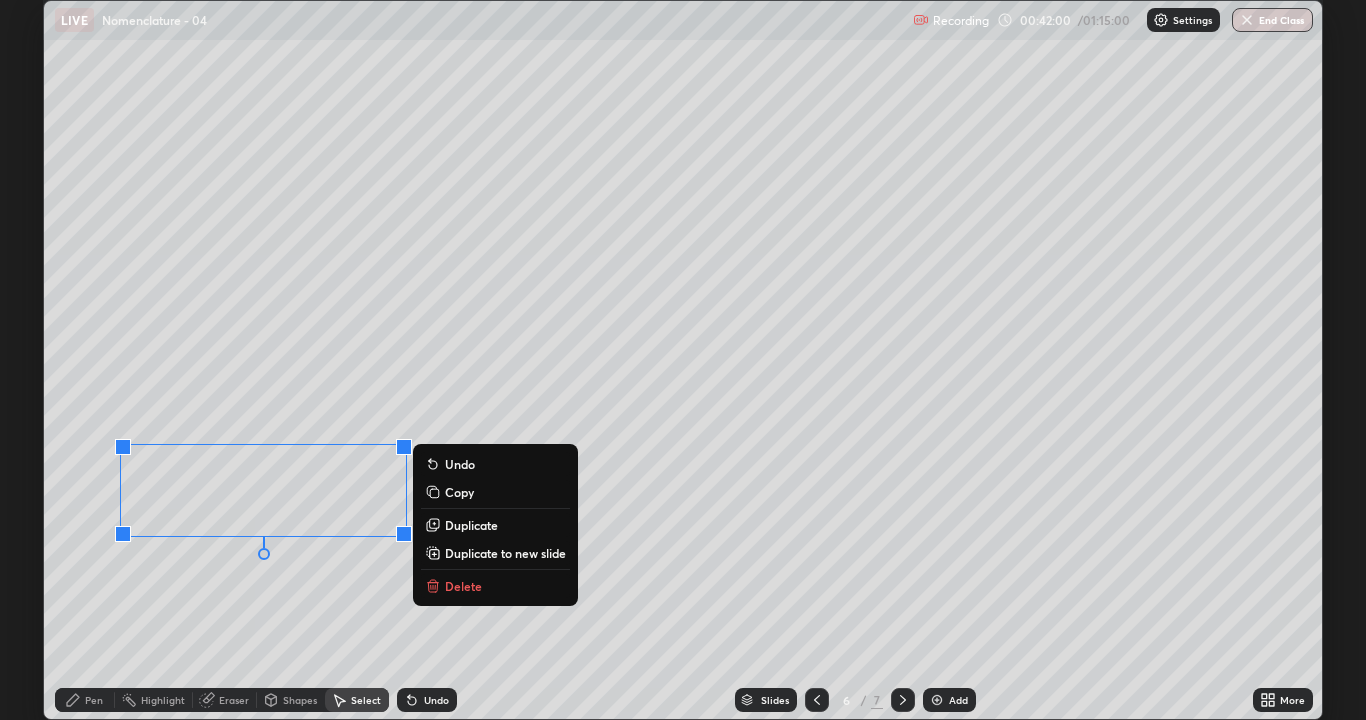 click on "0 ° Undo Copy Duplicate Duplicate to new slide Delete" at bounding box center [683, 360] 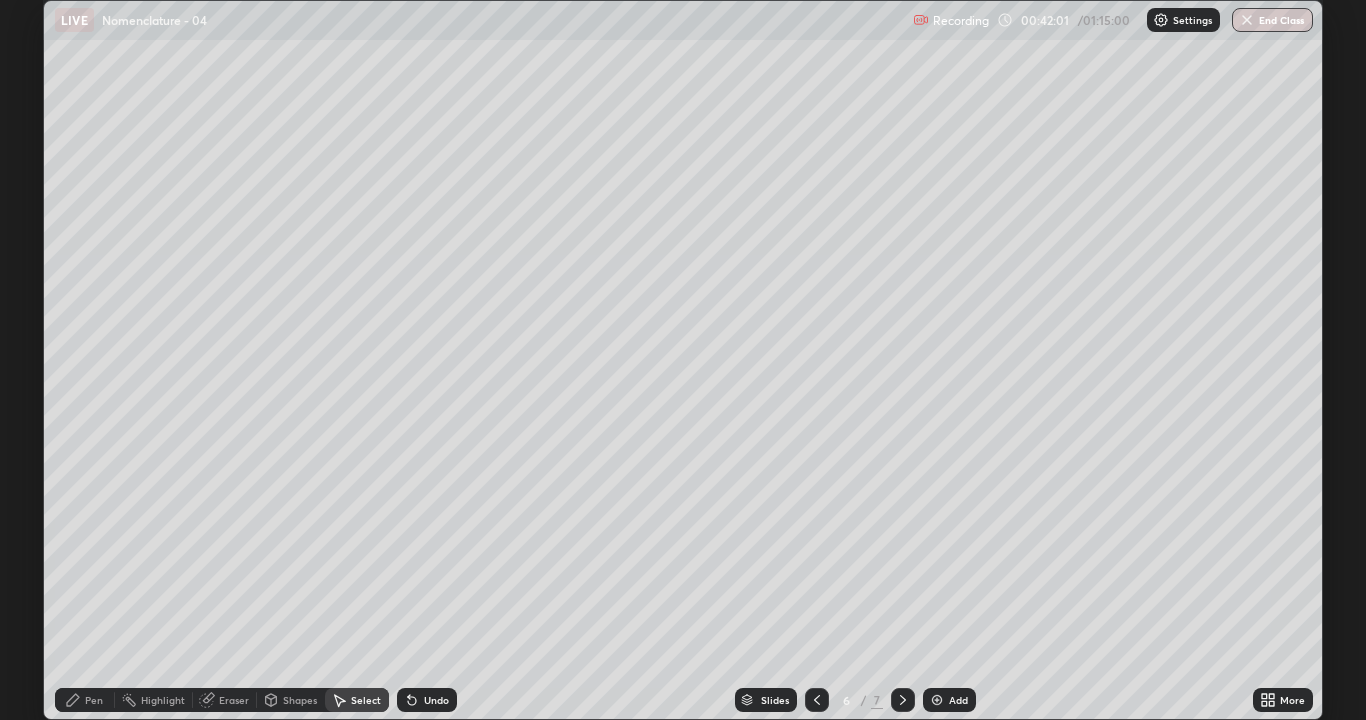 click on "Pen" at bounding box center [94, 700] 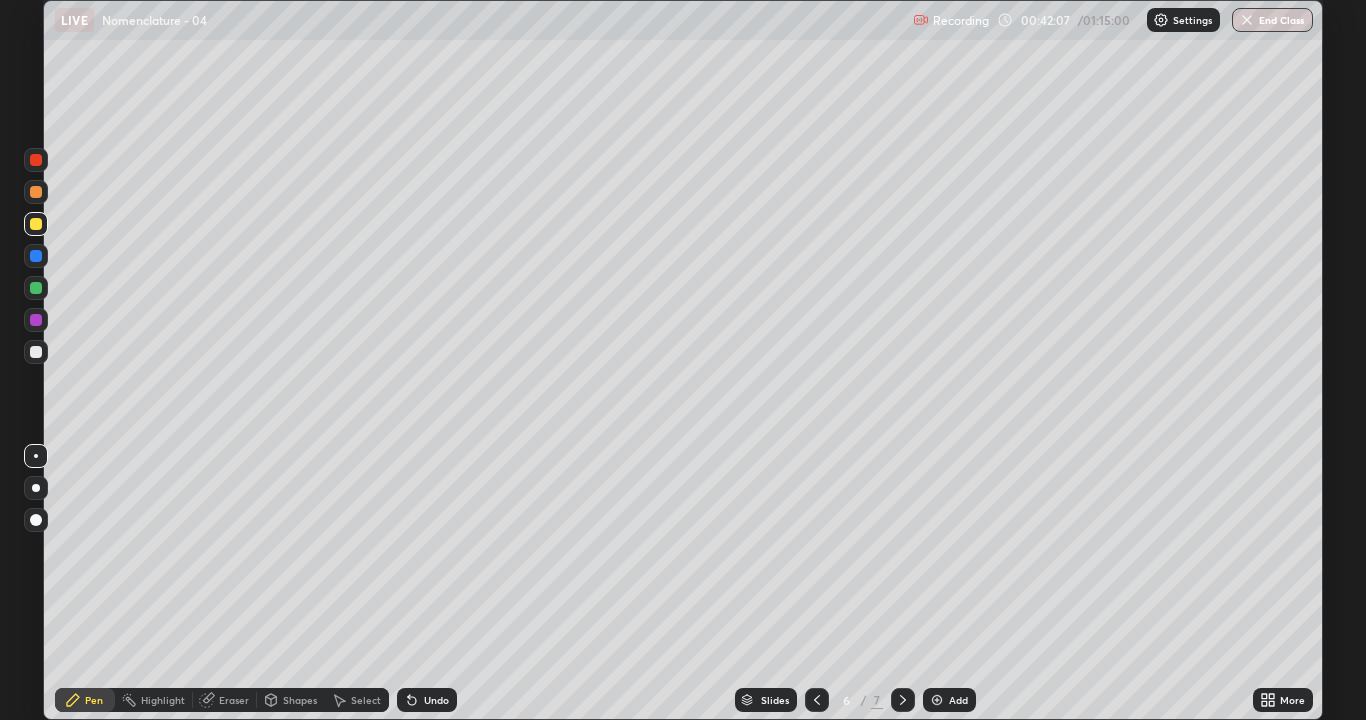 click on "Undo" at bounding box center (436, 700) 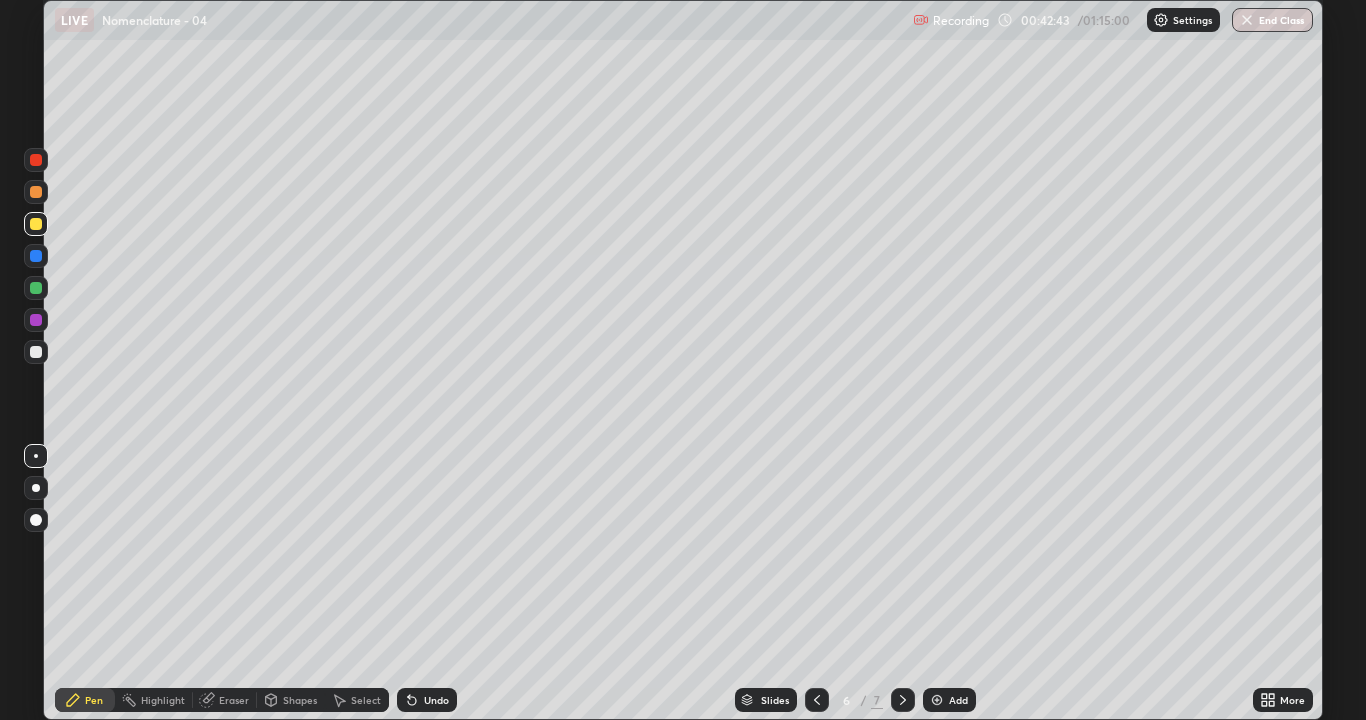 click 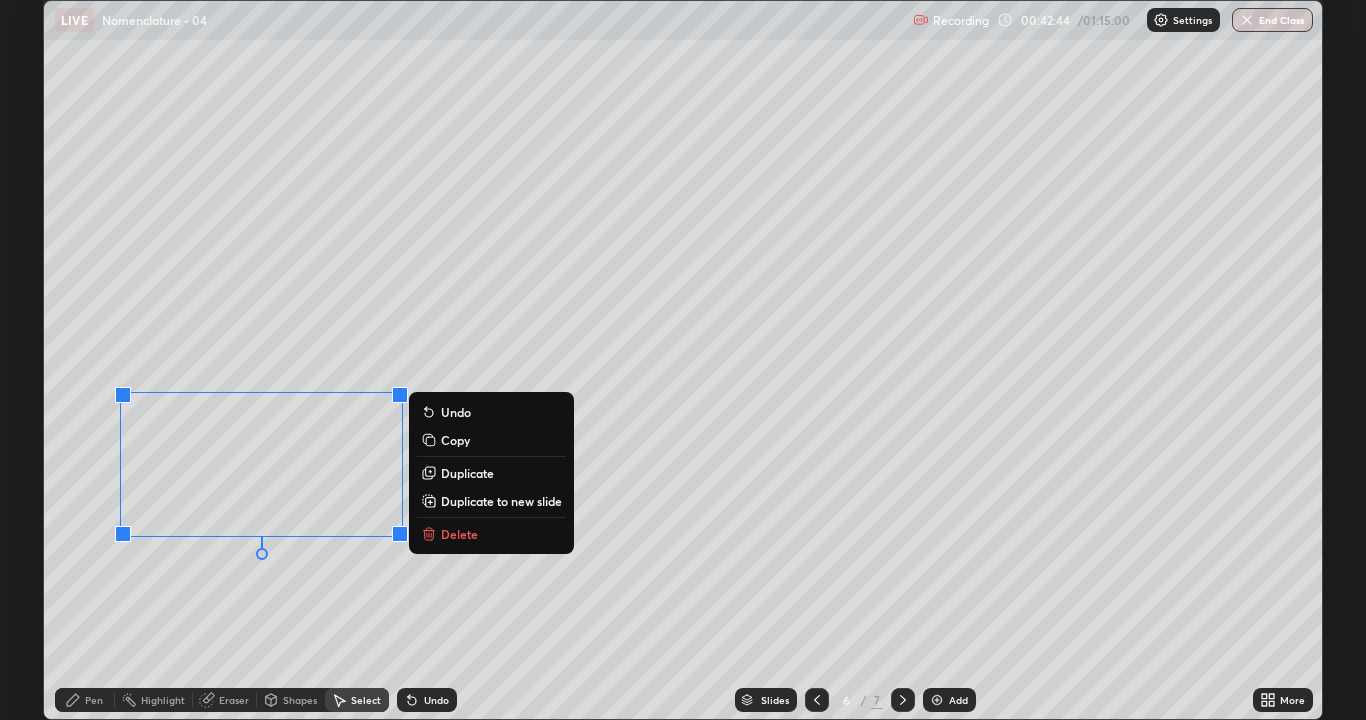 click on "0 ° Undo Copy Duplicate Duplicate to new slide Delete" at bounding box center [683, 360] 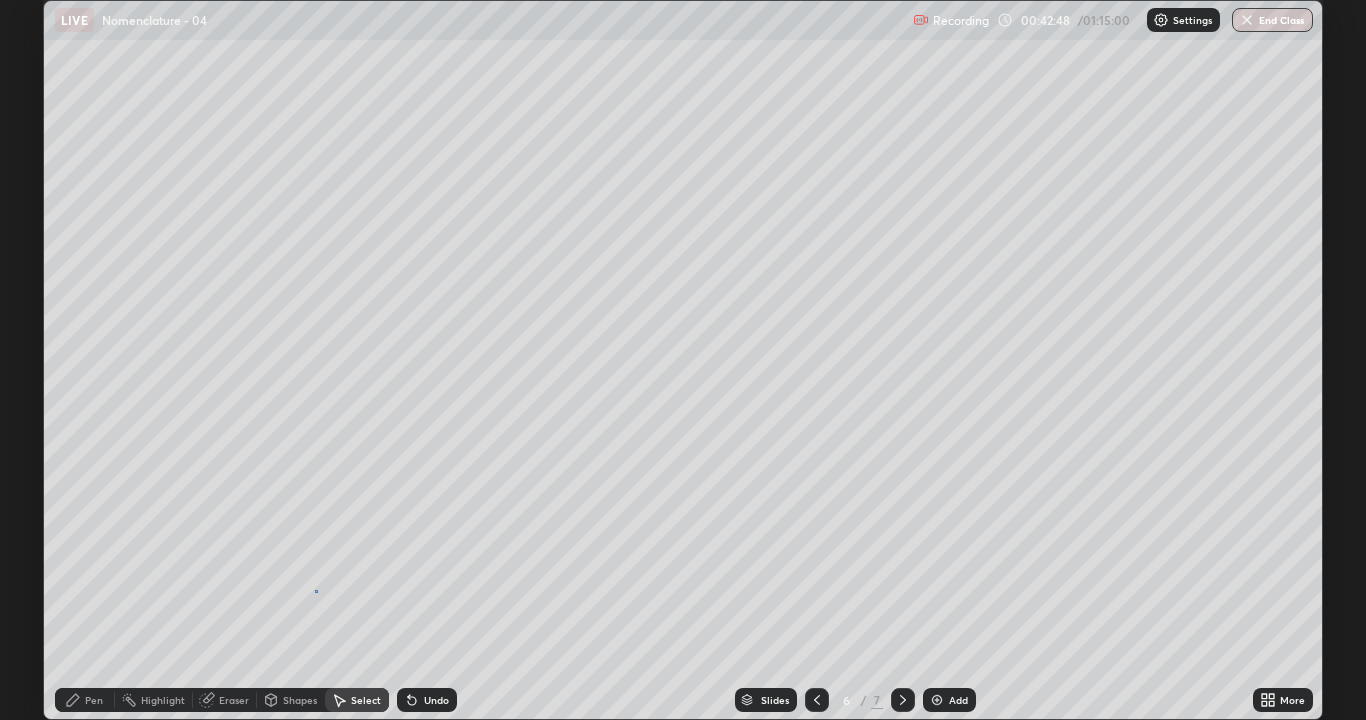 click on "0 ° Undo Copy Duplicate Duplicate to new slide Delete" at bounding box center [683, 360] 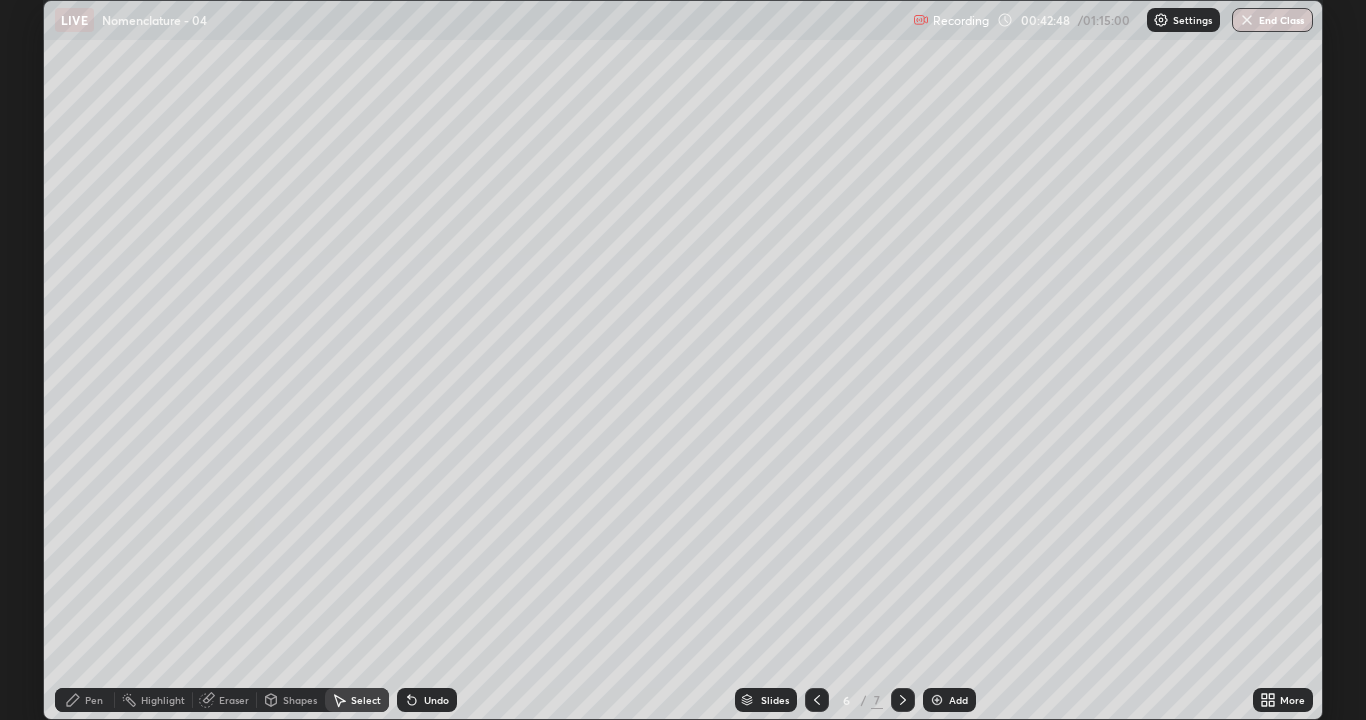 click on "Pen" at bounding box center [85, 700] 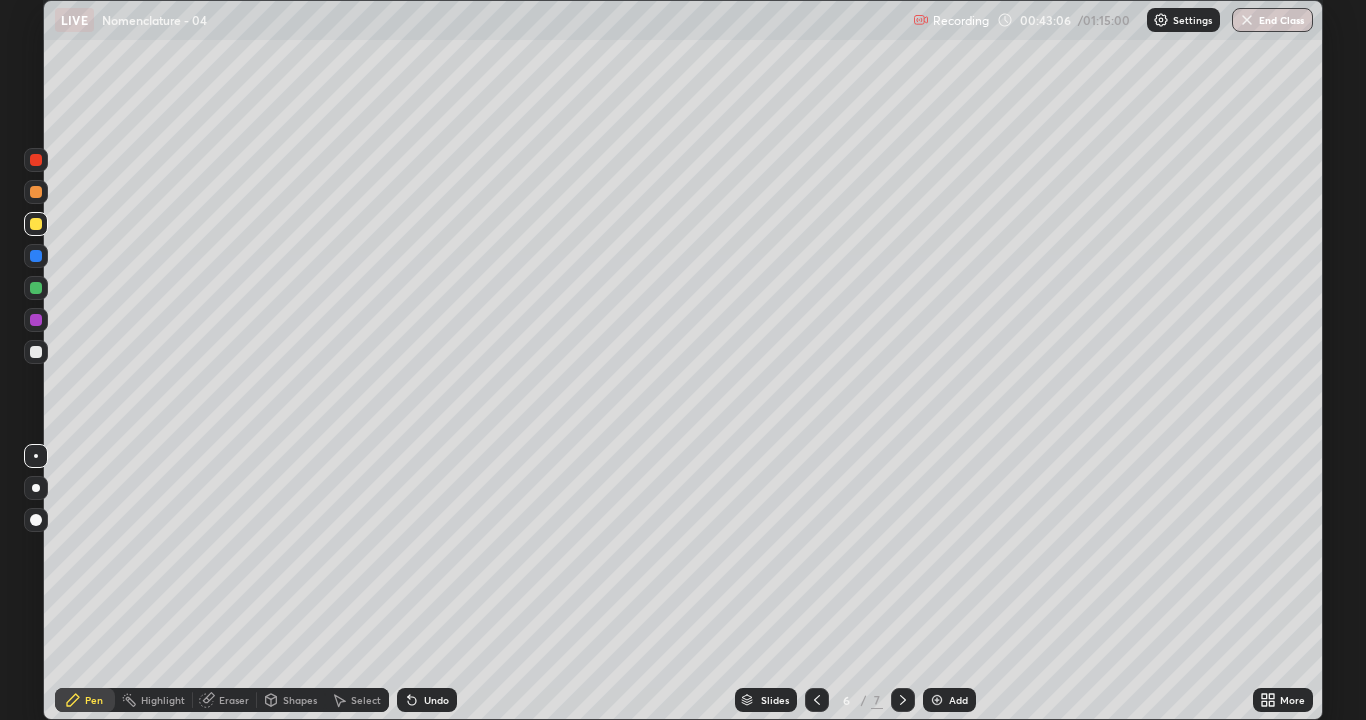 click on "Undo" at bounding box center [436, 700] 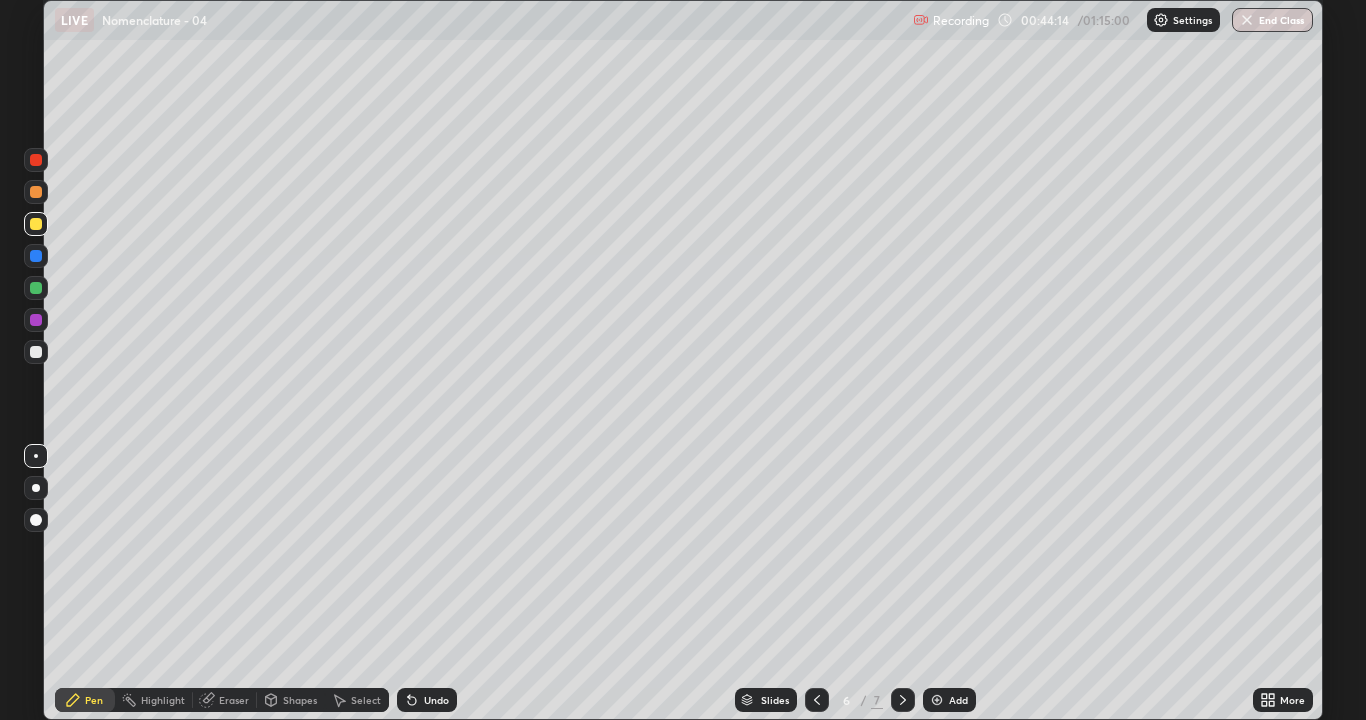 click on "Highlight" at bounding box center (163, 700) 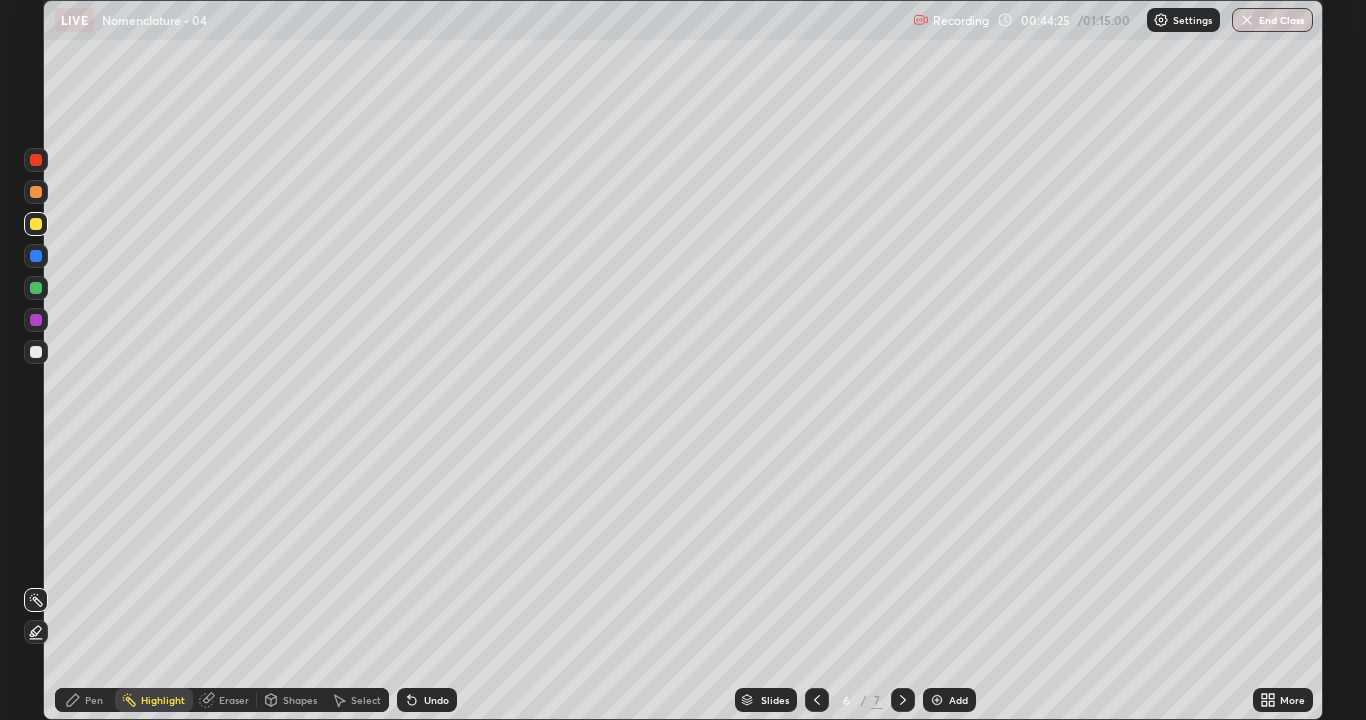 click on "Select" at bounding box center (366, 700) 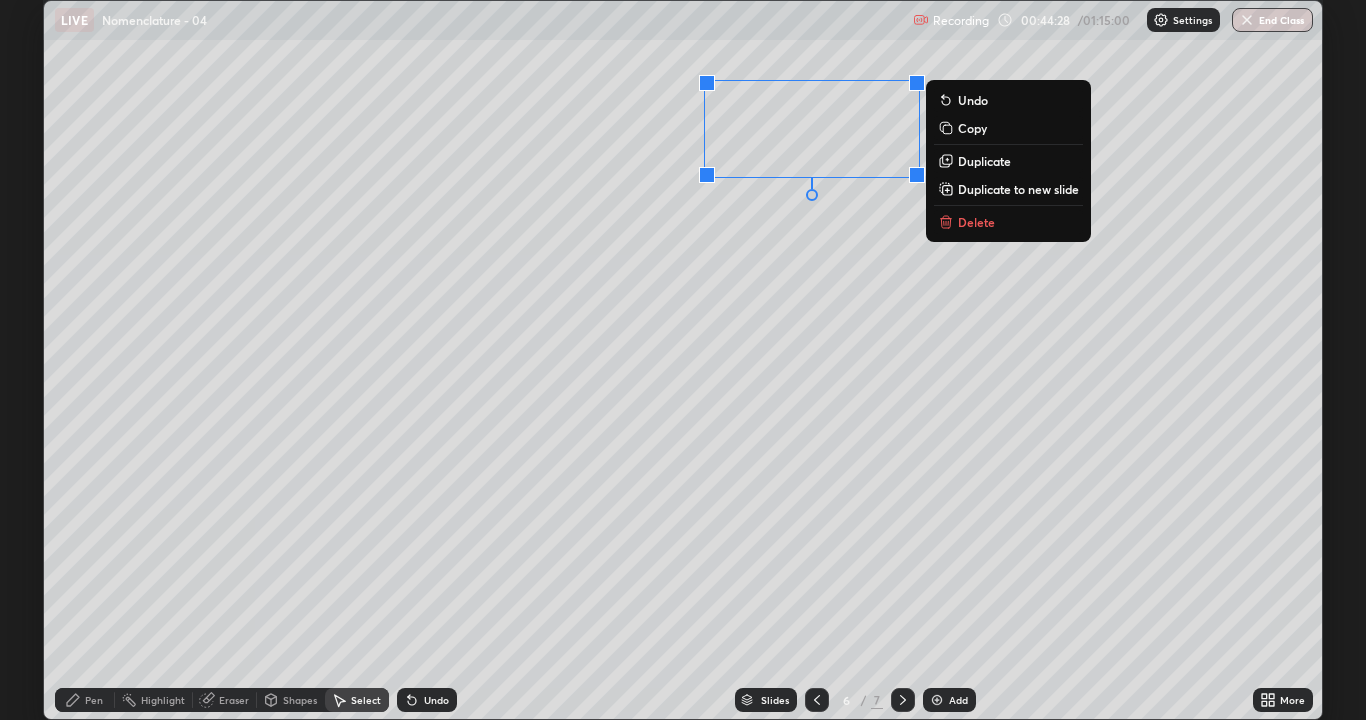 click on "0 ° Undo Copy Duplicate Duplicate to new slide Delete" at bounding box center (683, 360) 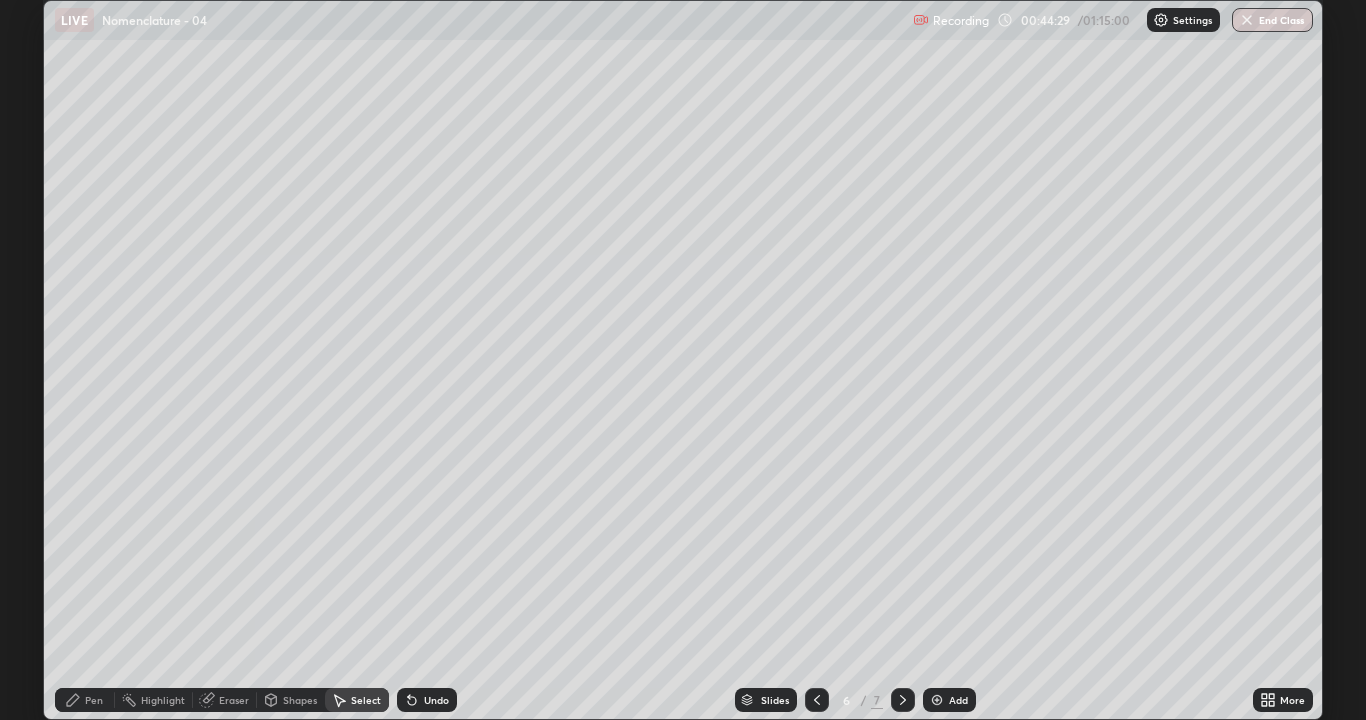 click on "Pen" at bounding box center (85, 700) 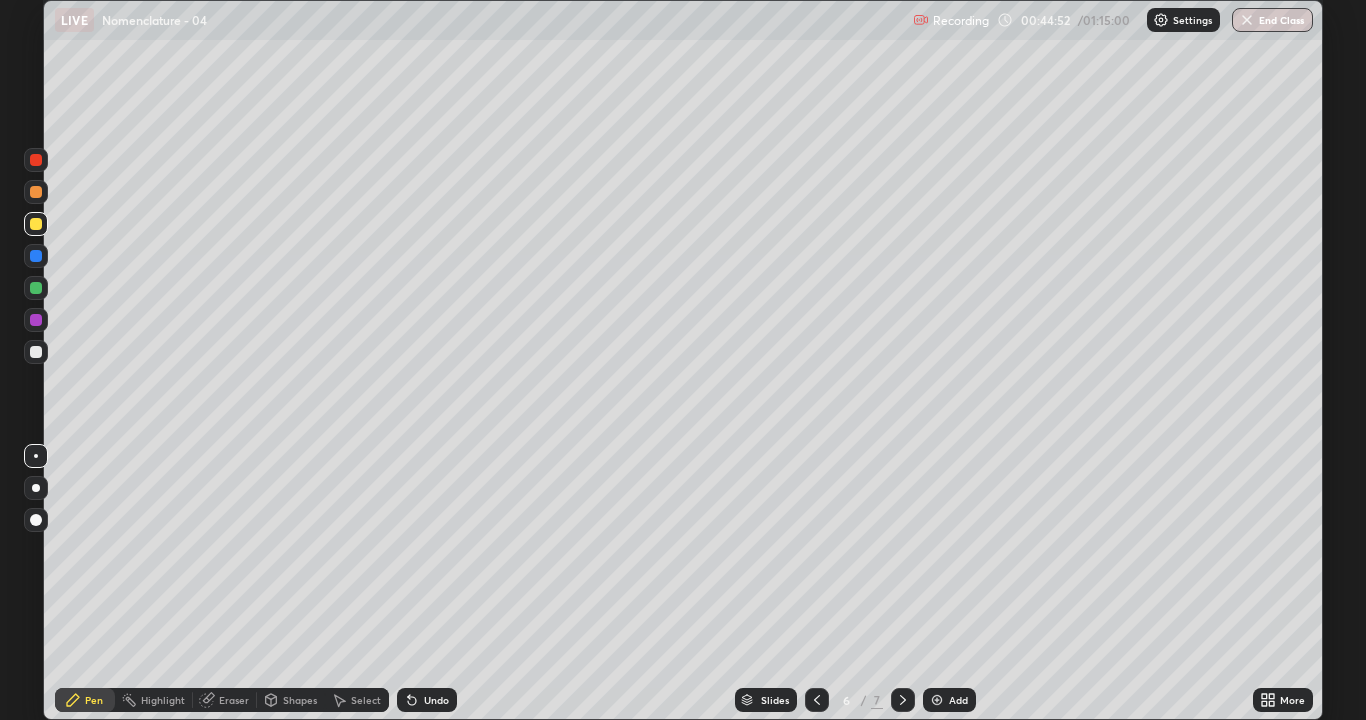click at bounding box center [36, 288] 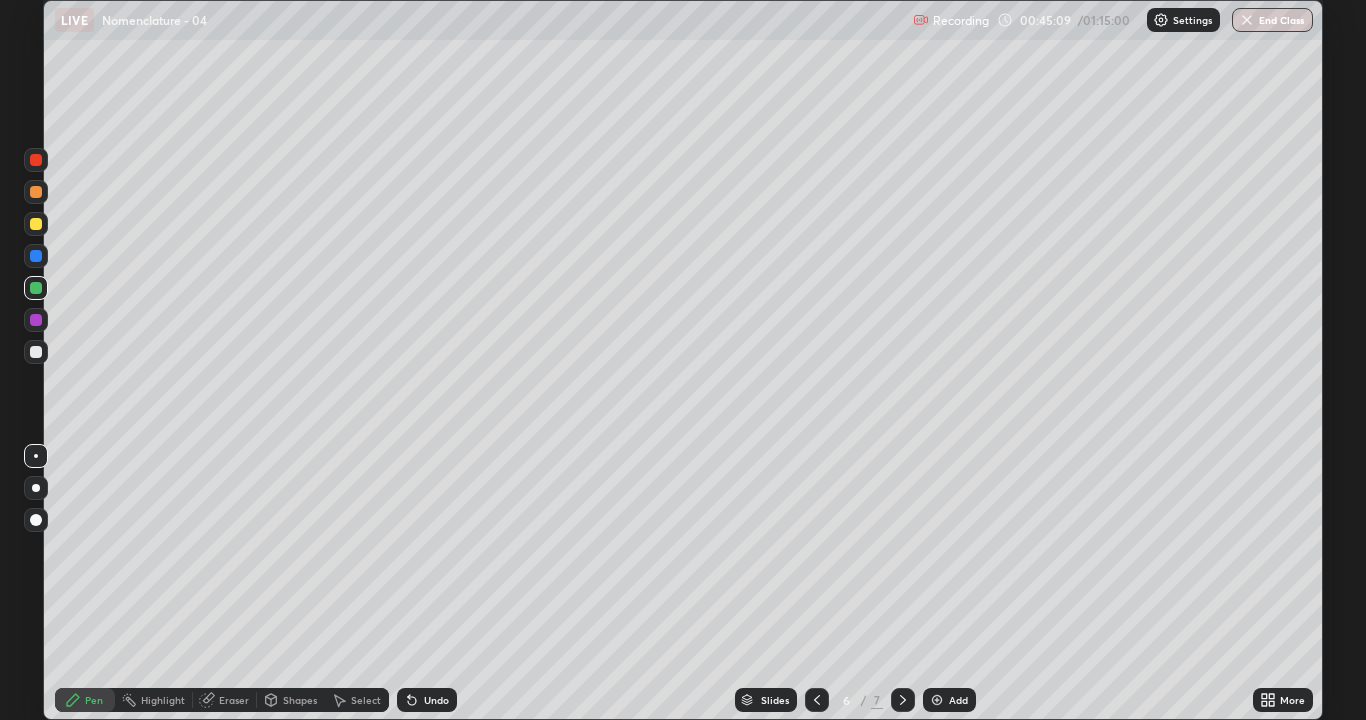 click at bounding box center [36, 352] 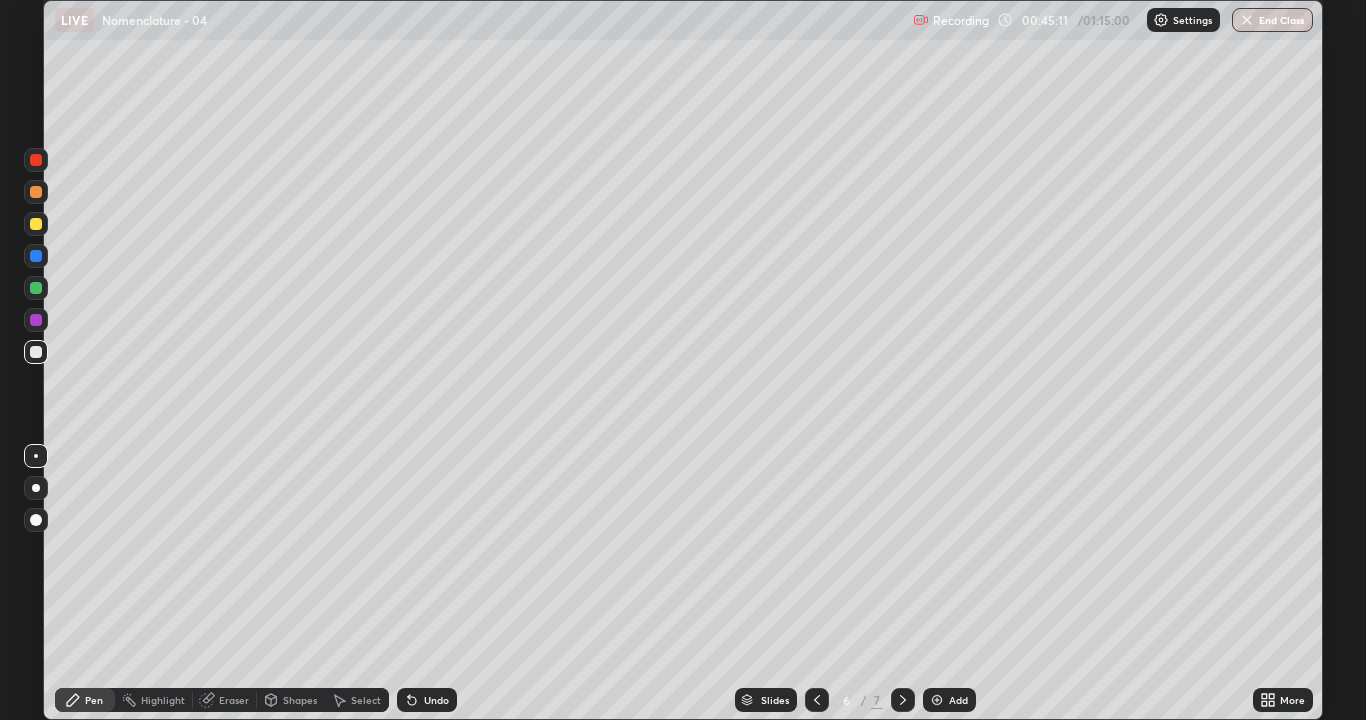 click at bounding box center [36, 288] 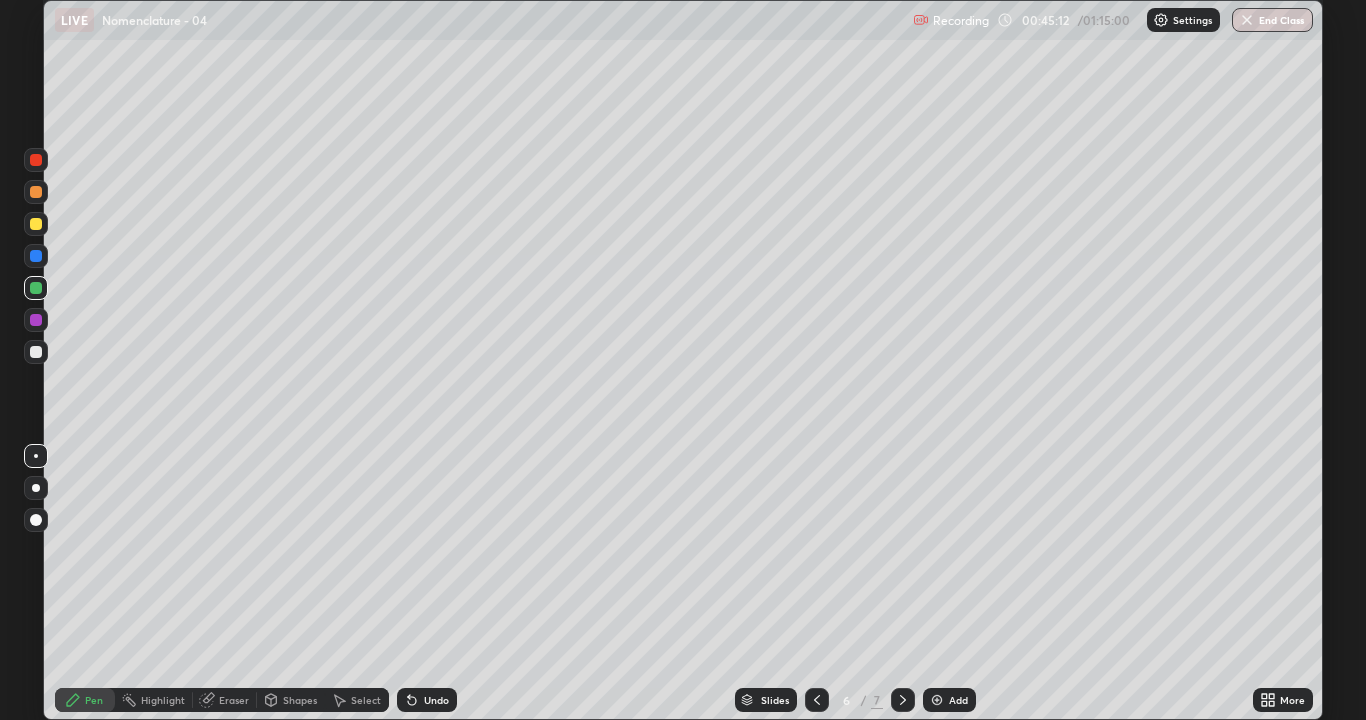 click at bounding box center [36, 320] 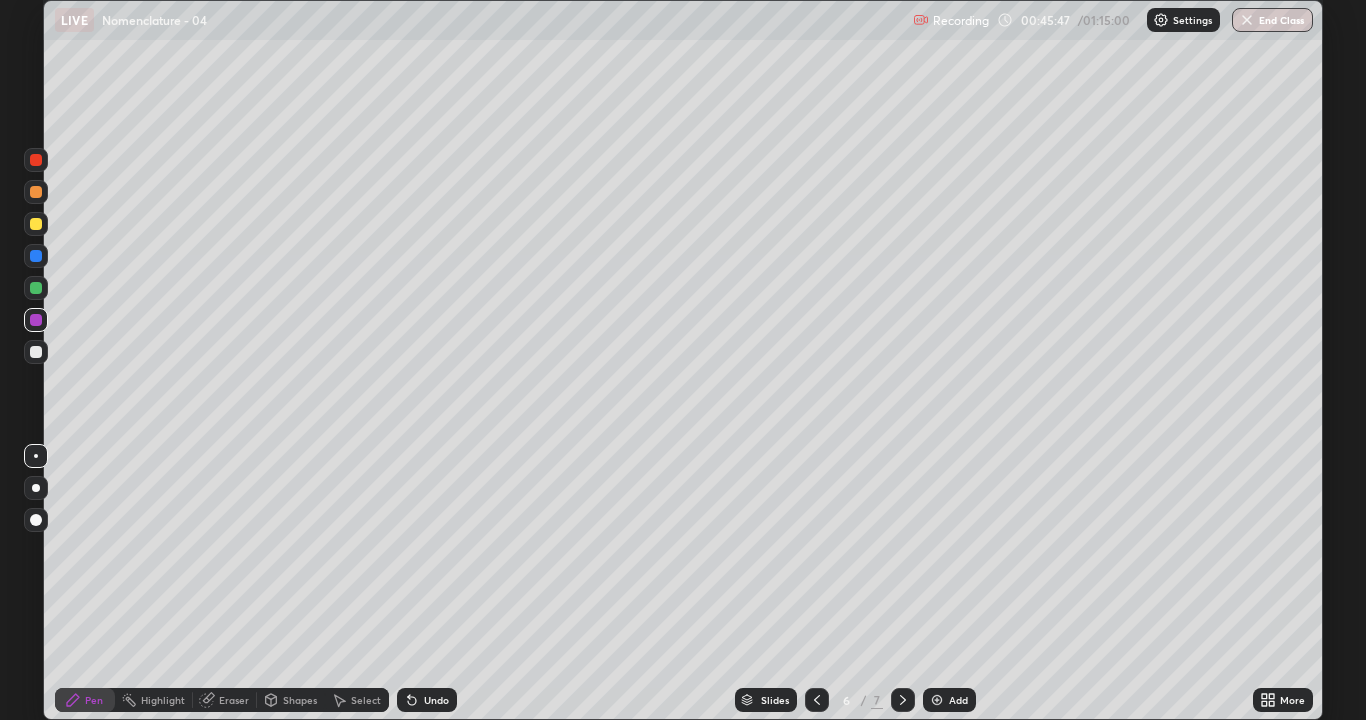 click at bounding box center [36, 224] 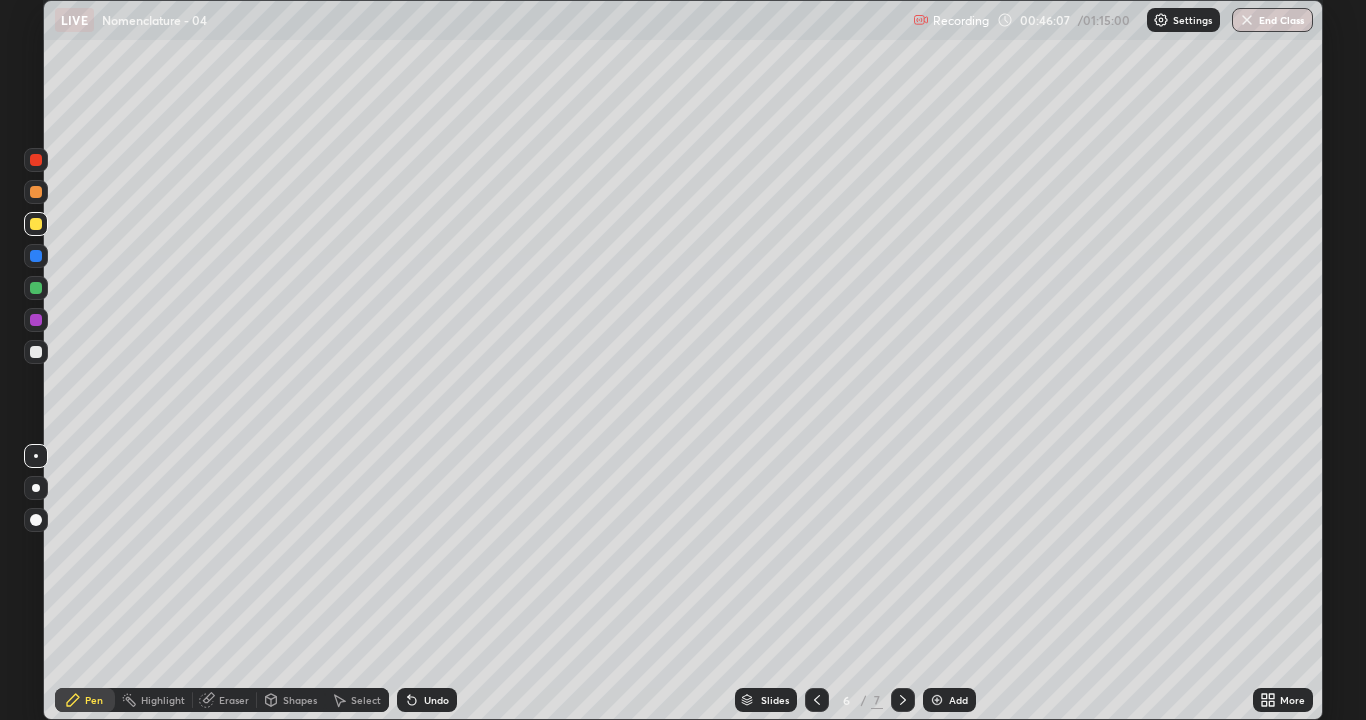 click on "Undo" at bounding box center [436, 700] 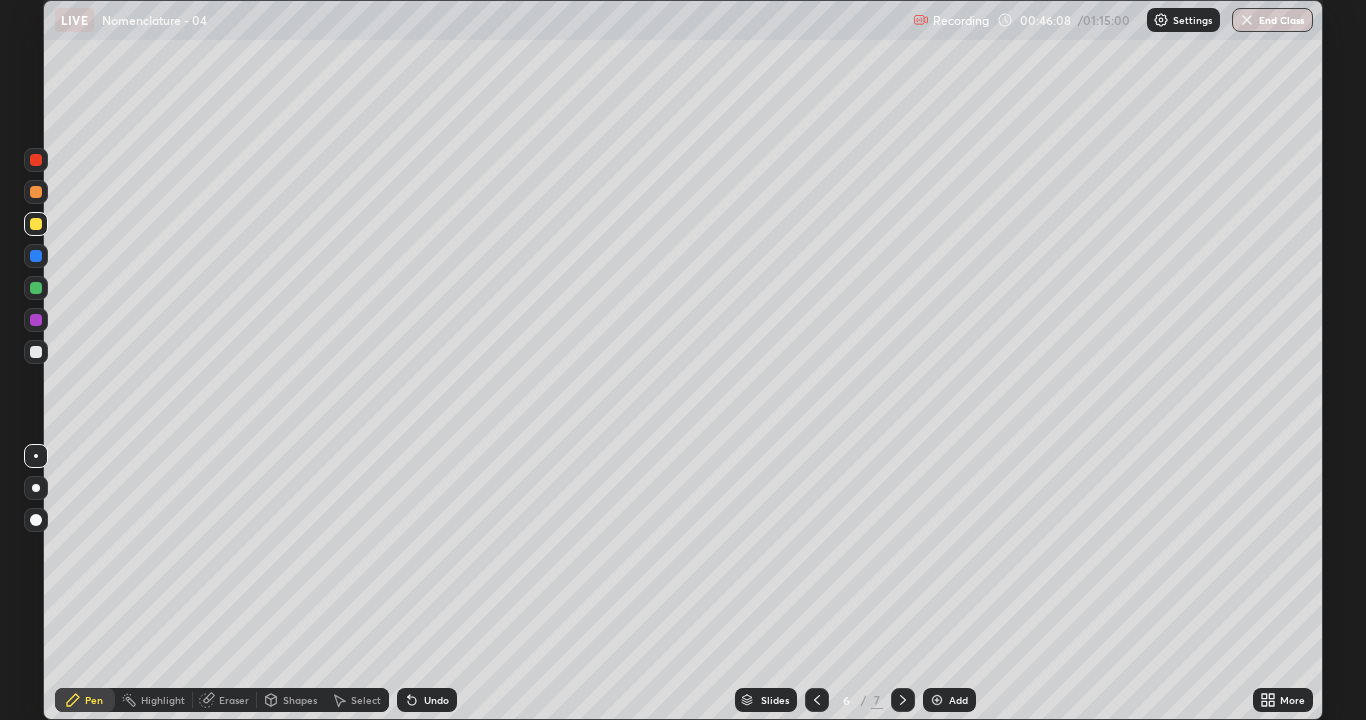 click 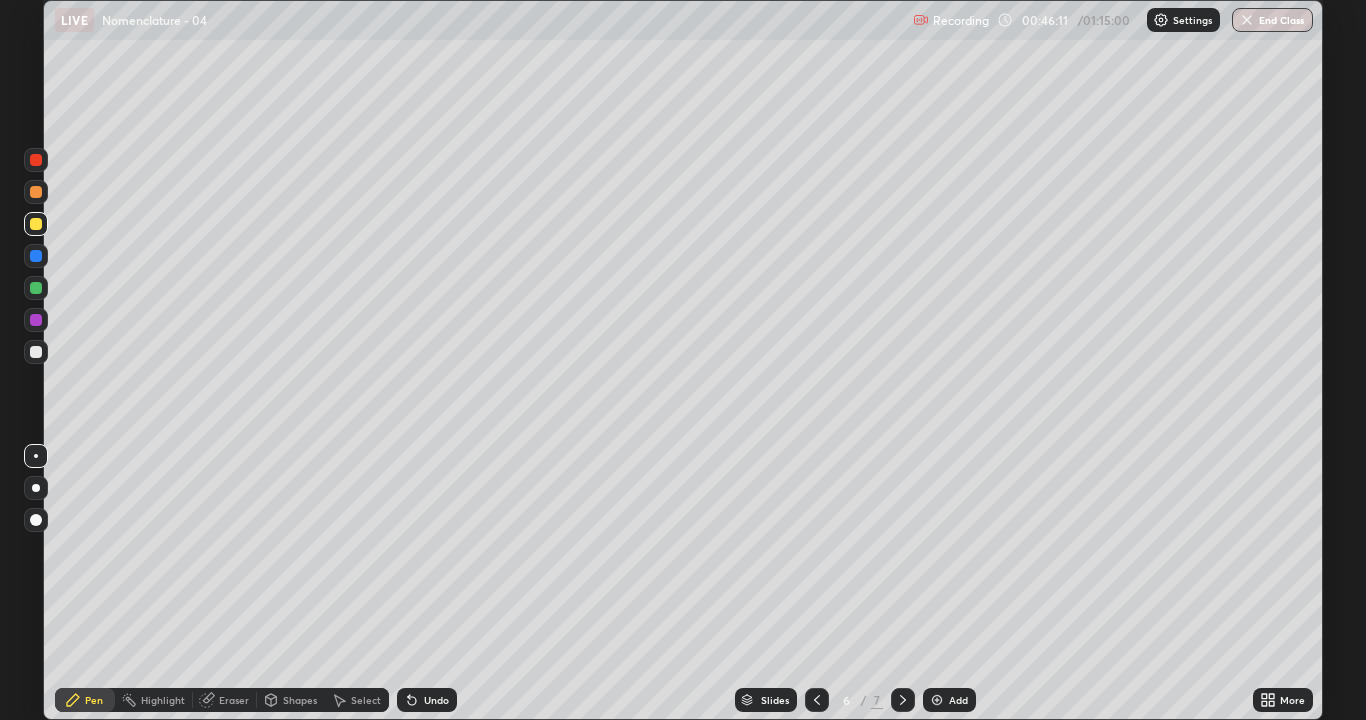 click 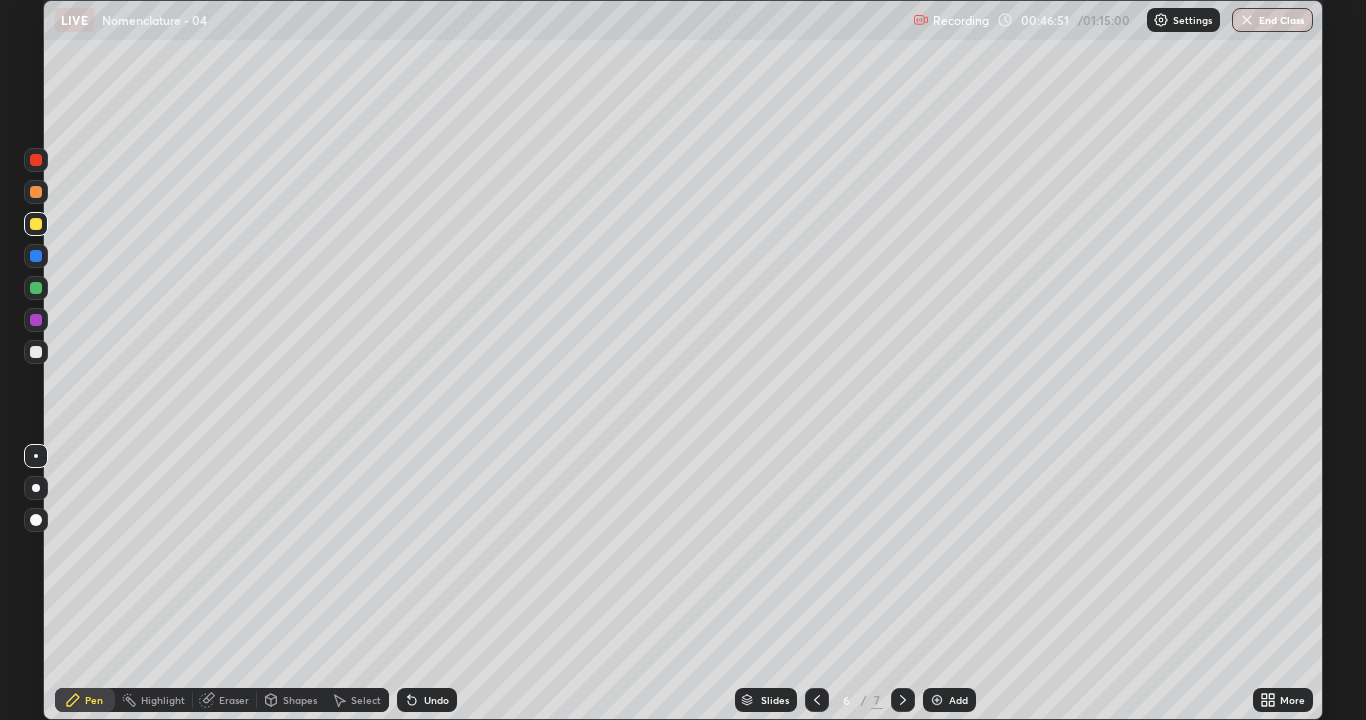 click at bounding box center [36, 288] 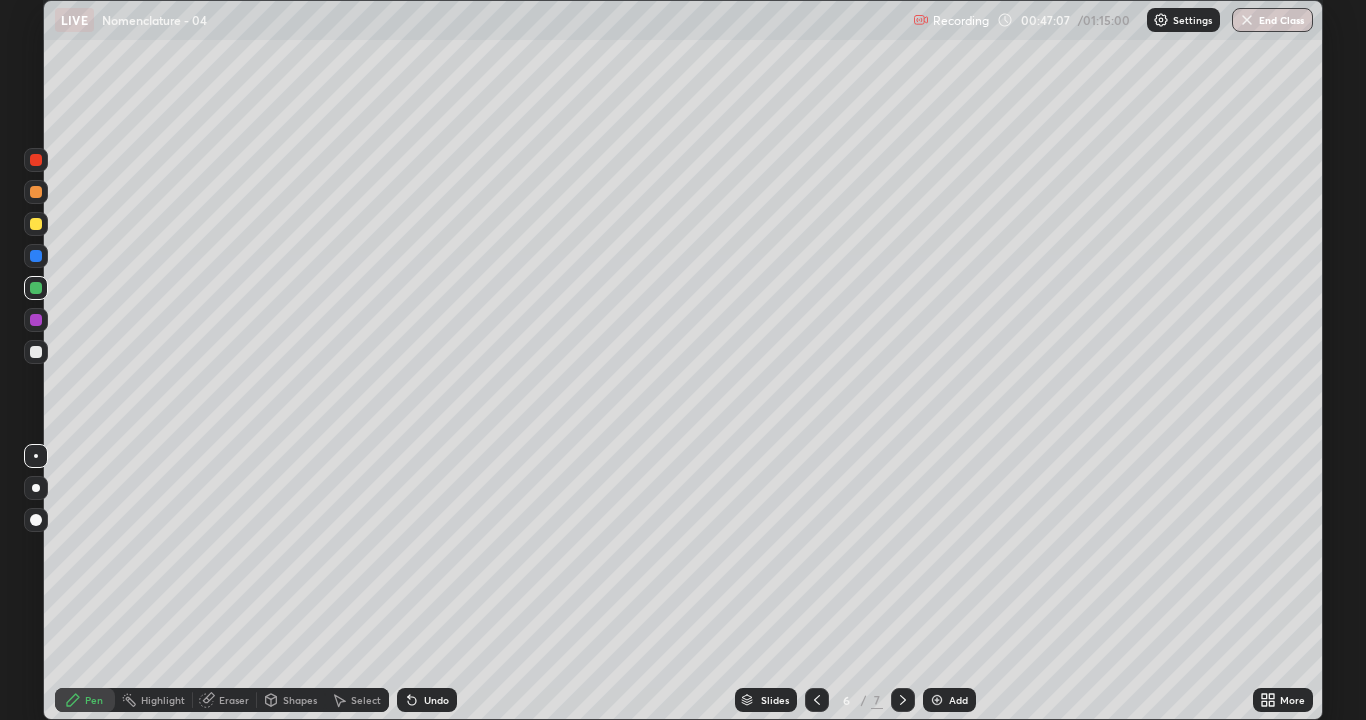 click at bounding box center [36, 224] 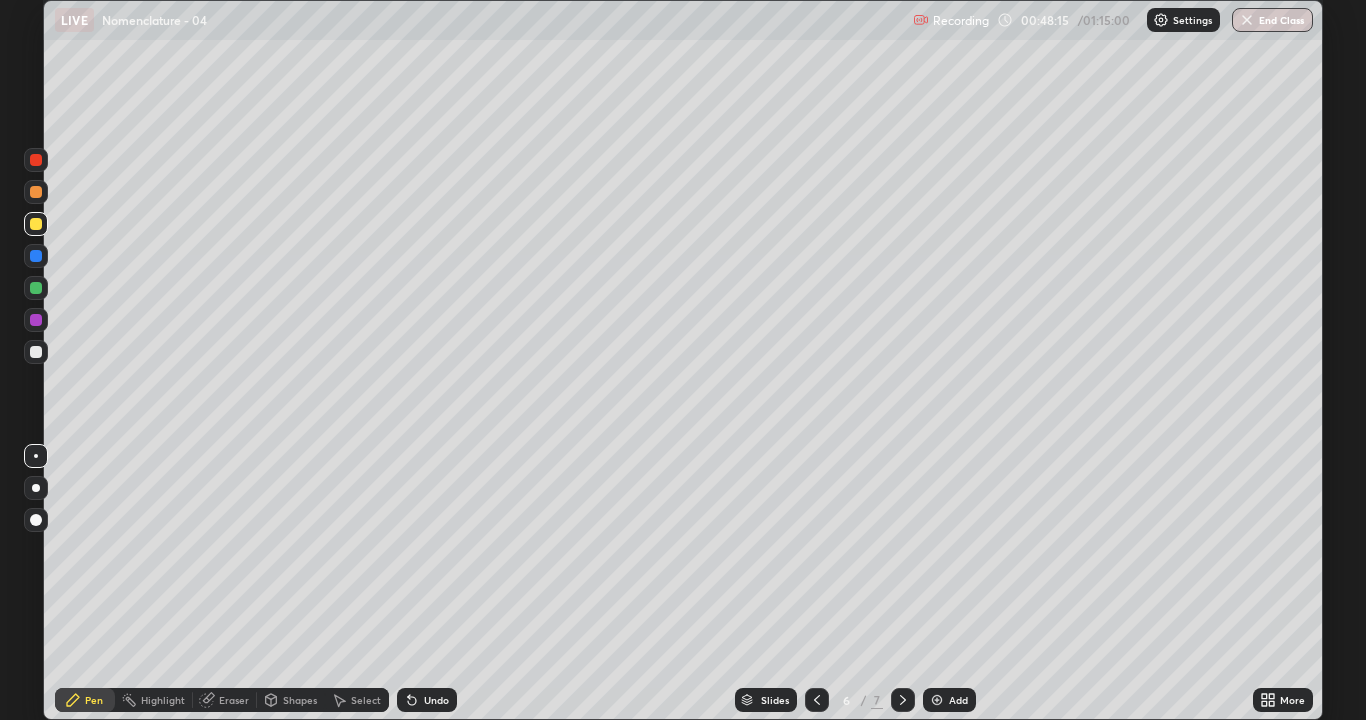 click on "Undo" at bounding box center (427, 700) 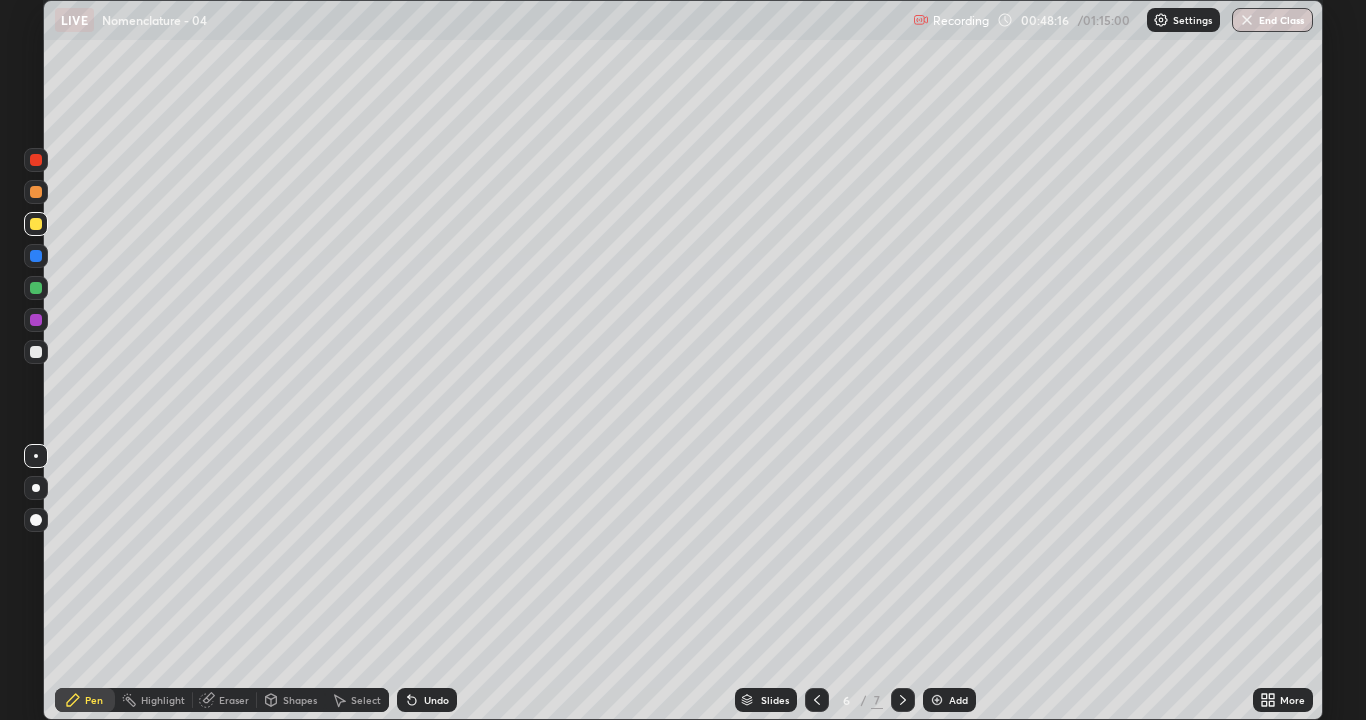 click on "Undo" at bounding box center [427, 700] 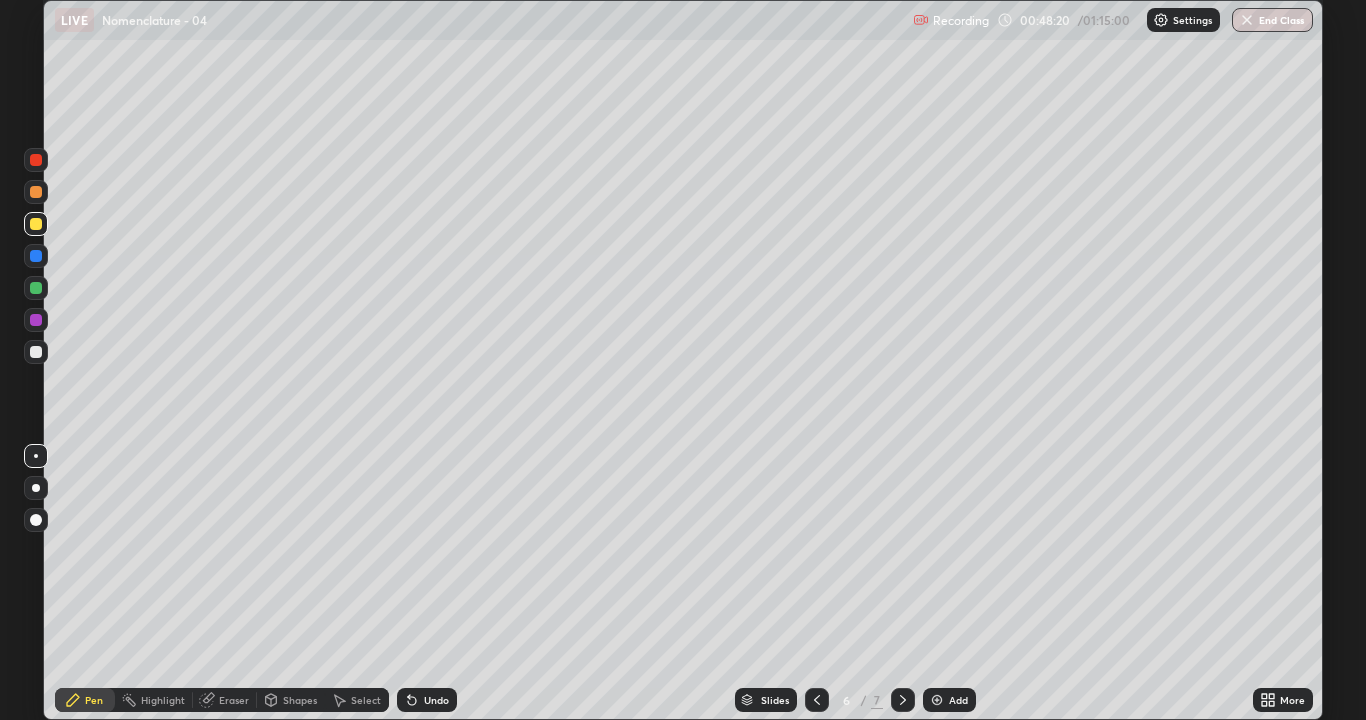 click at bounding box center (36, 256) 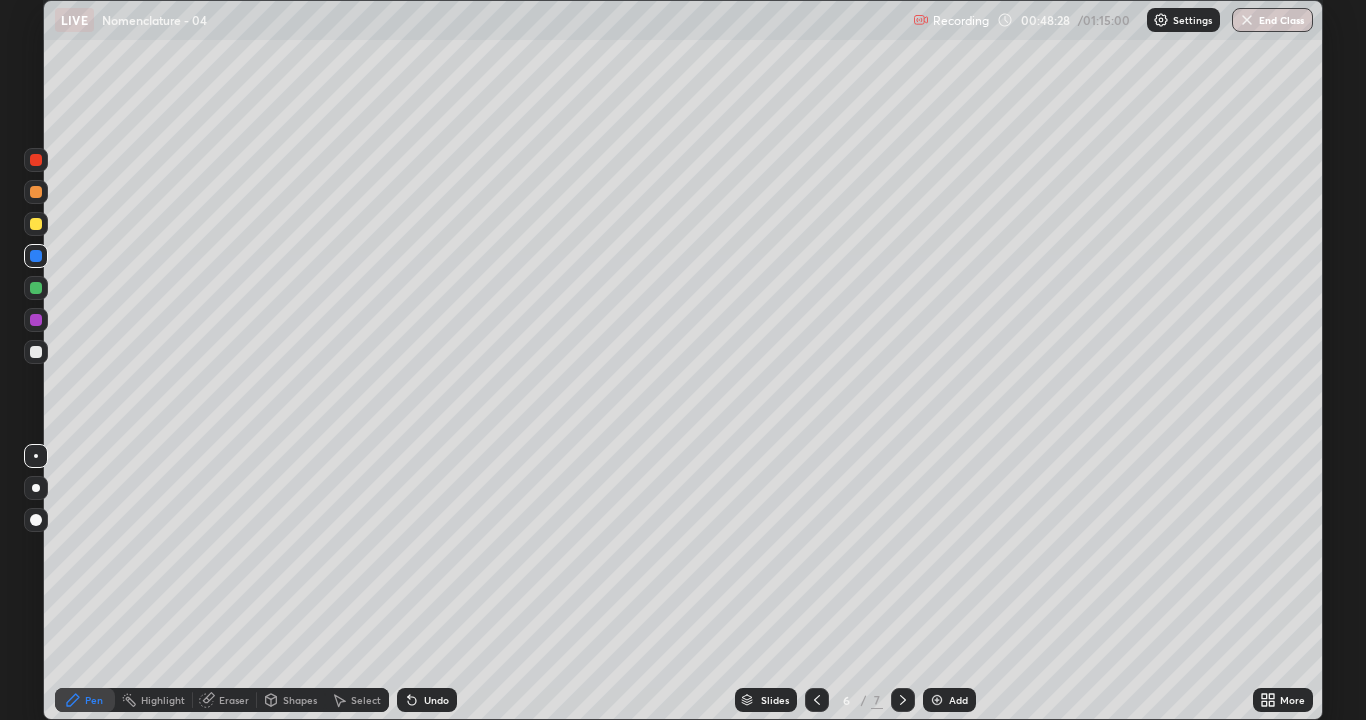 click at bounding box center [36, 224] 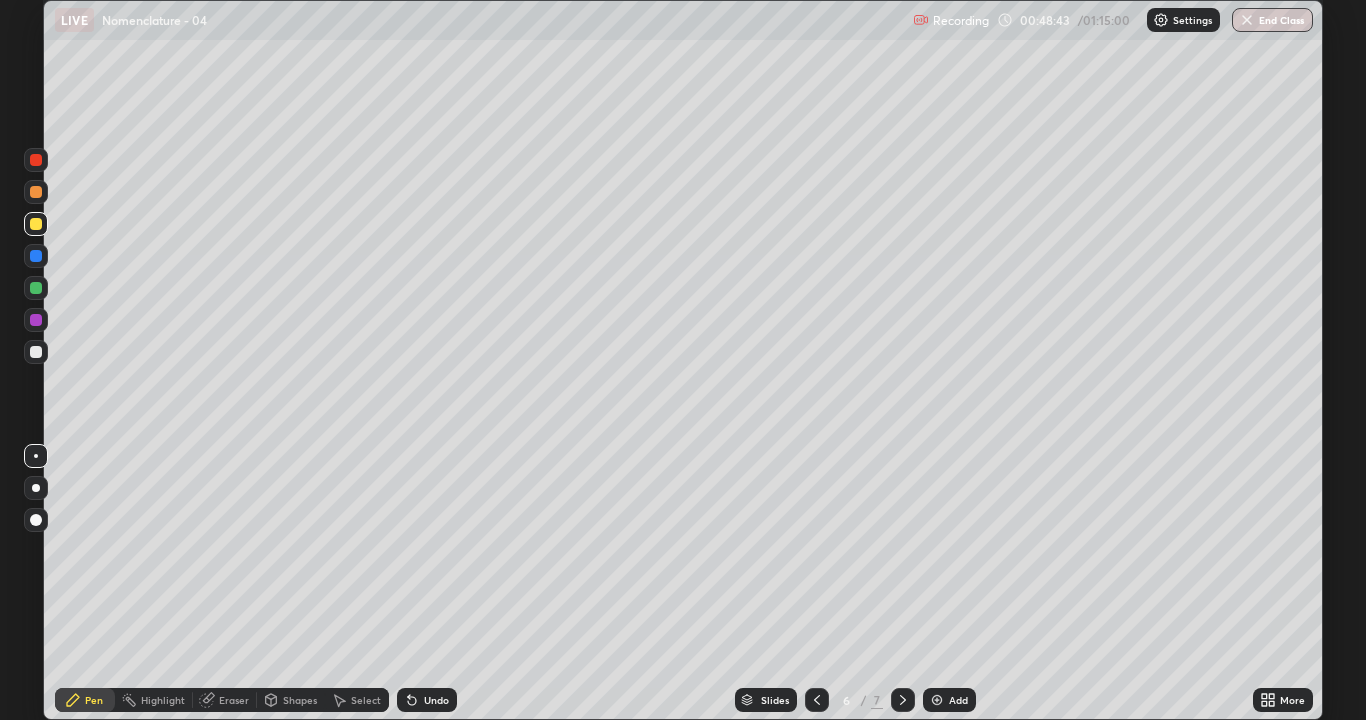 click at bounding box center (36, 256) 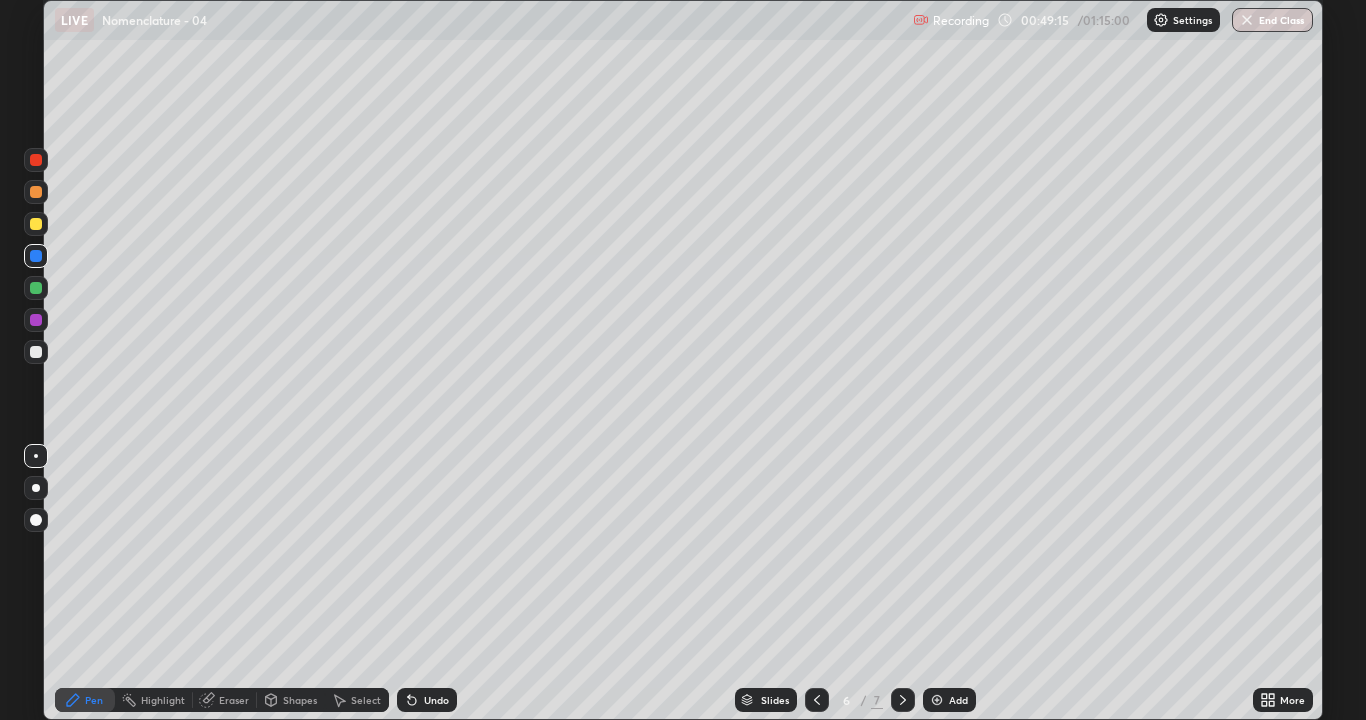 click at bounding box center [36, 224] 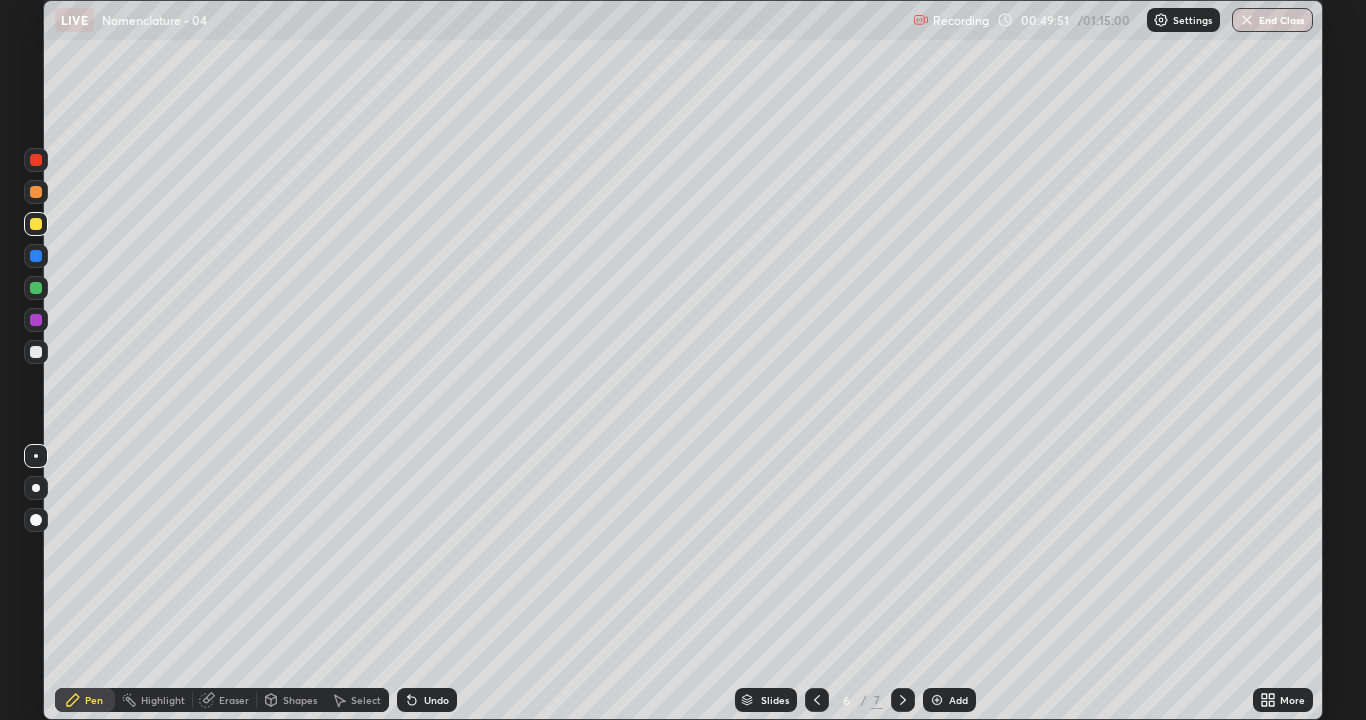 click on "Undo" at bounding box center (436, 700) 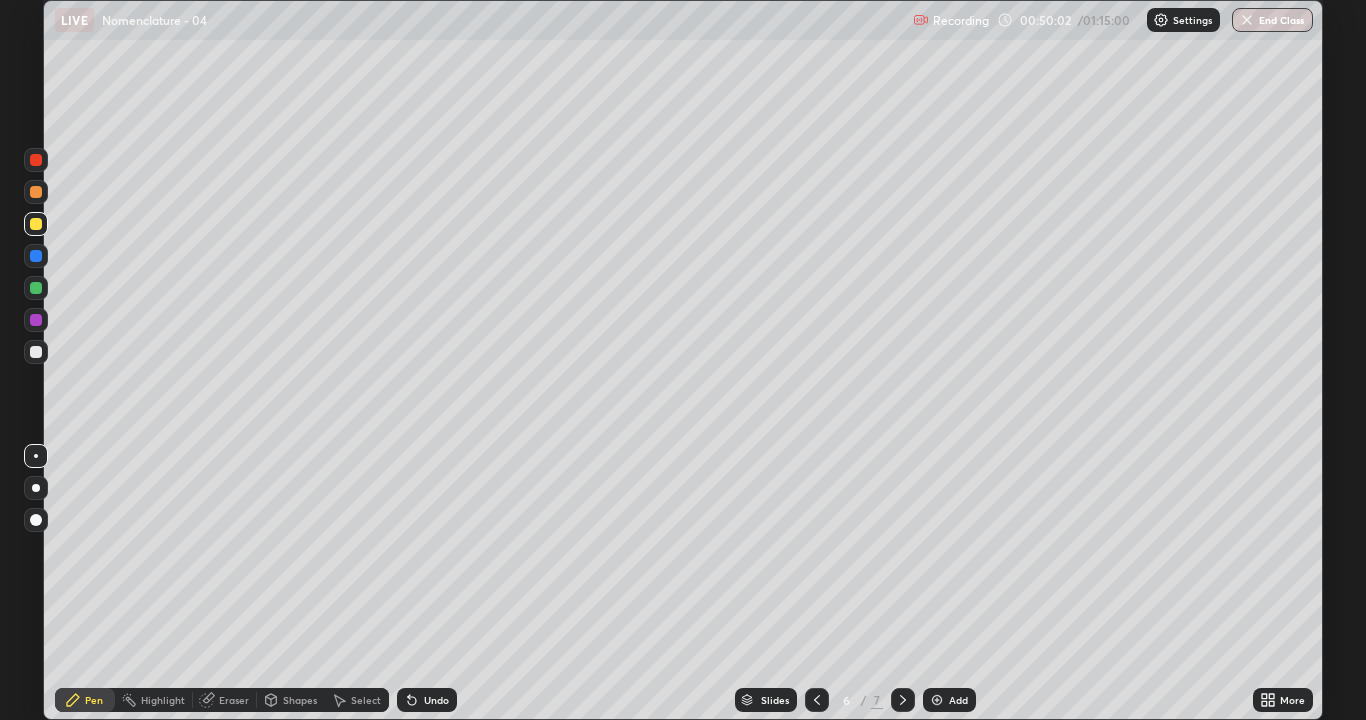 click 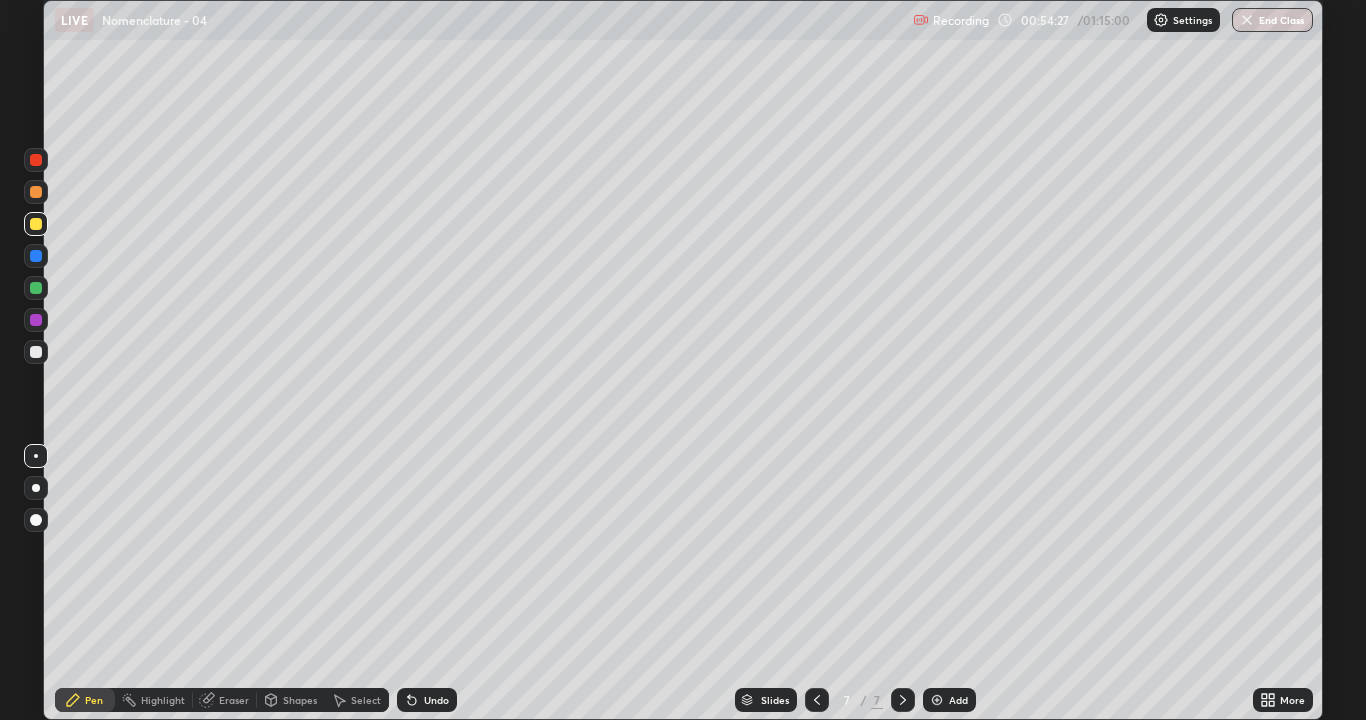 click on "Select" at bounding box center (357, 700) 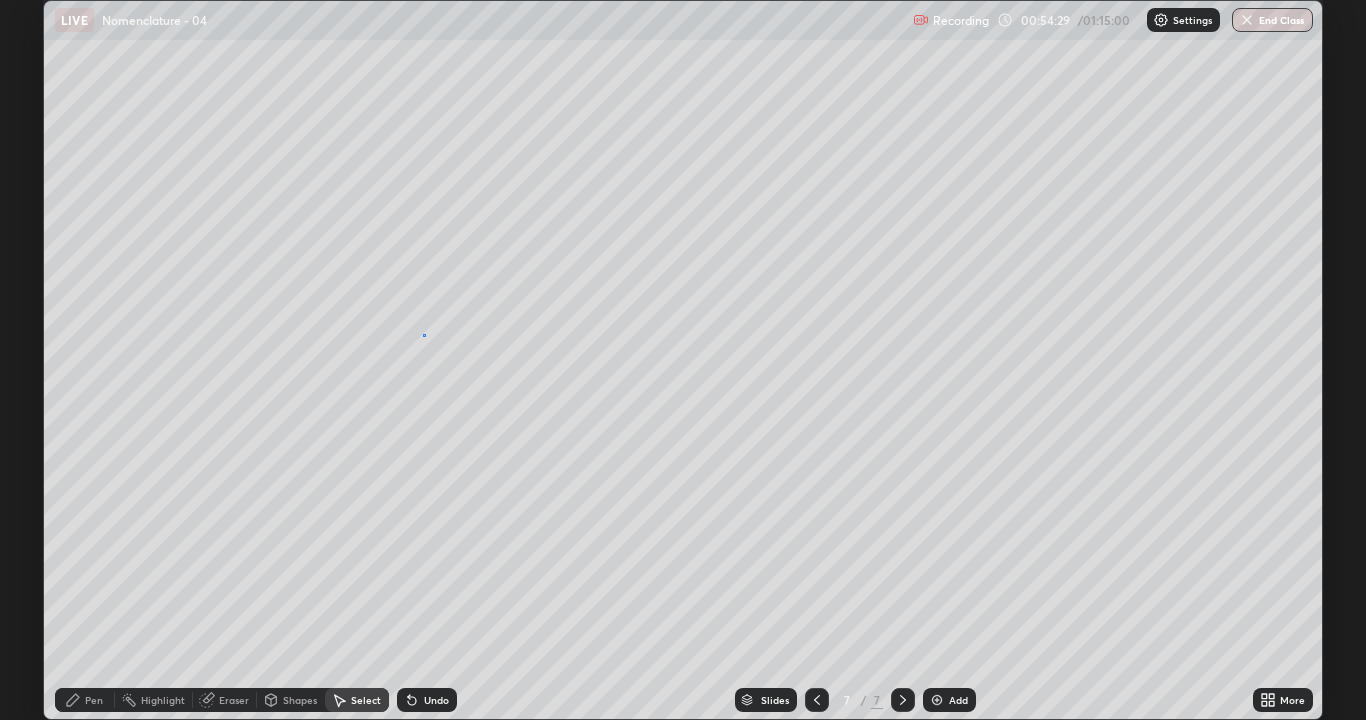 click on "0 ° Undo Copy Duplicate Duplicate to new slide Delete" at bounding box center [683, 360] 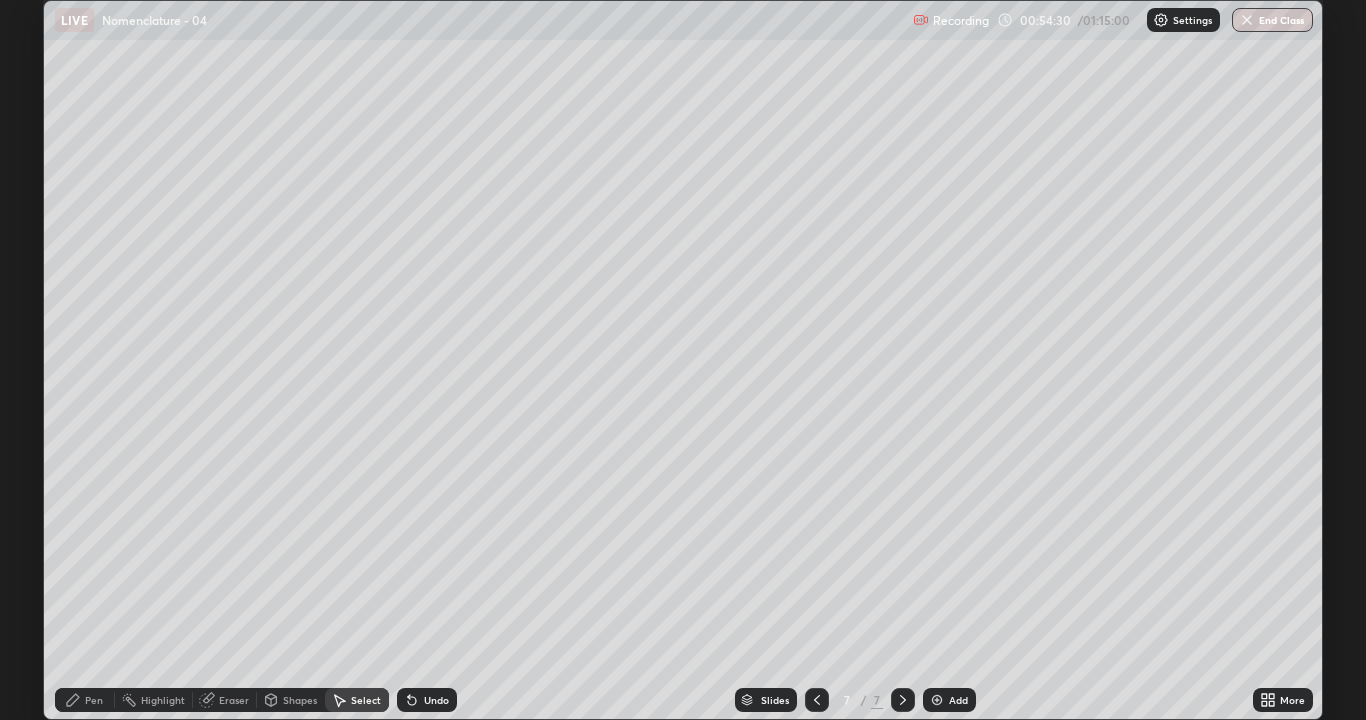 click on "Pen" at bounding box center (85, 700) 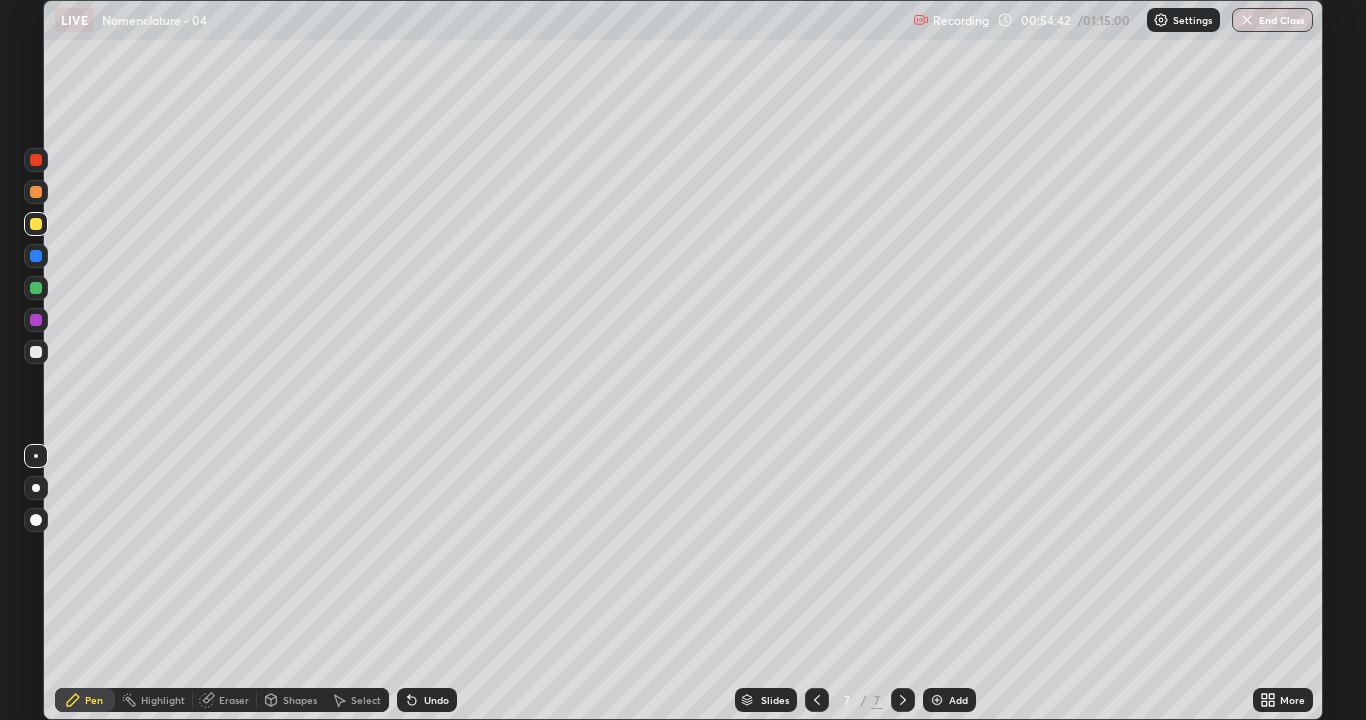 click on "Undo" at bounding box center (436, 700) 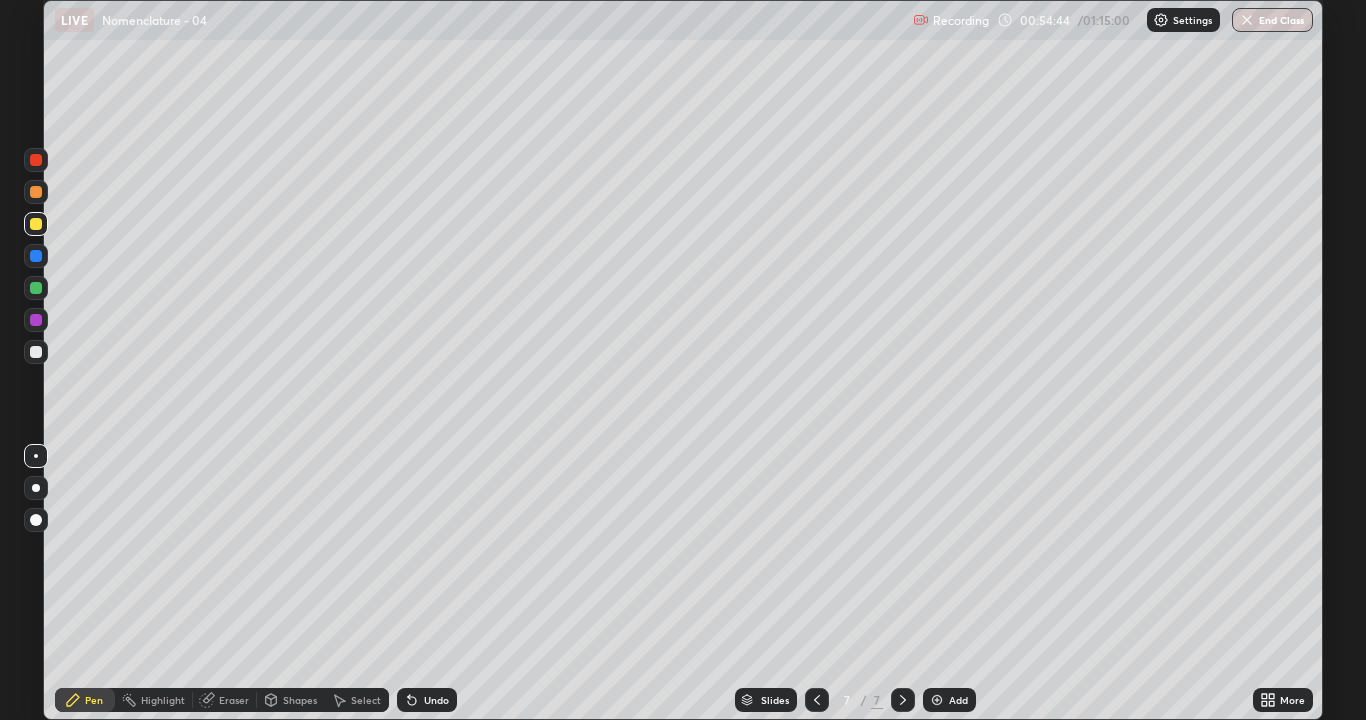 click on "Undo" at bounding box center [427, 700] 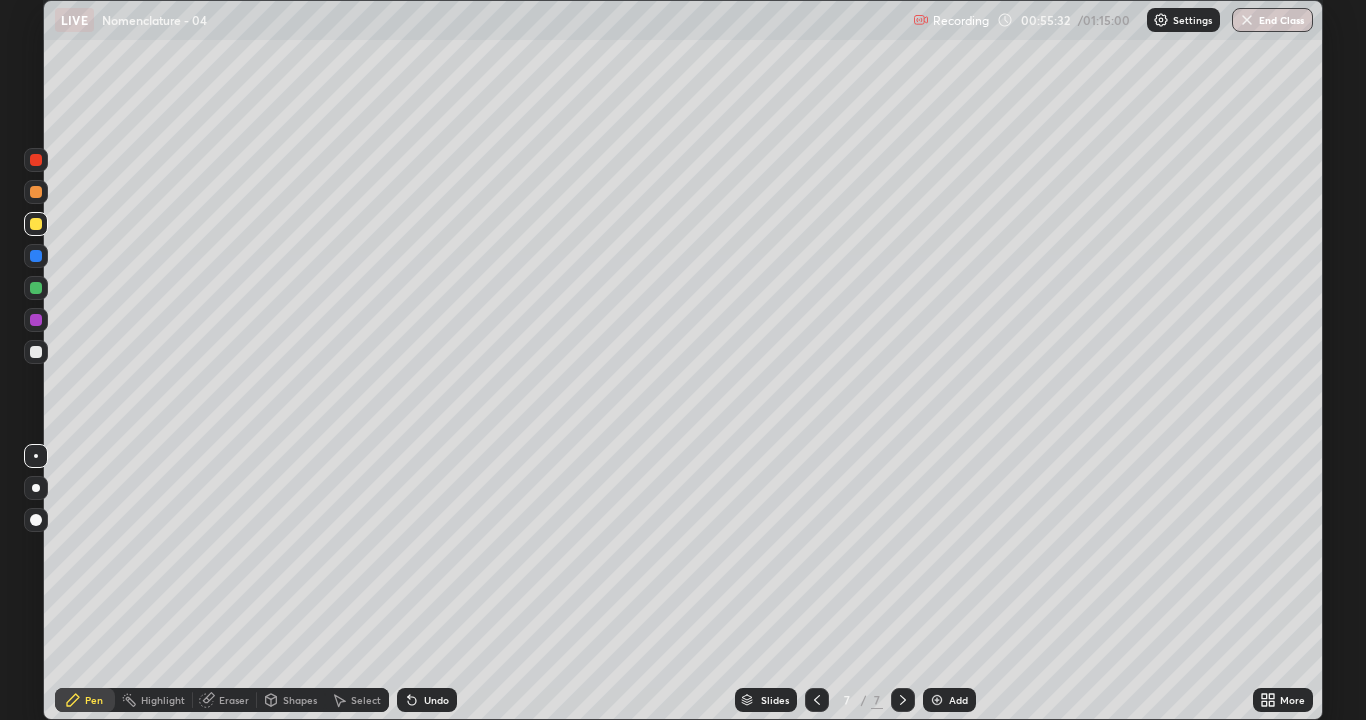 click on "Undo" at bounding box center [427, 700] 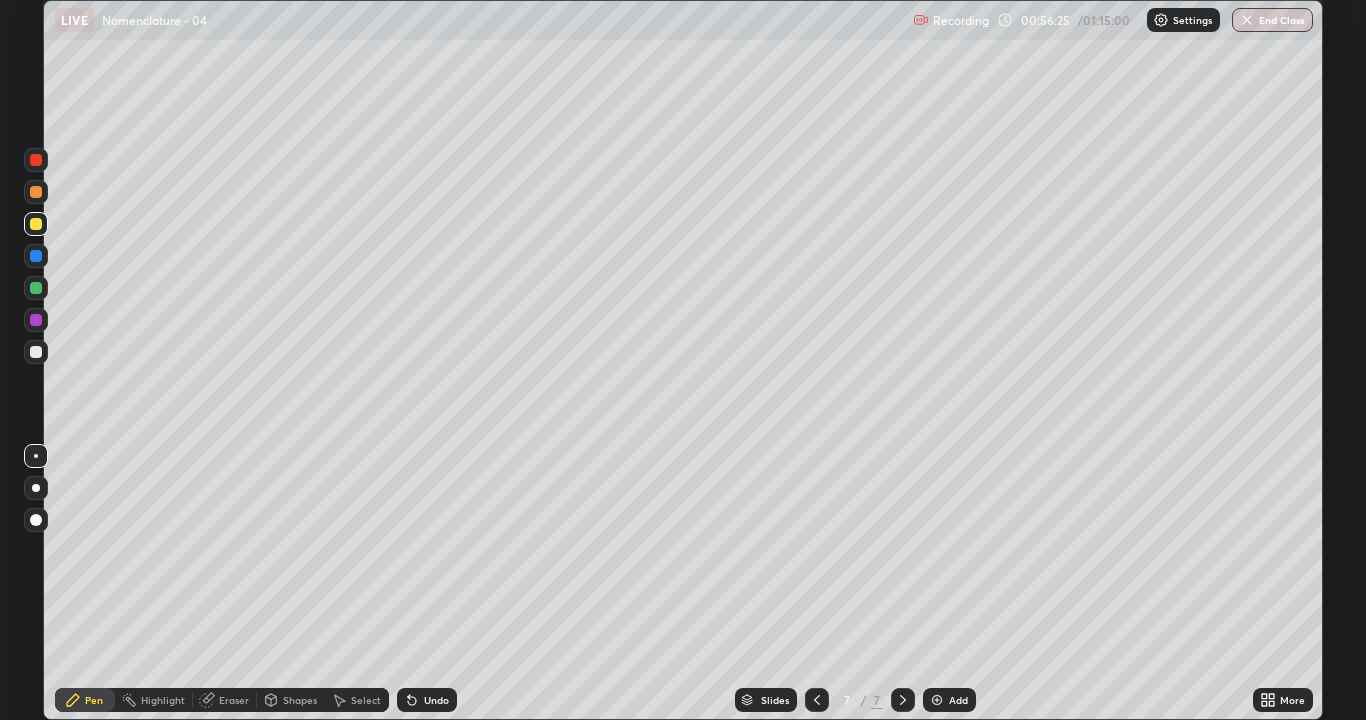 click at bounding box center [36, 288] 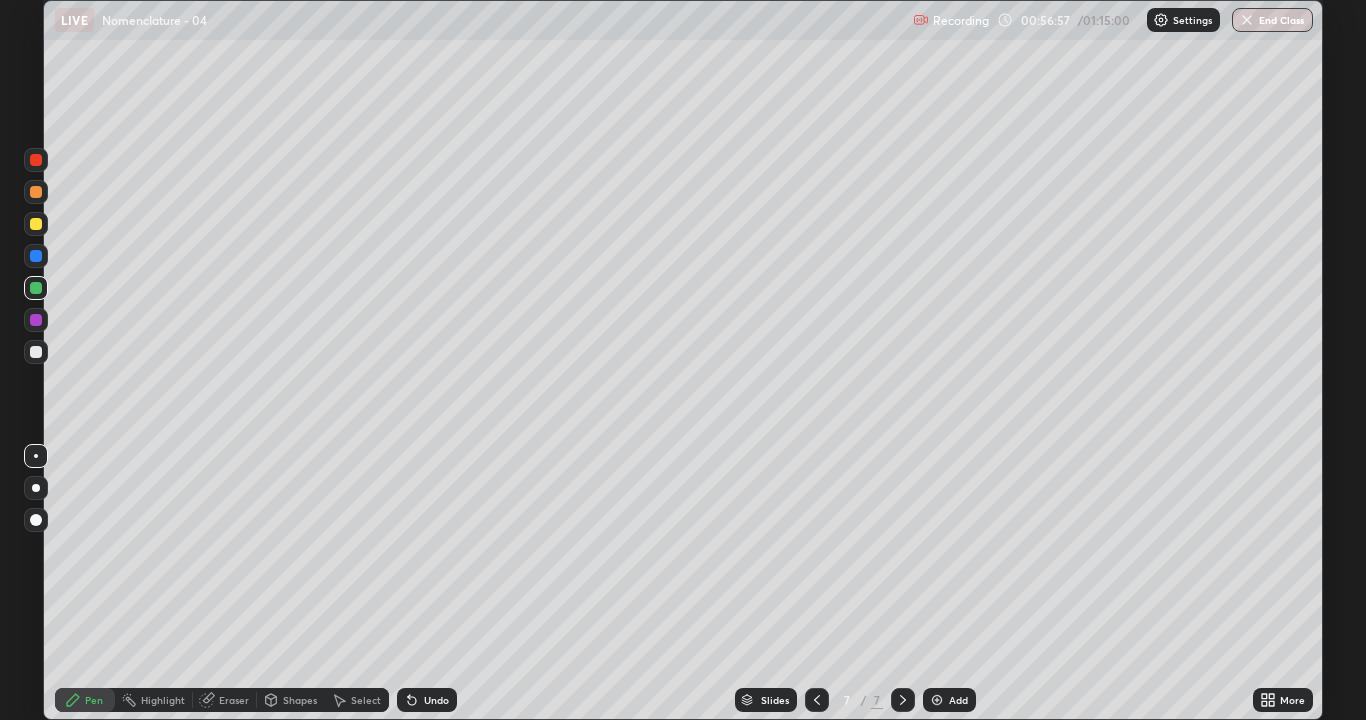 click at bounding box center (36, 224) 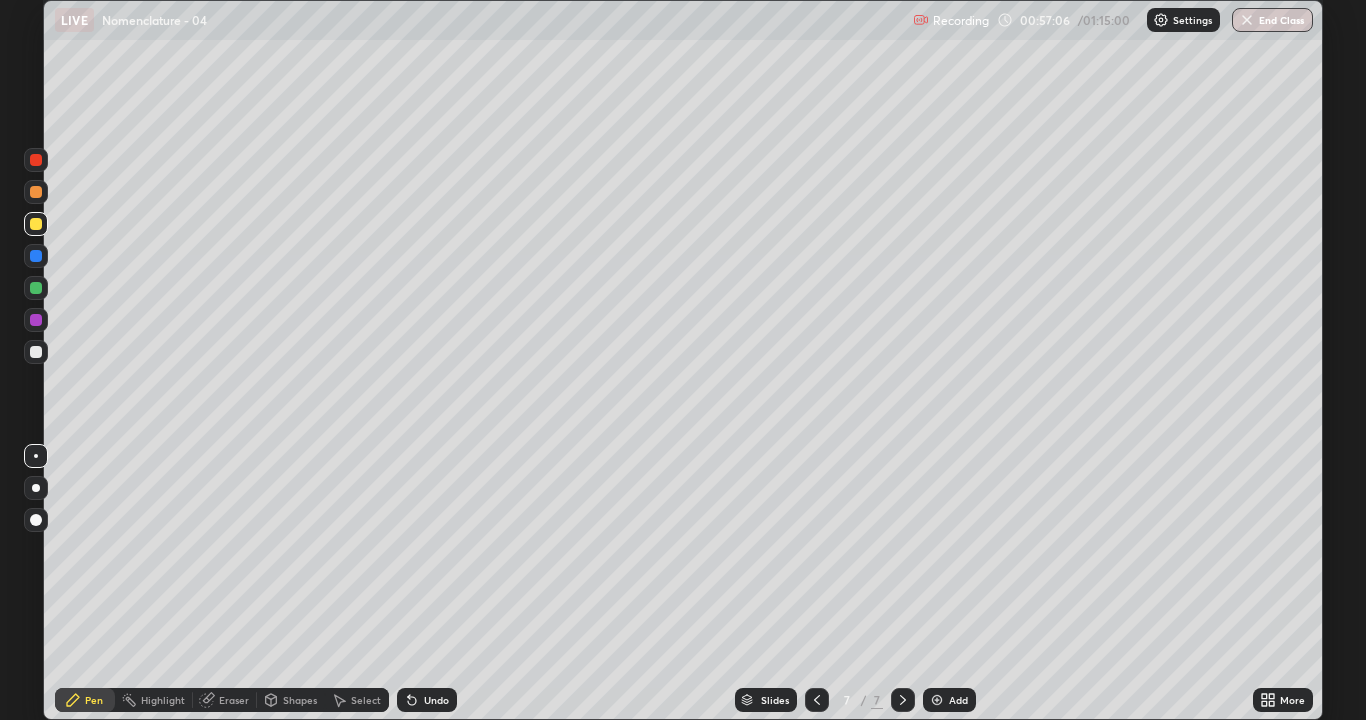 click at bounding box center (36, 520) 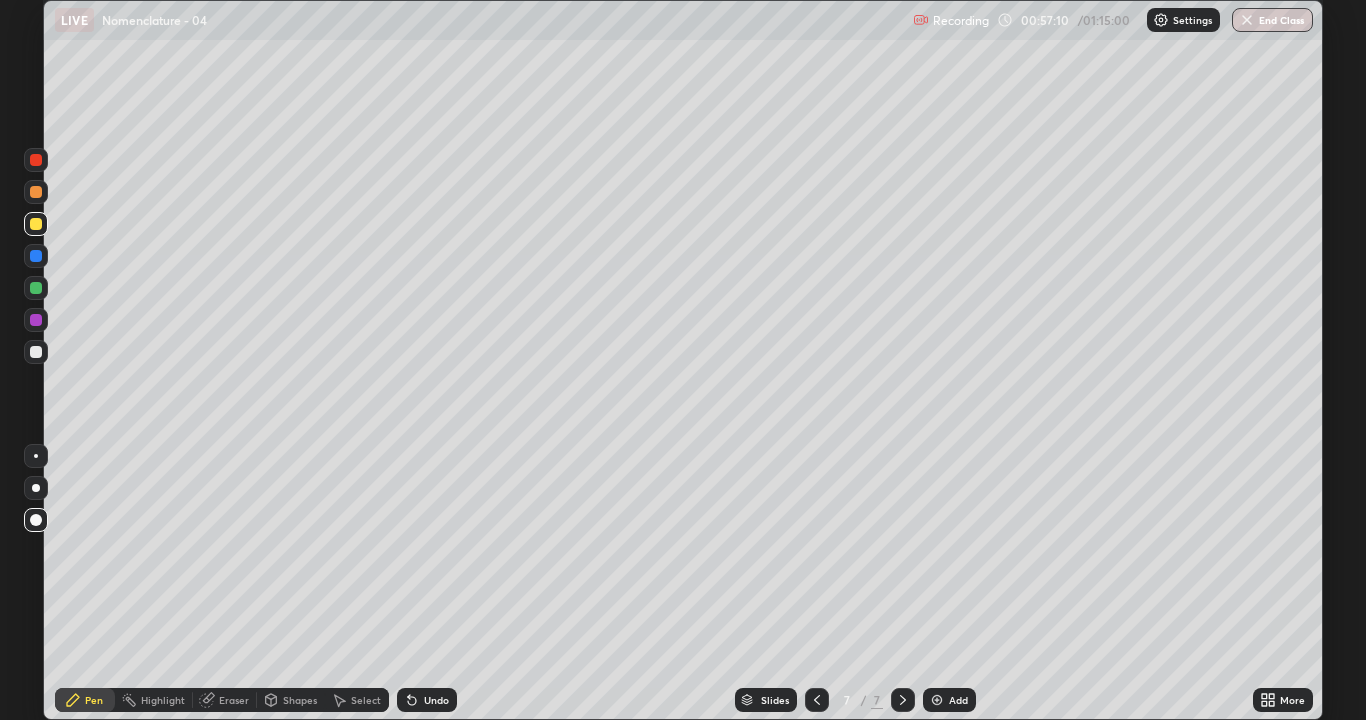 click at bounding box center (36, 352) 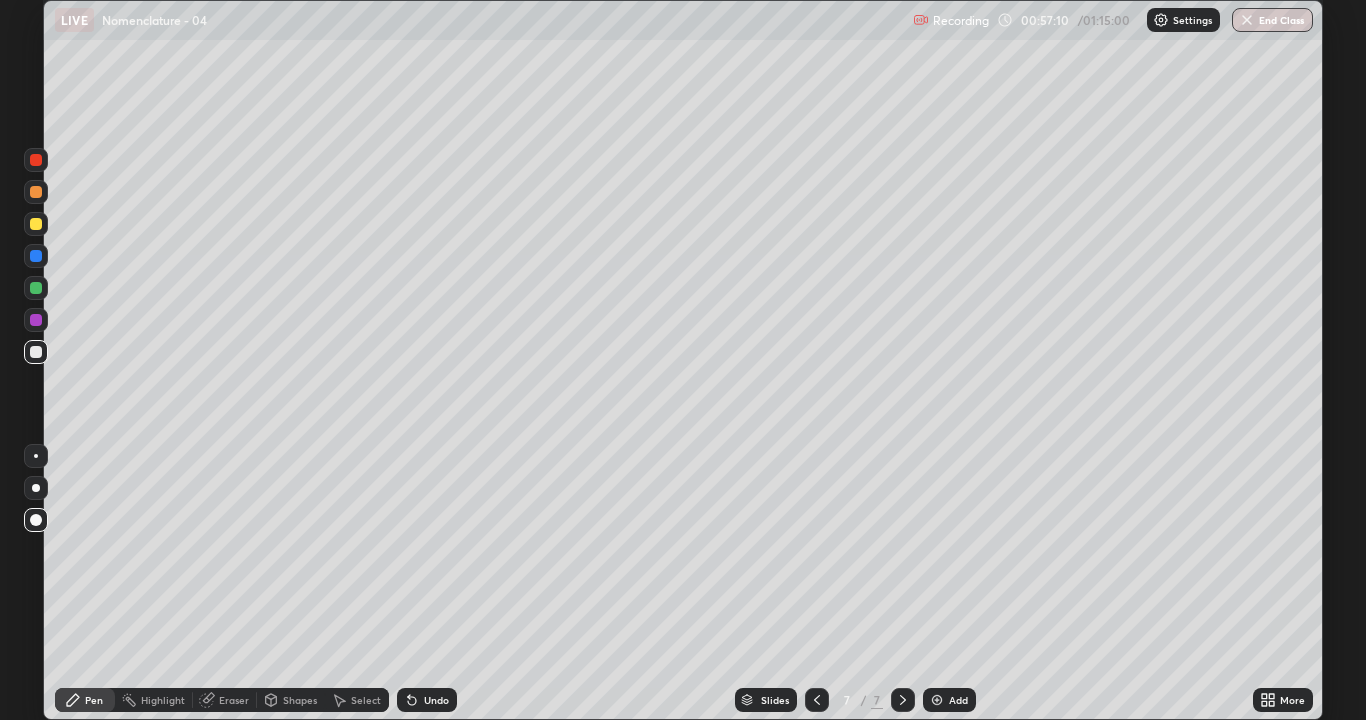 click at bounding box center [36, 456] 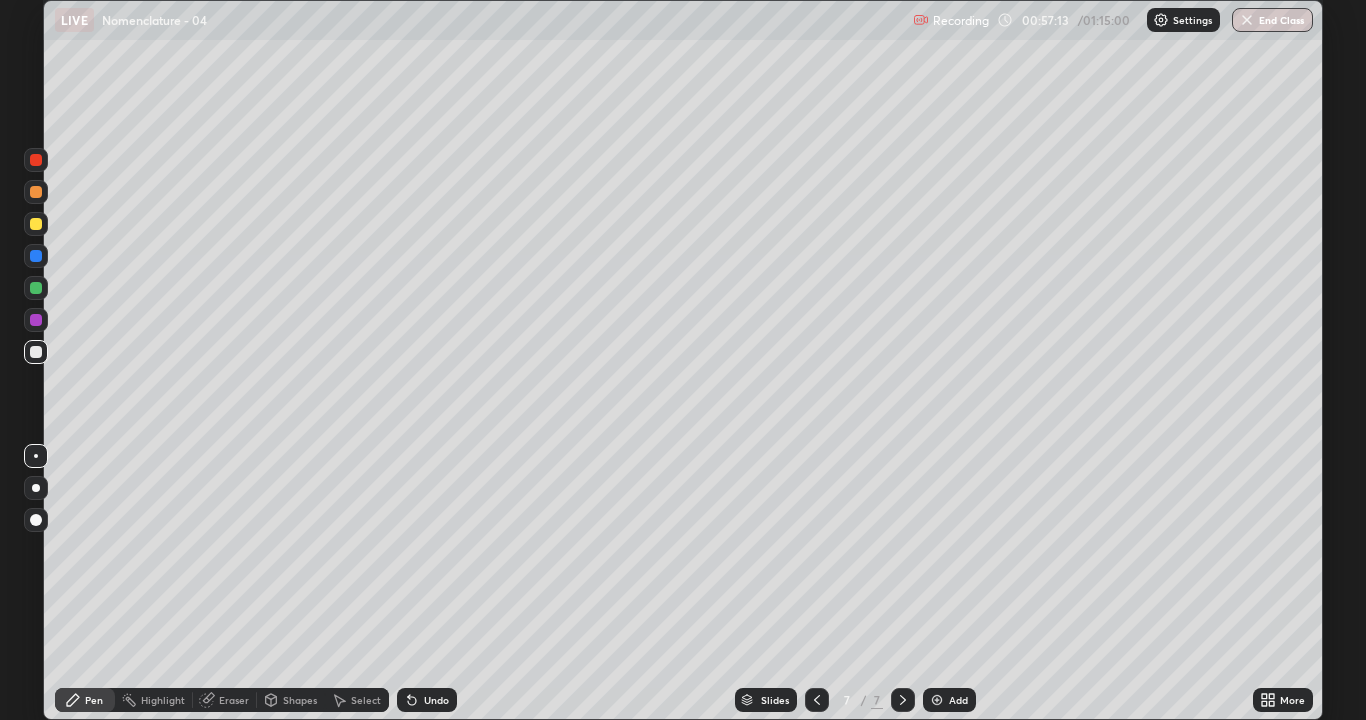click at bounding box center [36, 224] 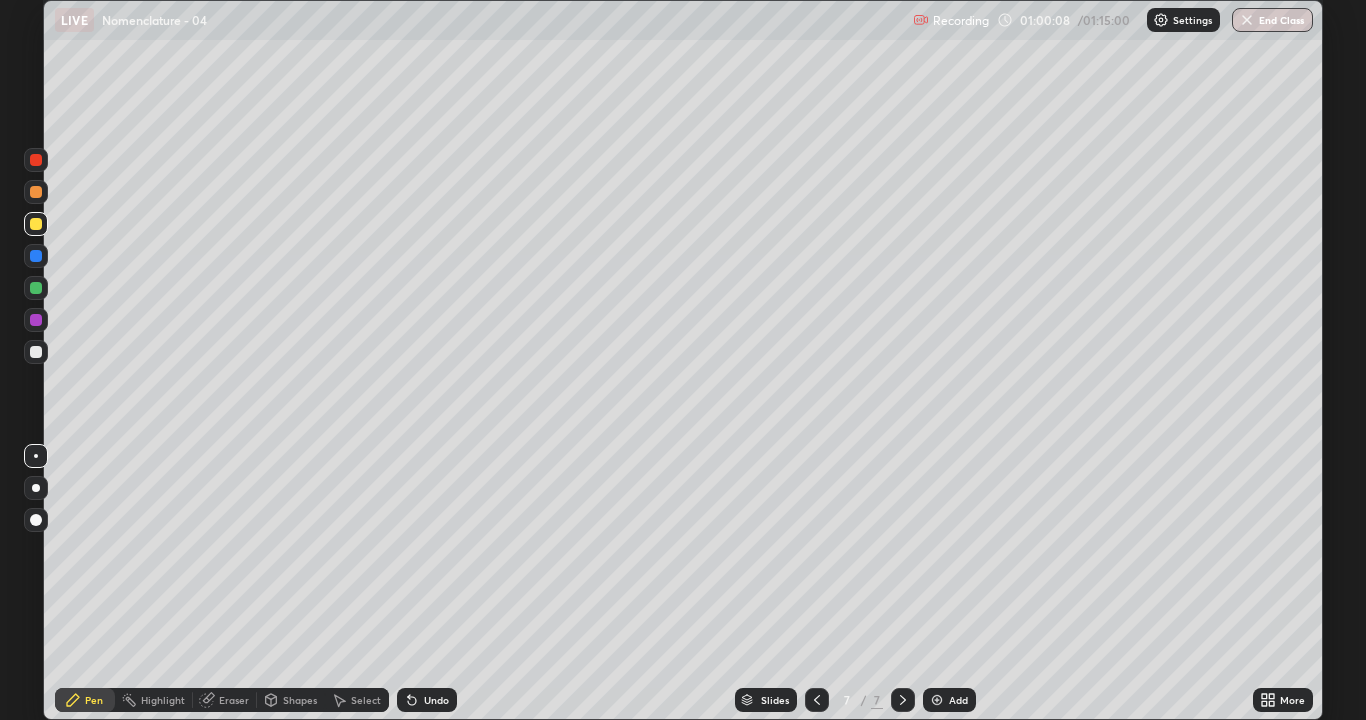 click on "Add" at bounding box center (958, 700) 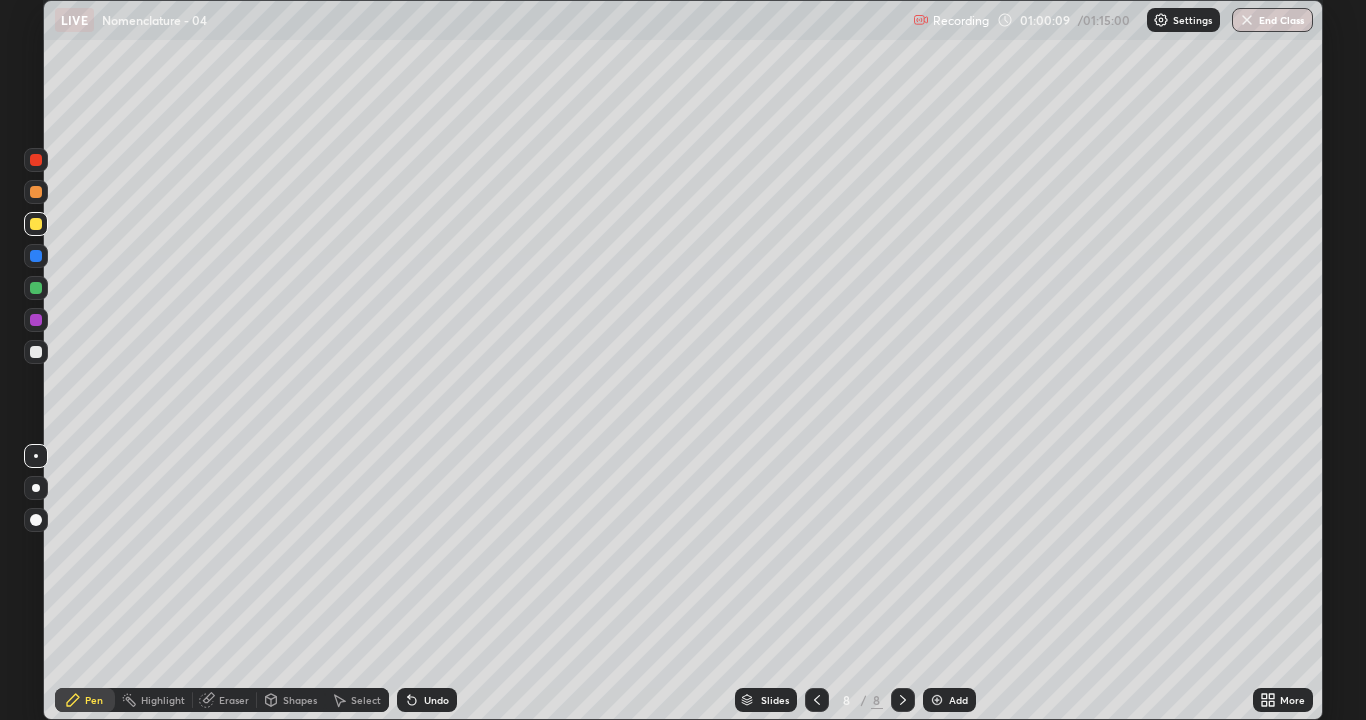 click 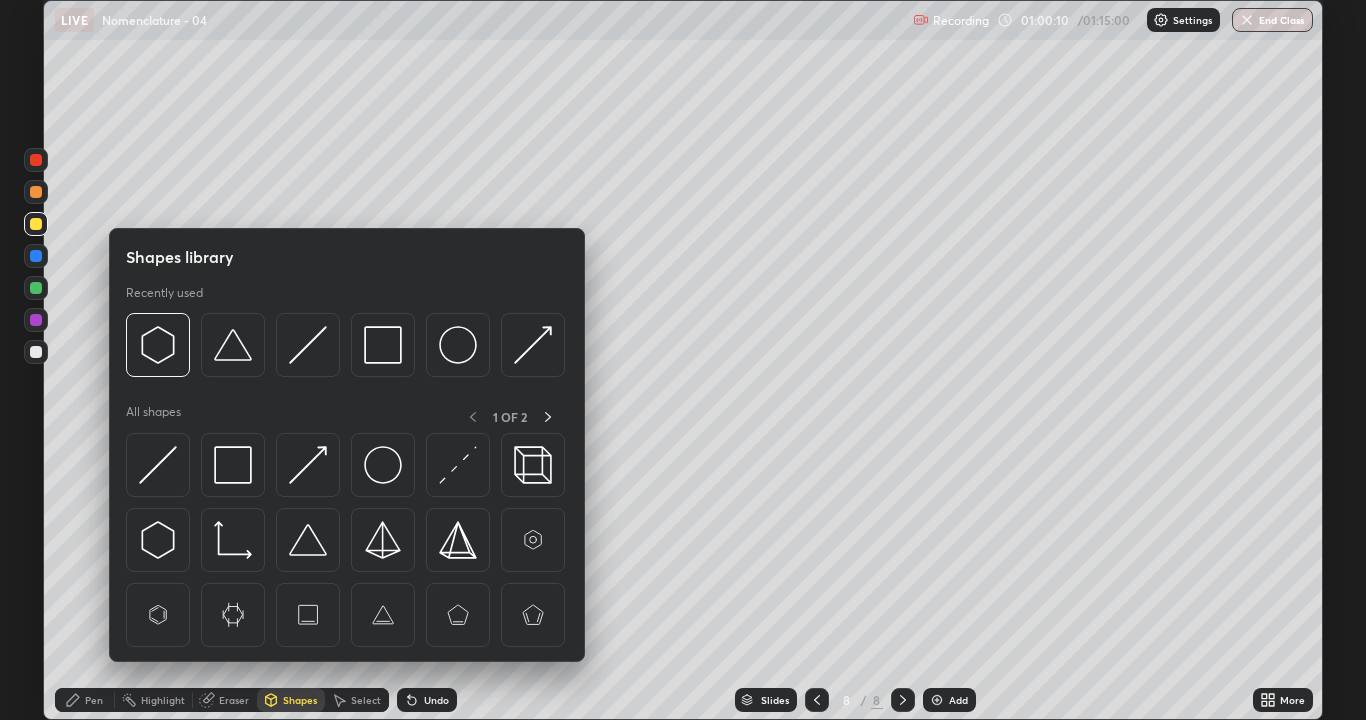click on "Pen" at bounding box center [85, 700] 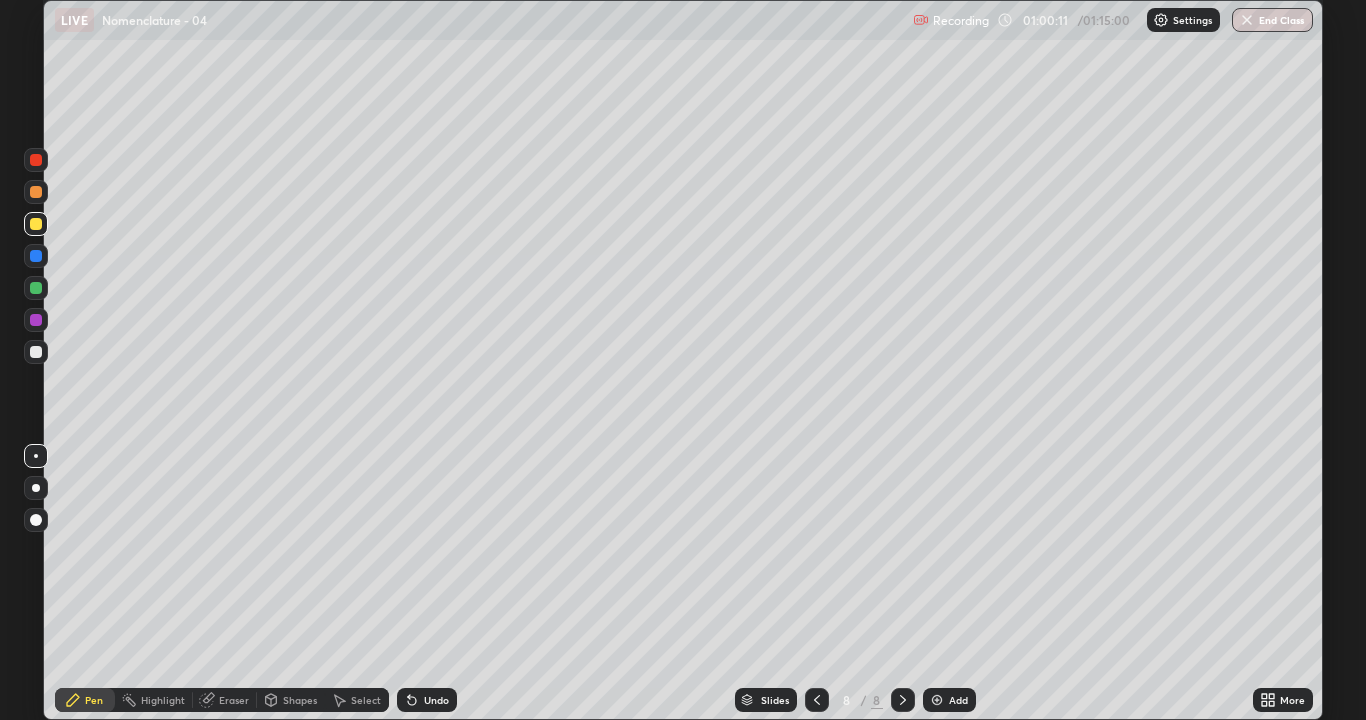 click at bounding box center (36, 352) 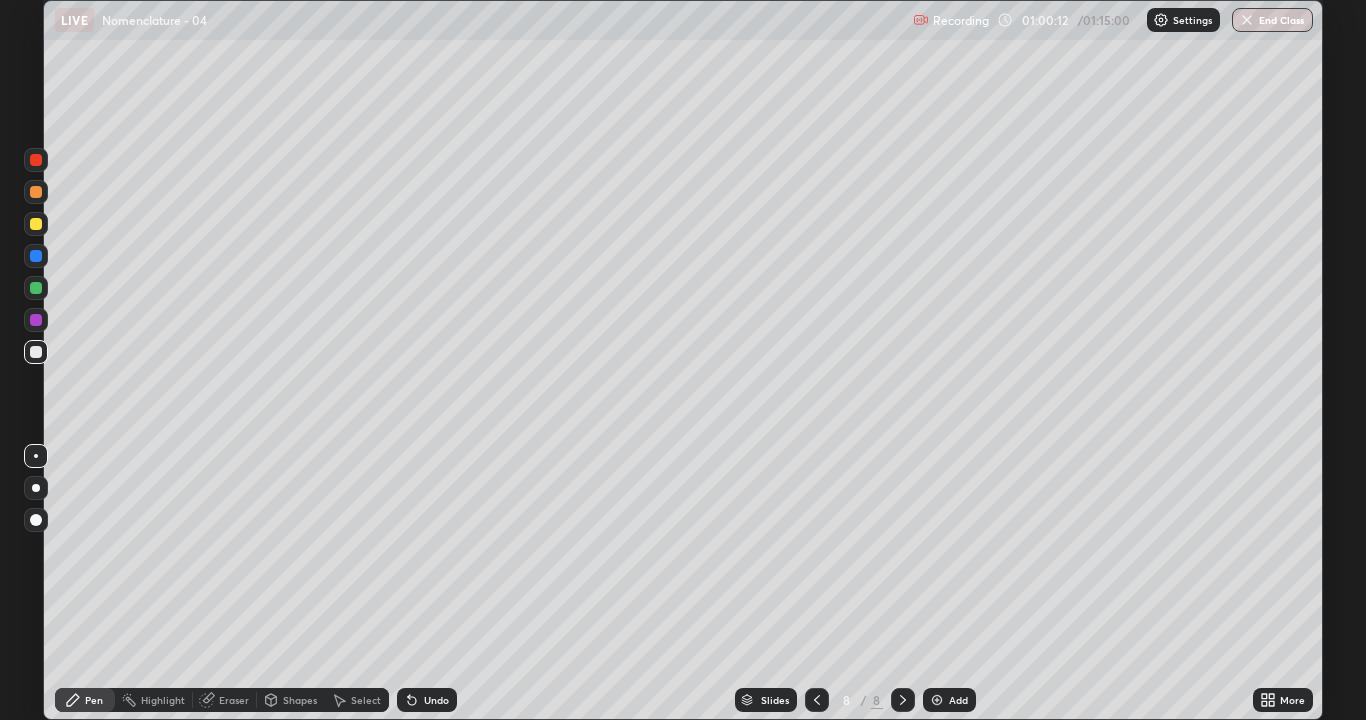 click on "Shapes" at bounding box center (291, 700) 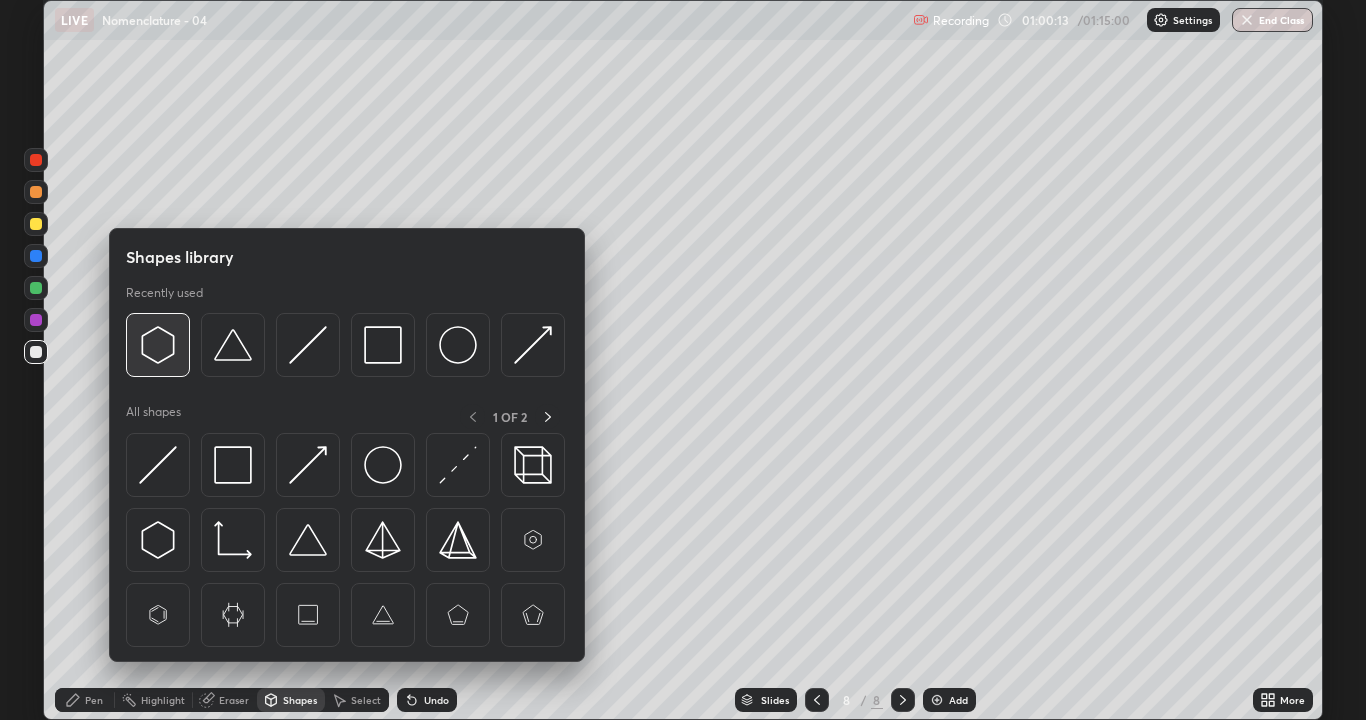 click at bounding box center (158, 345) 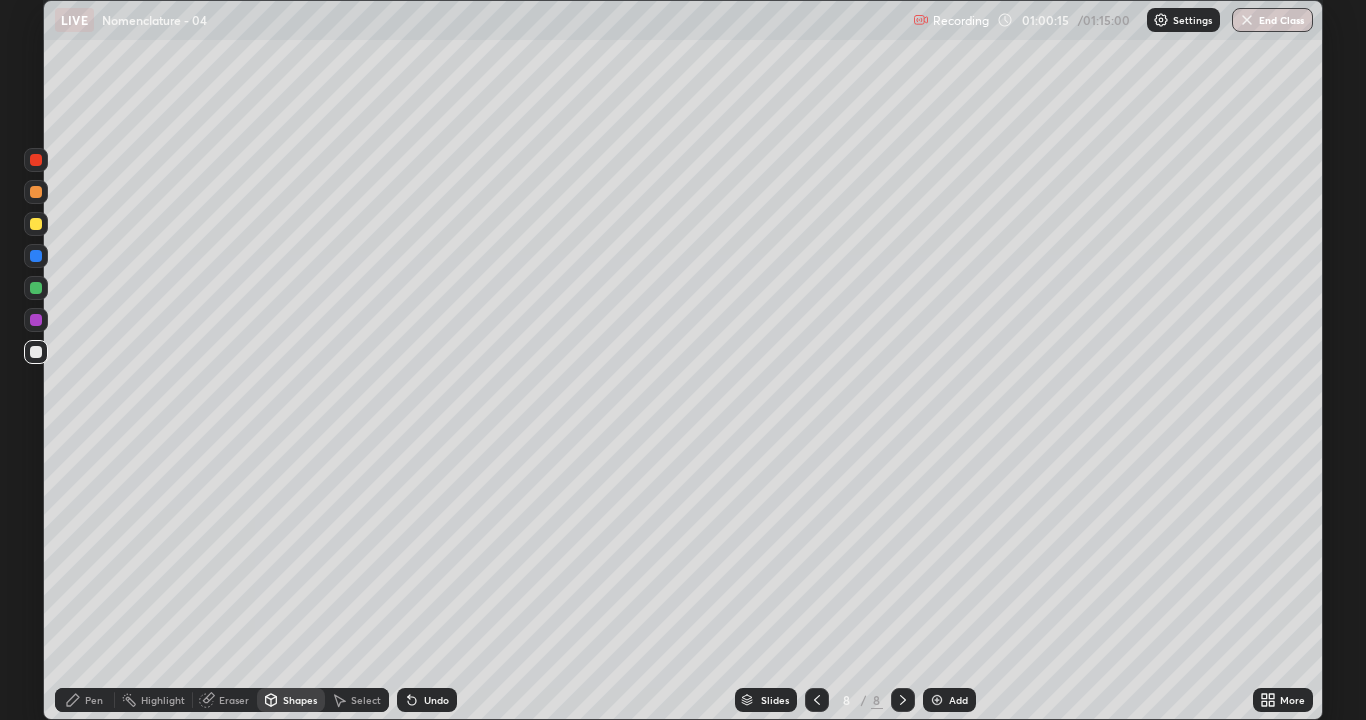 click on "Pen" at bounding box center (94, 700) 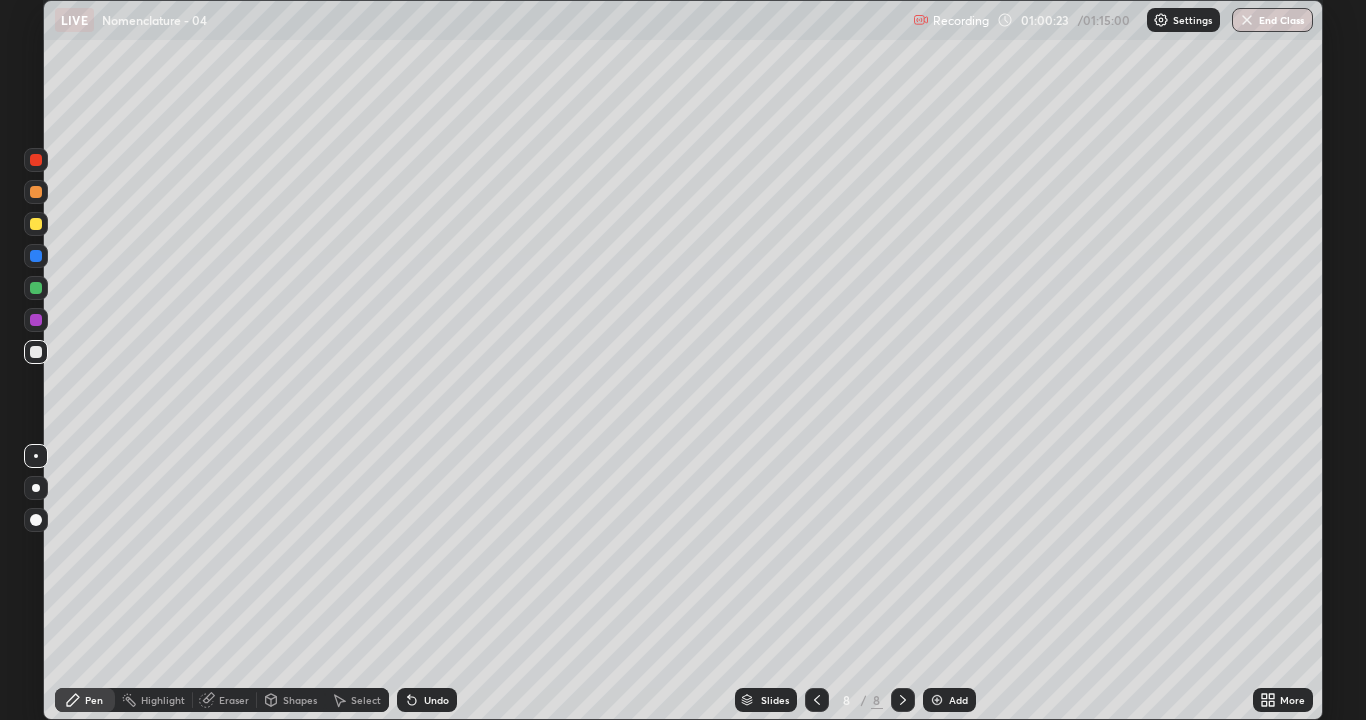 click on "Select" at bounding box center [366, 700] 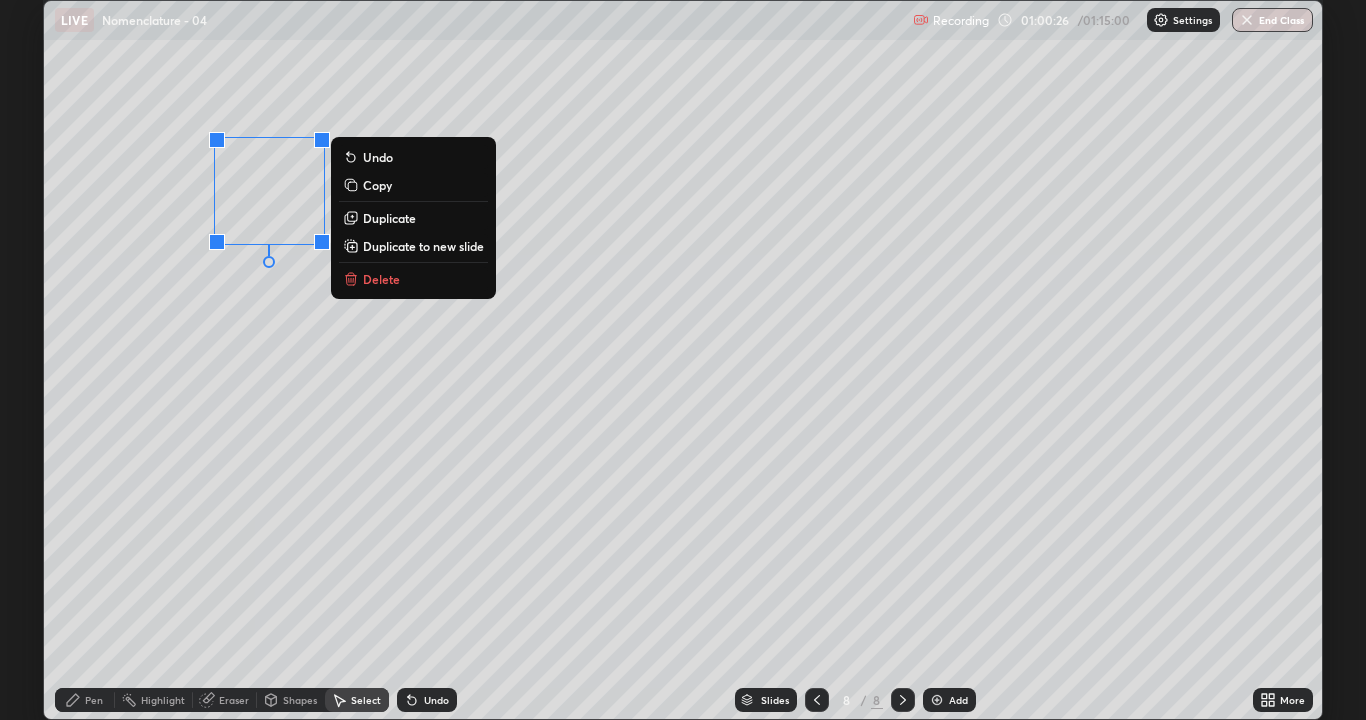 click on "Duplicate" at bounding box center (389, 218) 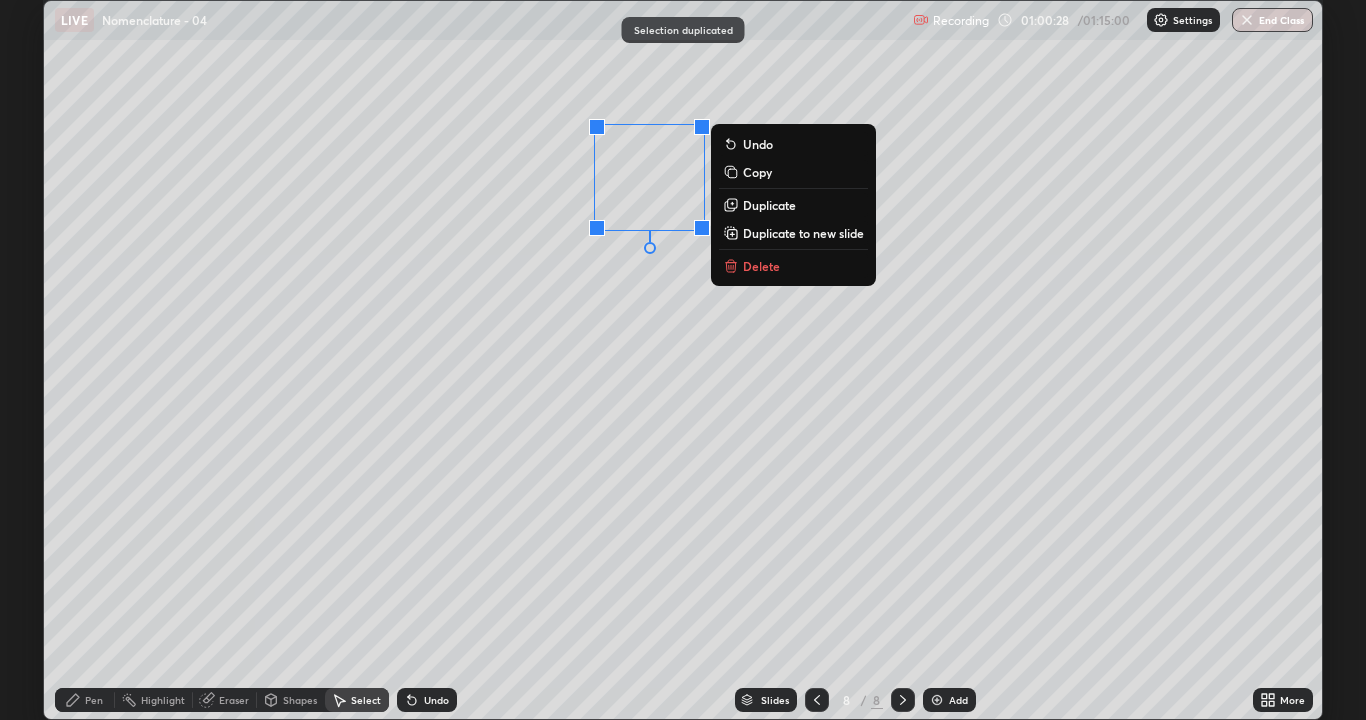 click on "0 ° Undo Copy Duplicate Duplicate to new slide Delete" at bounding box center (683, 360) 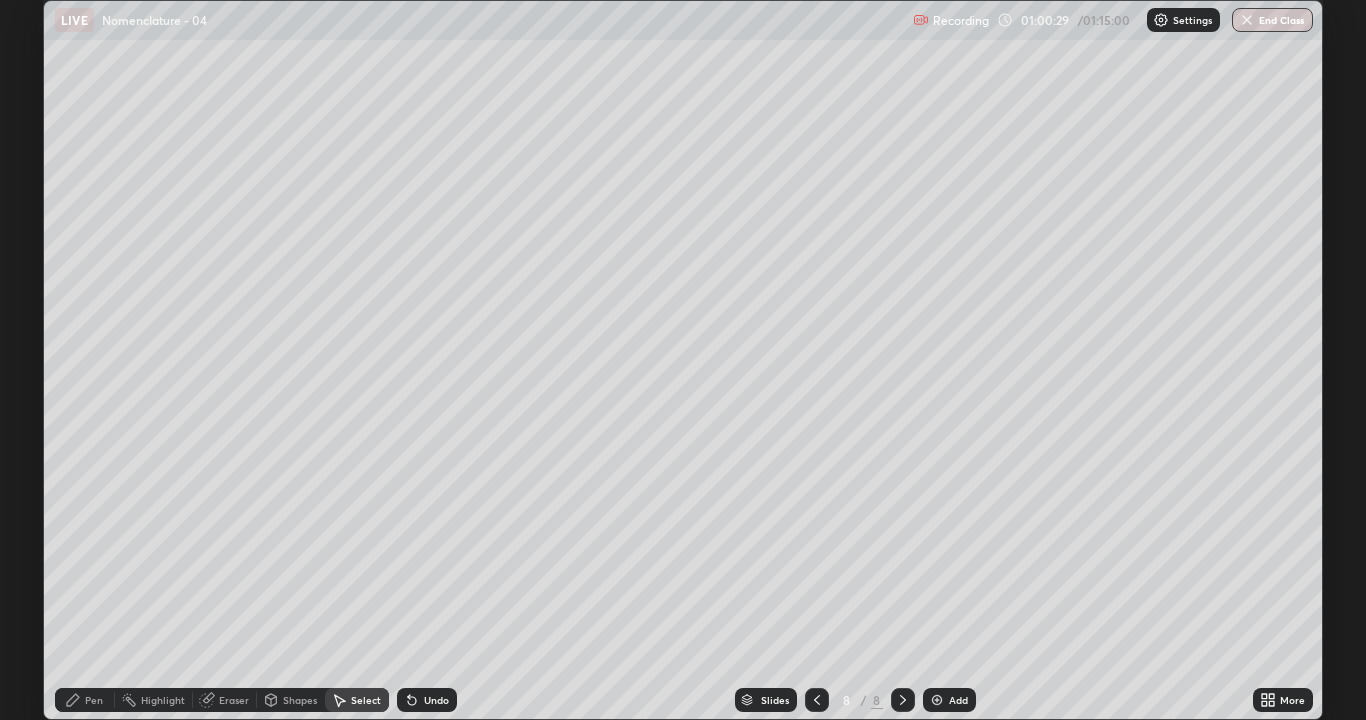 click on "Pen" at bounding box center (94, 700) 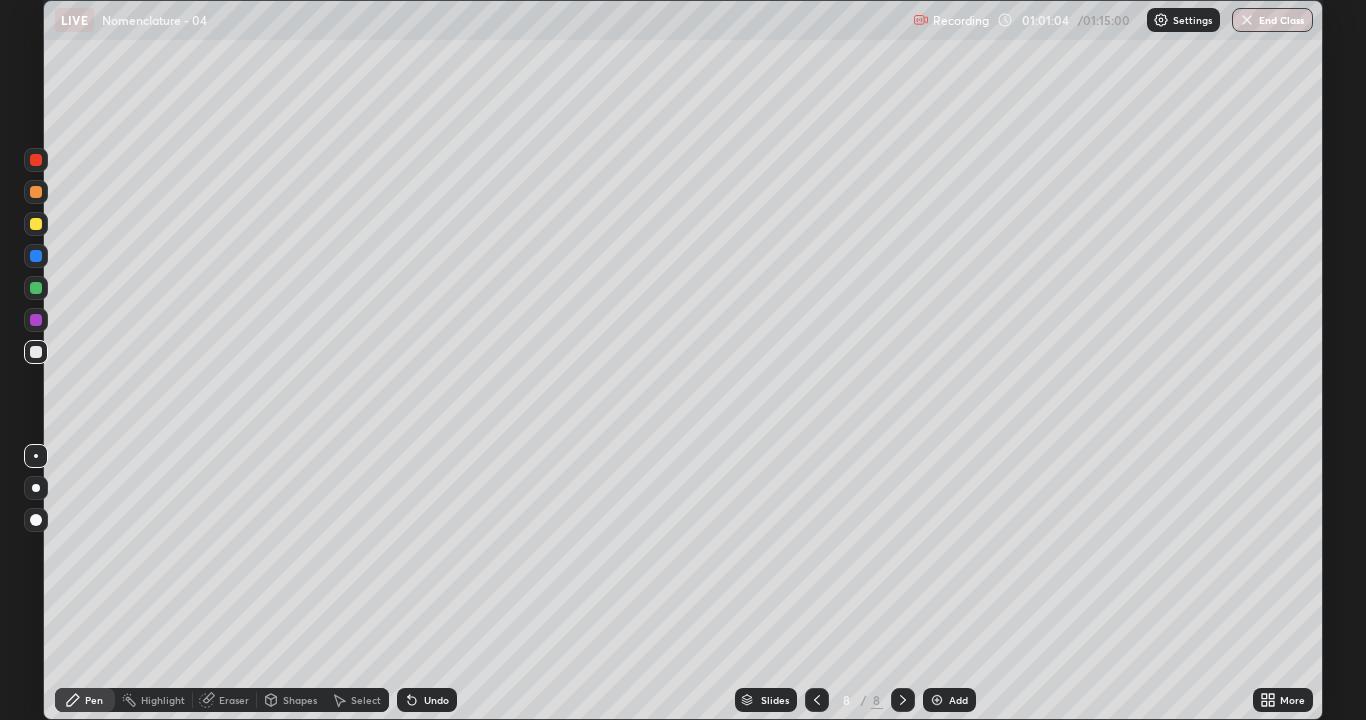 click on "Highlight" at bounding box center (154, 700) 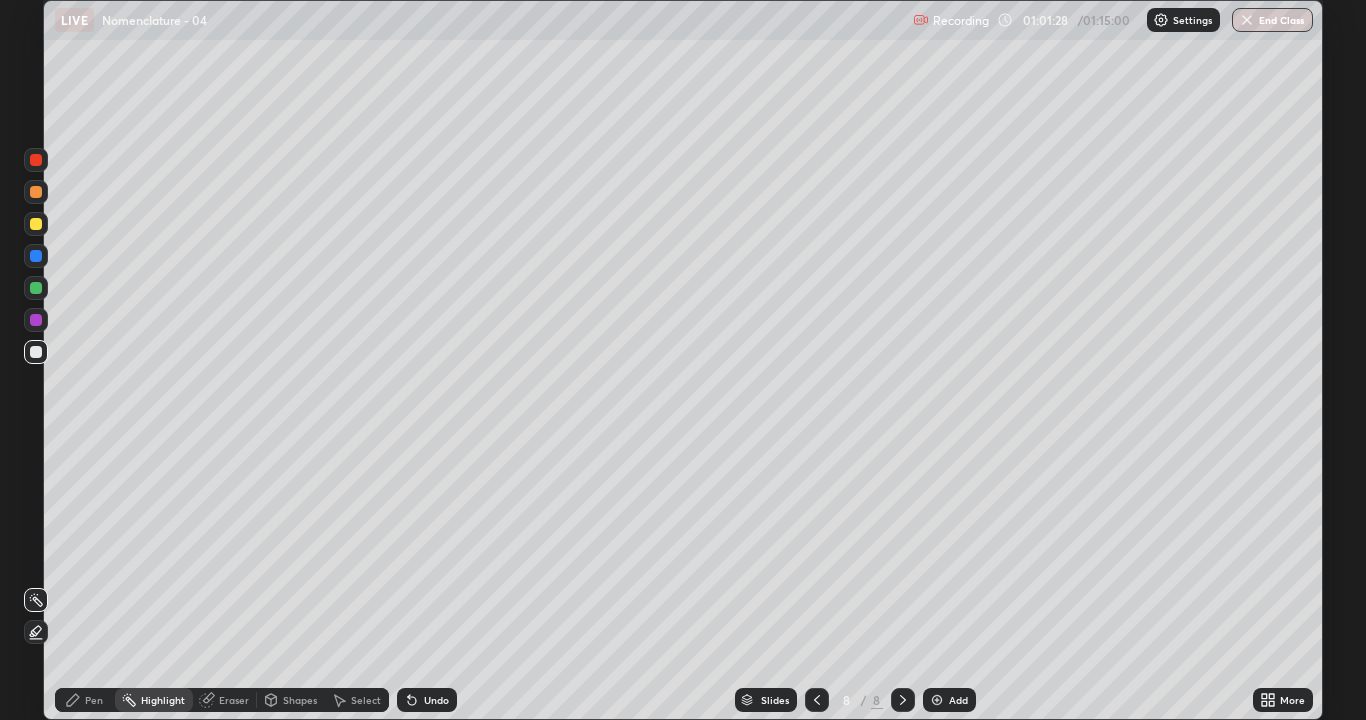 click on "Pen" at bounding box center (85, 700) 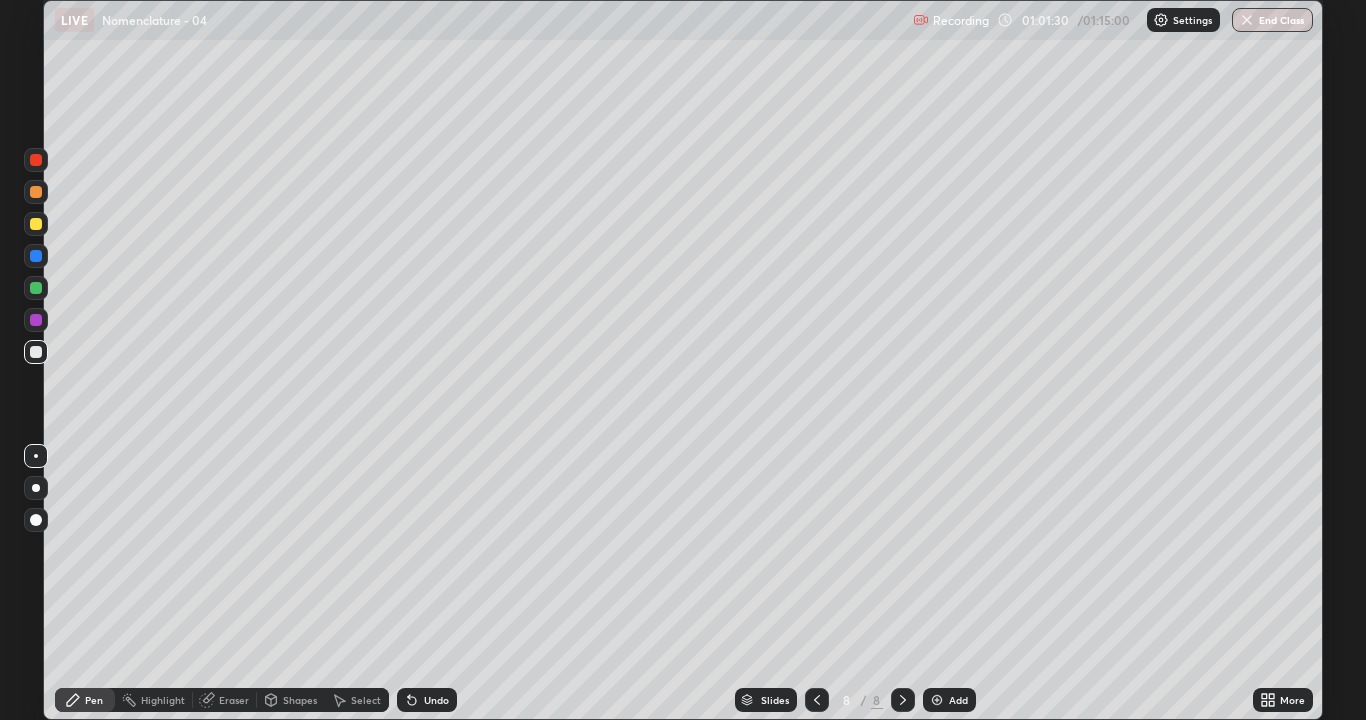 click at bounding box center (36, 224) 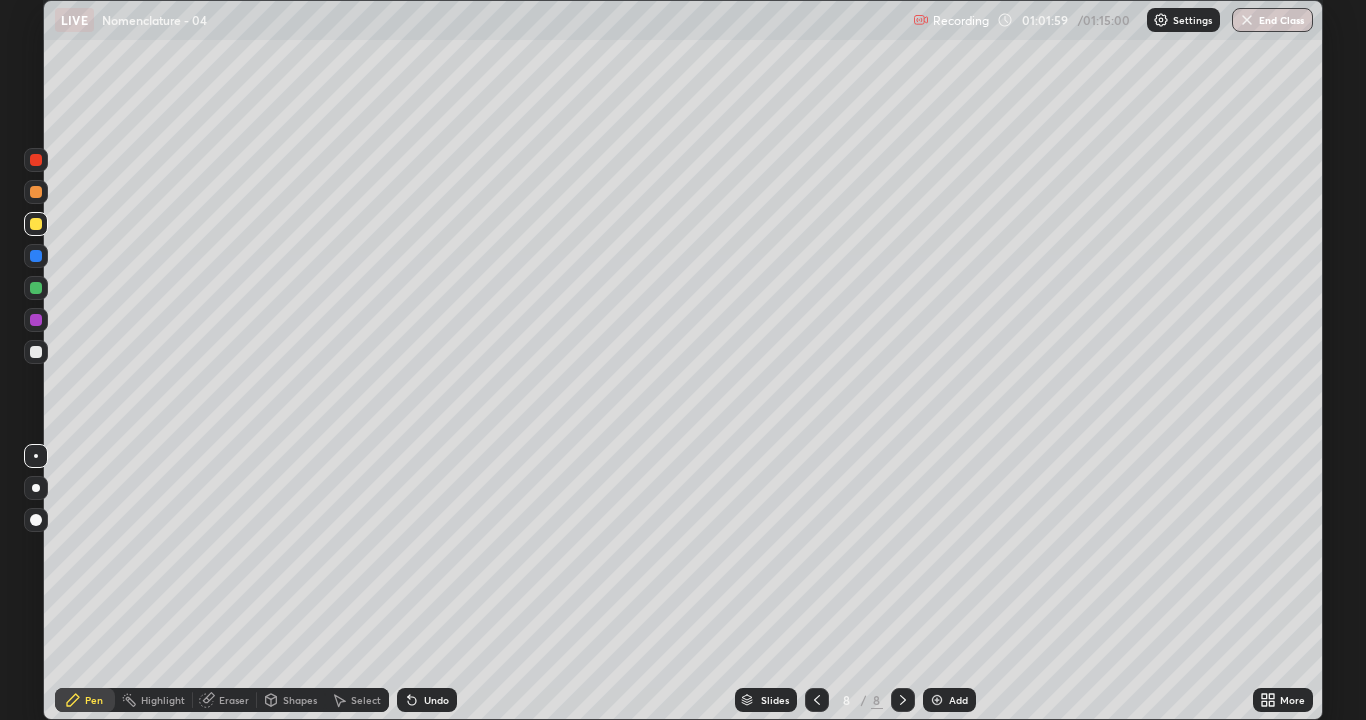 click 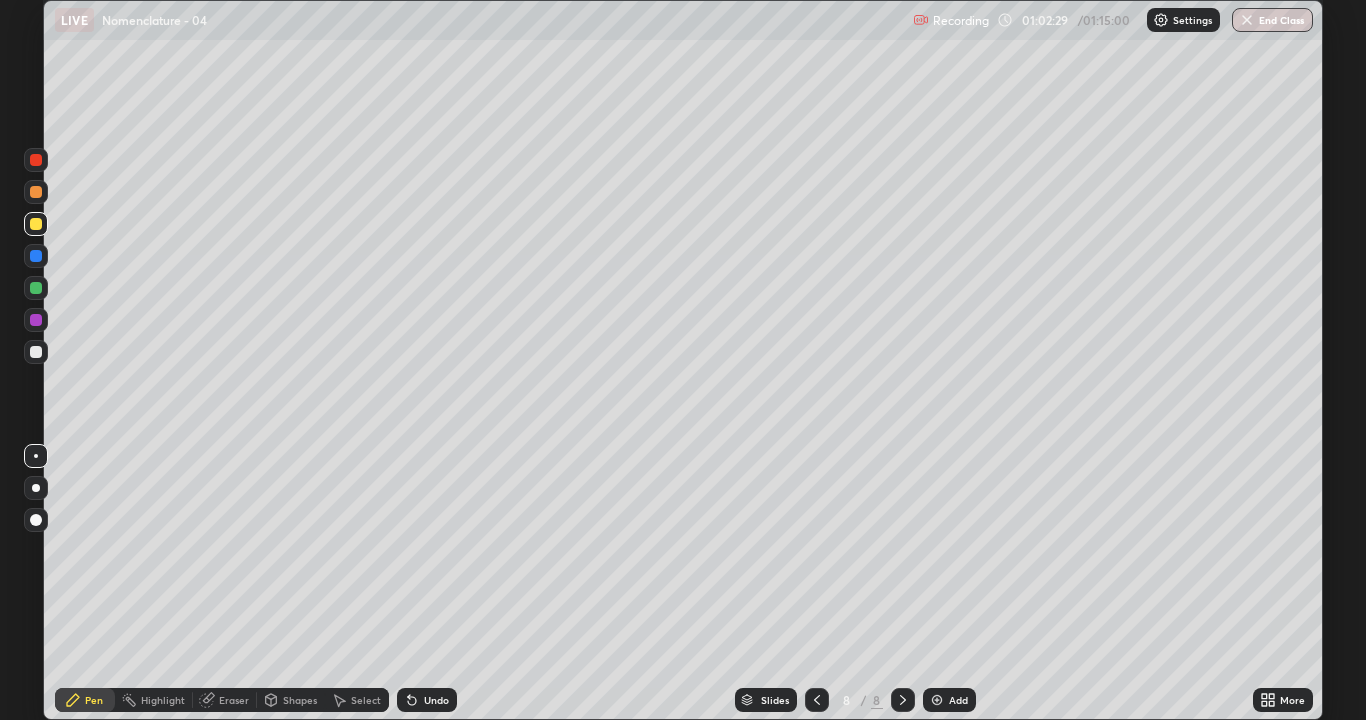 click 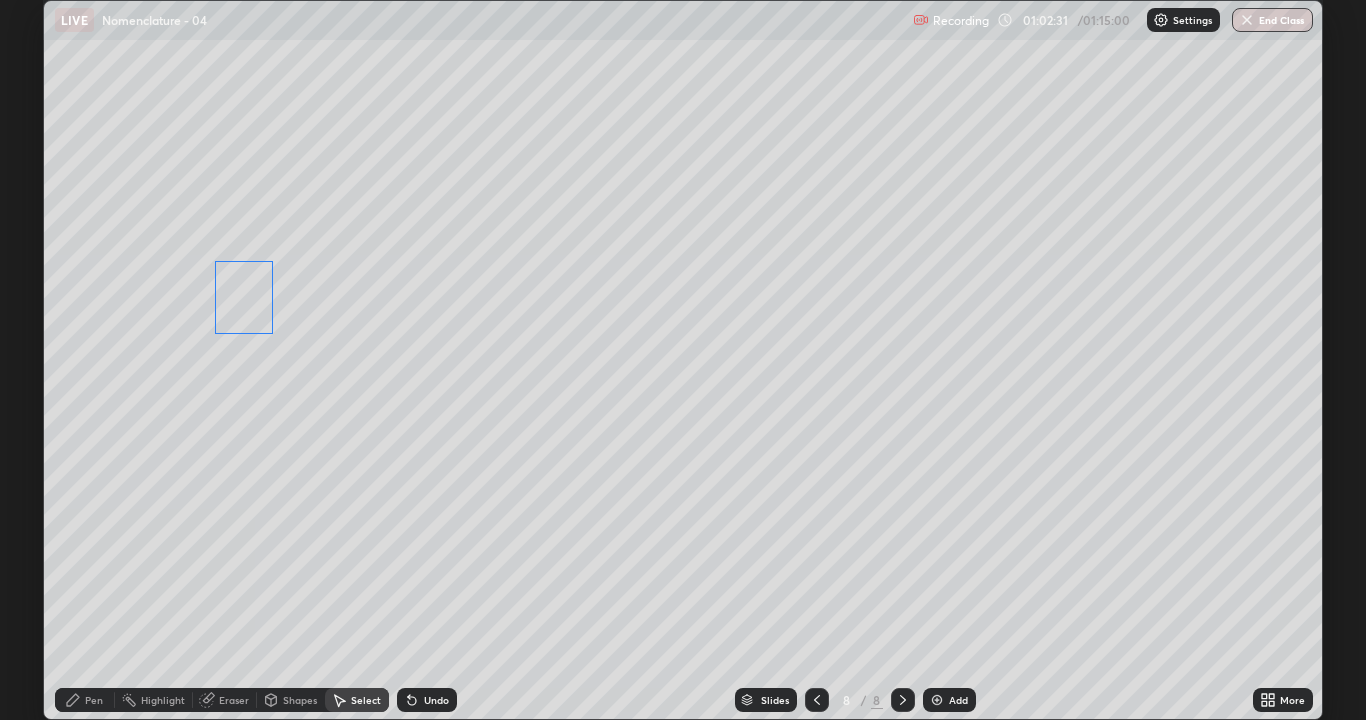 click on "0 ° Undo Copy Duplicate Duplicate to new slide Delete" at bounding box center [683, 360] 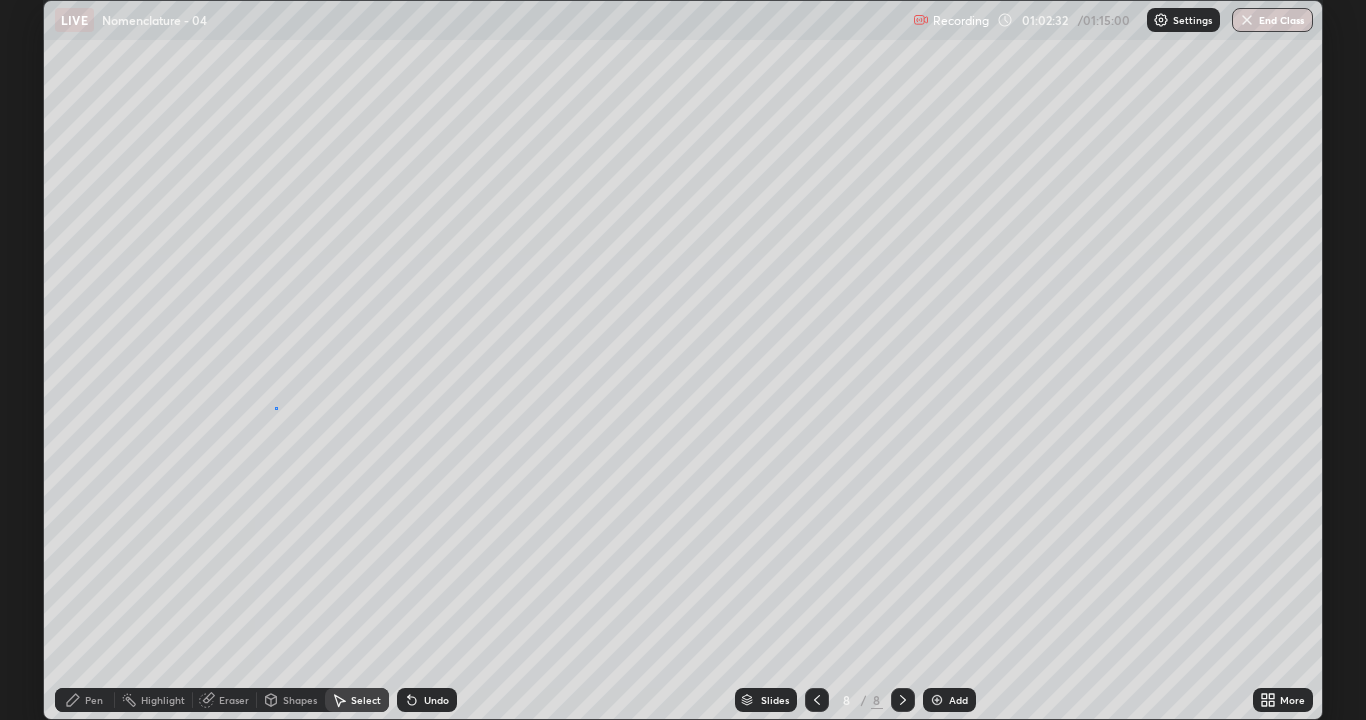 click on "0 ° Undo Copy Duplicate Duplicate to new slide Delete" at bounding box center [683, 360] 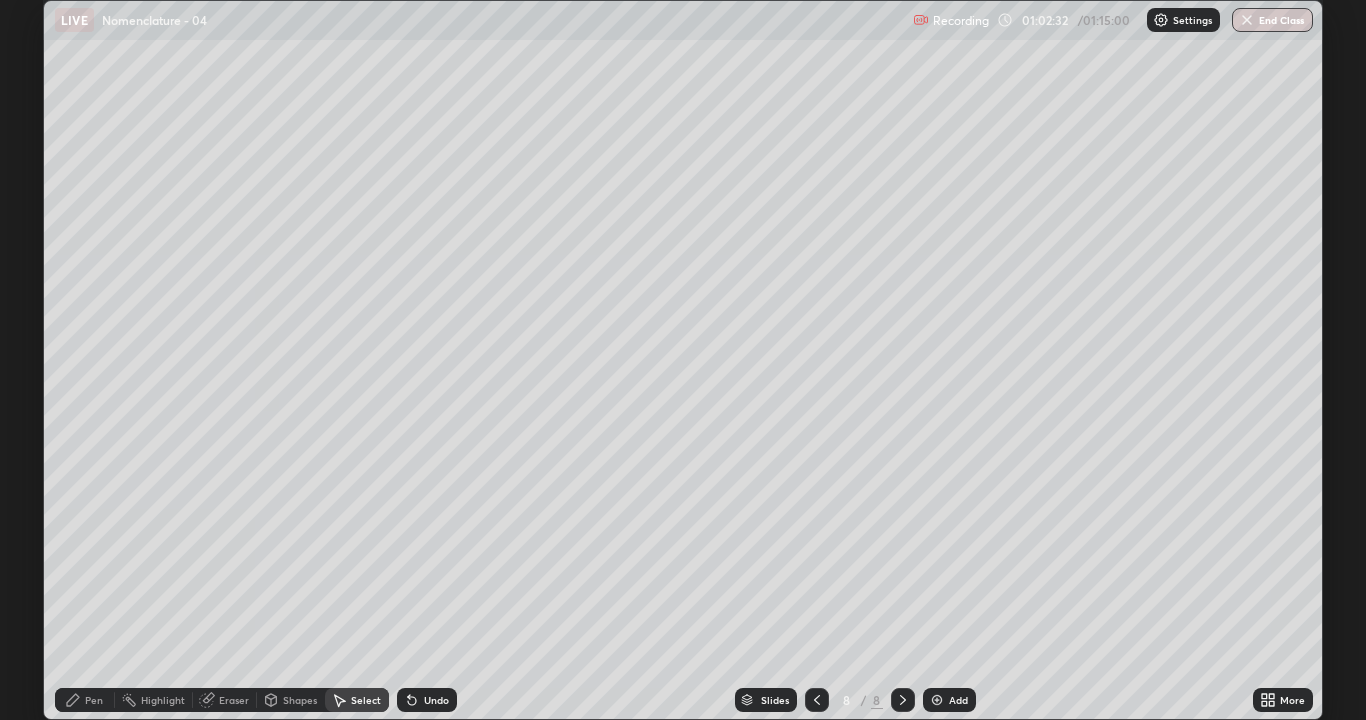 click on "Pen" at bounding box center (94, 700) 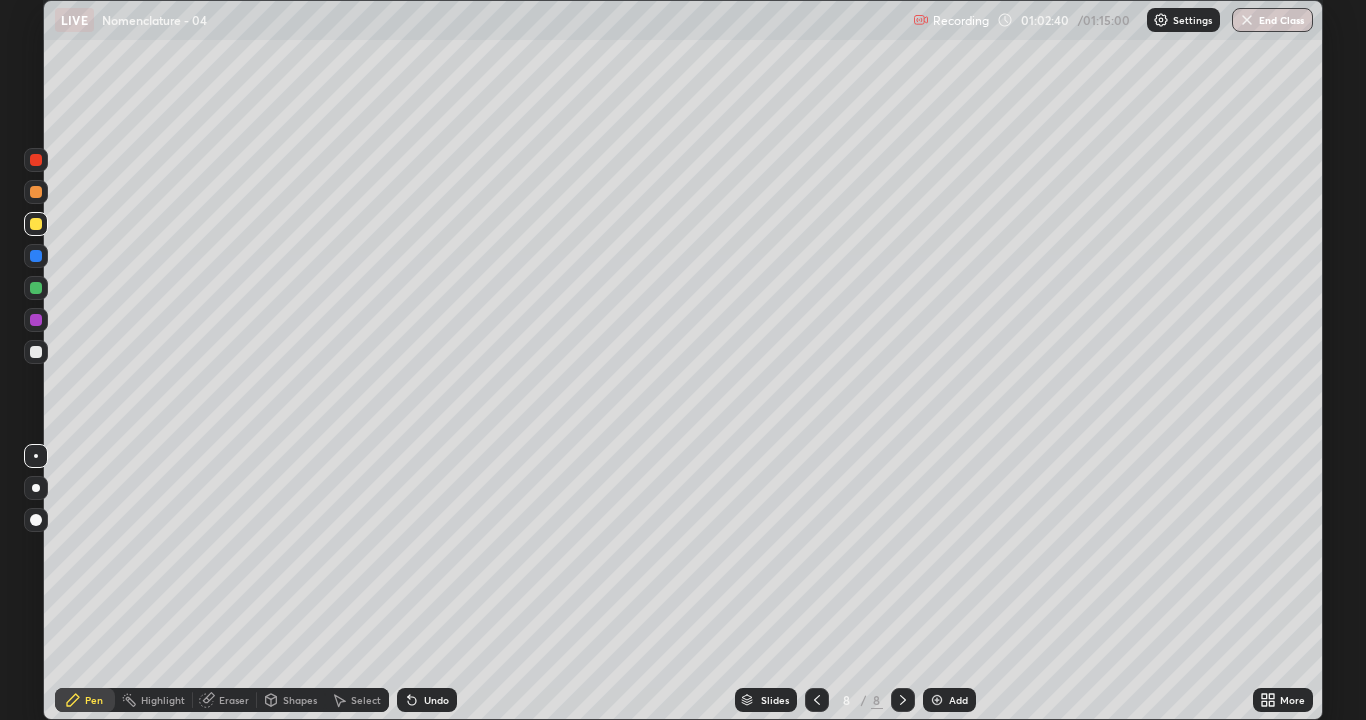 click 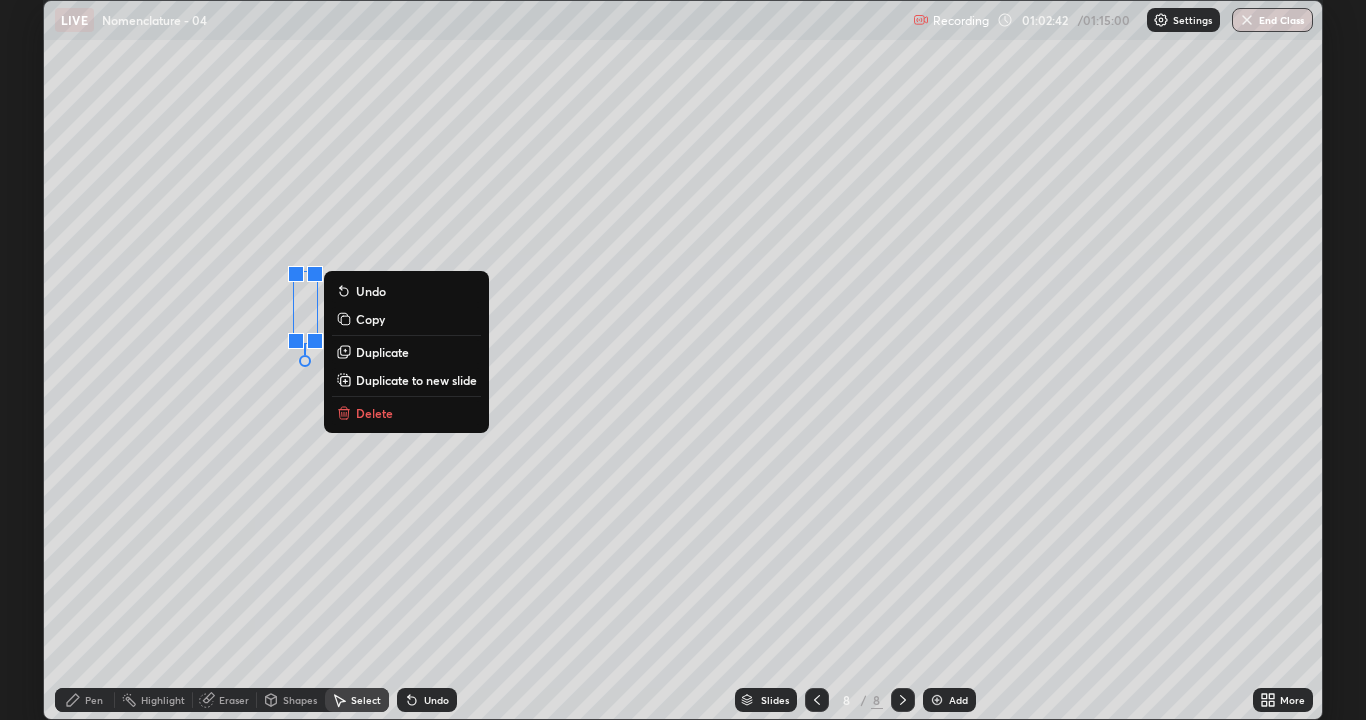 click on "0 ° Undo Copy Duplicate Duplicate to new slide Delete" at bounding box center [683, 360] 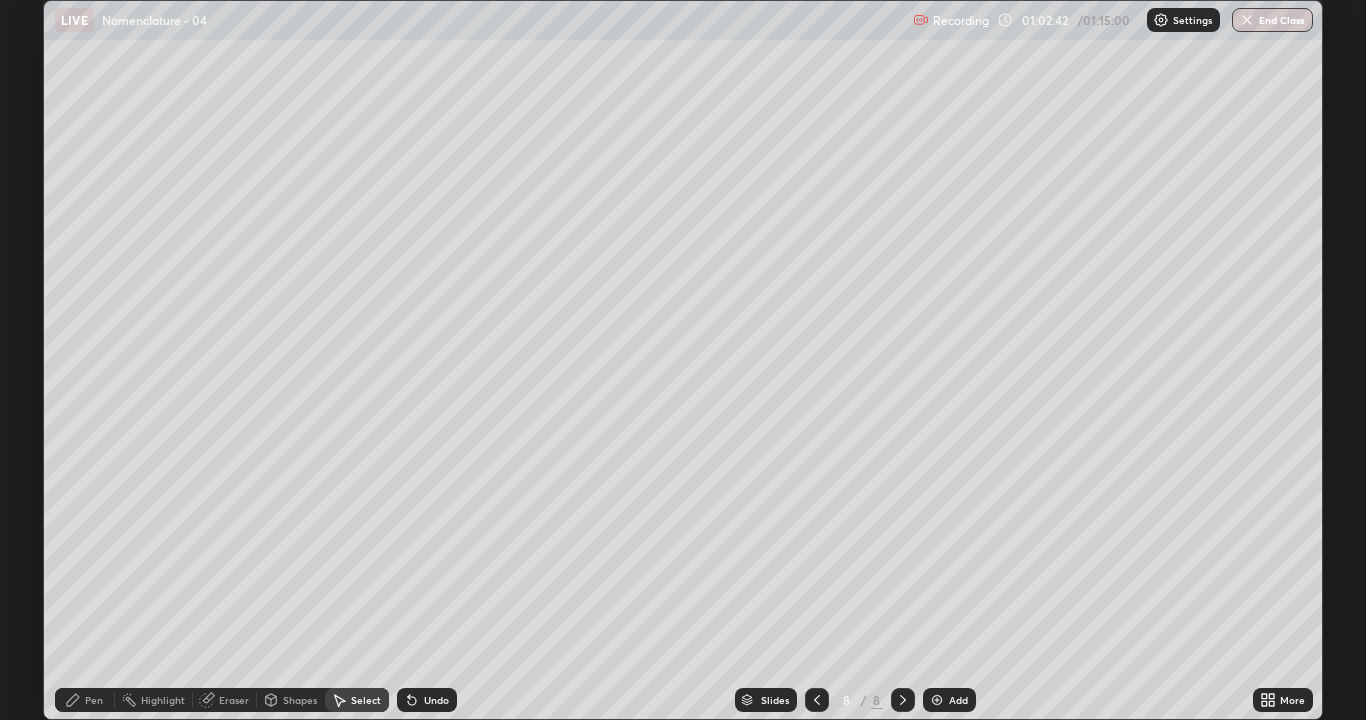 click on "Pen" at bounding box center [94, 700] 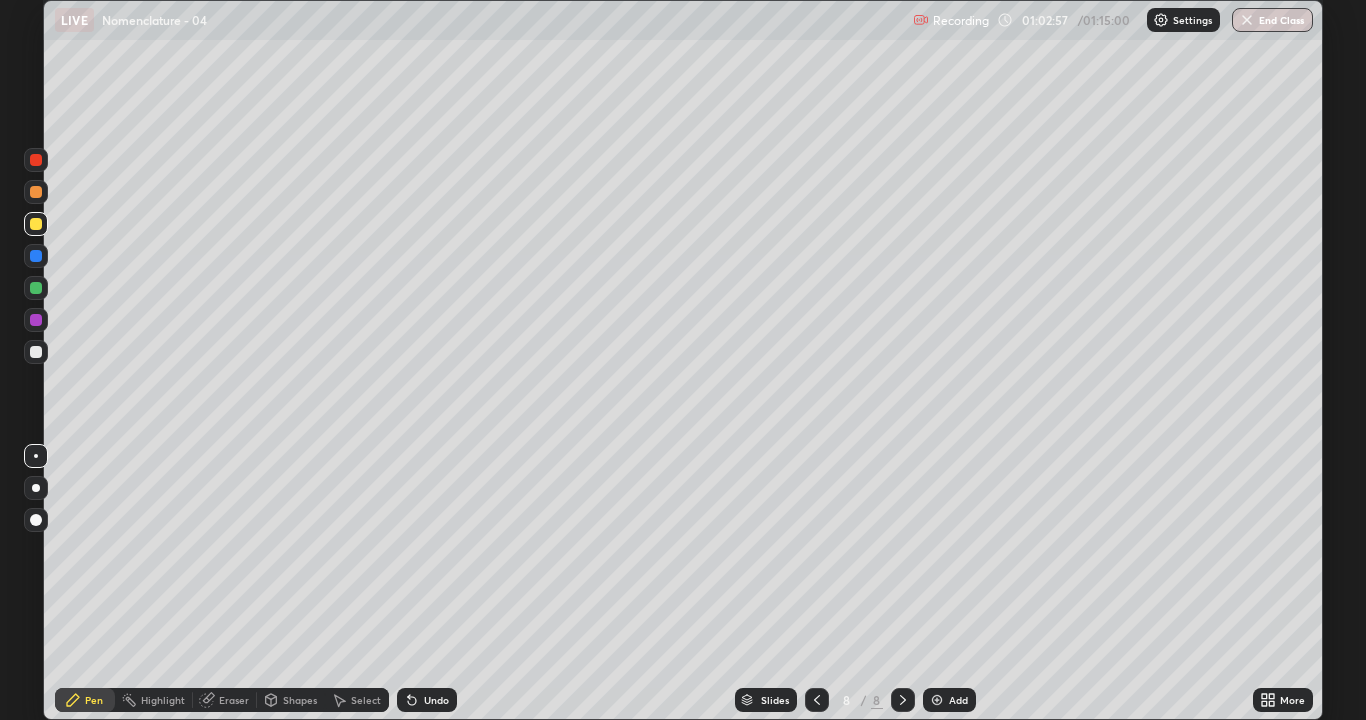 click on "Highlight" at bounding box center [163, 700] 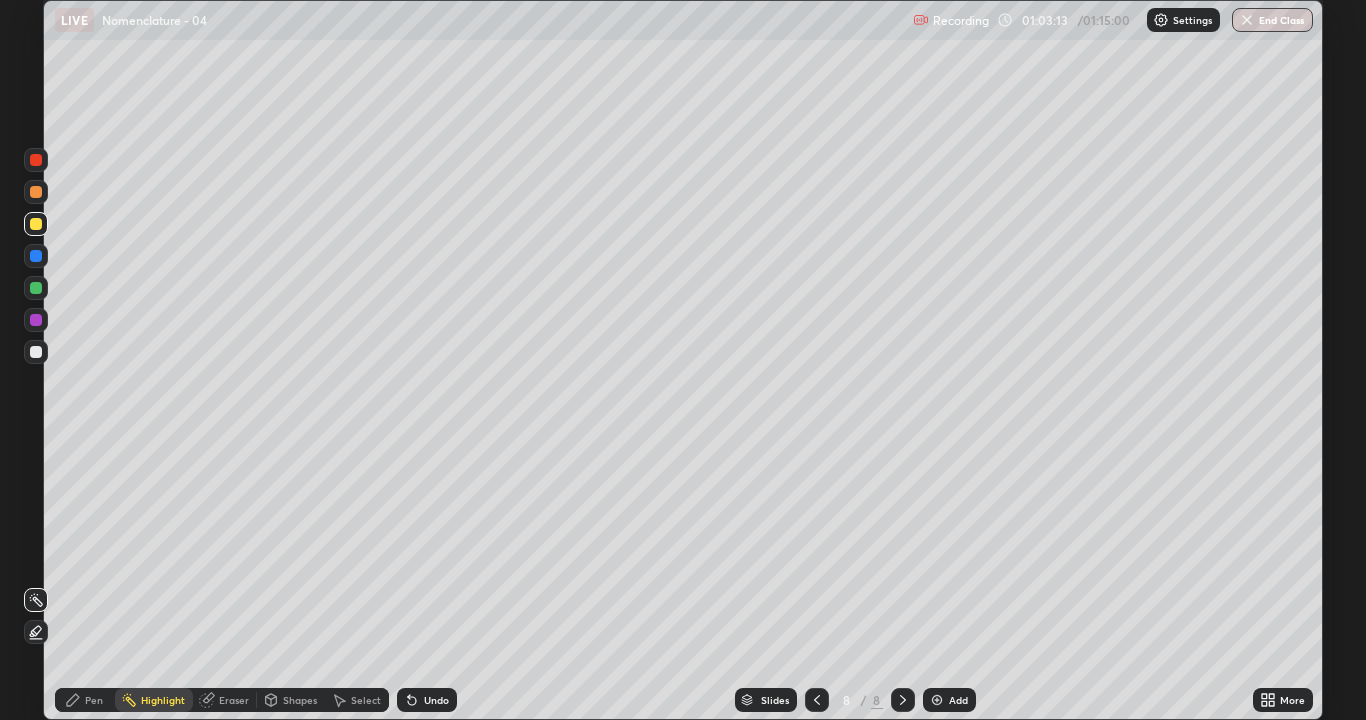 click 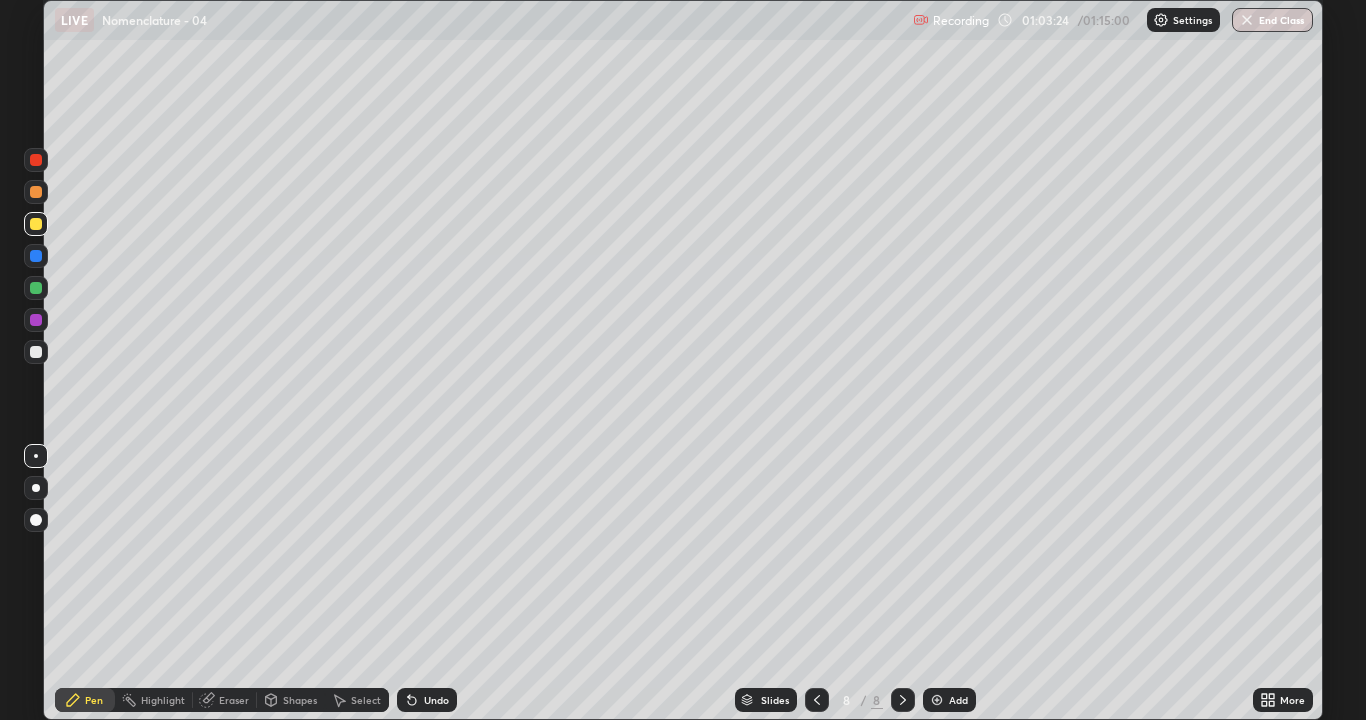 click 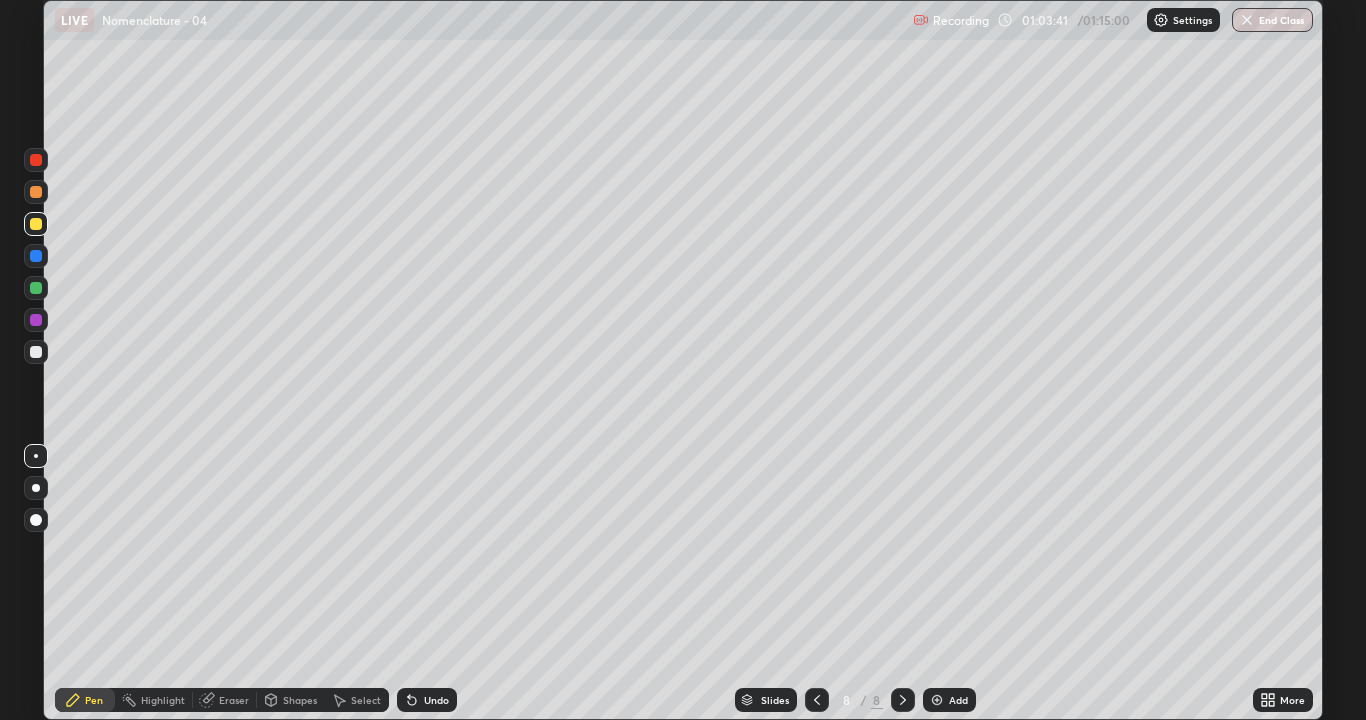 click on "Highlight" at bounding box center (163, 700) 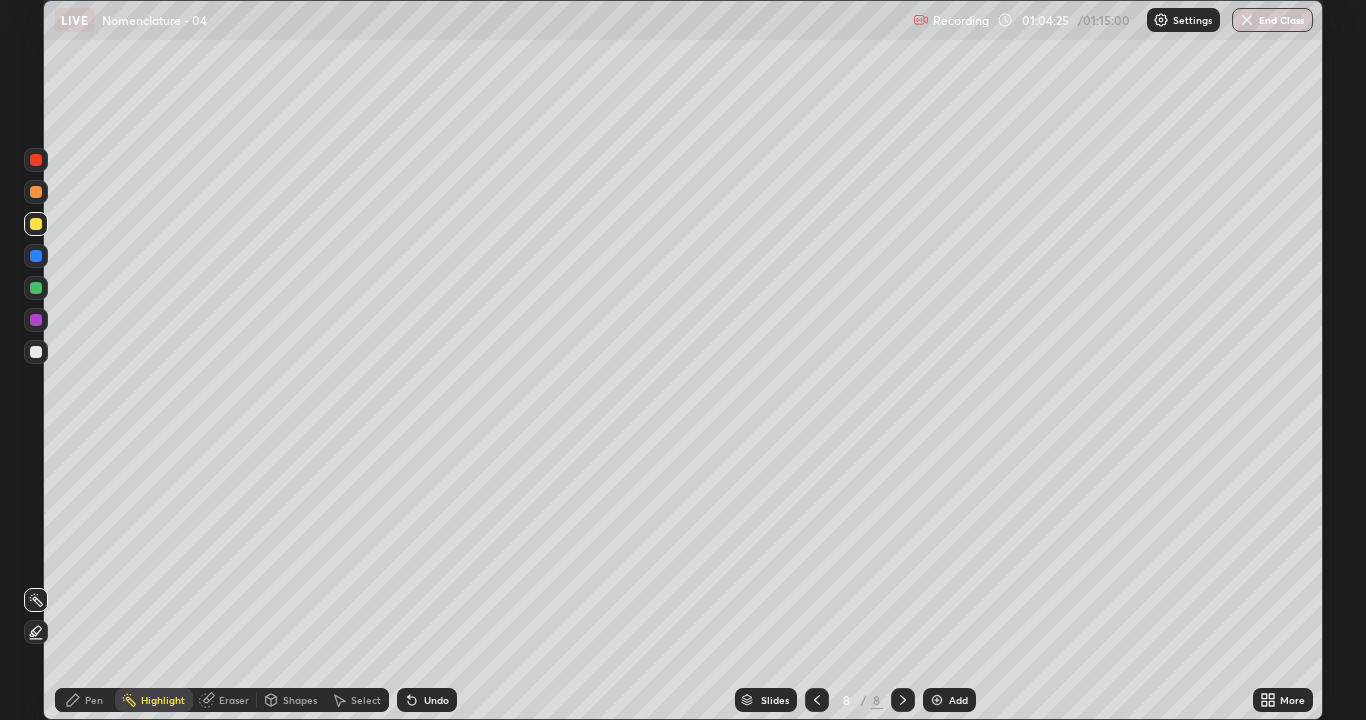 click 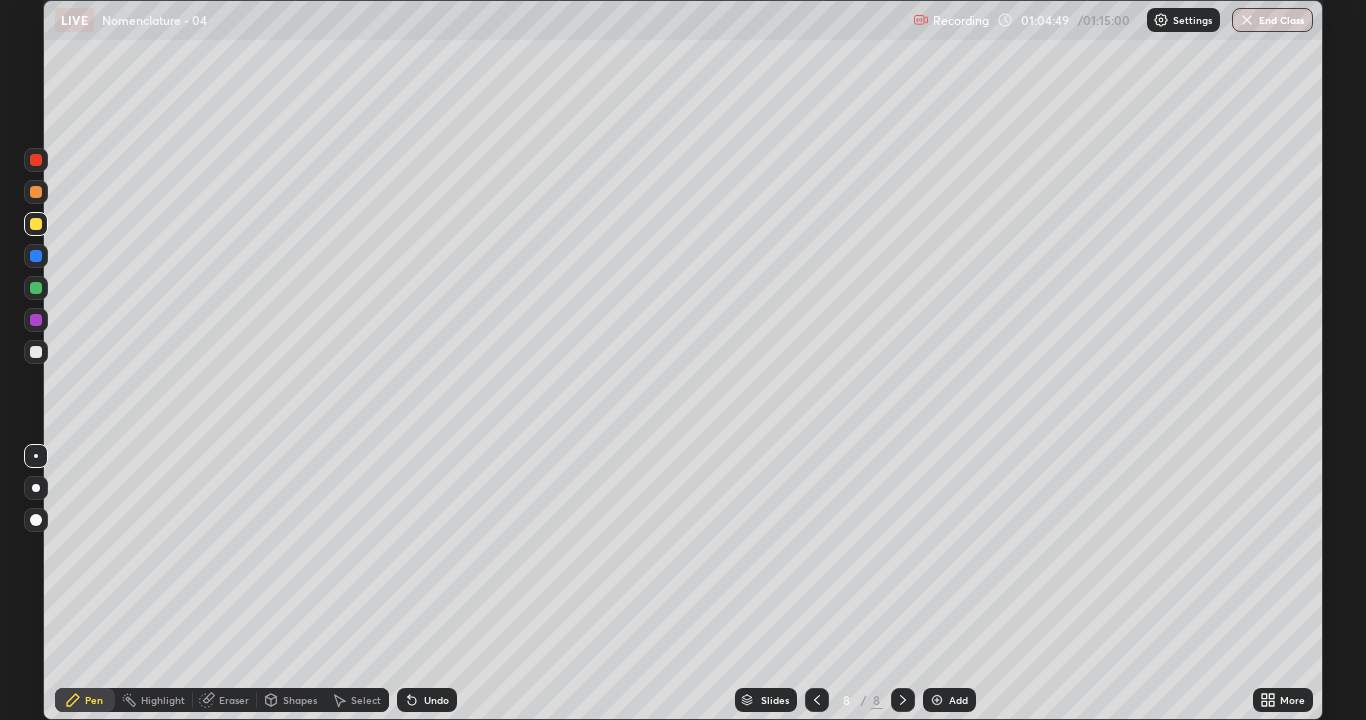 click on "Pen" at bounding box center (85, 700) 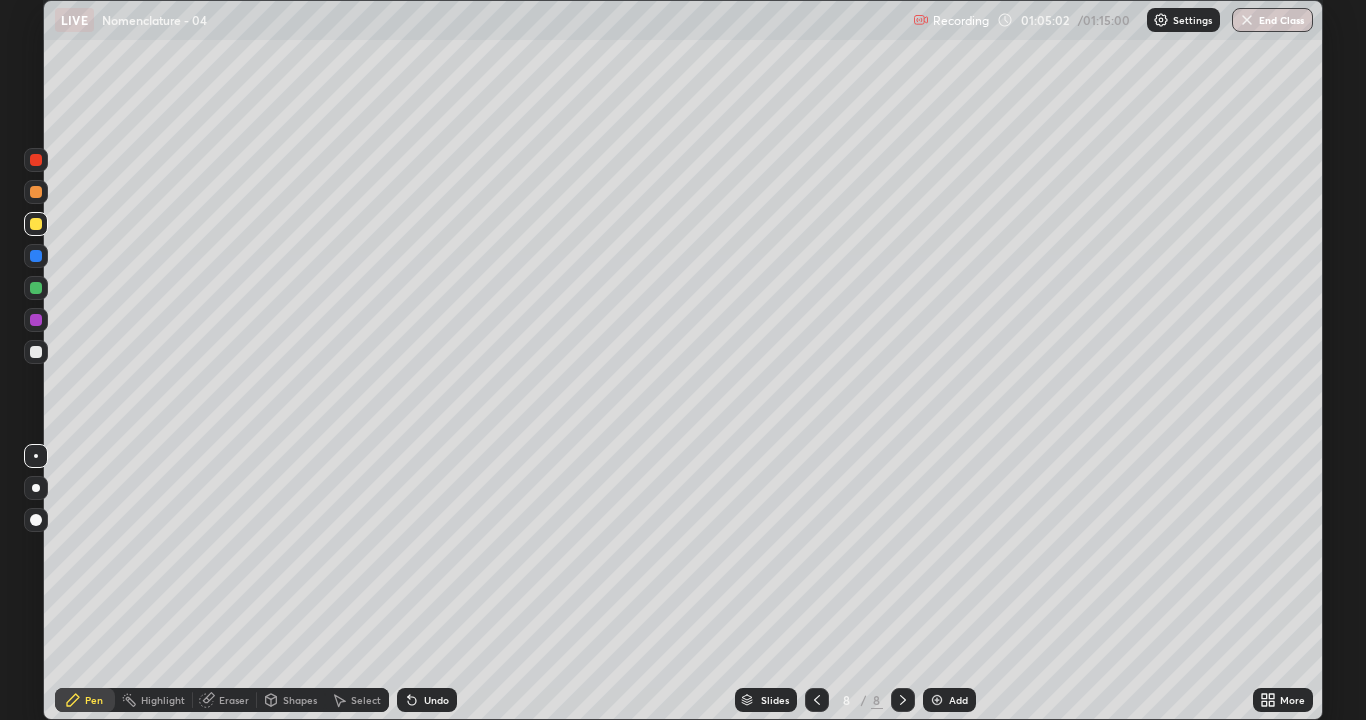 click 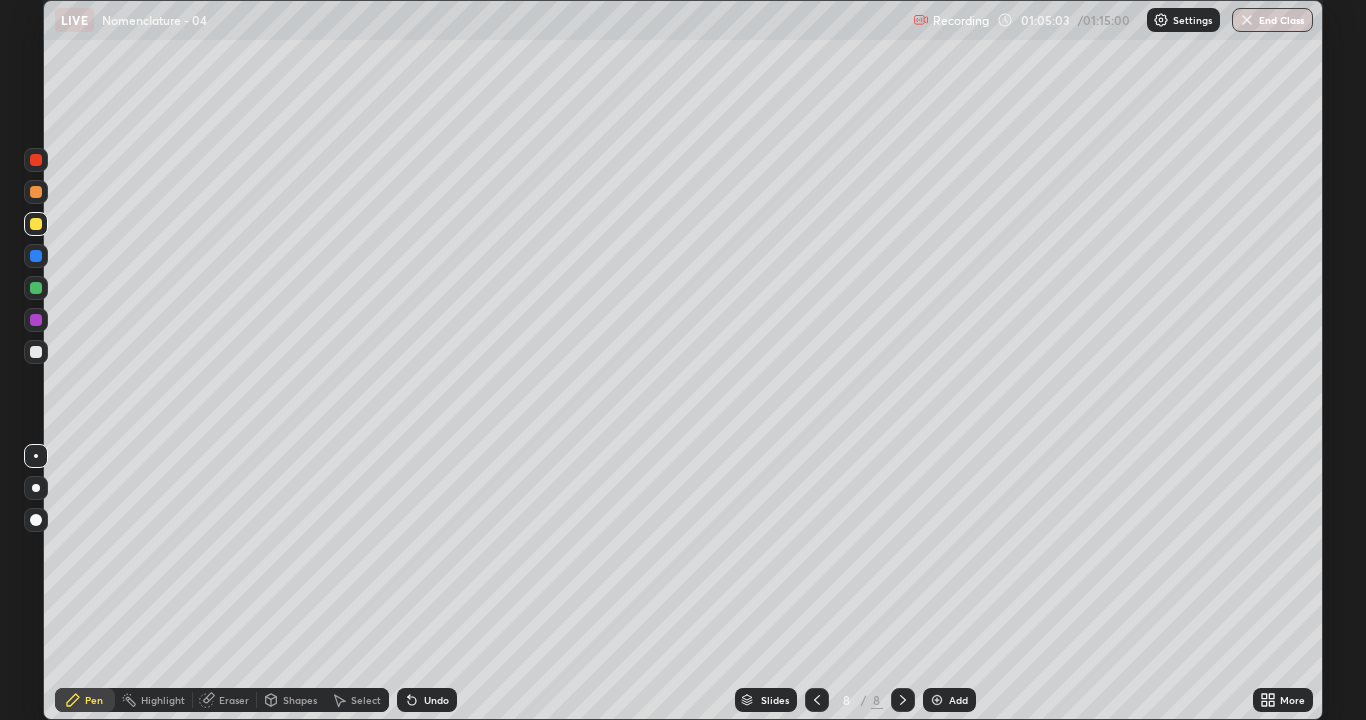 click 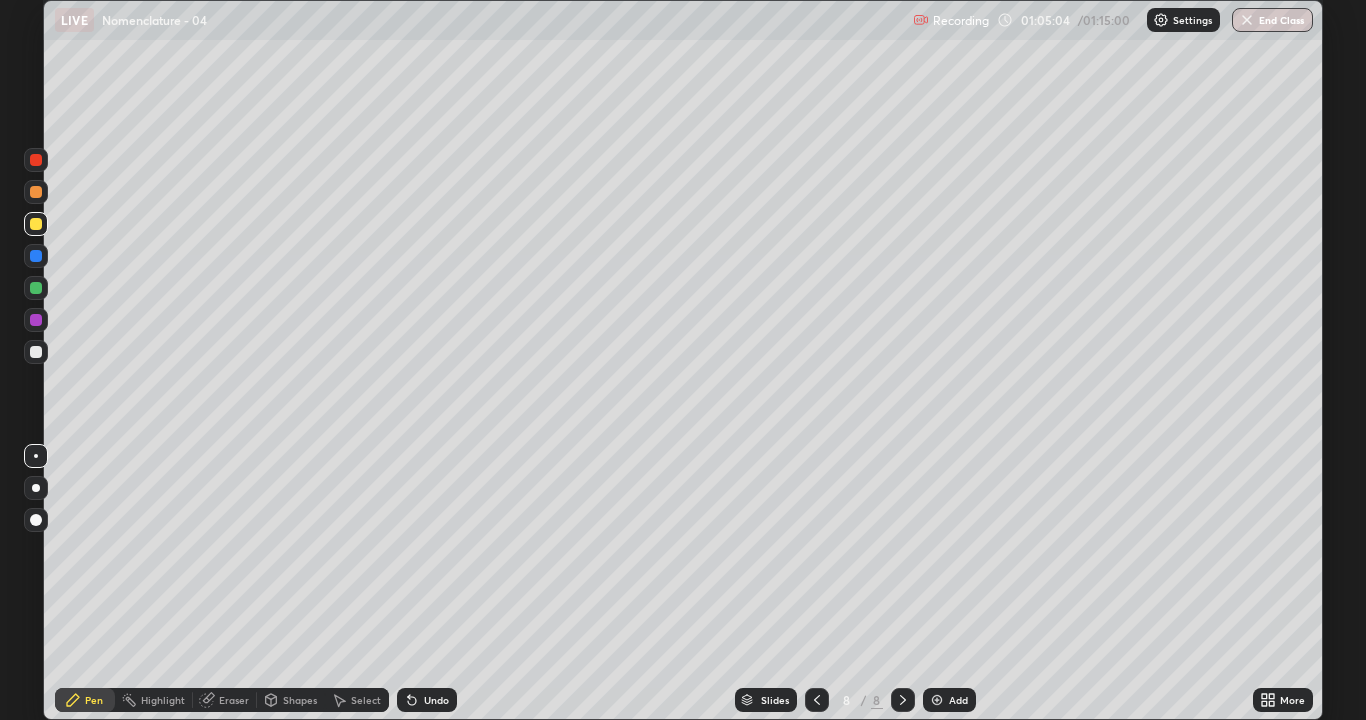 click 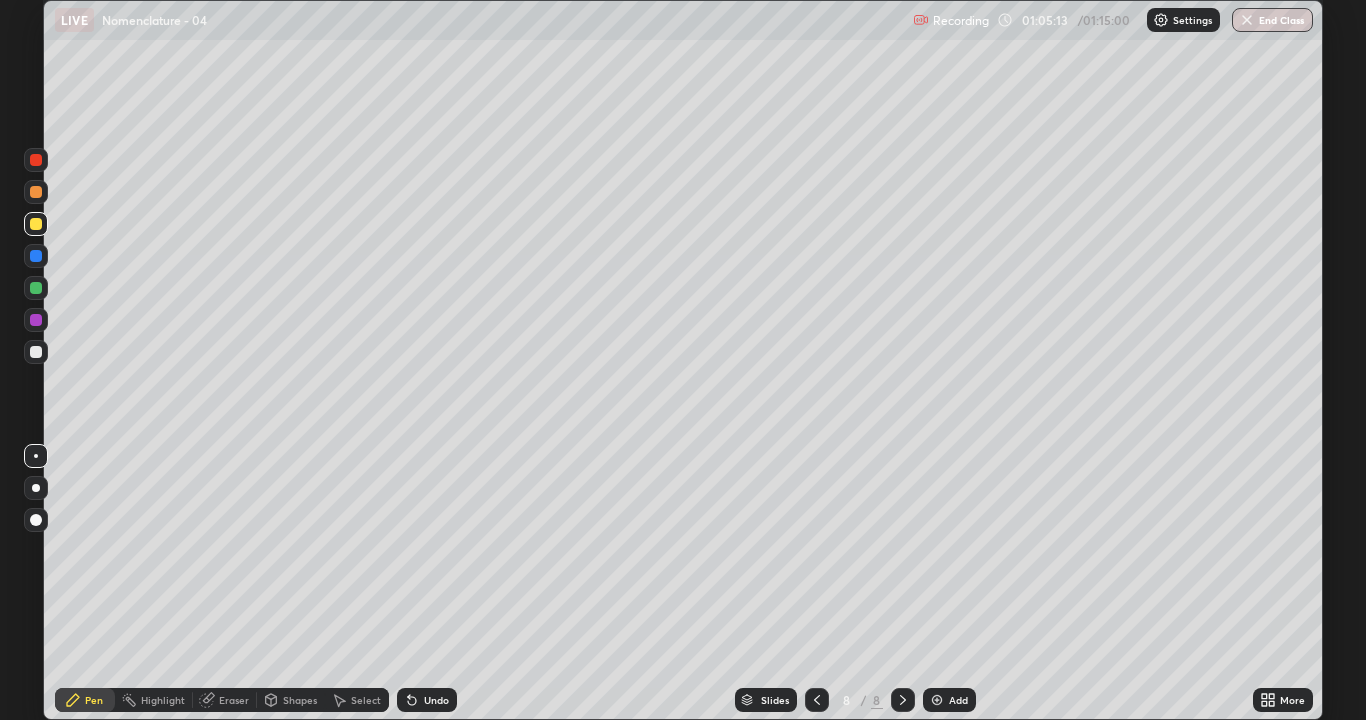 click on "Select" at bounding box center [366, 700] 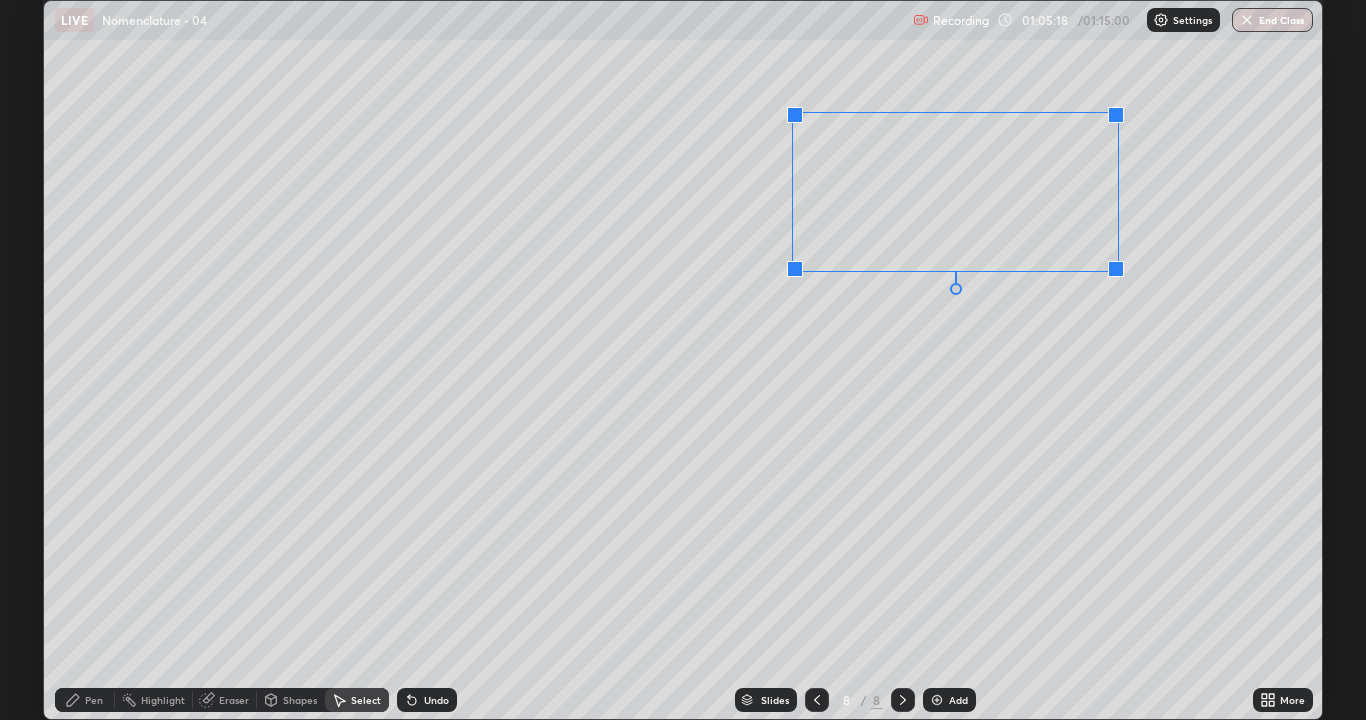 click on "0 ° Undo Copy Duplicate Duplicate to new slide Delete" at bounding box center (683, 360) 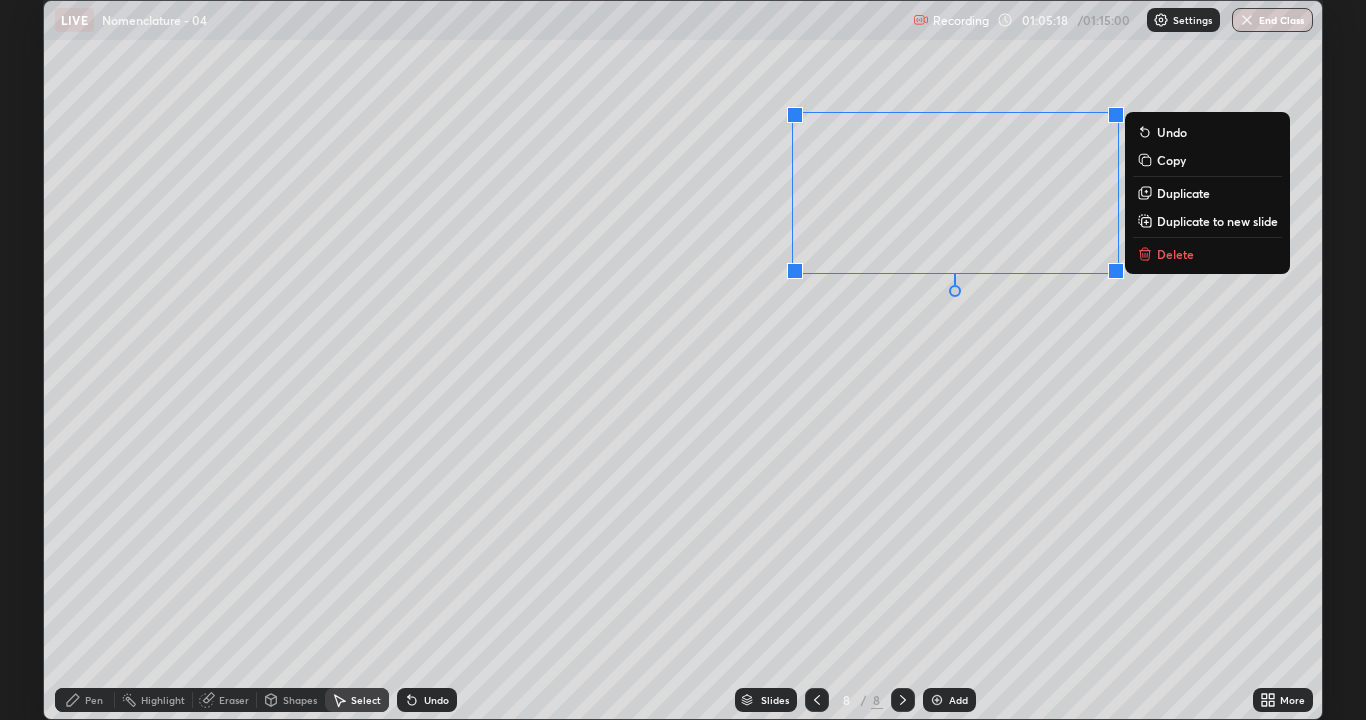 click on "0 ° Undo Copy Duplicate Duplicate to new slide Delete" at bounding box center (683, 360) 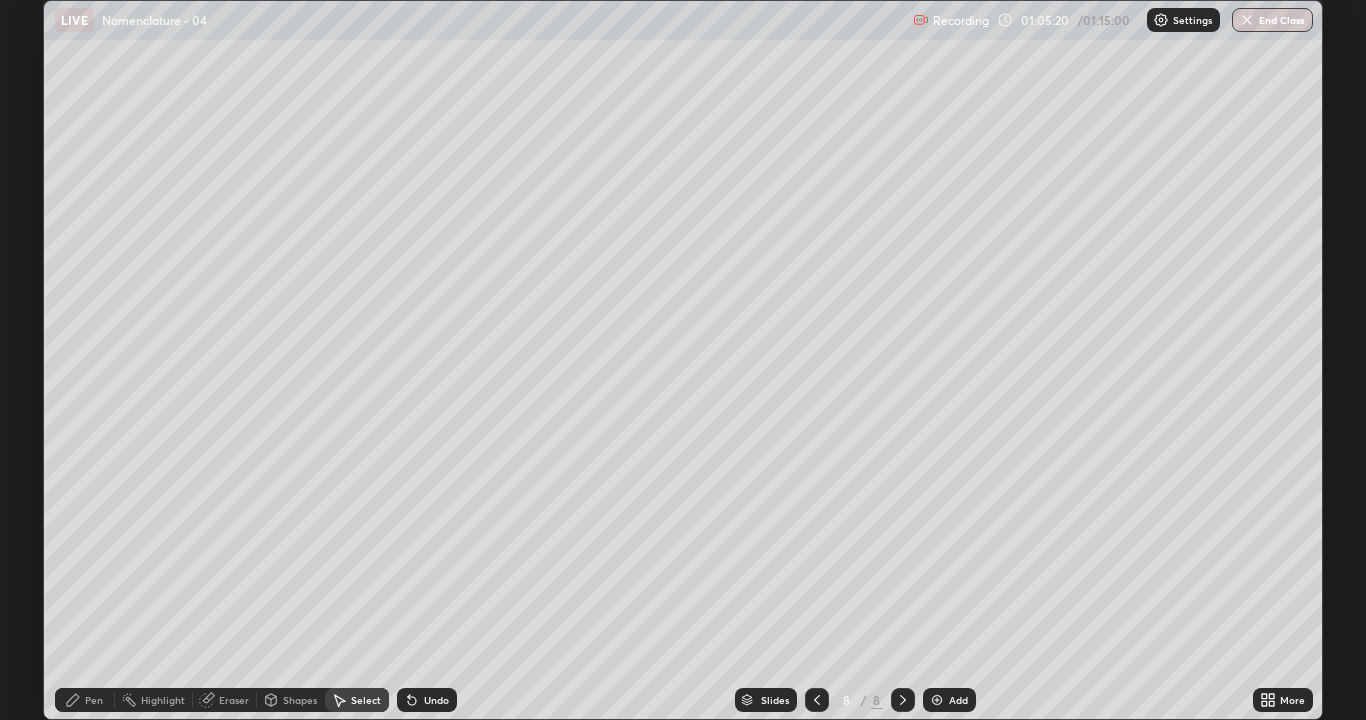 click on "Pen" at bounding box center (85, 700) 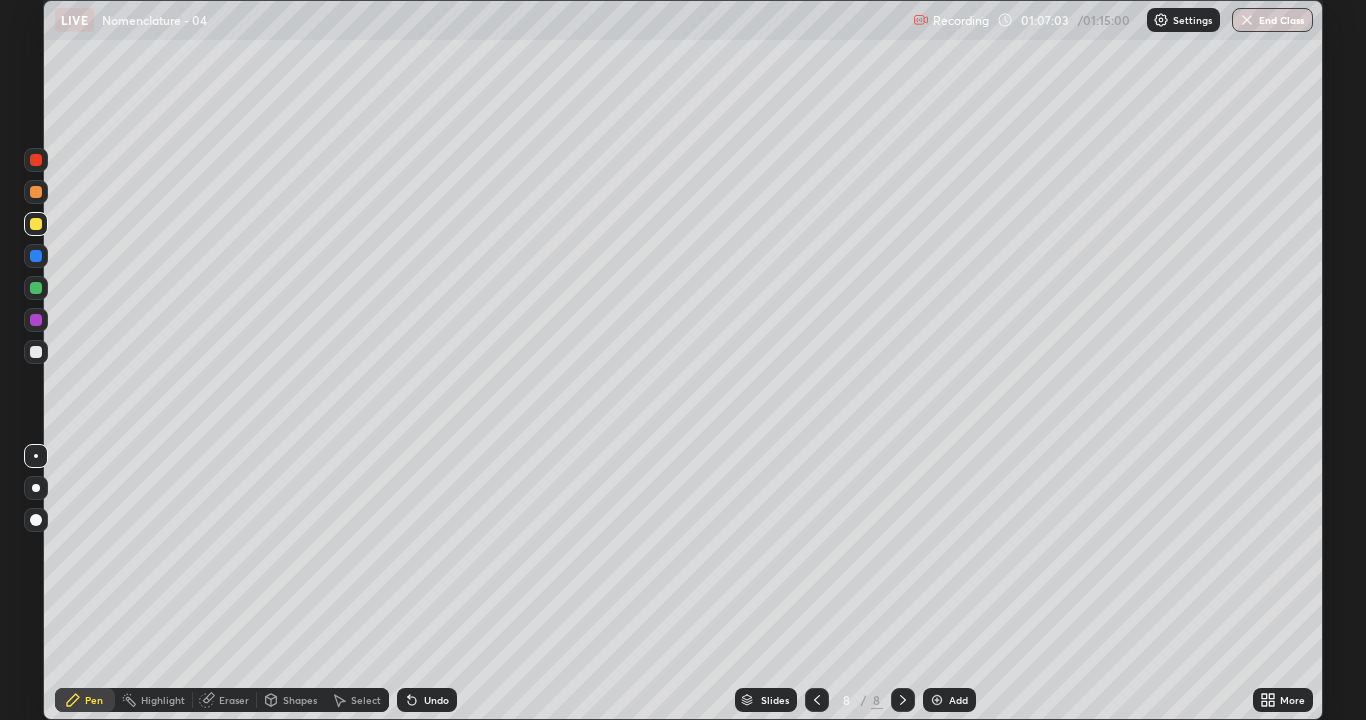 click on "Undo" at bounding box center (427, 700) 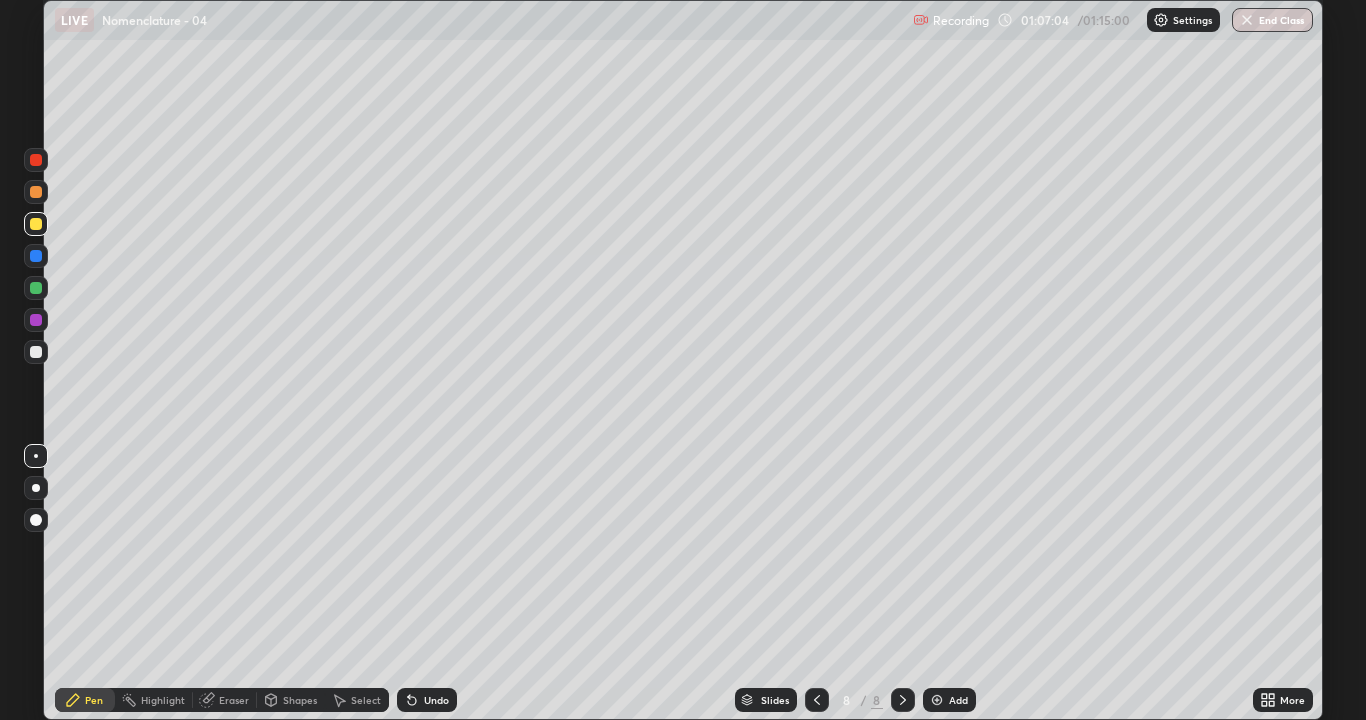 click on "Undo" at bounding box center (427, 700) 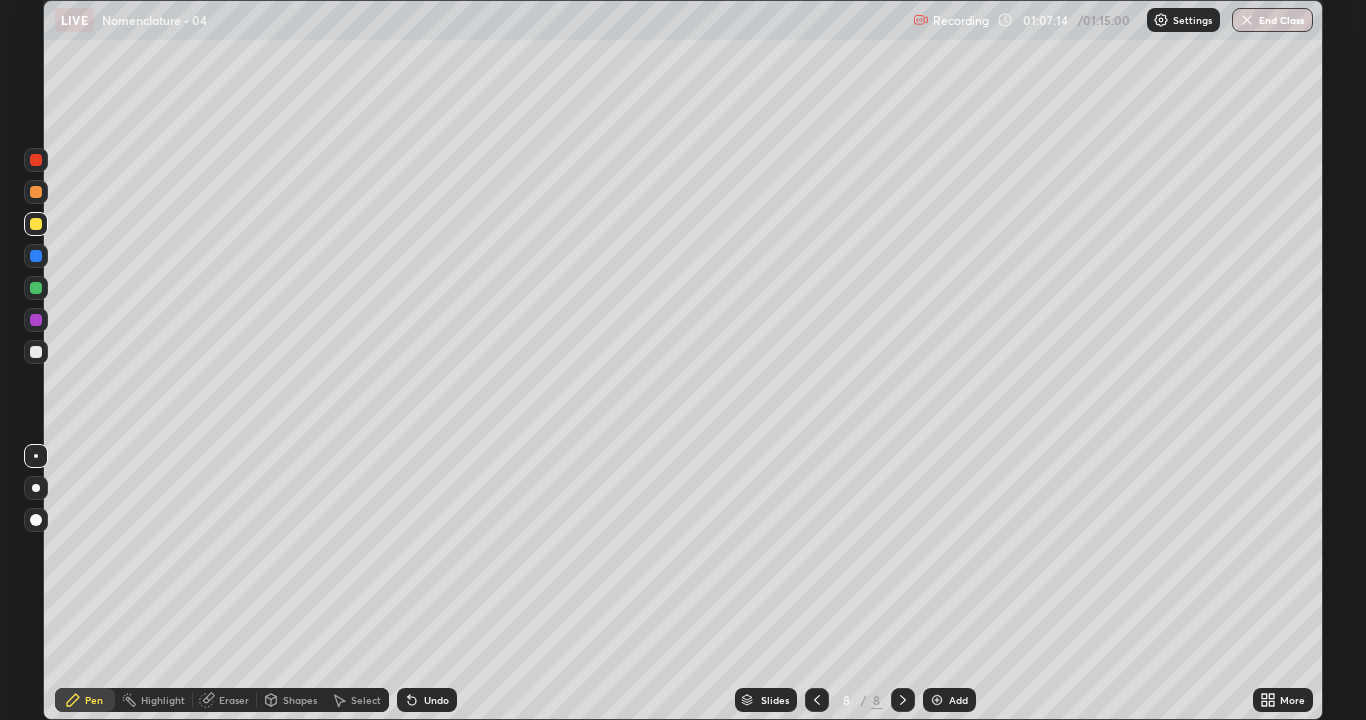 click at bounding box center (36, 352) 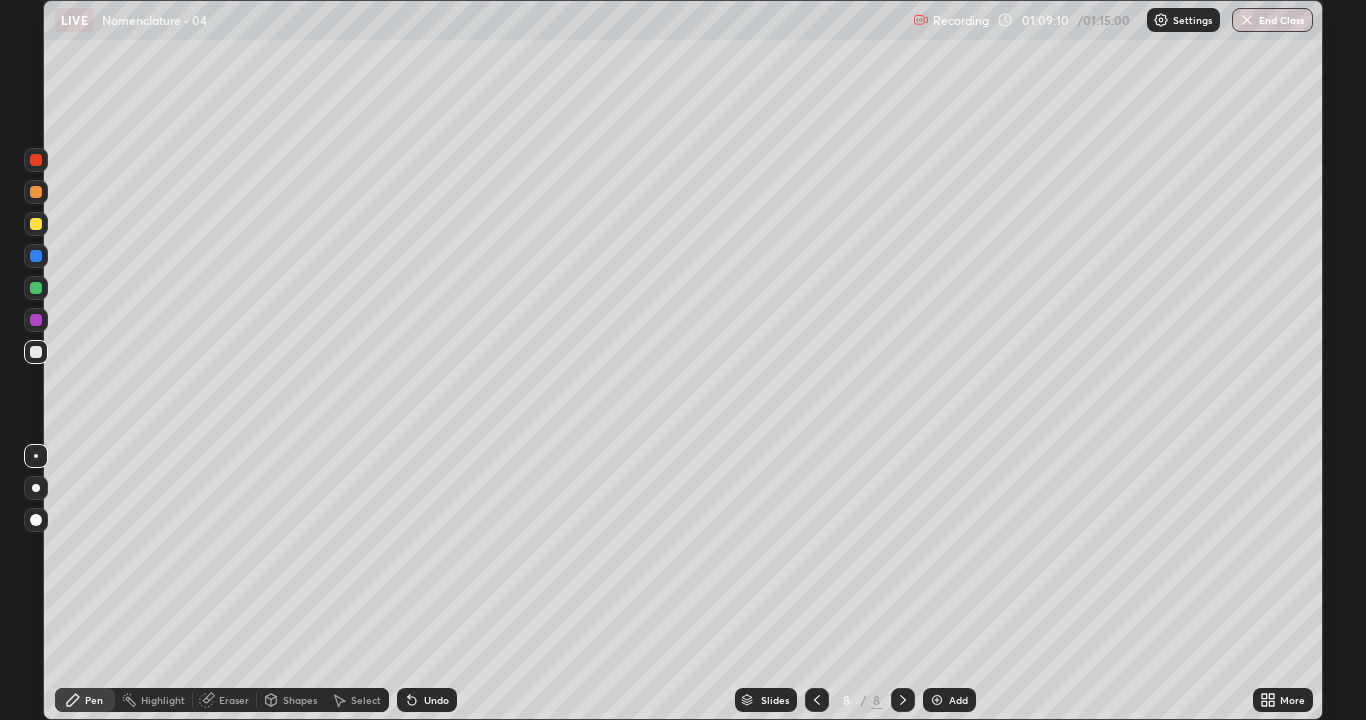 click on "Add" at bounding box center [958, 700] 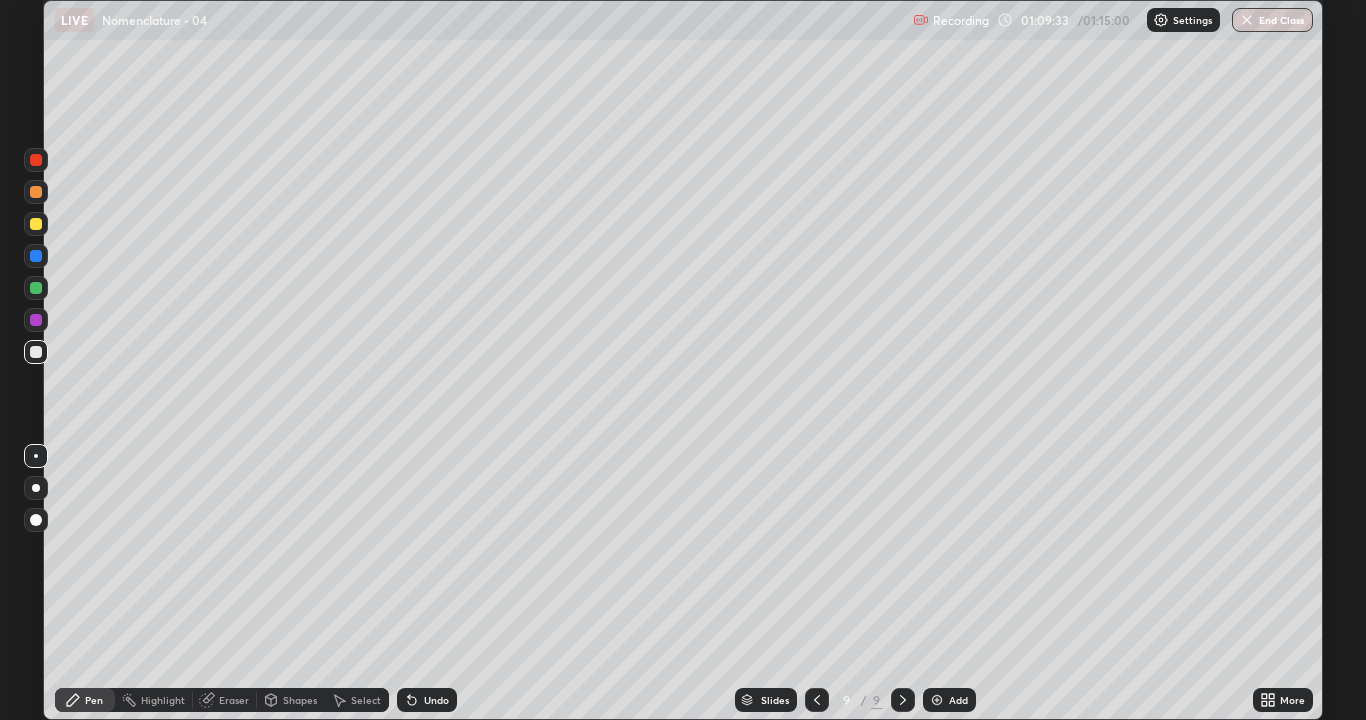 click at bounding box center (36, 520) 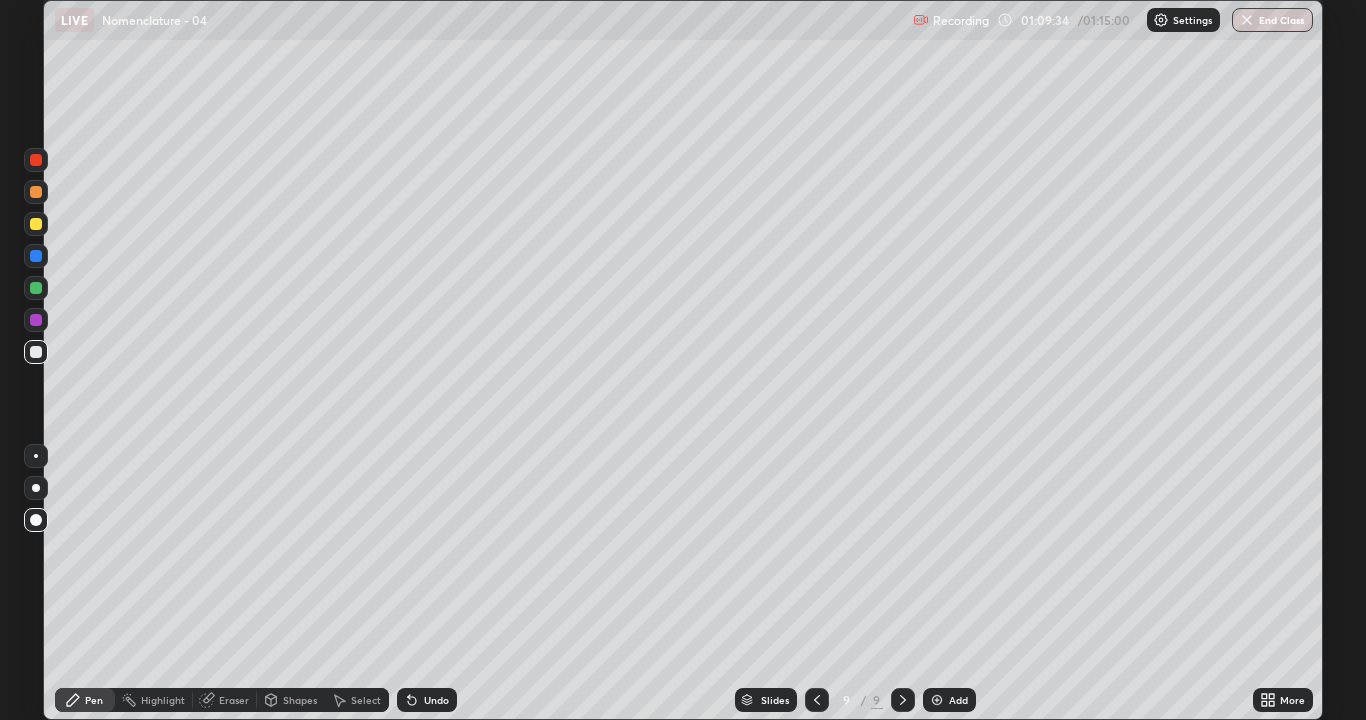 click on "Shapes" at bounding box center [300, 700] 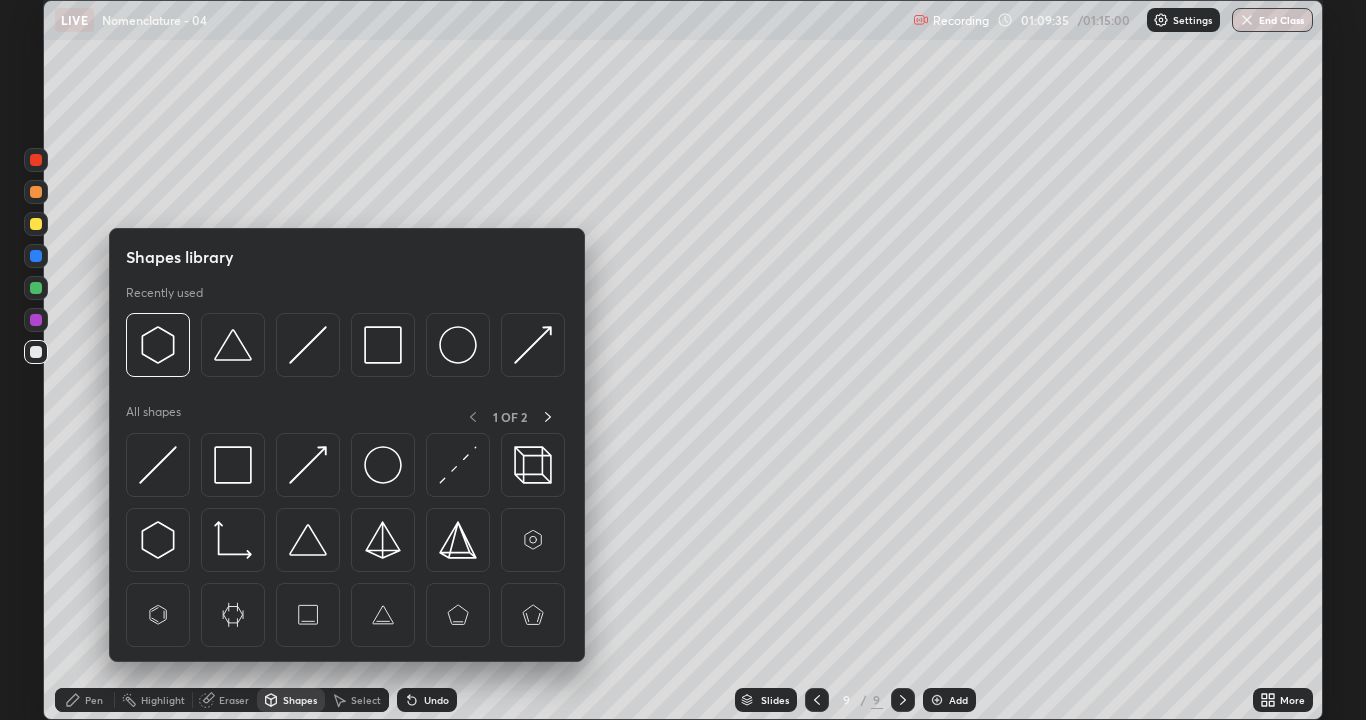 click at bounding box center [308, 345] 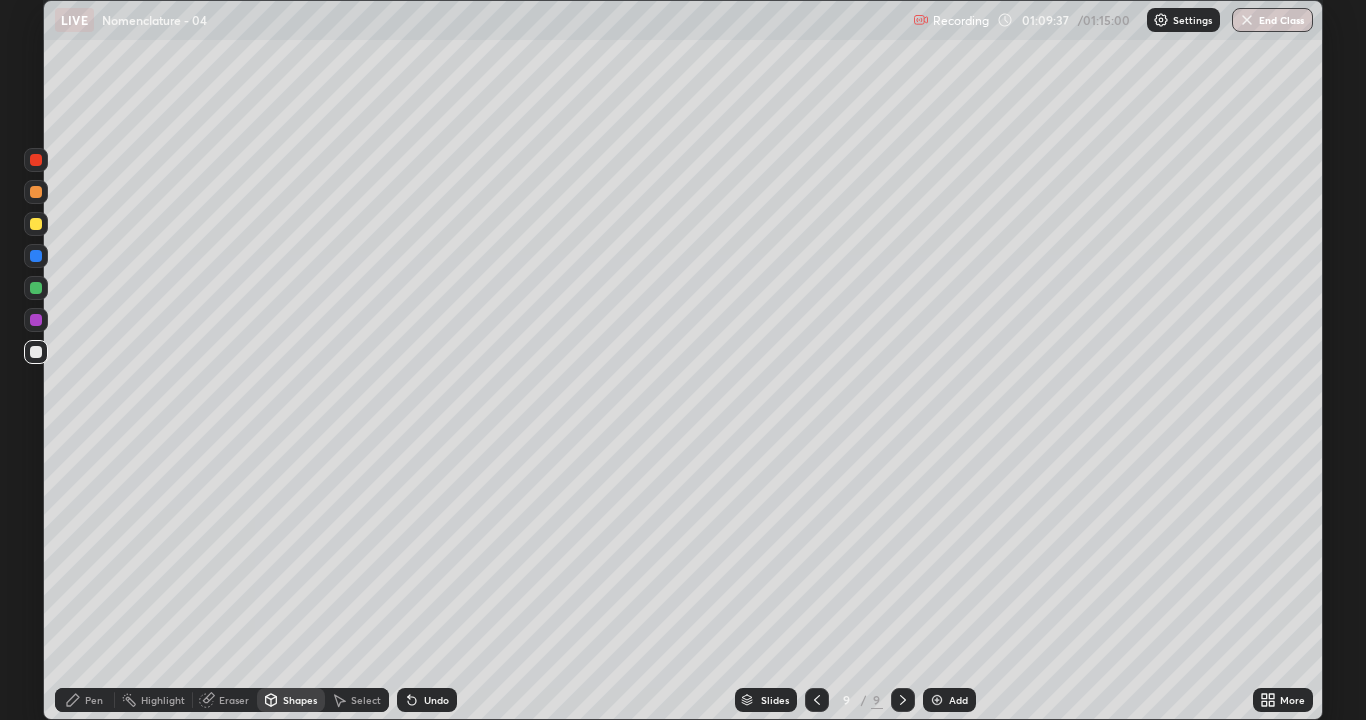 click 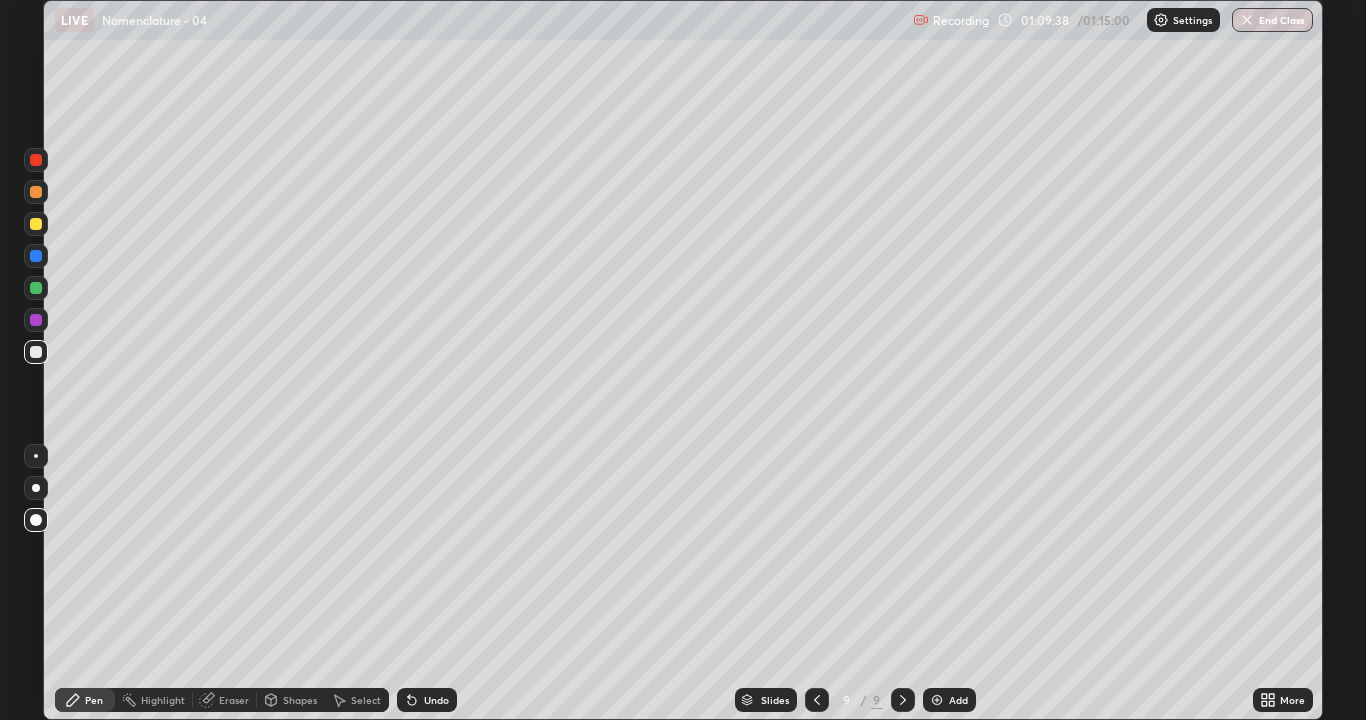click at bounding box center [36, 456] 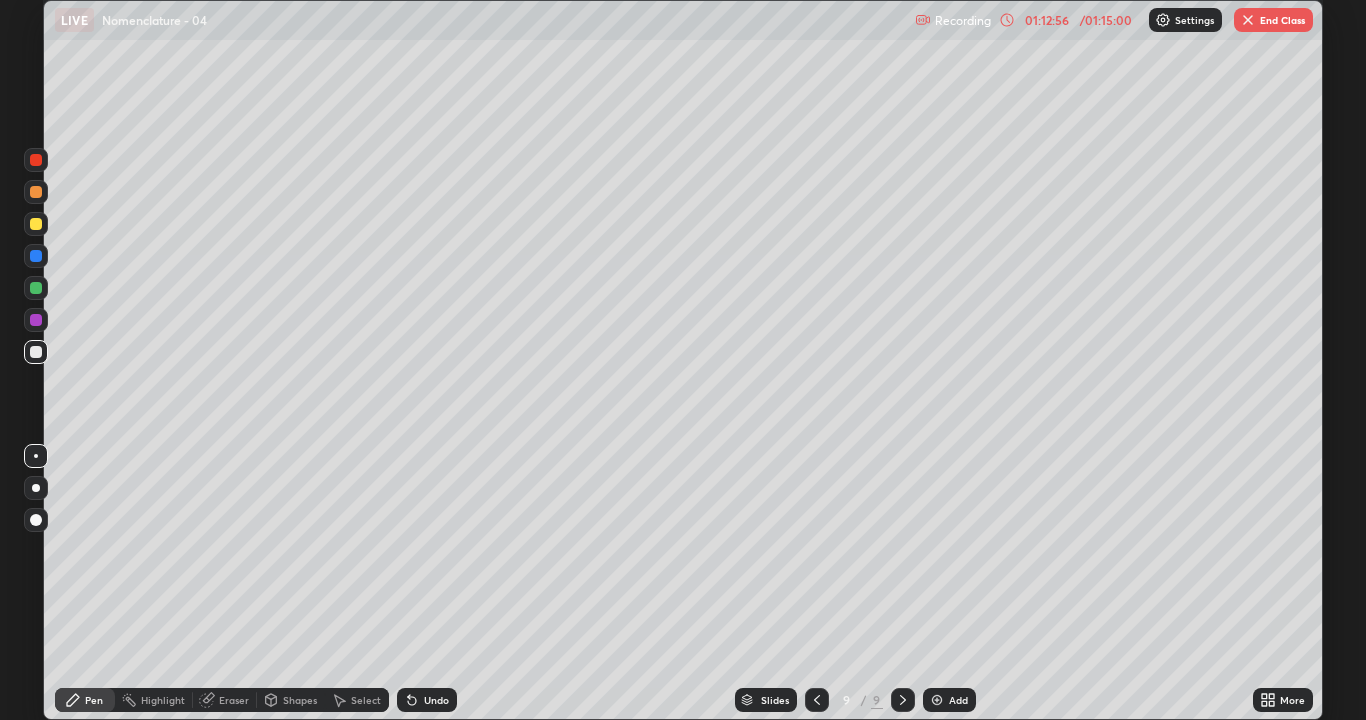 click on "Undo" at bounding box center [436, 700] 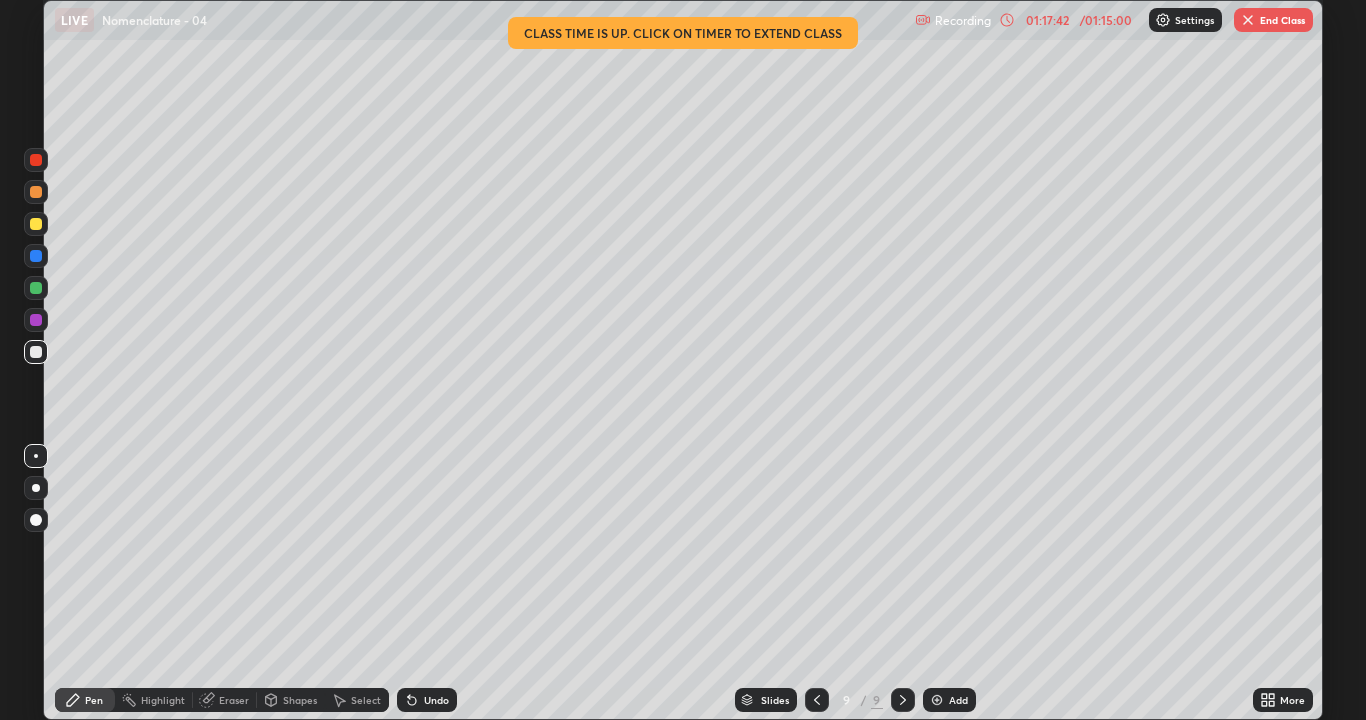 click on "Recording 01:17:42 /  01:15:00 Settings End Class" at bounding box center (1114, 20) 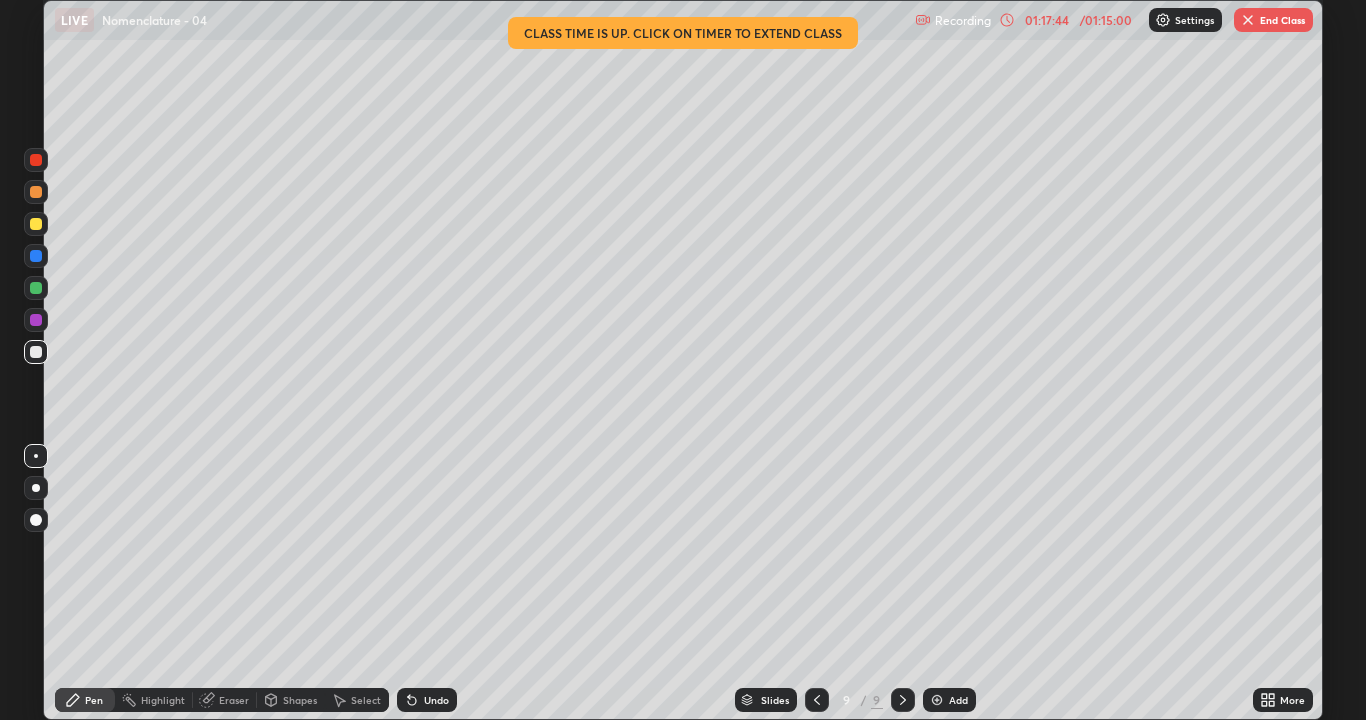 click at bounding box center [1248, 20] 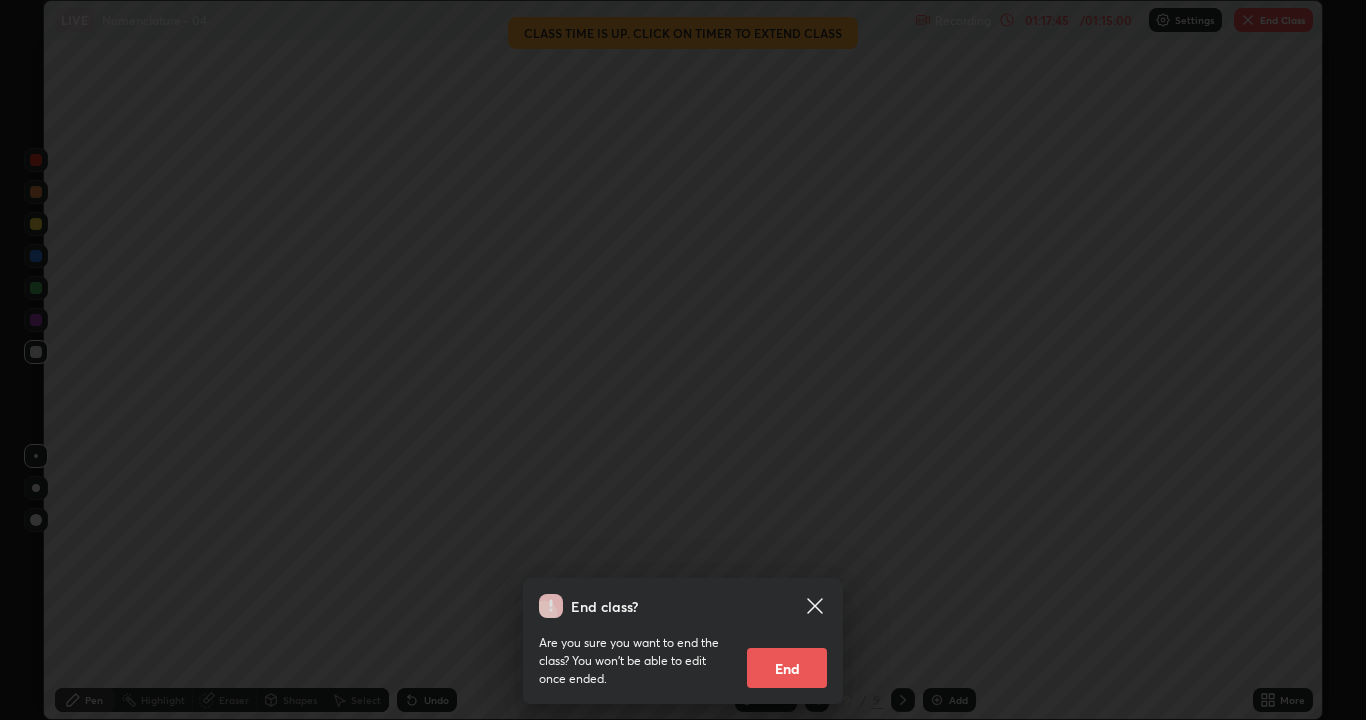 click on "End" at bounding box center [787, 668] 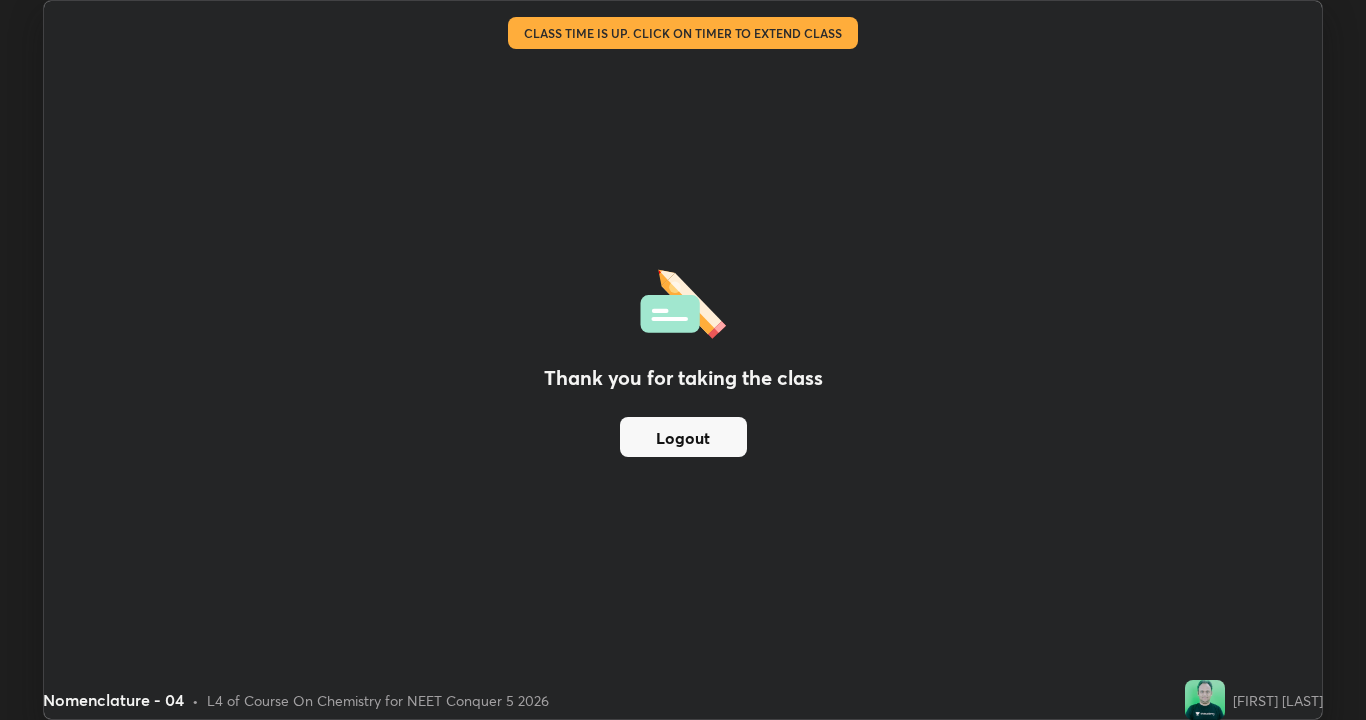 click on "Logout" at bounding box center (683, 437) 